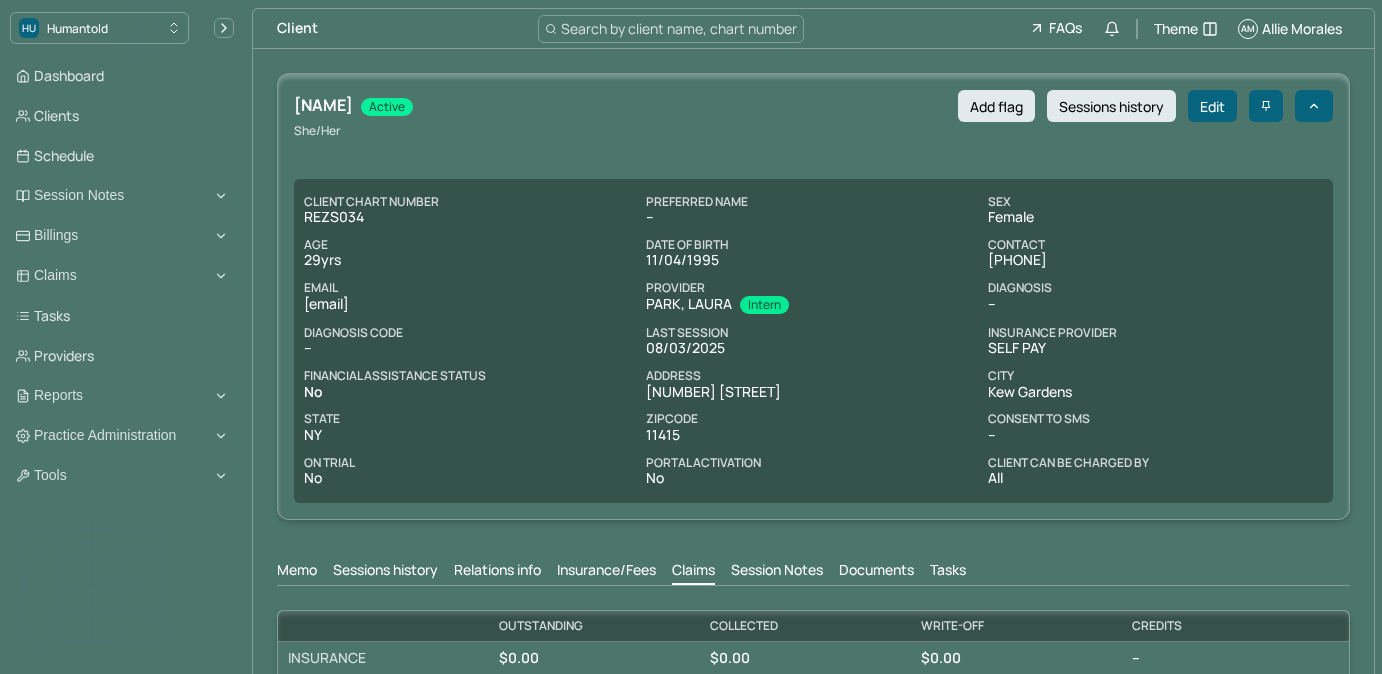 scroll, scrollTop: 0, scrollLeft: 0, axis: both 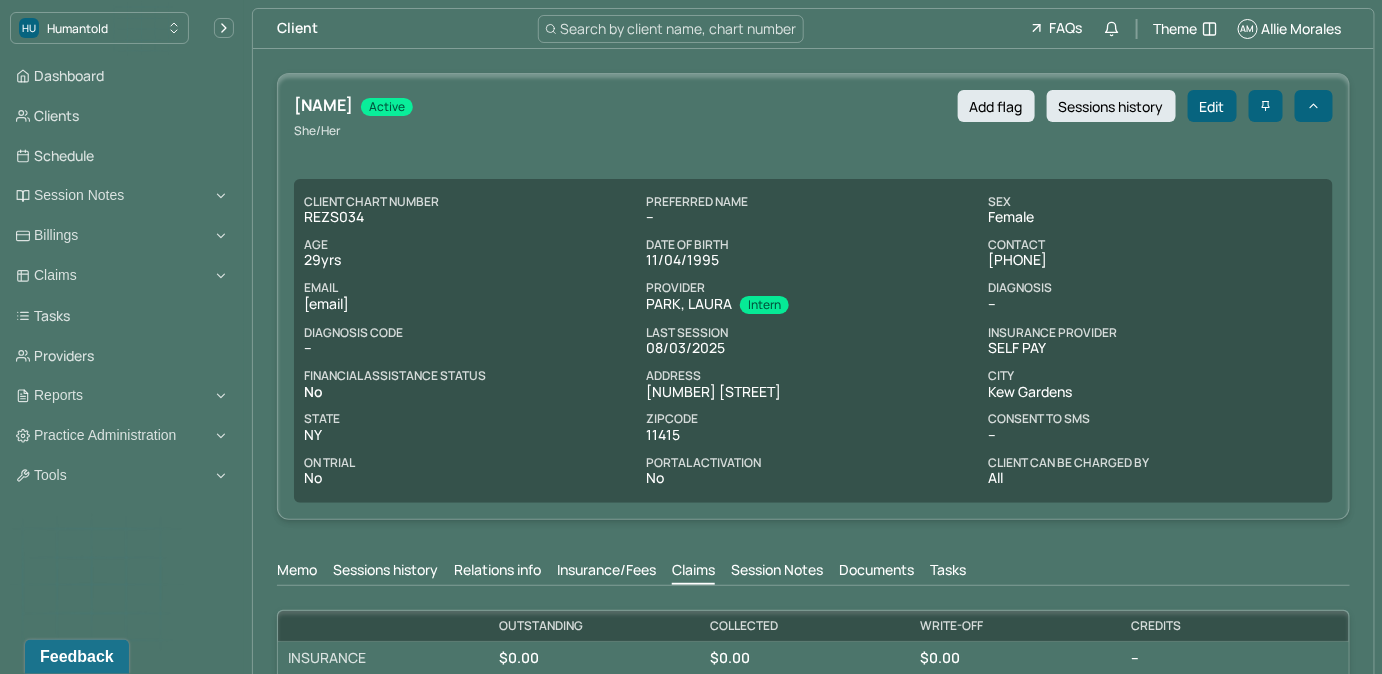 click on "Search by client name, chart number" at bounding box center (679, 28) 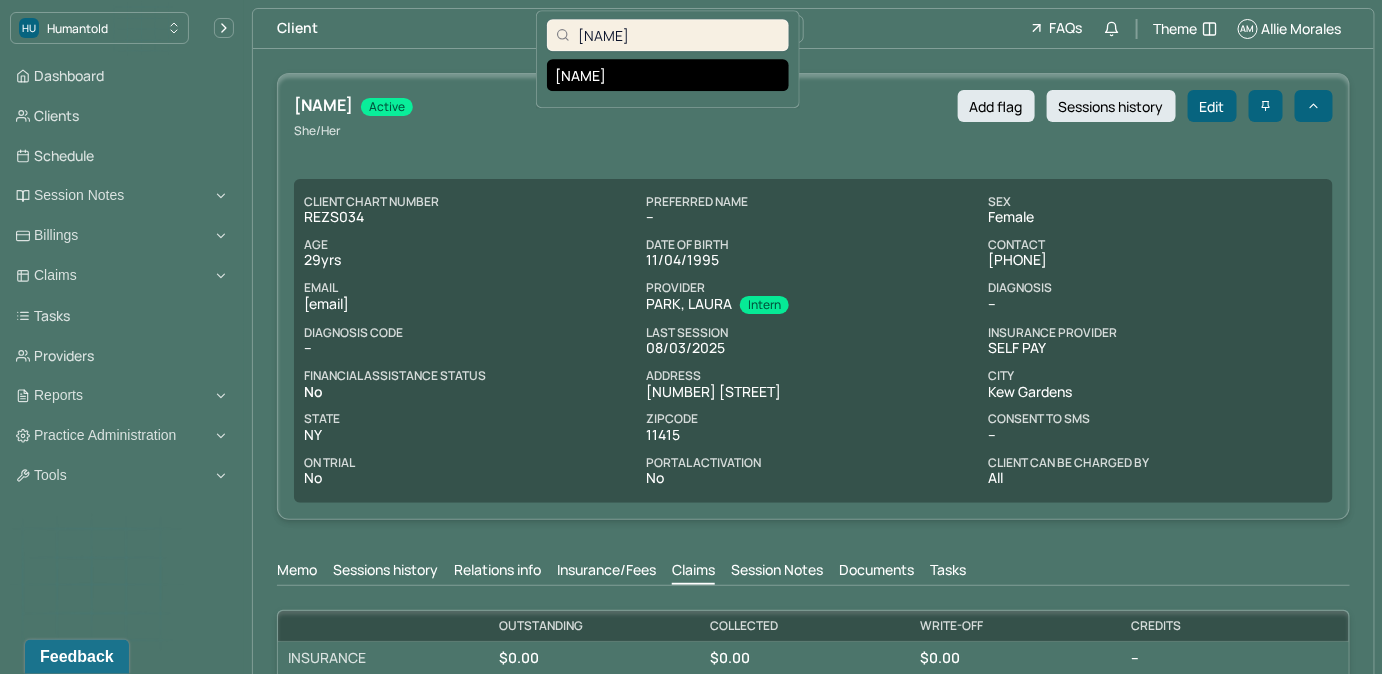 type on "[NAME]" 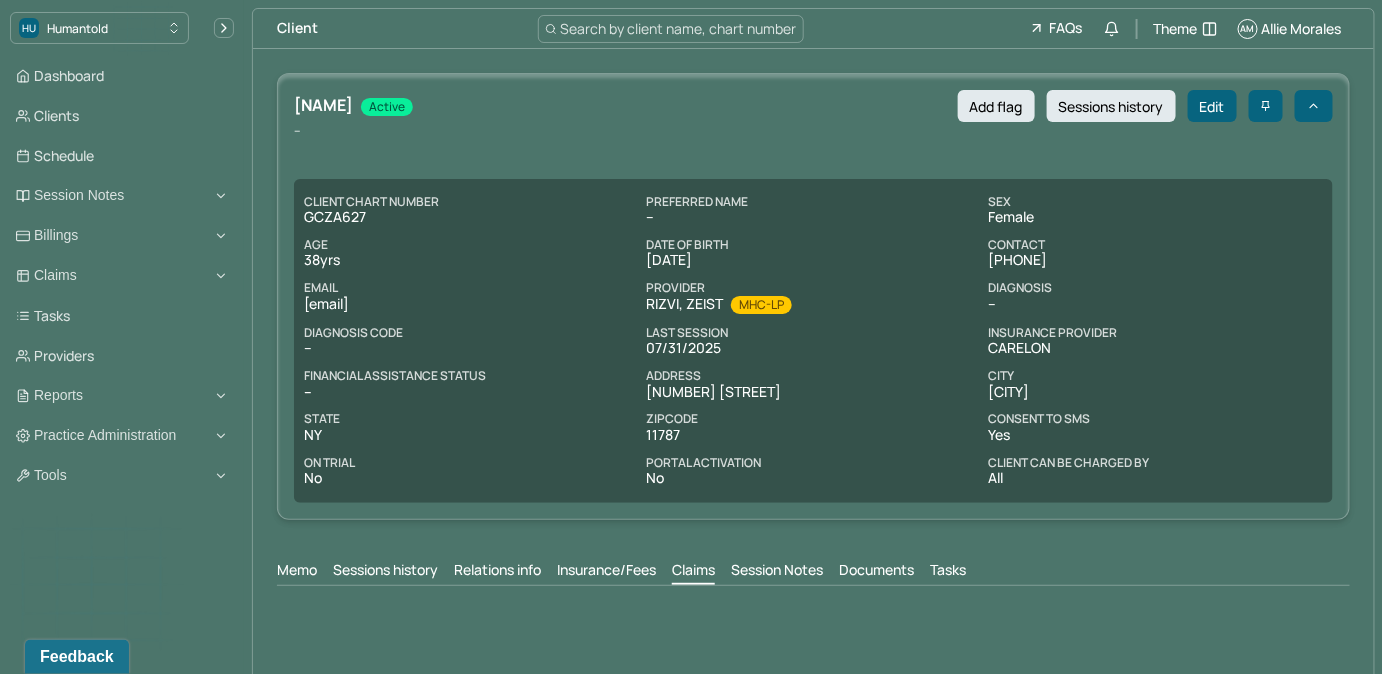 copy on "[EMAIL]" 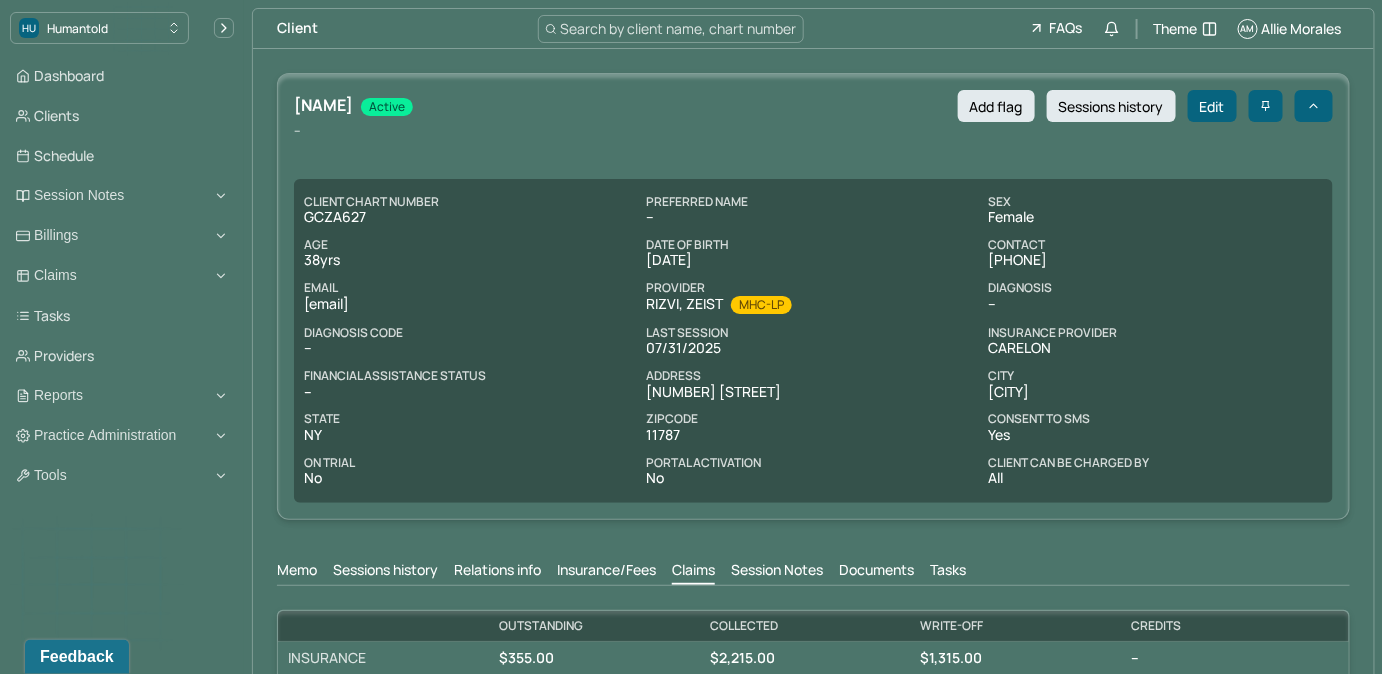 scroll, scrollTop: 0, scrollLeft: 0, axis: both 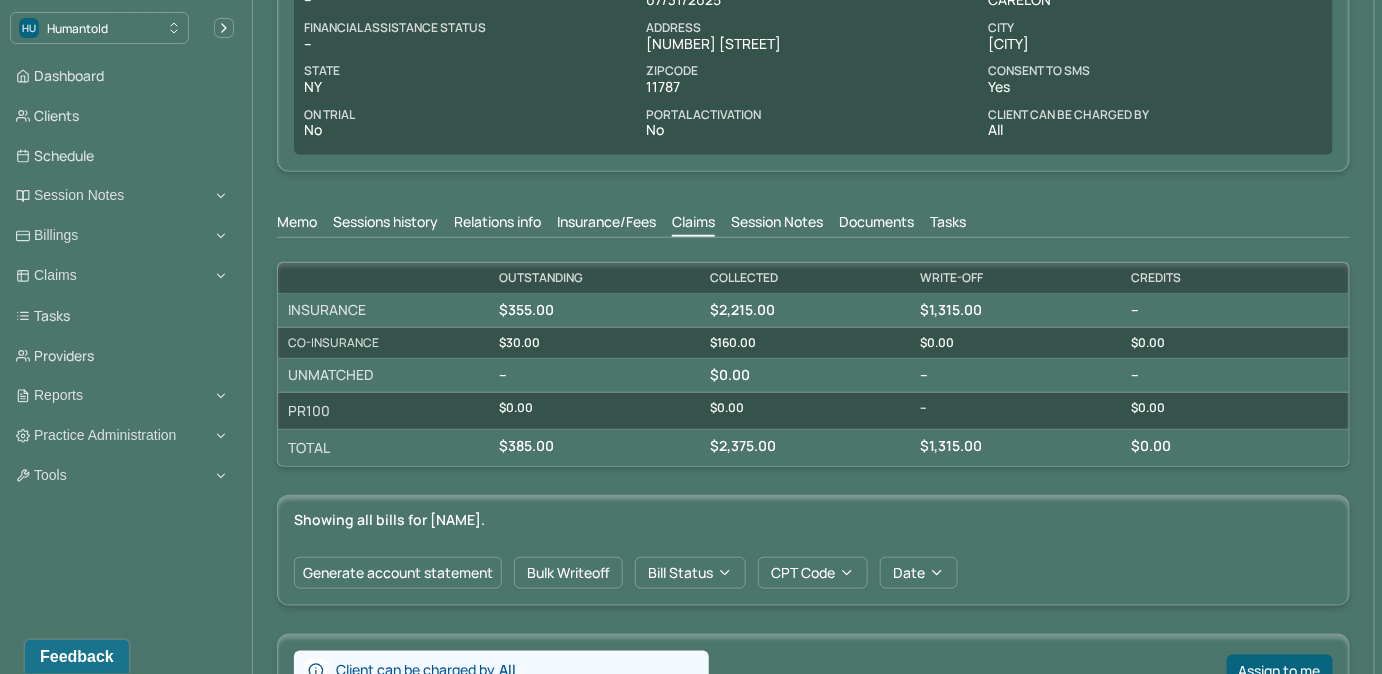 drag, startPoint x: 960, startPoint y: 217, endPoint x: 991, endPoint y: 233, distance: 34.88553 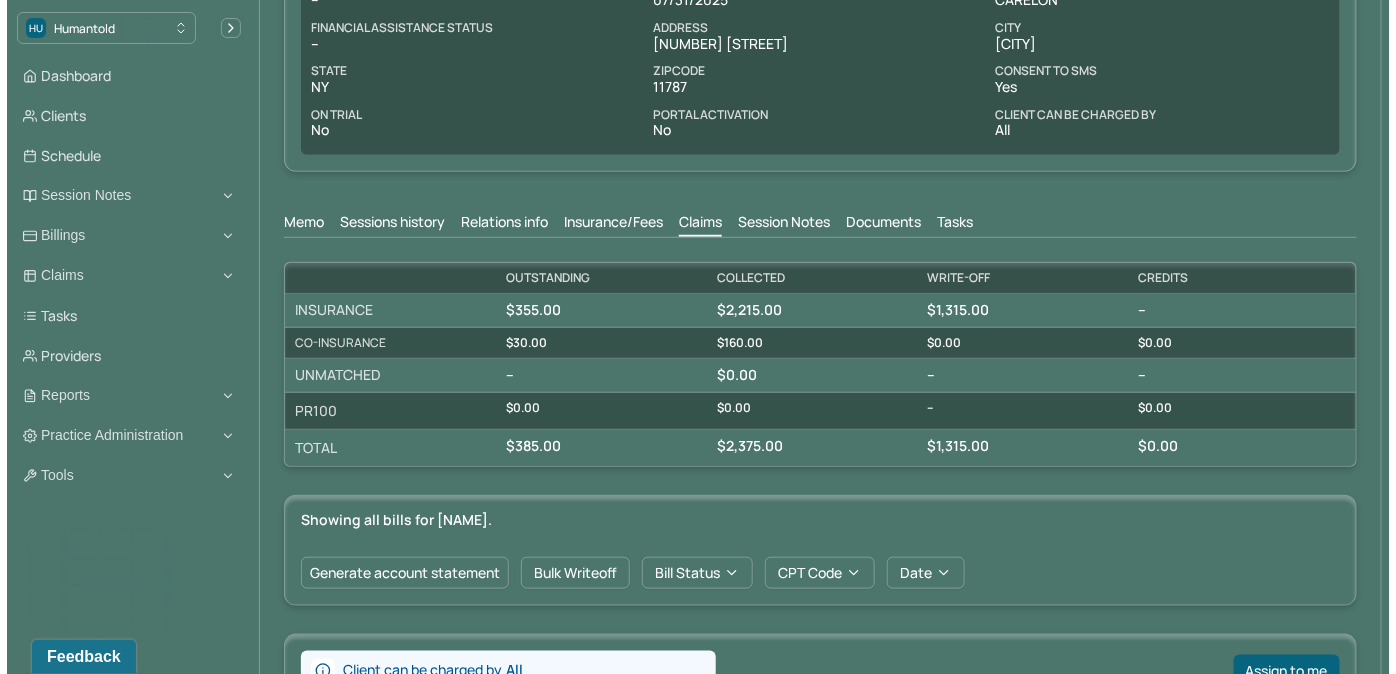 scroll, scrollTop: 310, scrollLeft: 0, axis: vertical 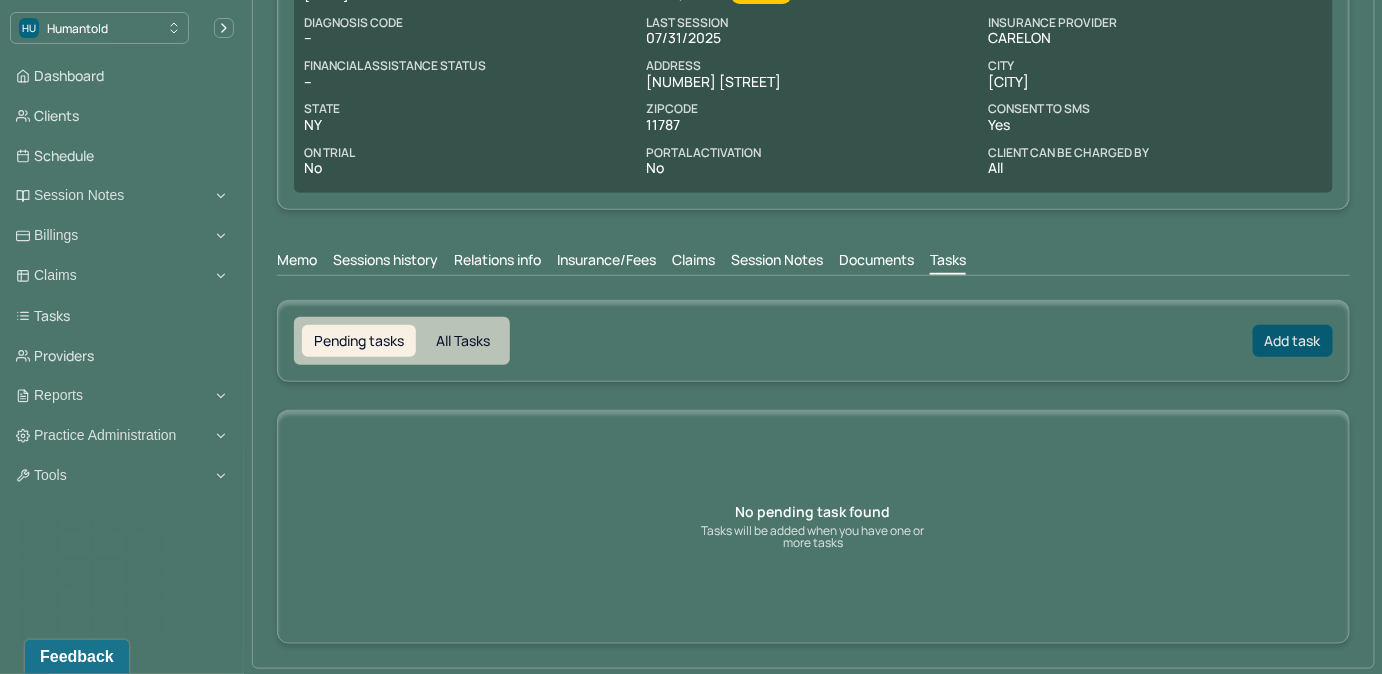 click on "Add task" at bounding box center [1293, 341] 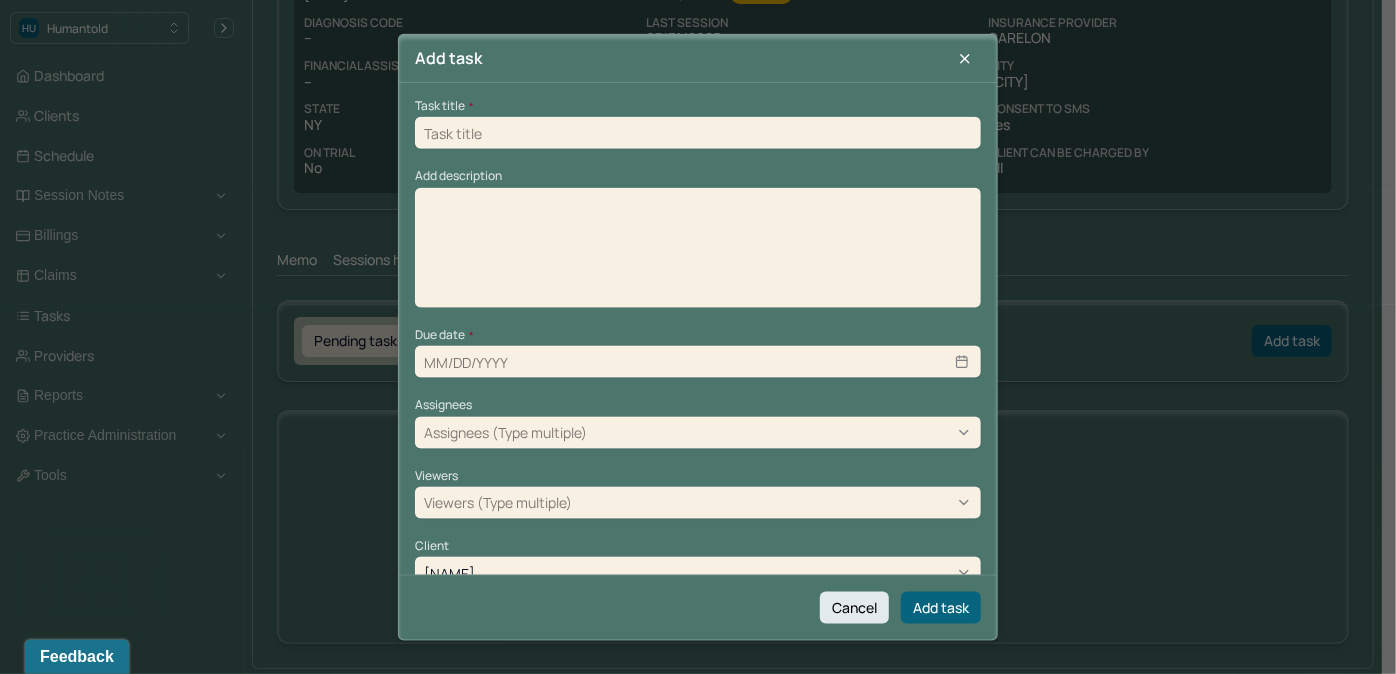 click at bounding box center (698, 133) 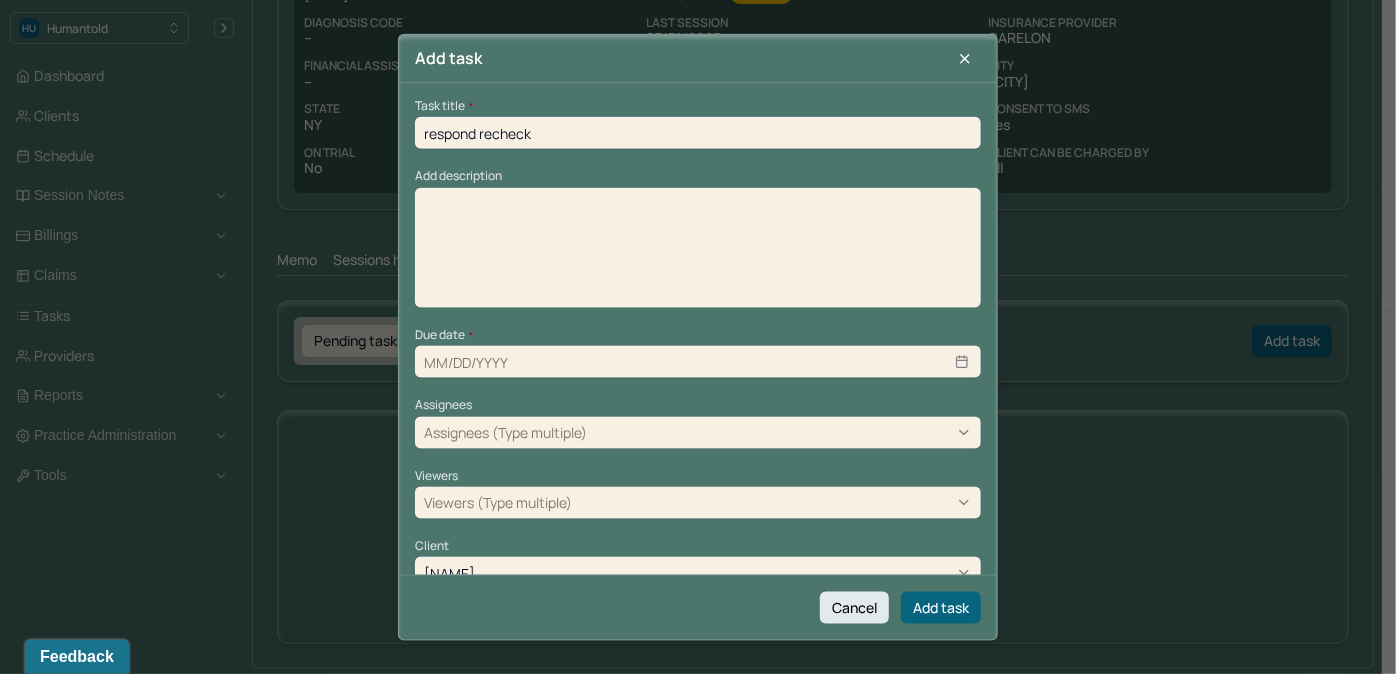 type on "08/07/2025" 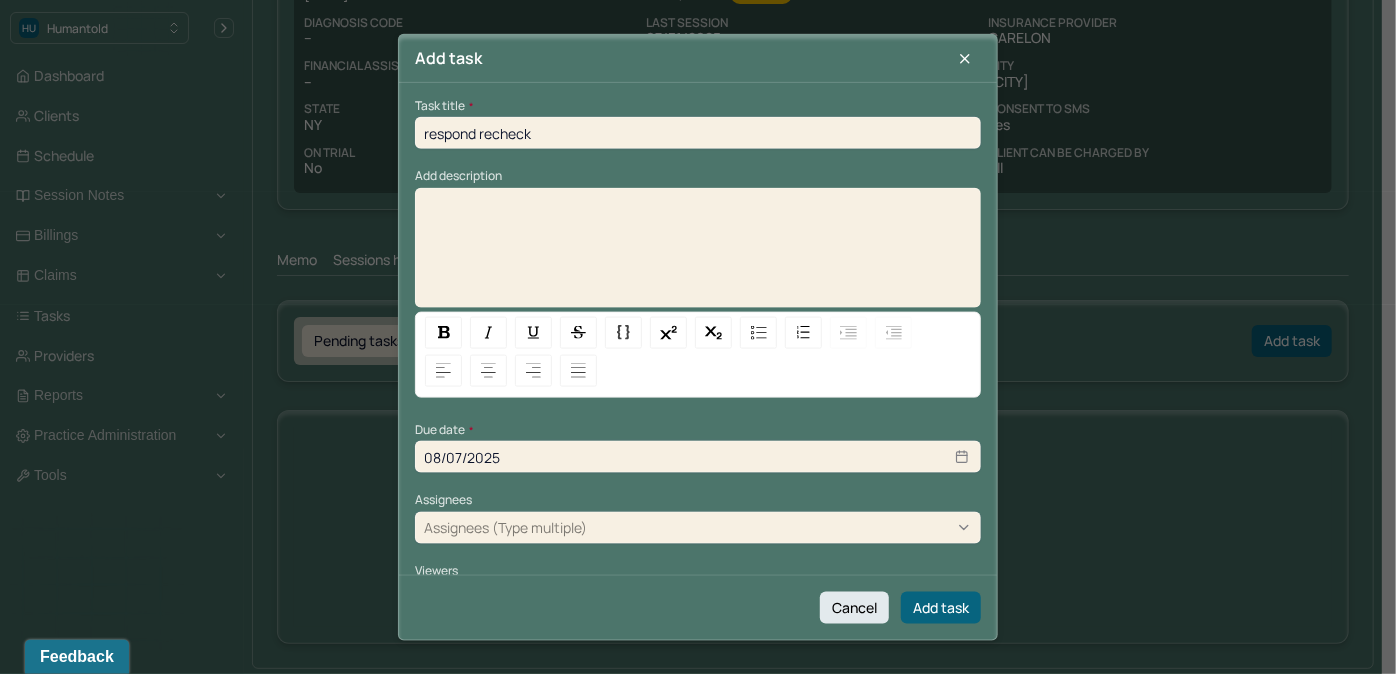 type 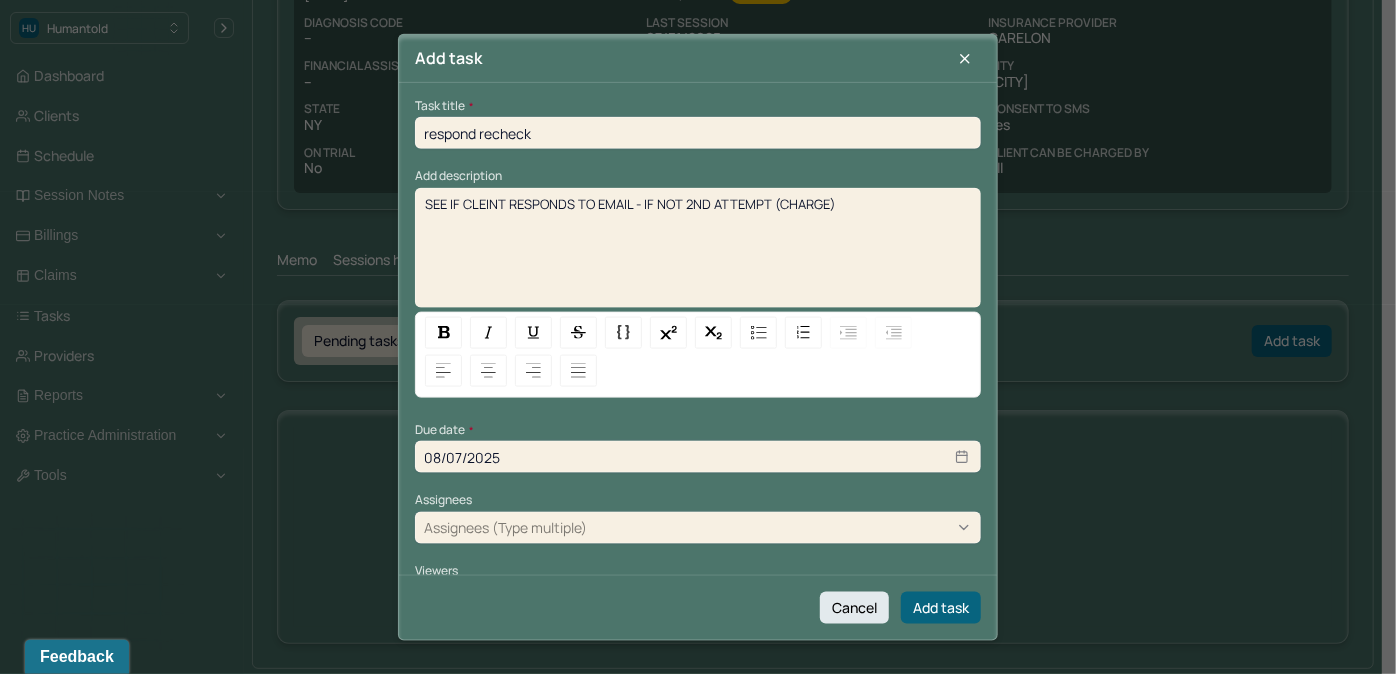 select on "7" 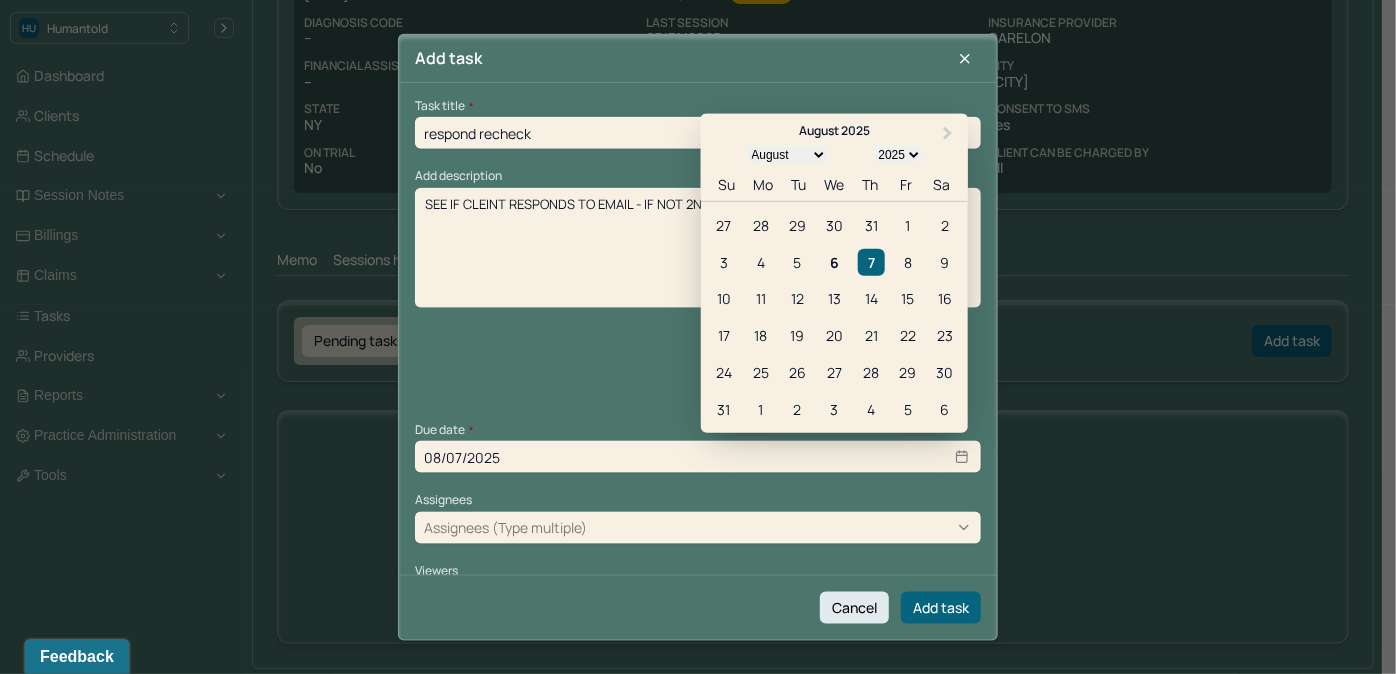 click on "08/07/2025" at bounding box center [698, 457] 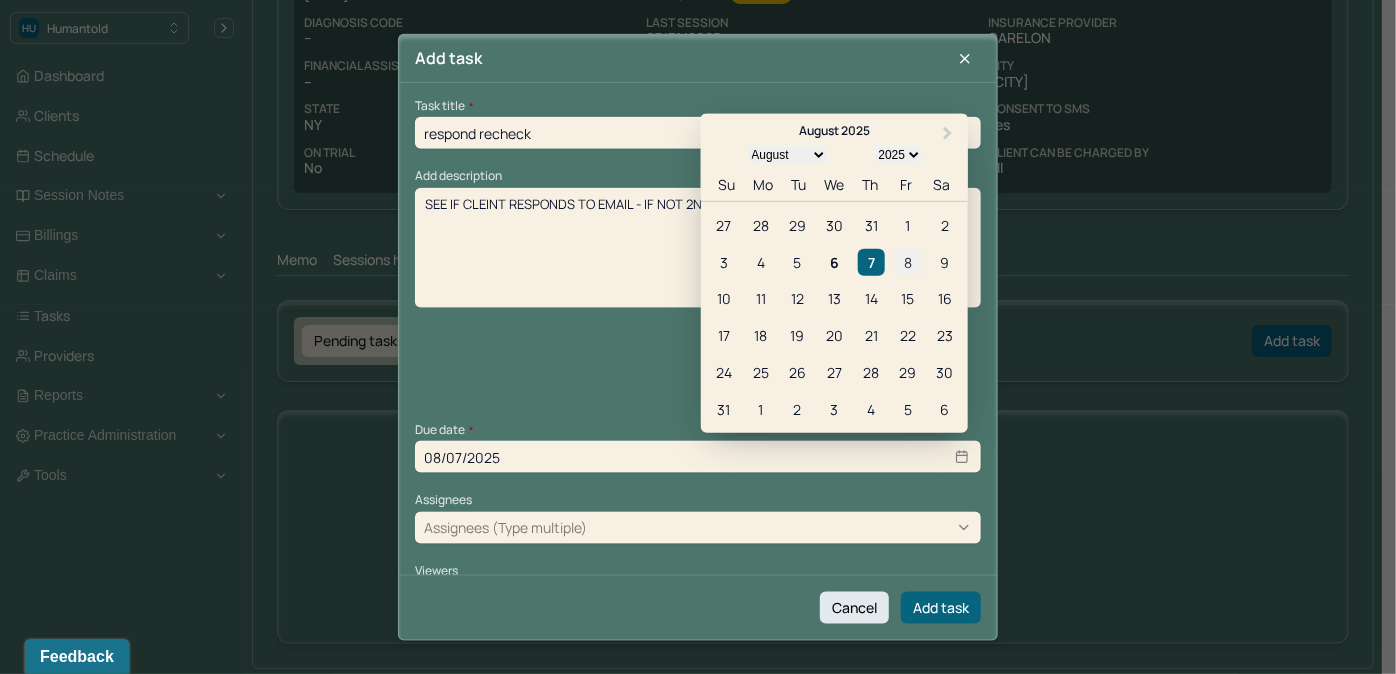 click on "8" at bounding box center [907, 261] 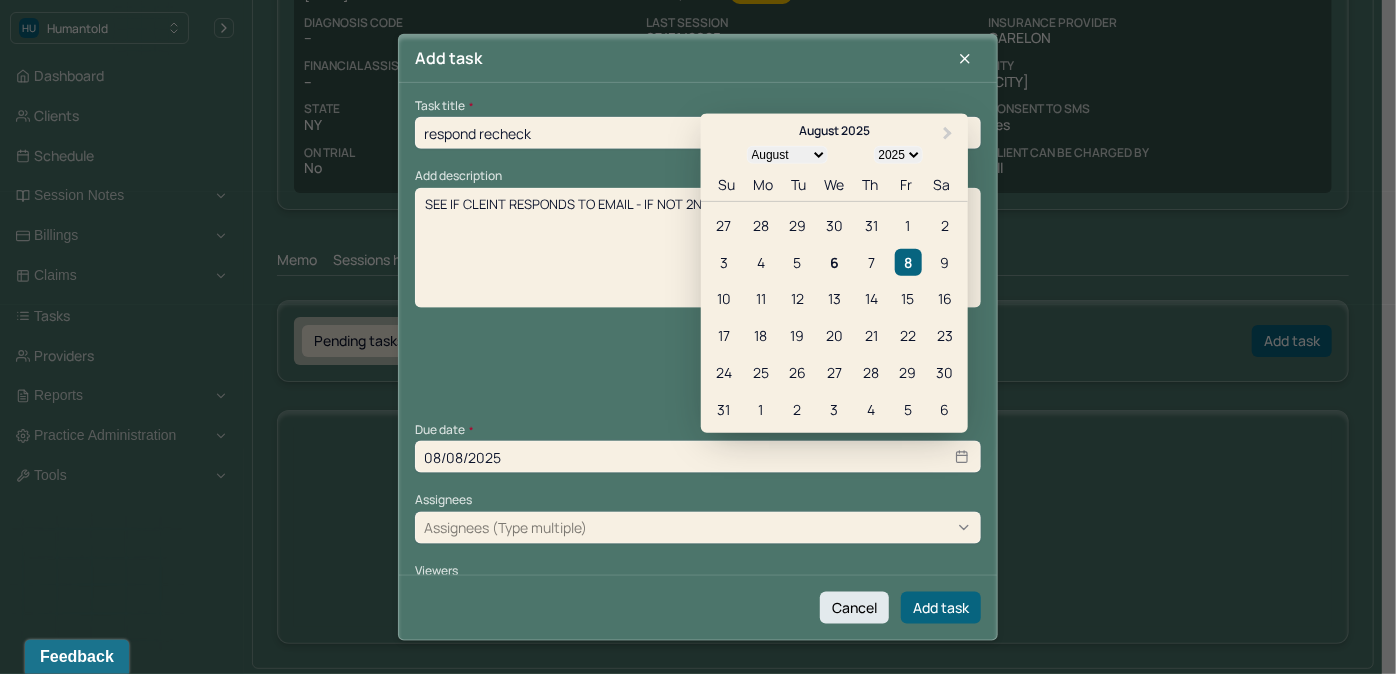 click at bounding box center [781, 527] 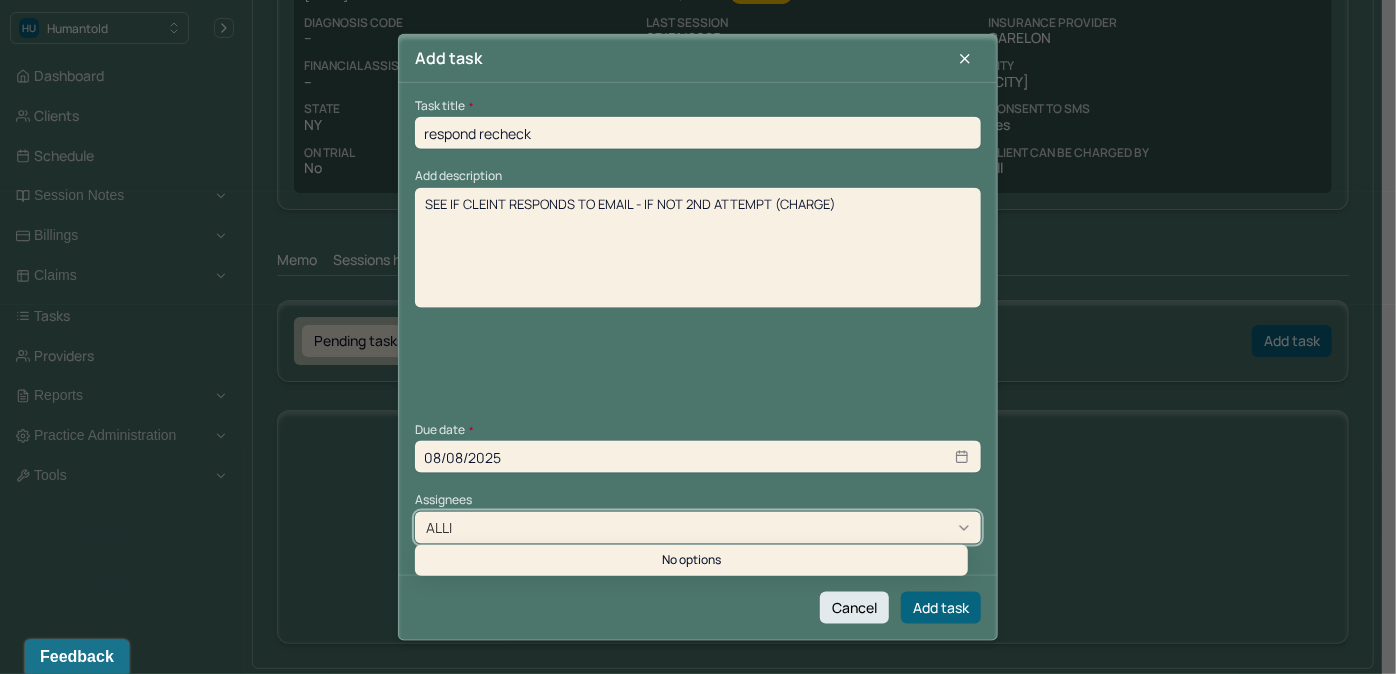 type on "[NAME]" 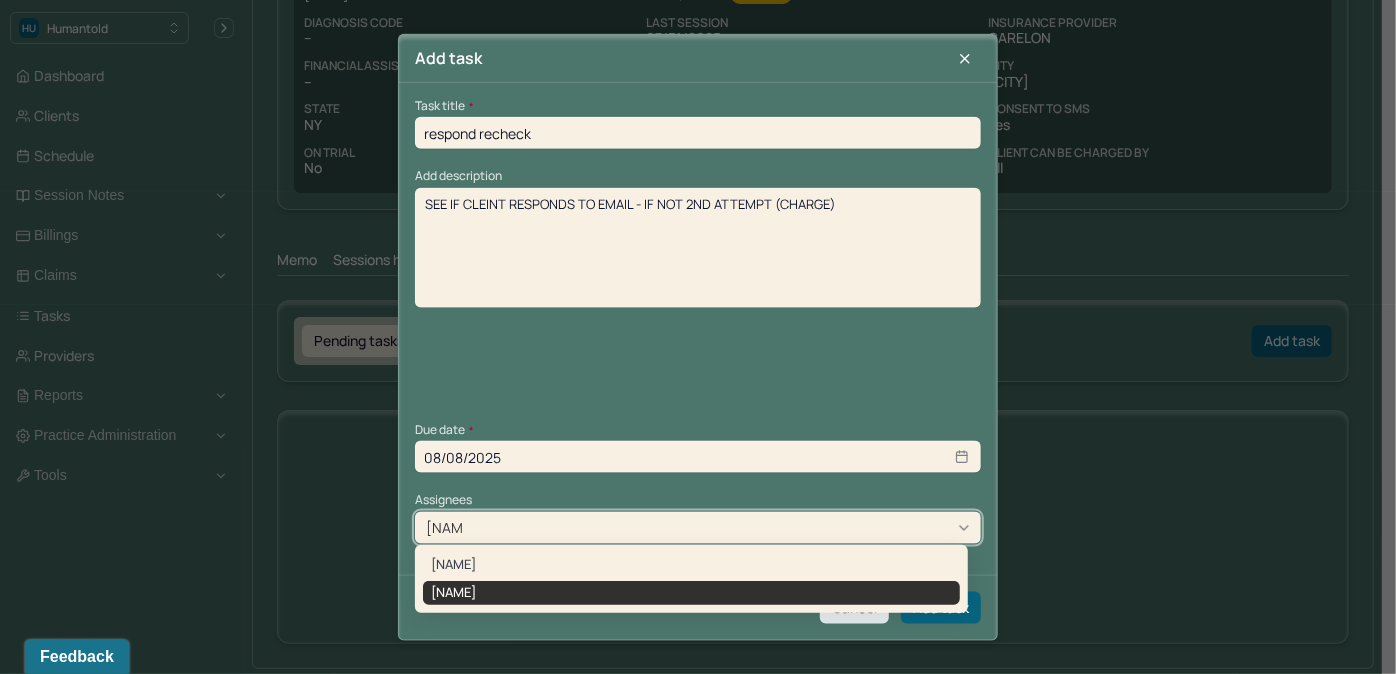 click on "[NAME]" at bounding box center [691, 593] 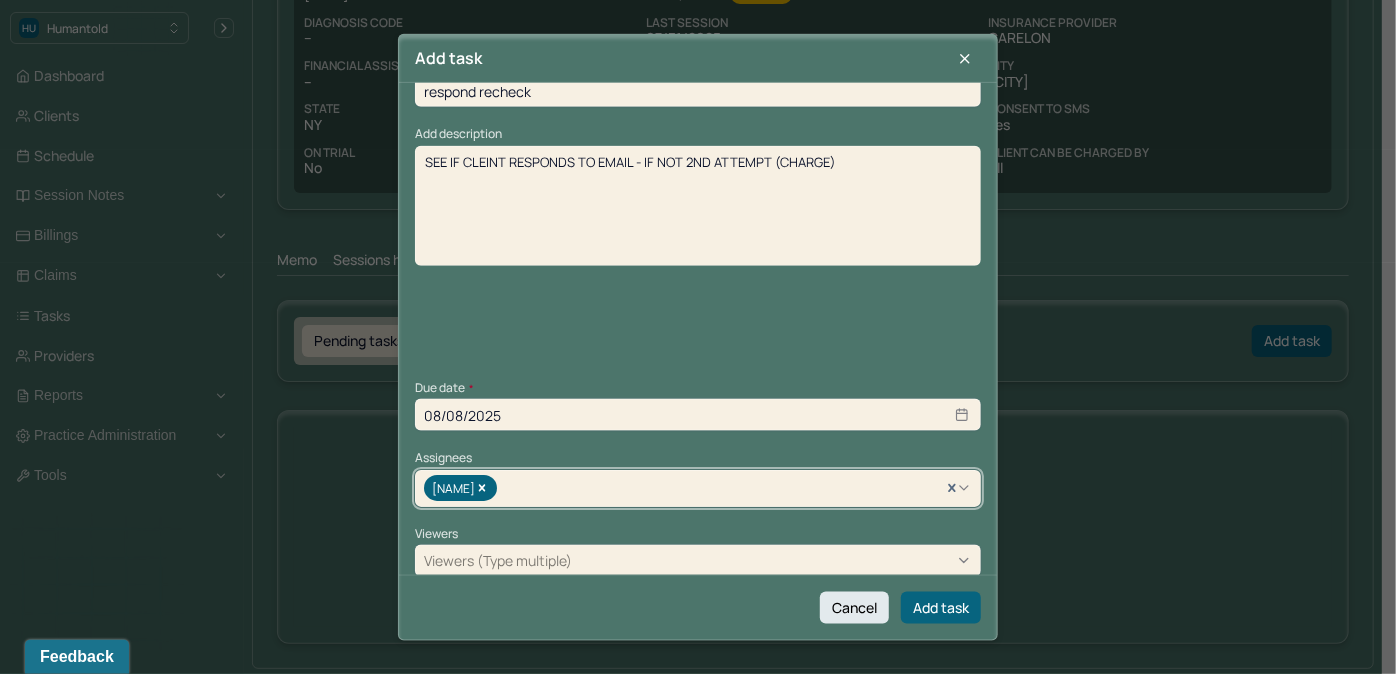 scroll, scrollTop: 128, scrollLeft: 0, axis: vertical 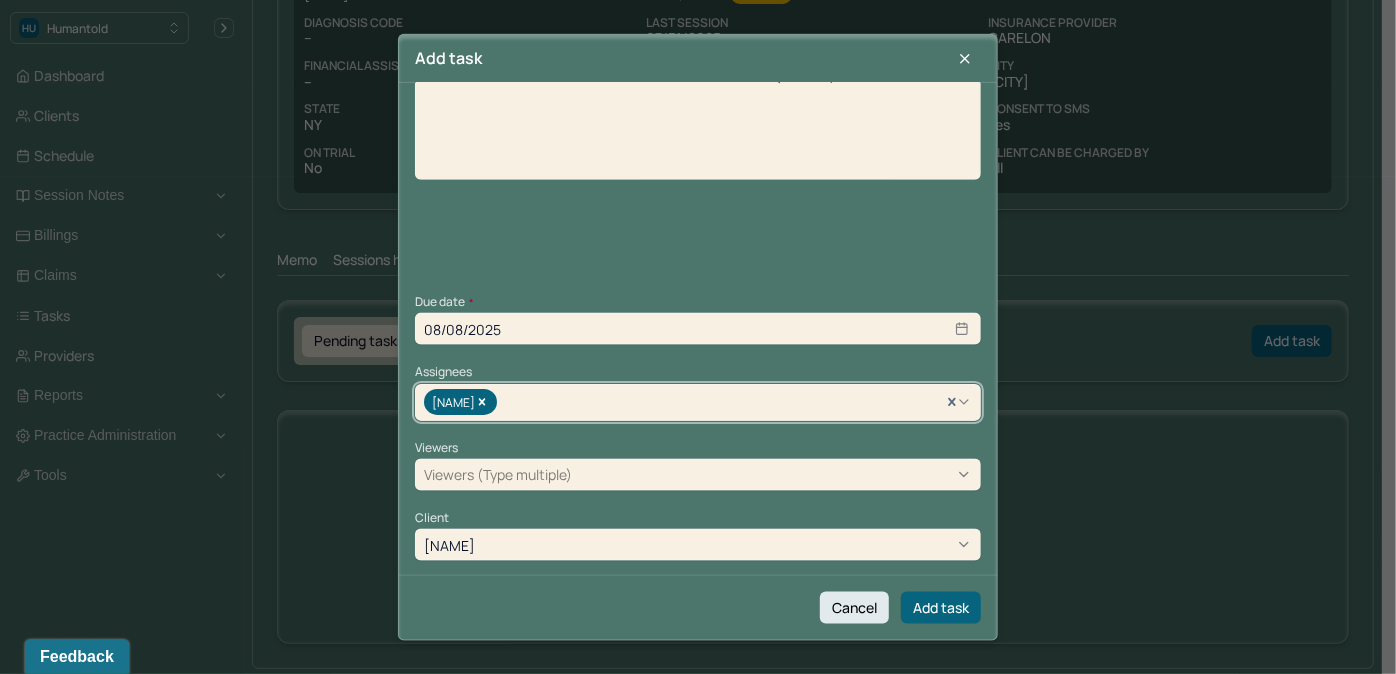 click at bounding box center [774, 474] 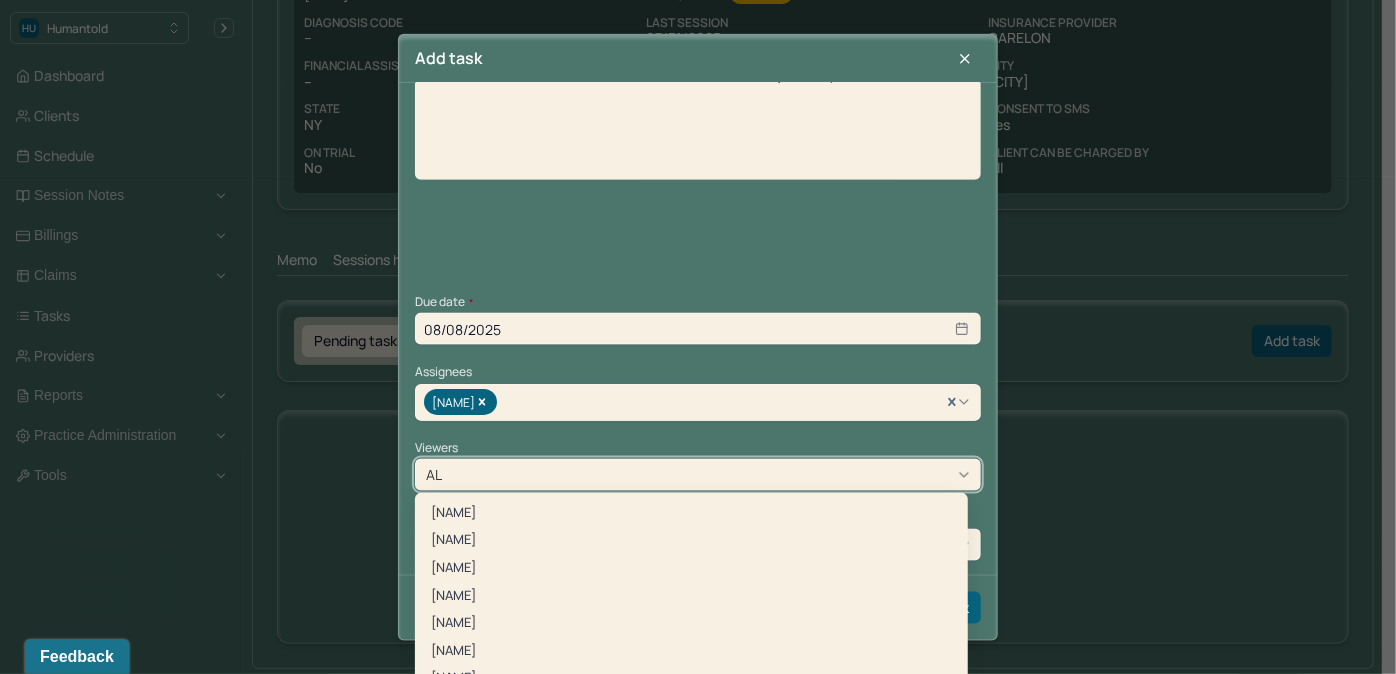 type on "A" 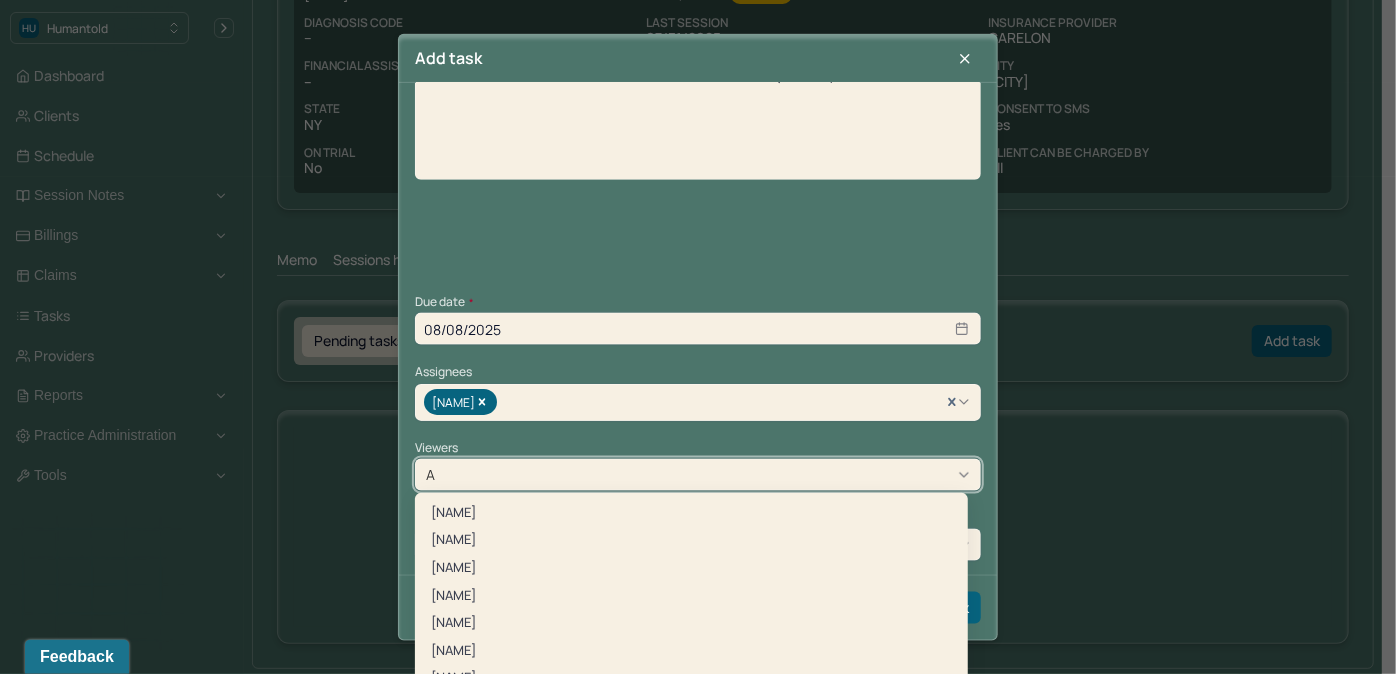 type 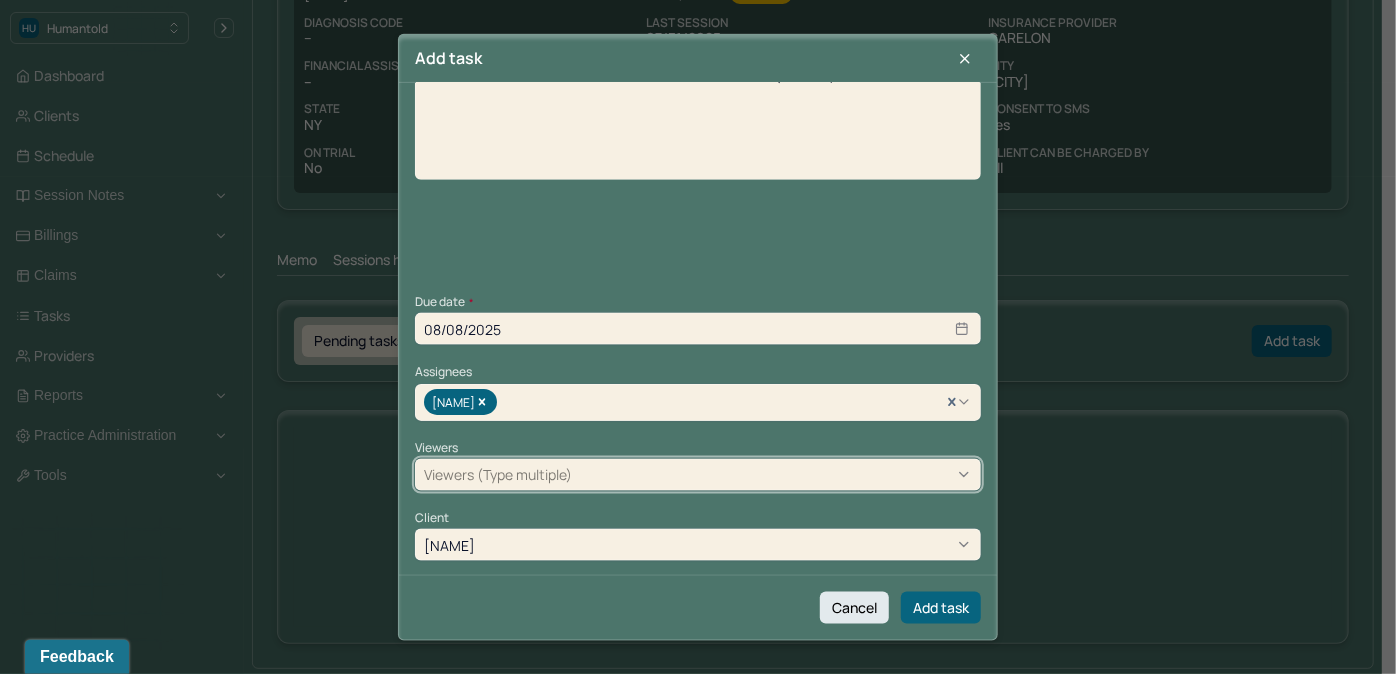 click 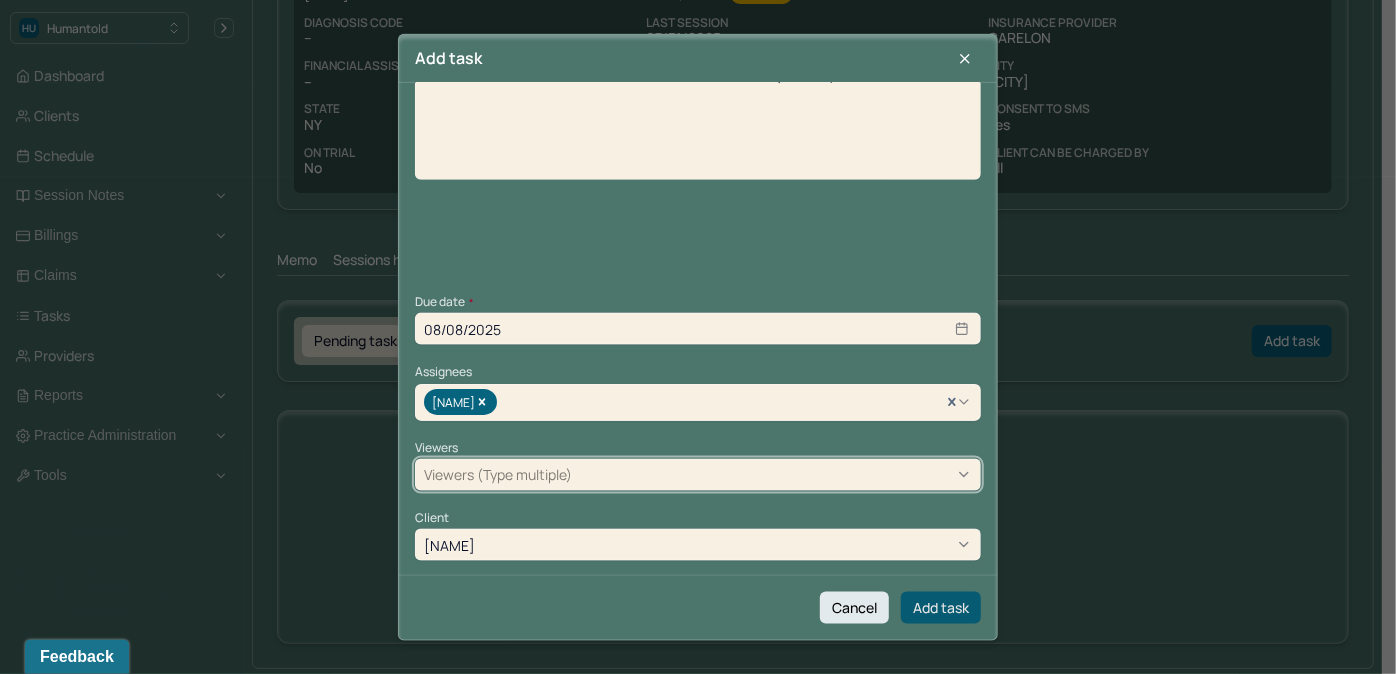 click on "Add task" at bounding box center (941, 607) 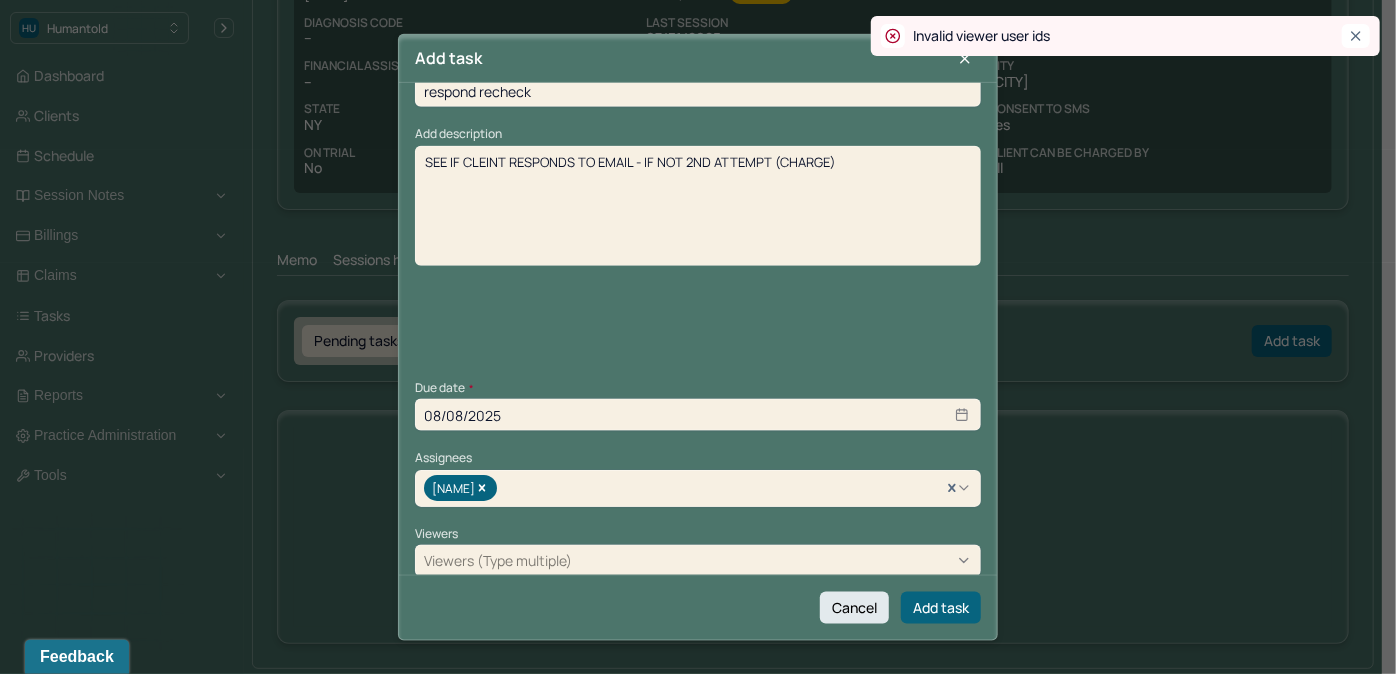 scroll, scrollTop: 128, scrollLeft: 0, axis: vertical 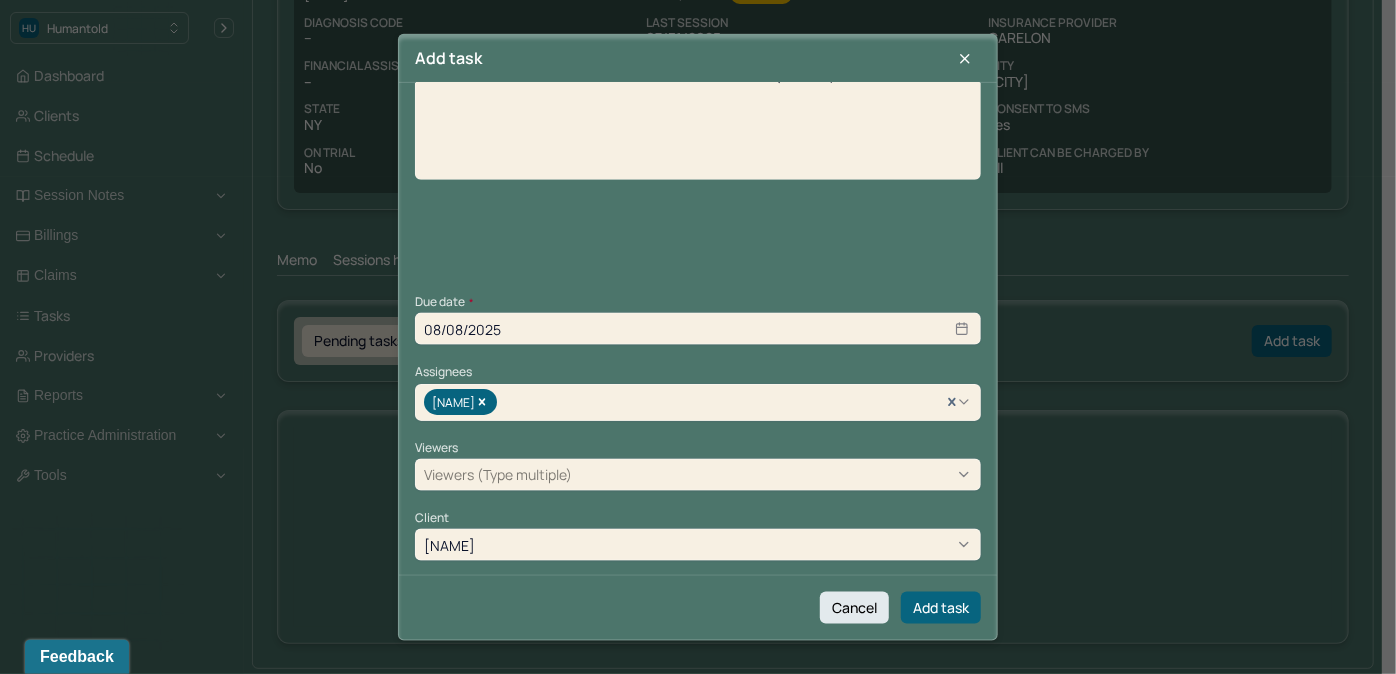 click on "Task title * respond recheck Add description SEE IF CLEINT RESPONDS TO EMAIL - IF NOT 2ND ATTEMPT (CHARGE) Due date * 08/08/2025 Assignees [NAME] Viewers (Type multiple) Client [NAME]" at bounding box center [698, 266] 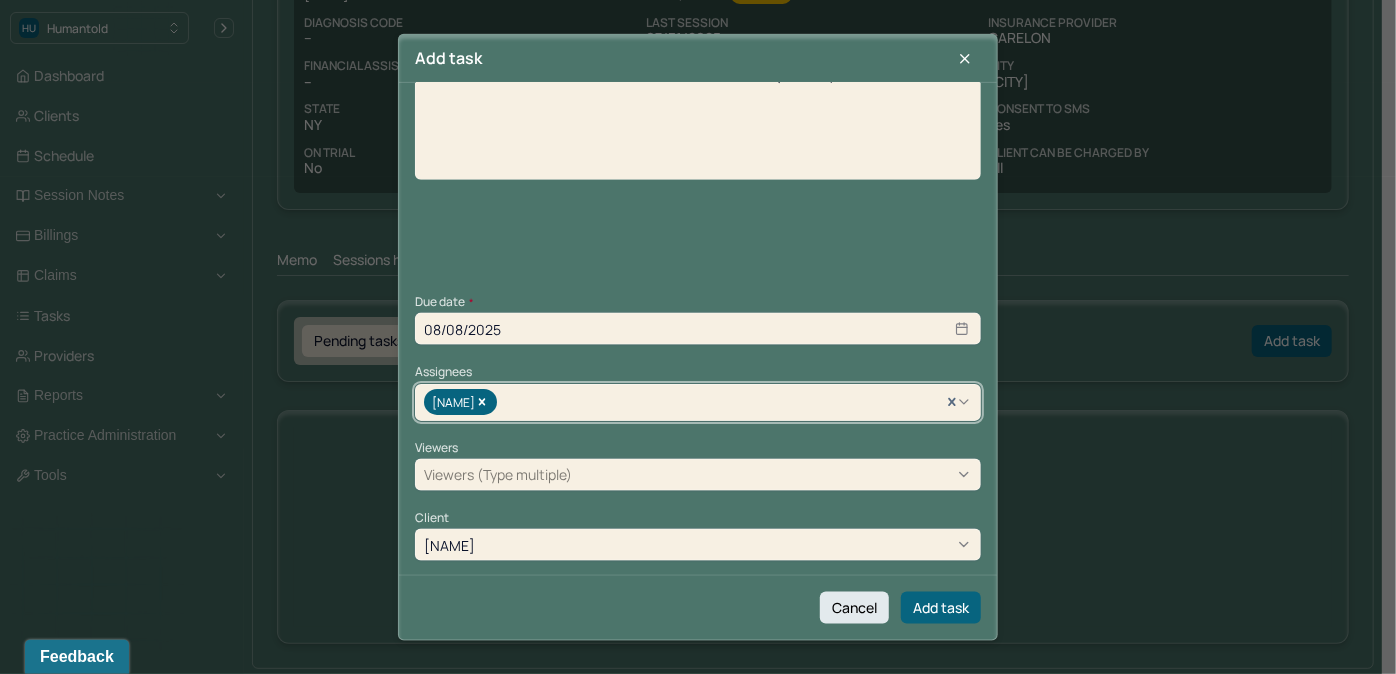 click on "[NAME]" at bounding box center (698, 401) 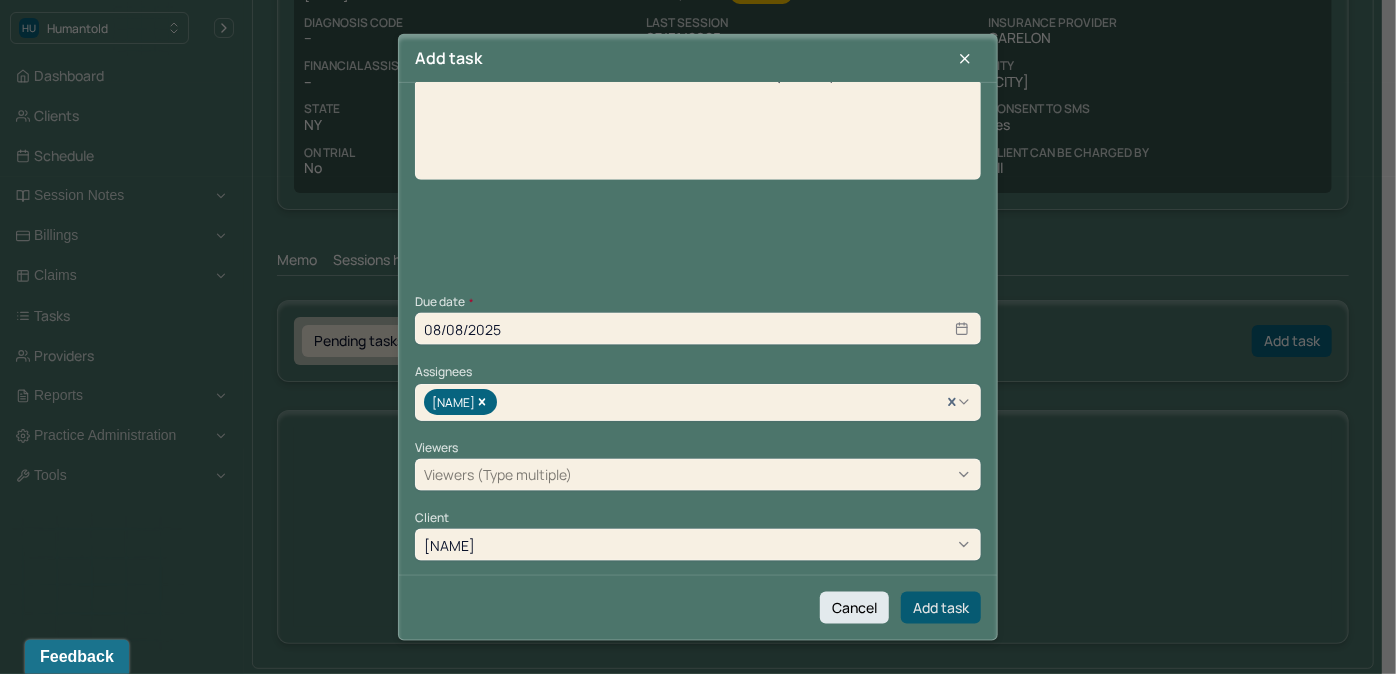 click on "Add task" at bounding box center [941, 607] 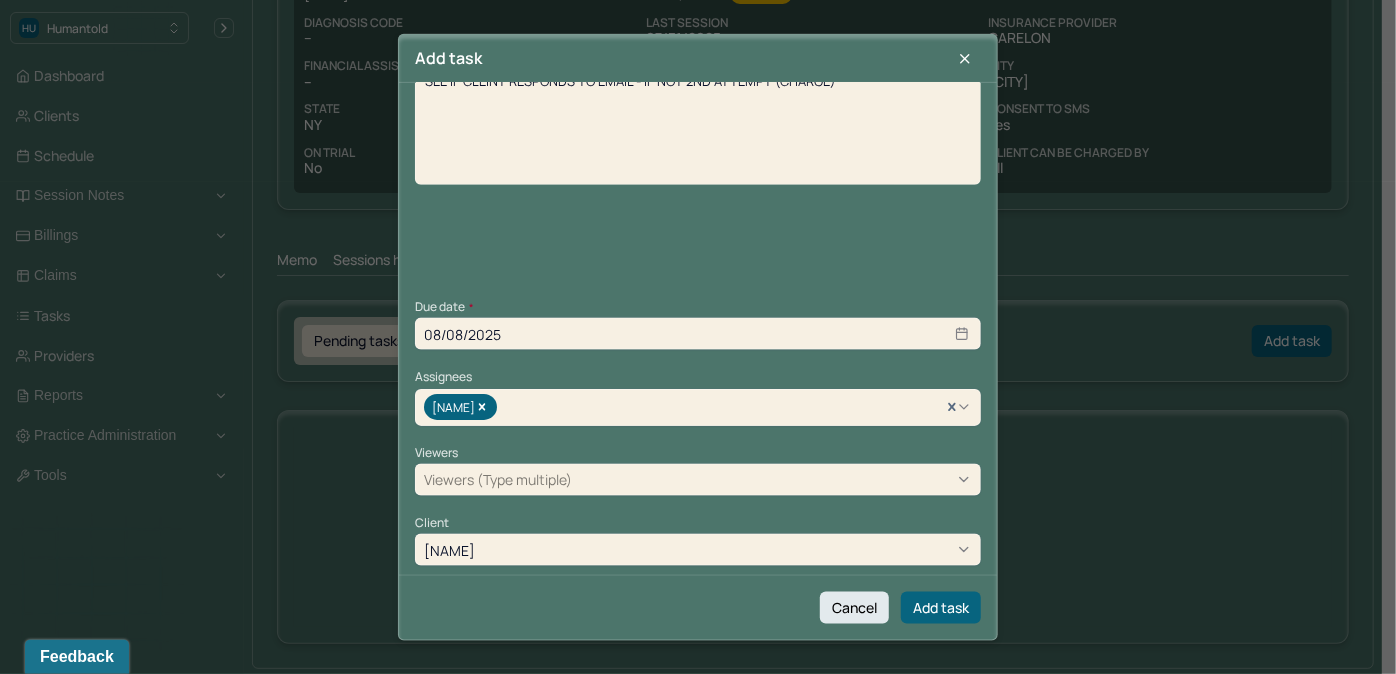 scroll, scrollTop: 128, scrollLeft: 0, axis: vertical 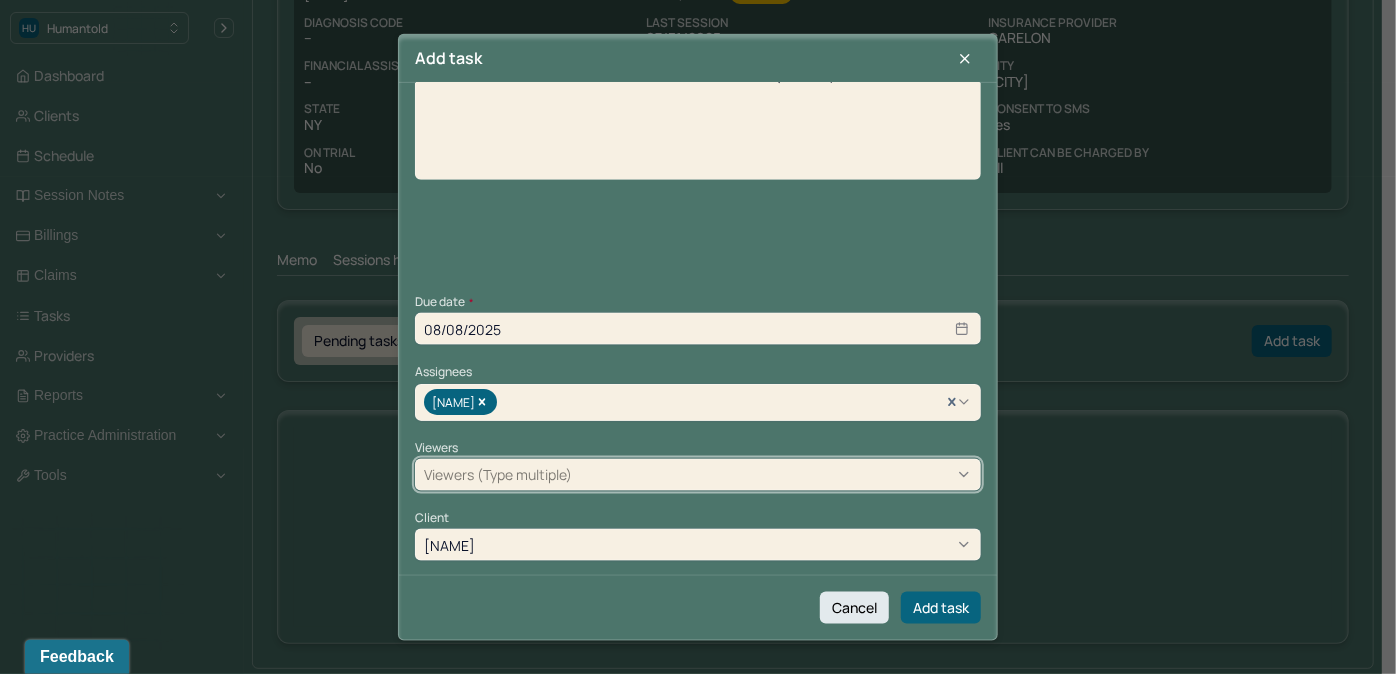 click at bounding box center (774, 474) 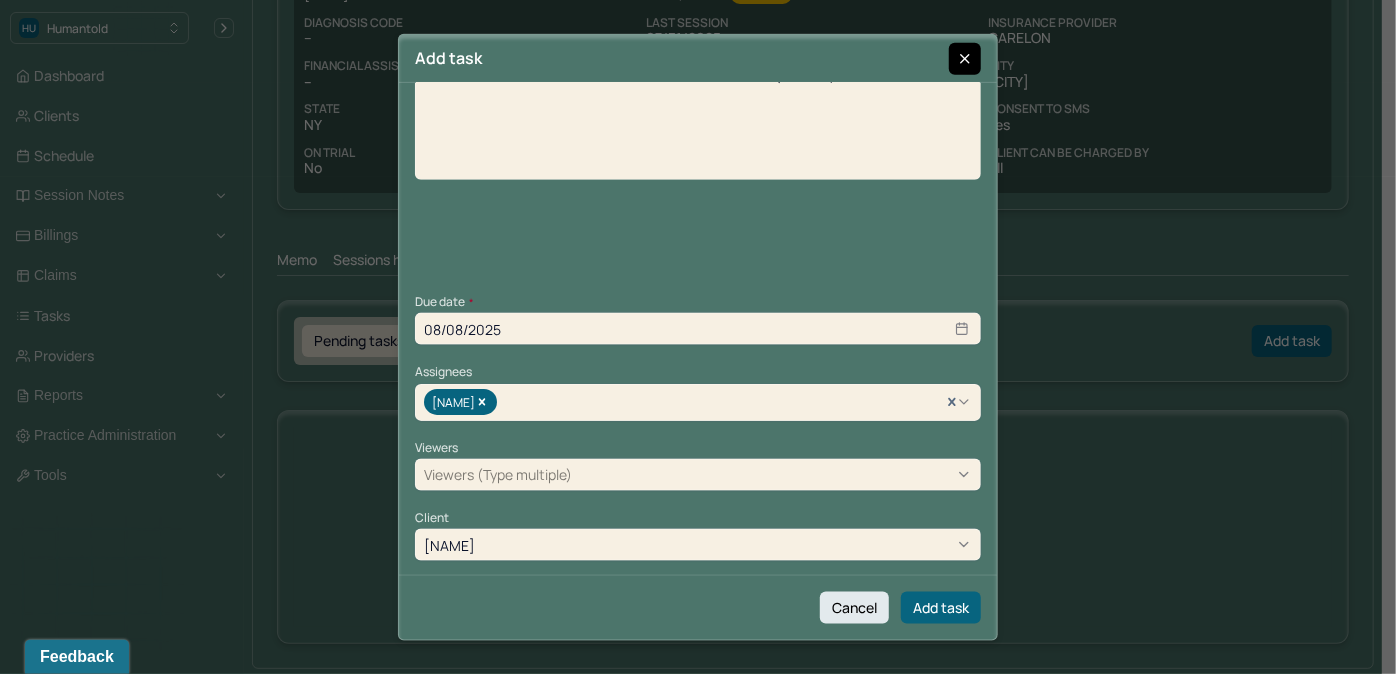 click 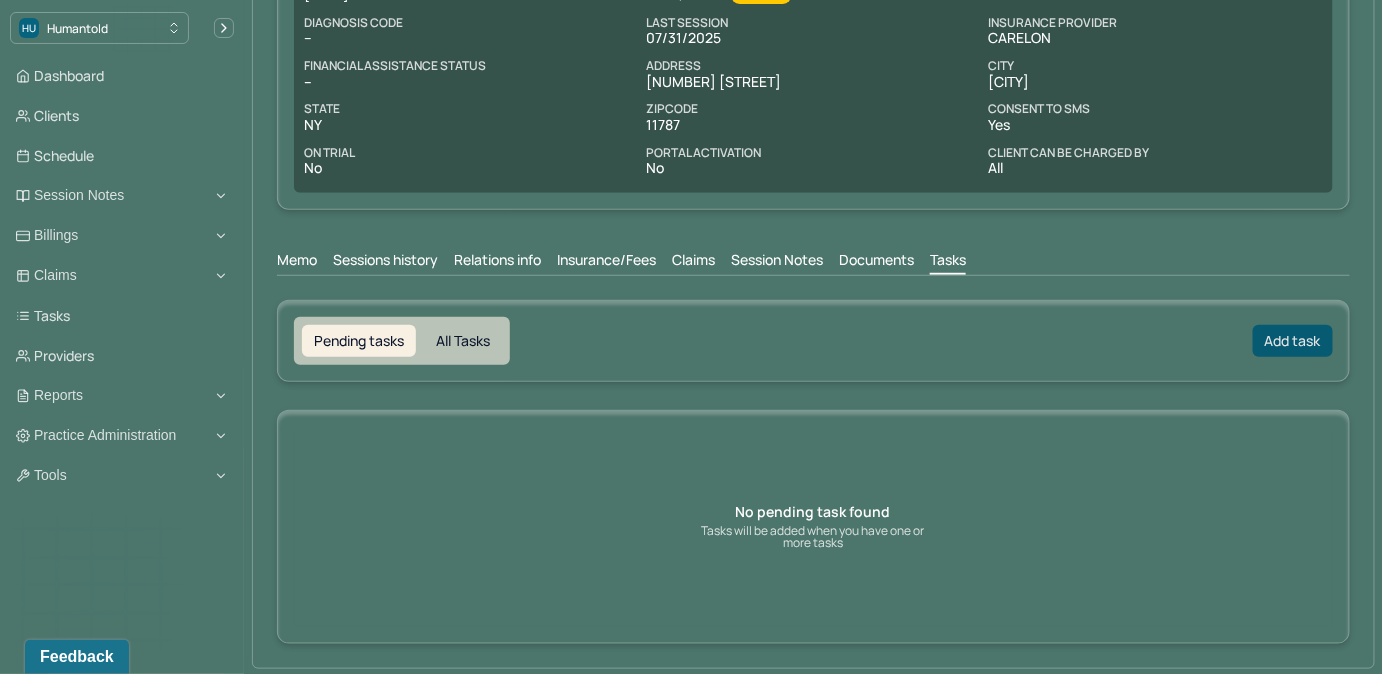 click on "Add task" at bounding box center [1293, 341] 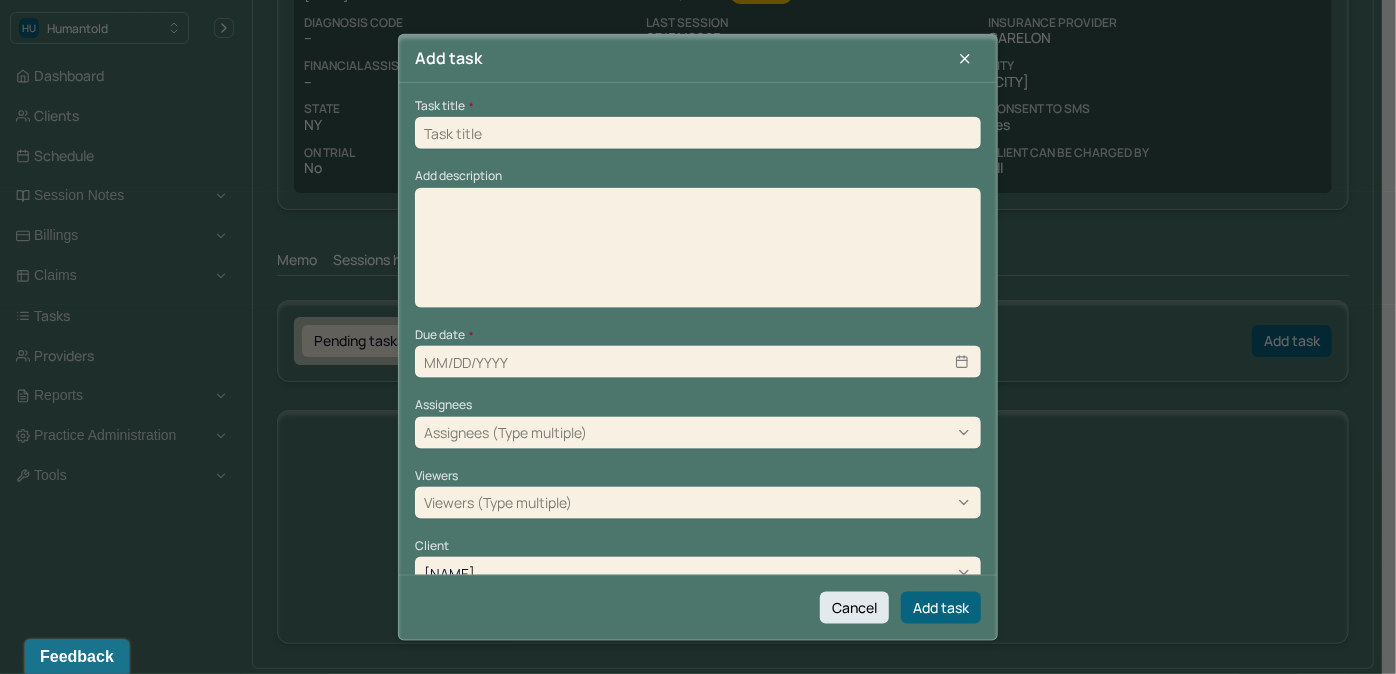 click at bounding box center (698, 133) 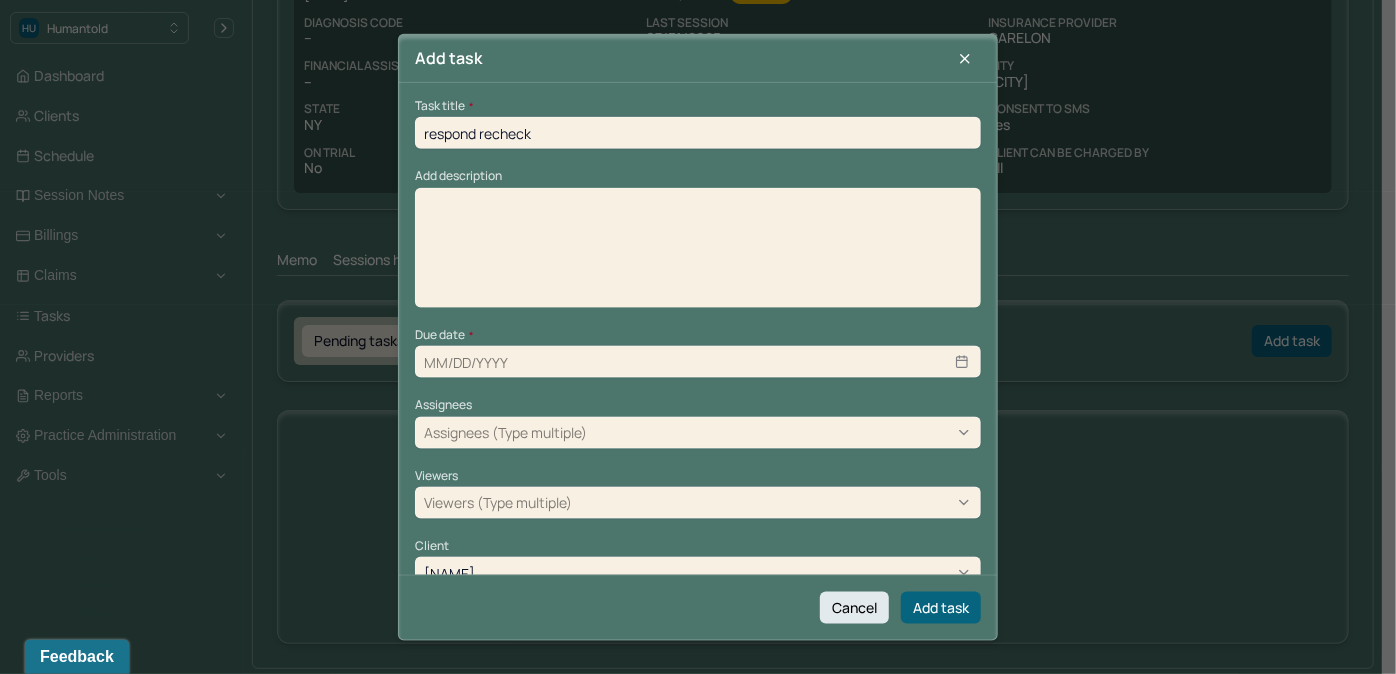 type on "08/08/2025" 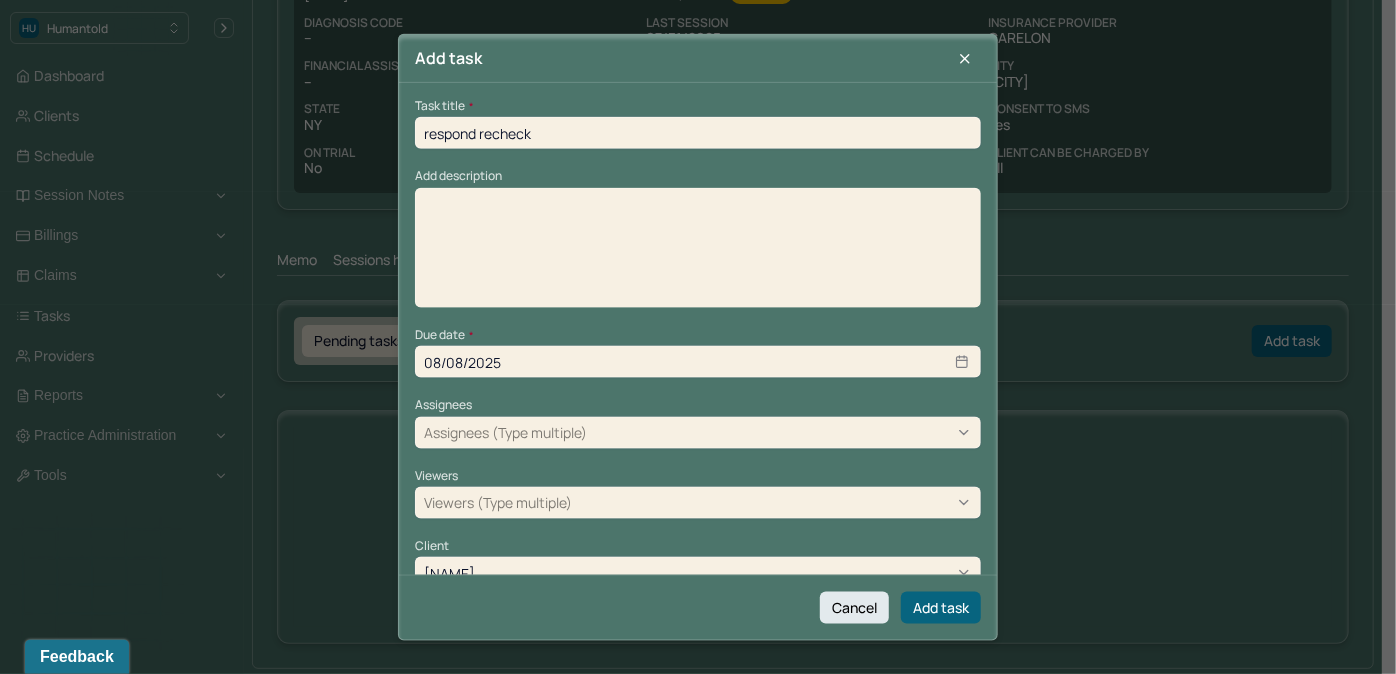 click at bounding box center (698, 254) 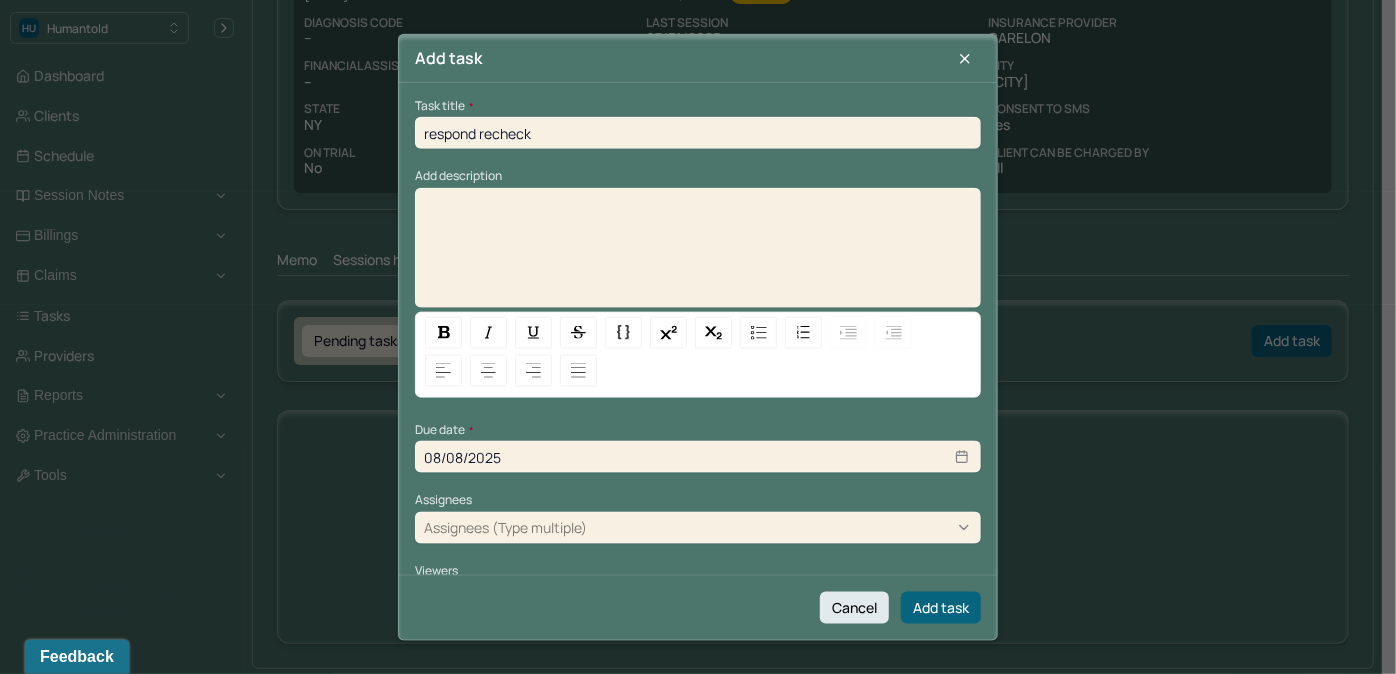 click at bounding box center [698, 254] 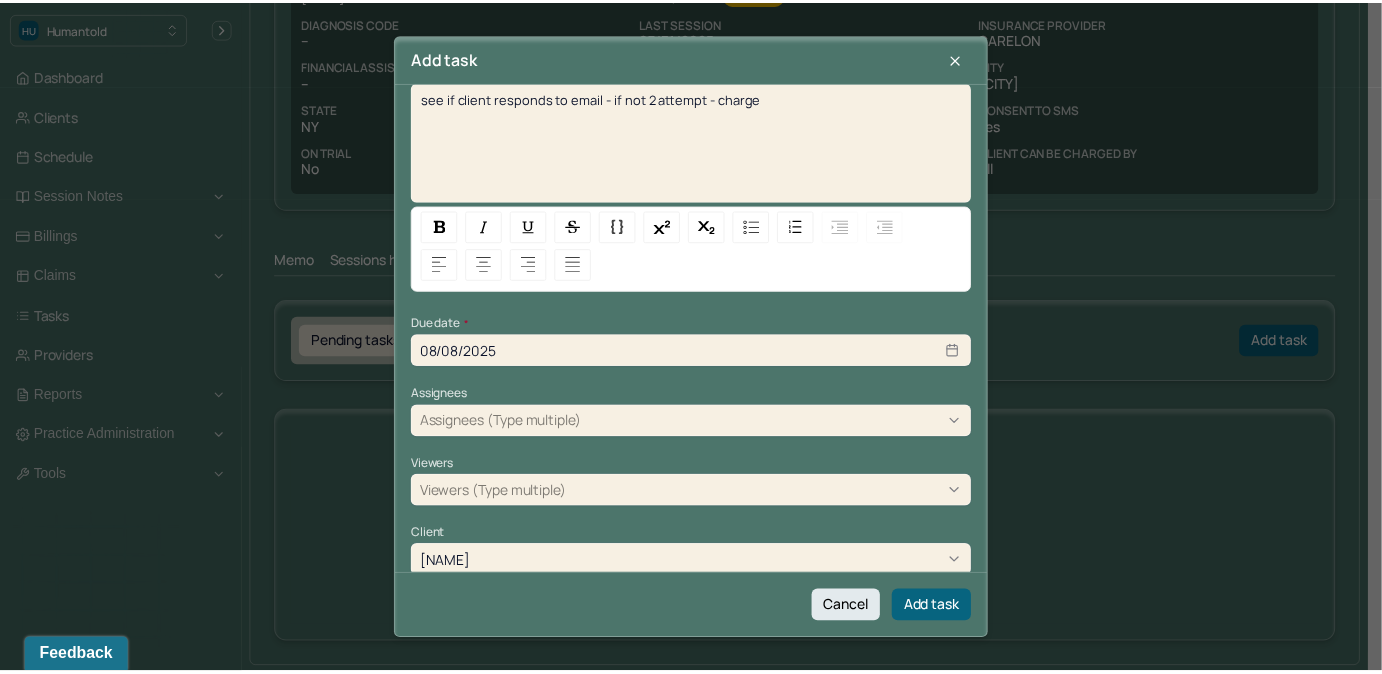 scroll, scrollTop: 122, scrollLeft: 0, axis: vertical 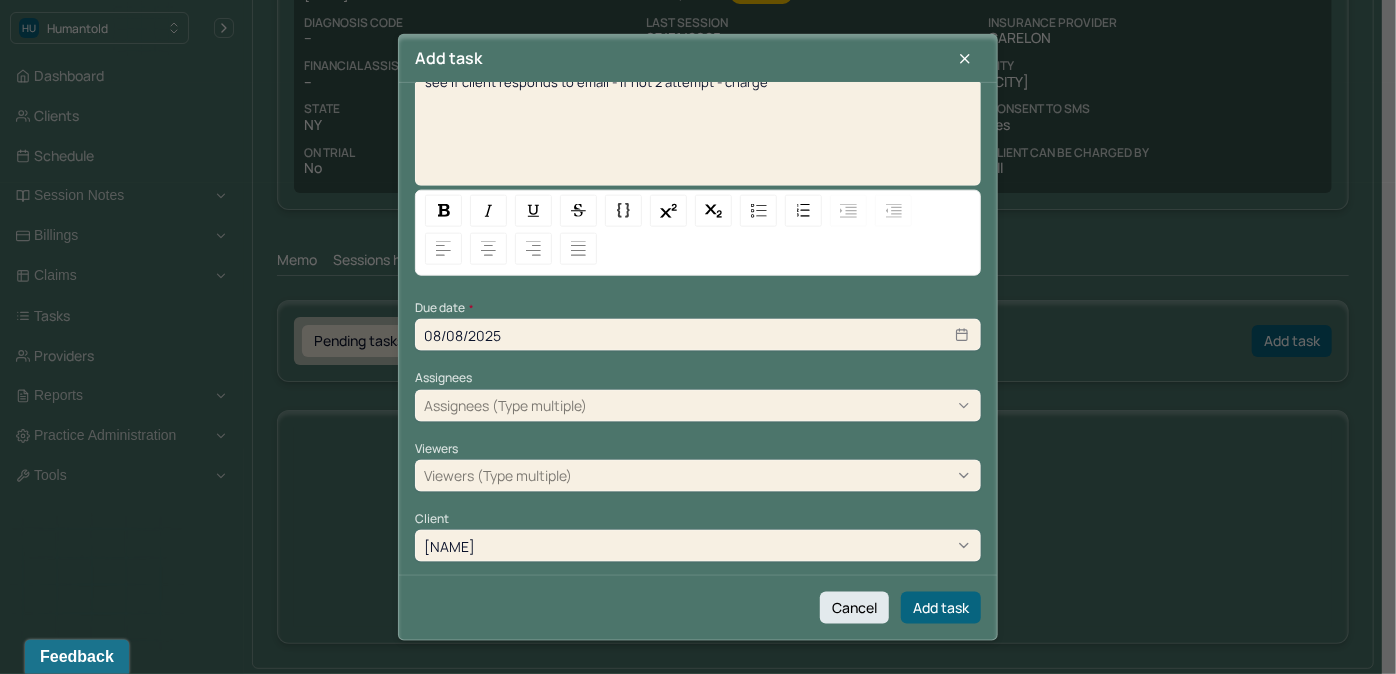click on "Task title * respond recheck Add description see if client responds to email - if not 2 attempt - charge Due date * 08/08/2025 Assignees Assignees (Type multiple) Viewers Viewers (Type multiple) Client [NAME]" at bounding box center (698, 269) 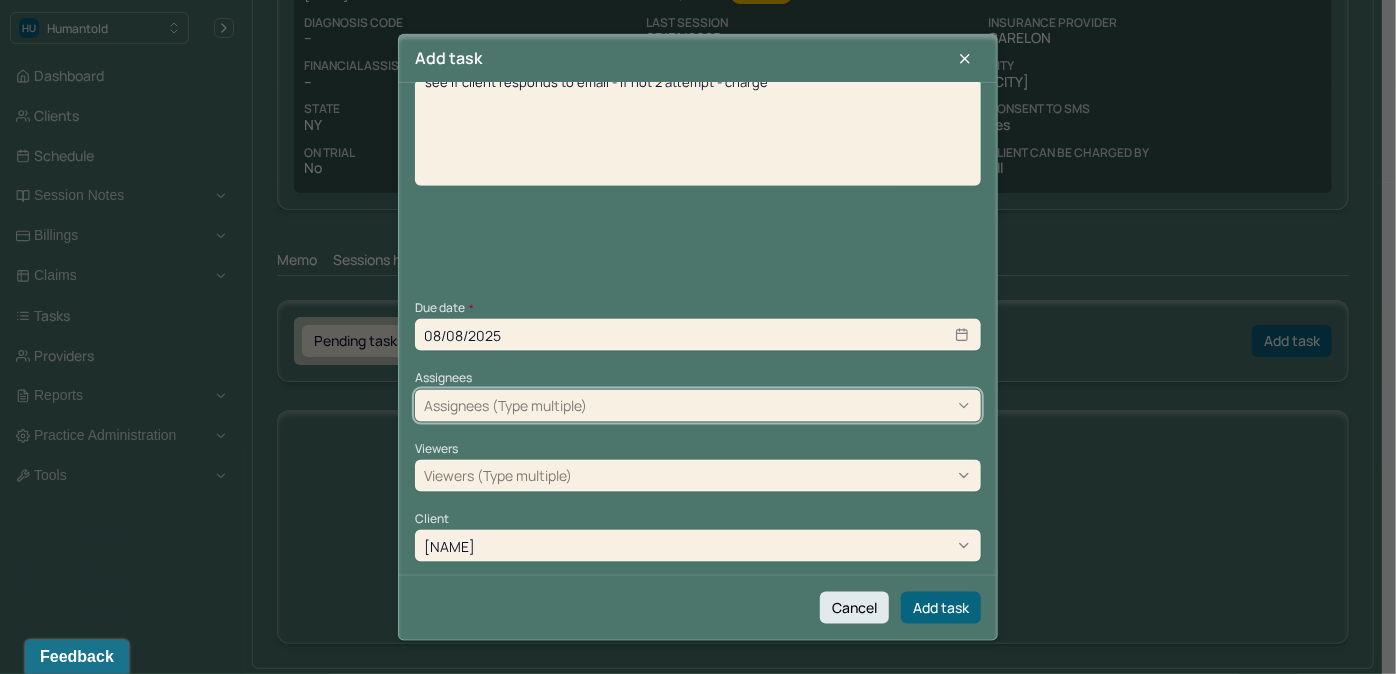click on "Assignees (Type multiple)" at bounding box center [505, 405] 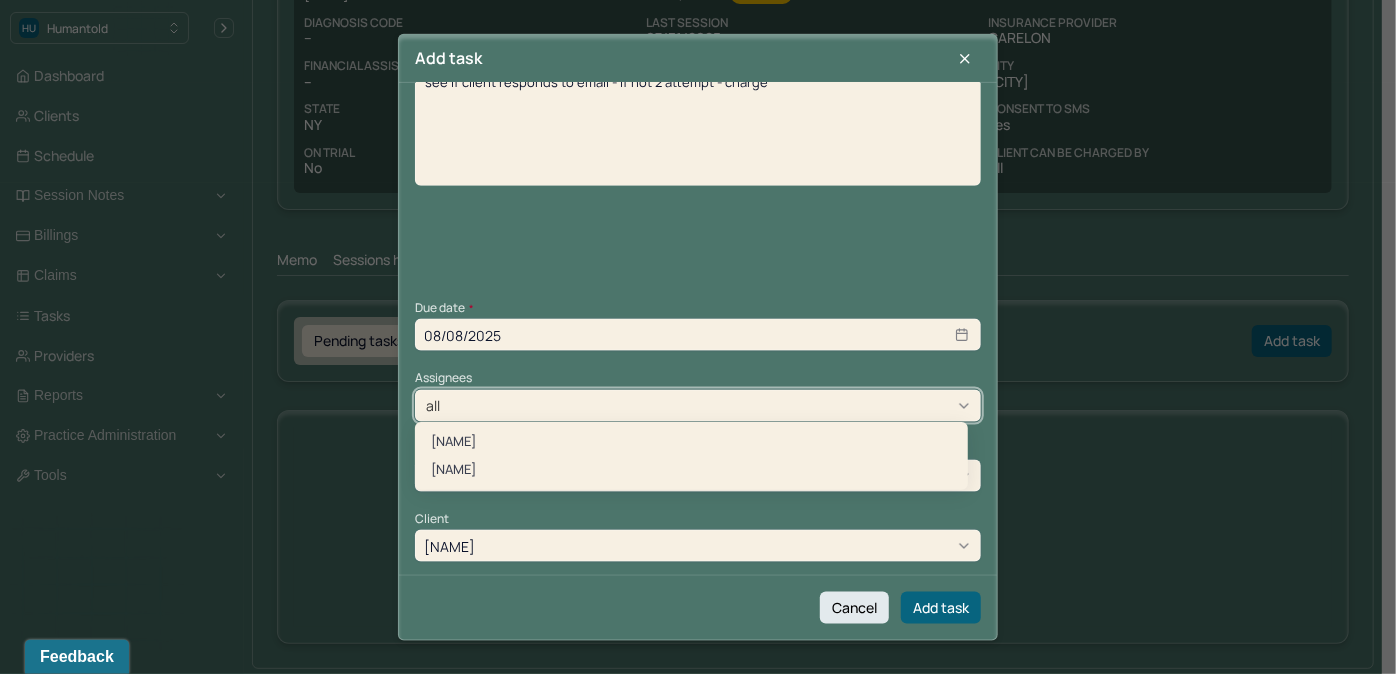 type on "allie" 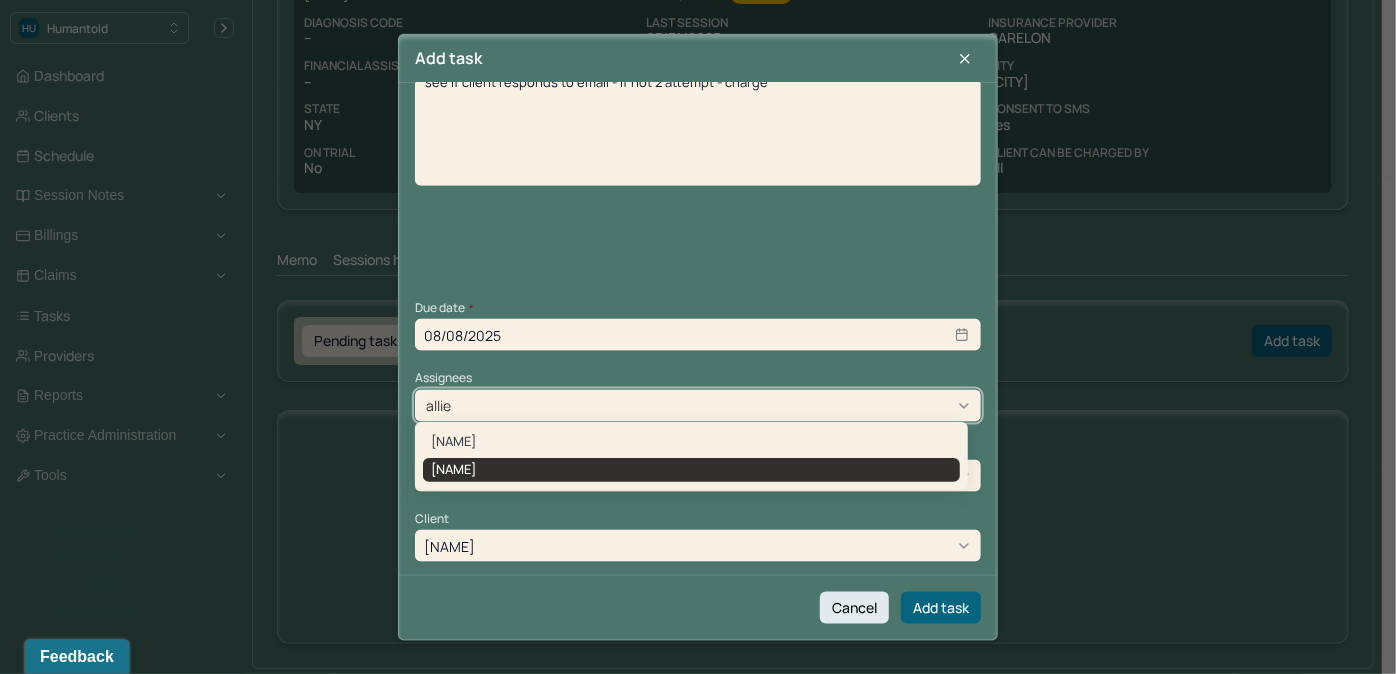 click on "[NAME]" at bounding box center (691, 470) 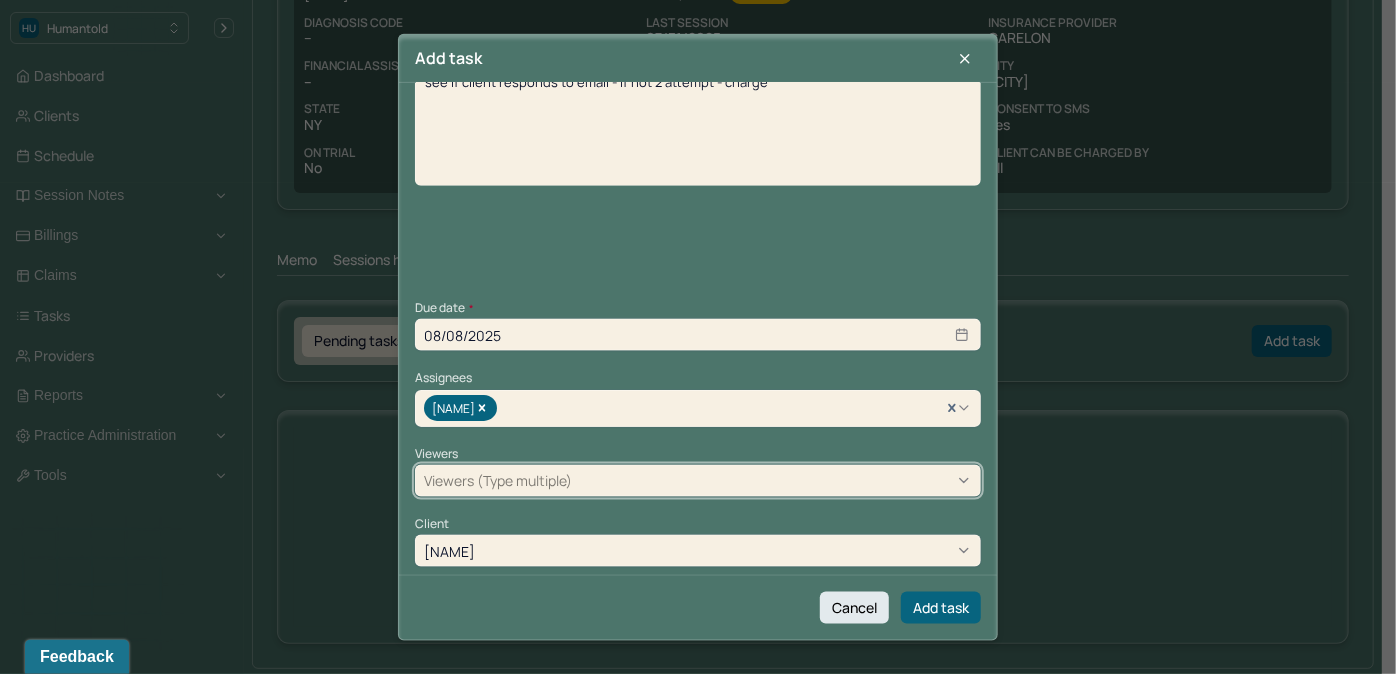 click at bounding box center (774, 480) 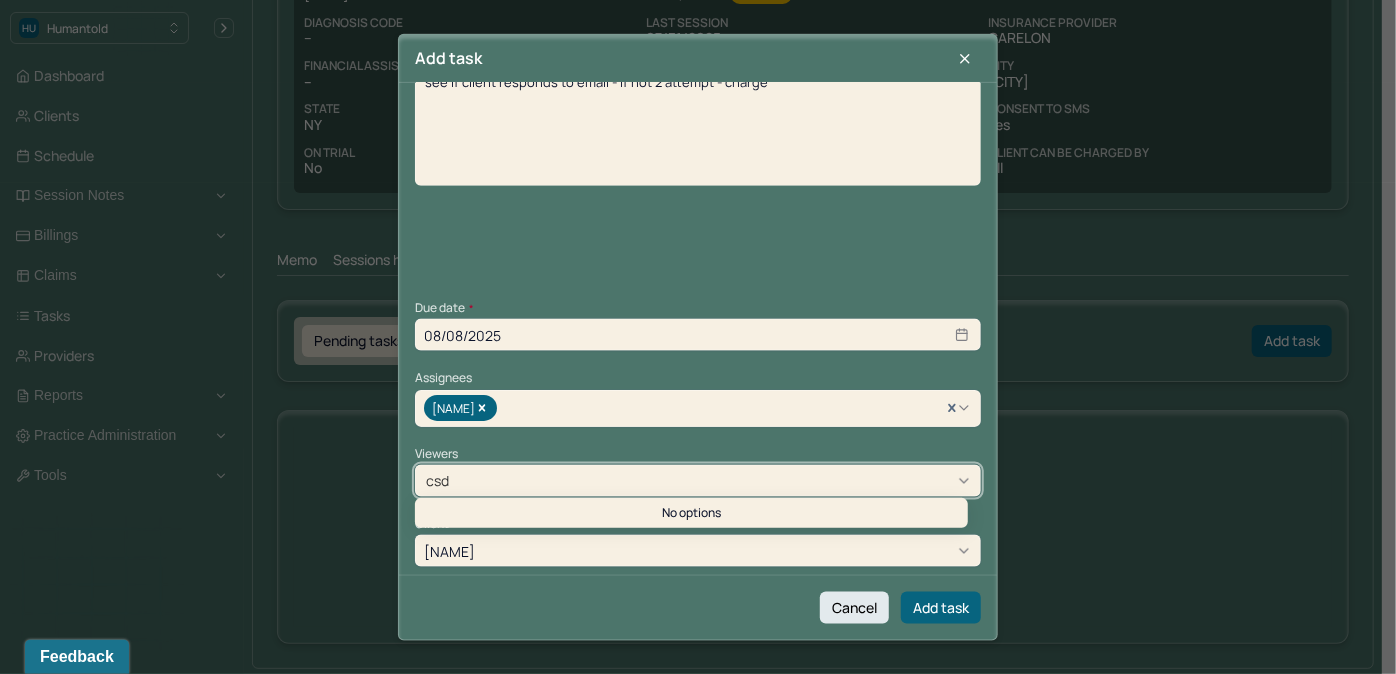 click on "No options" at bounding box center (691, 513) 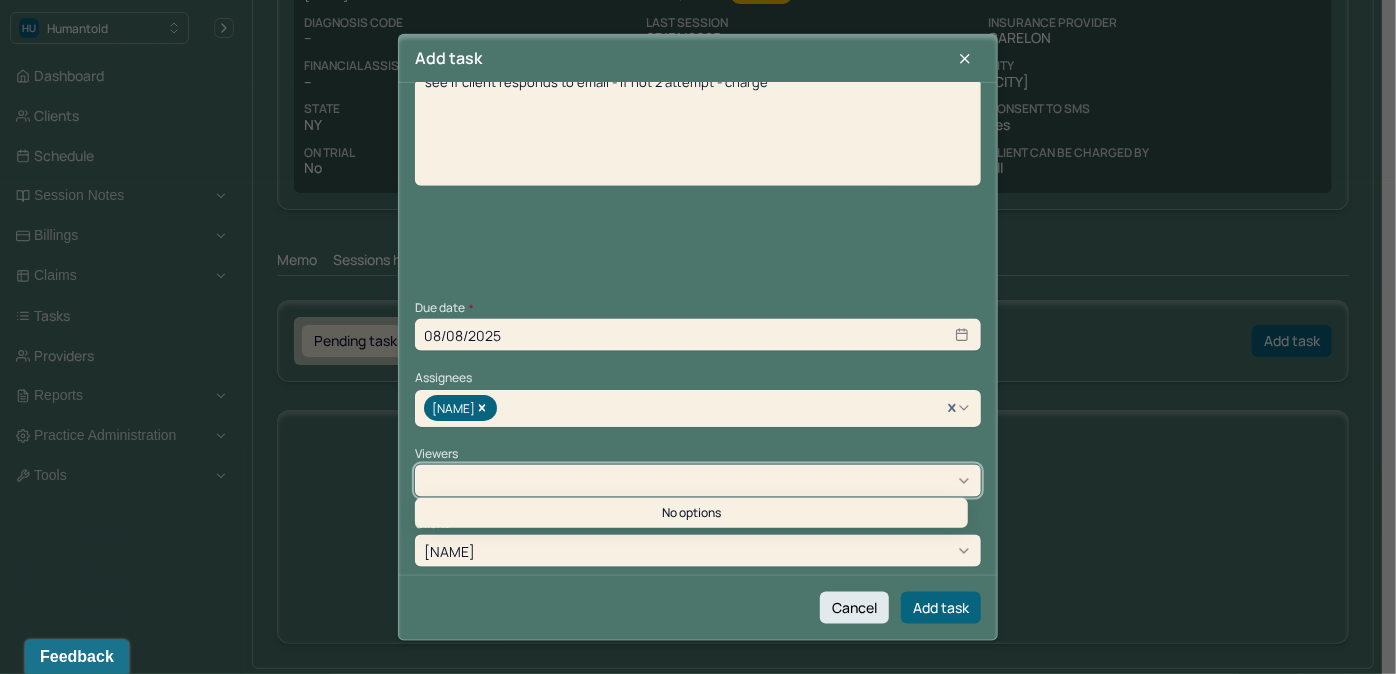 click on "[NAME]" at bounding box center (698, 551) 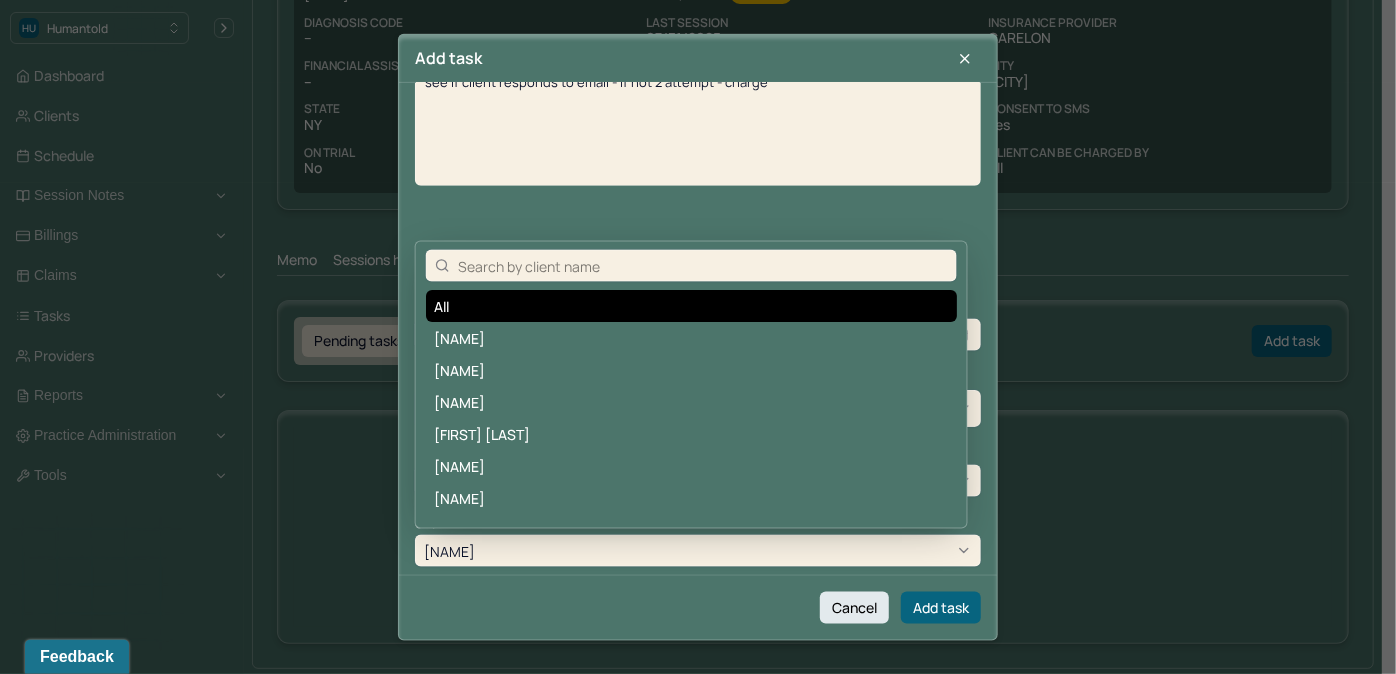 click on "All" at bounding box center [691, 306] 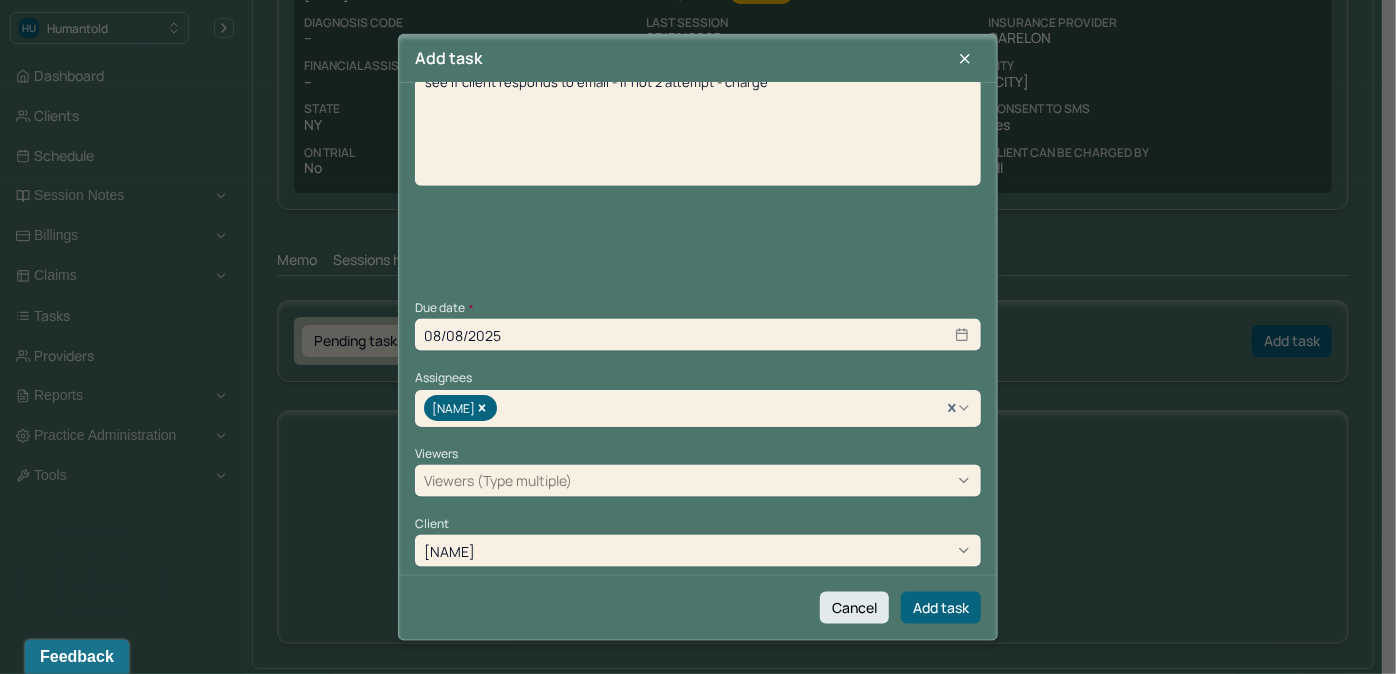 click on "[NAME]" at bounding box center [698, 551] 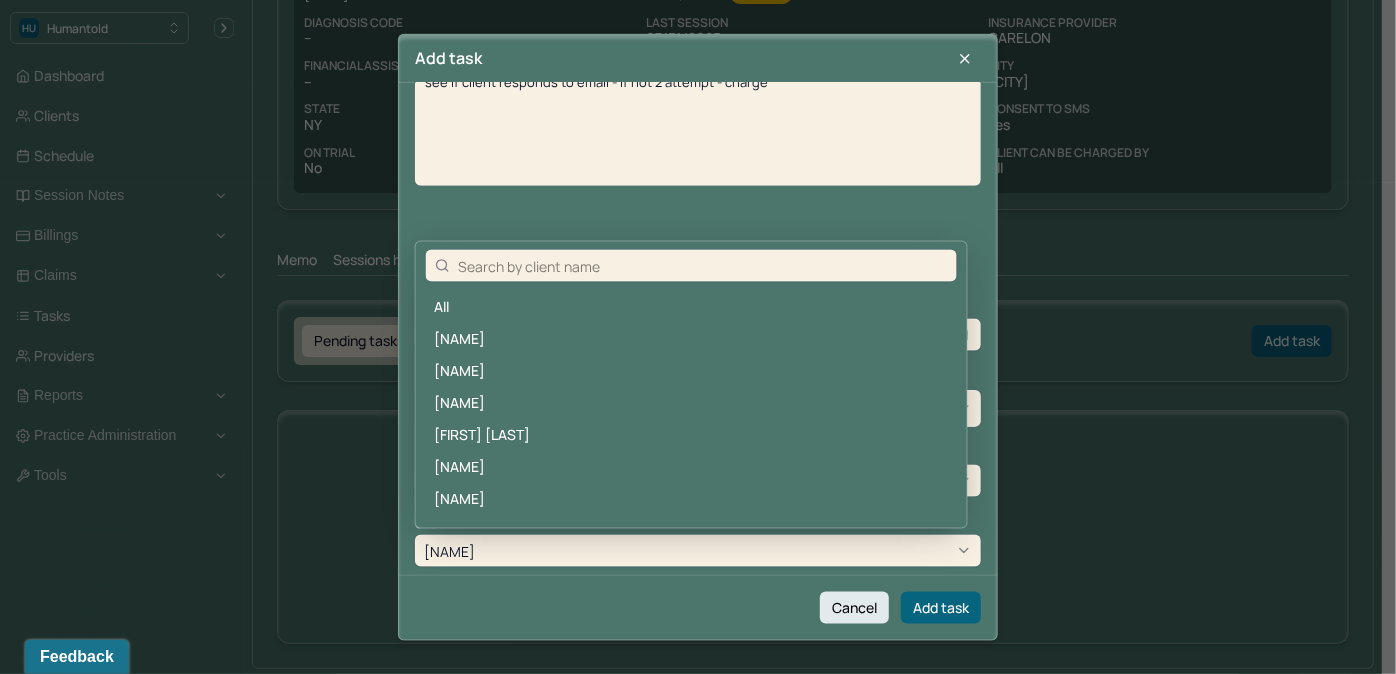 click on "see if client responds to email - if not 2 attempt - charge" at bounding box center [698, 172] 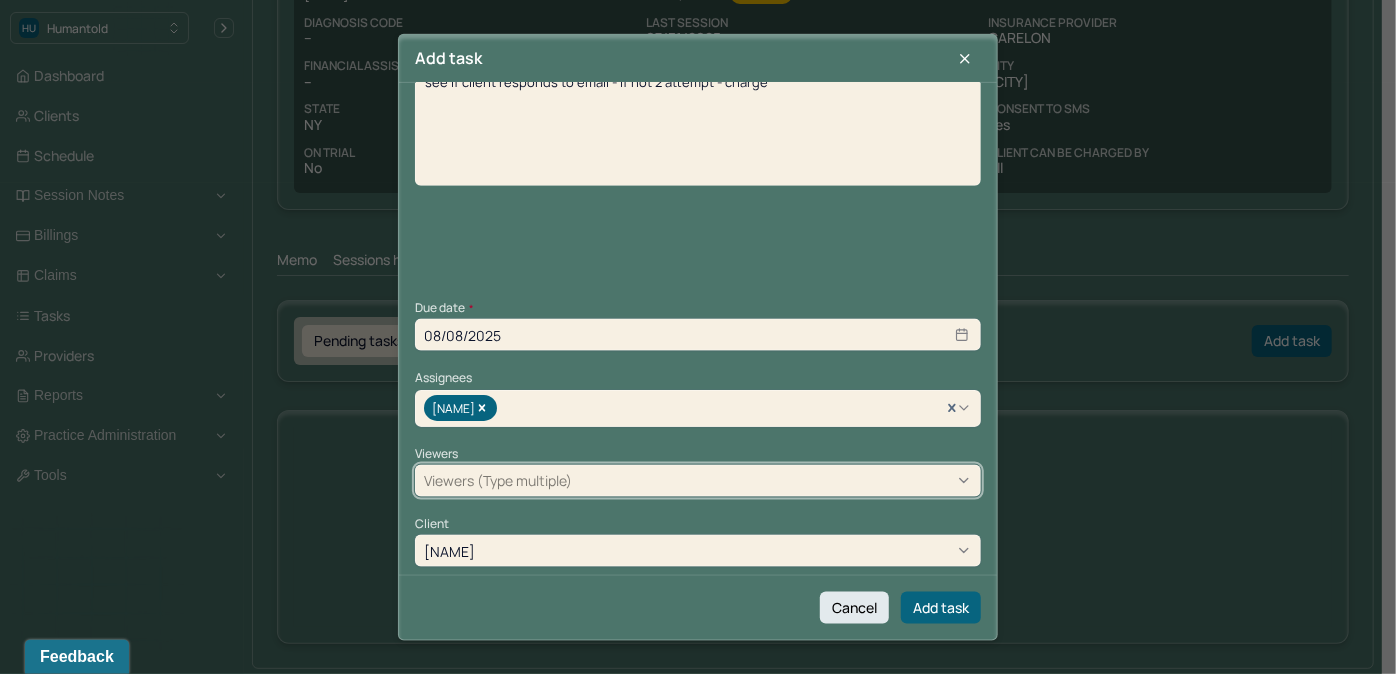 click on "Viewers (Type multiple)" at bounding box center (498, 480) 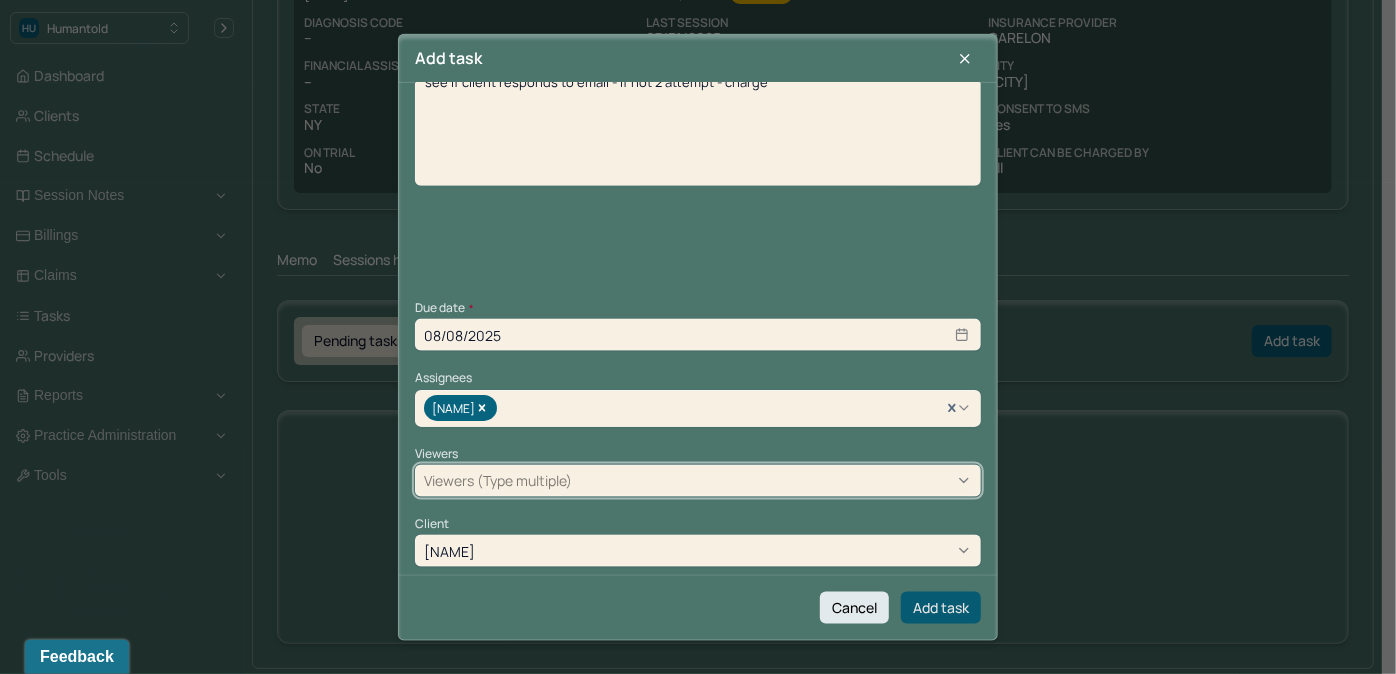 click on "Add task" at bounding box center (941, 607) 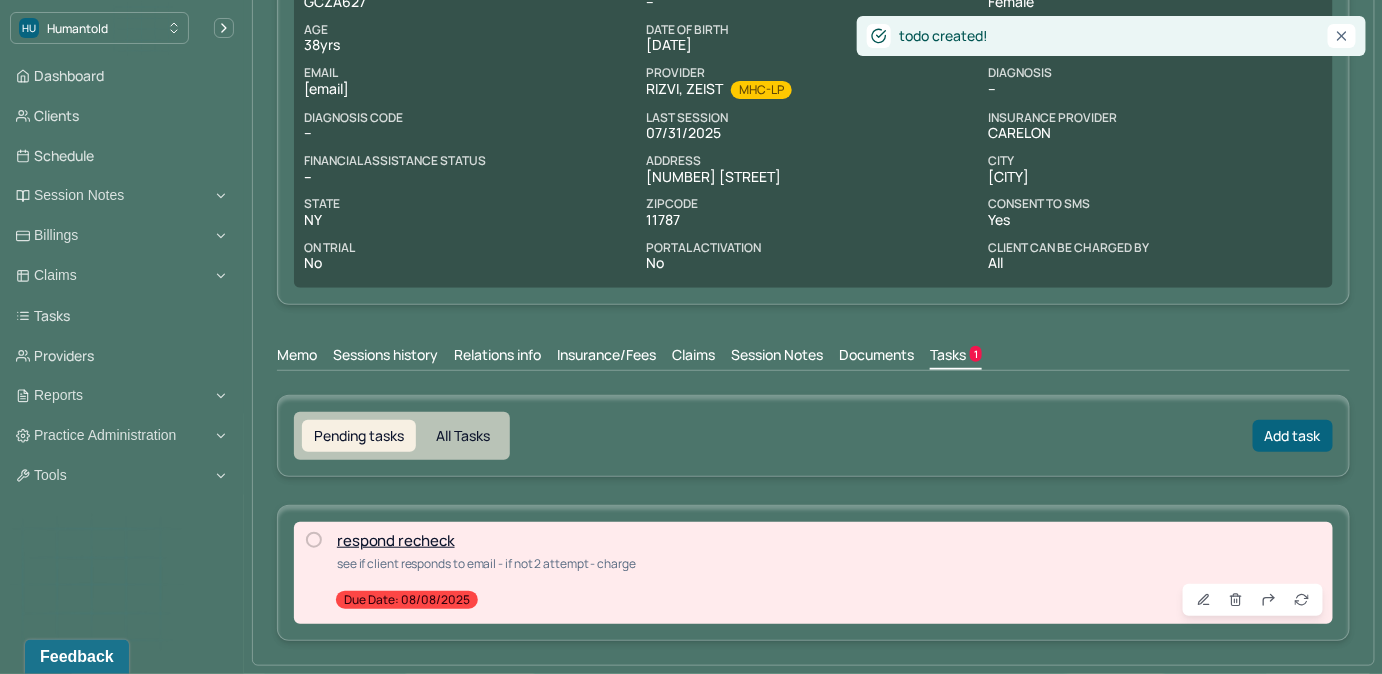 scroll, scrollTop: 211, scrollLeft: 0, axis: vertical 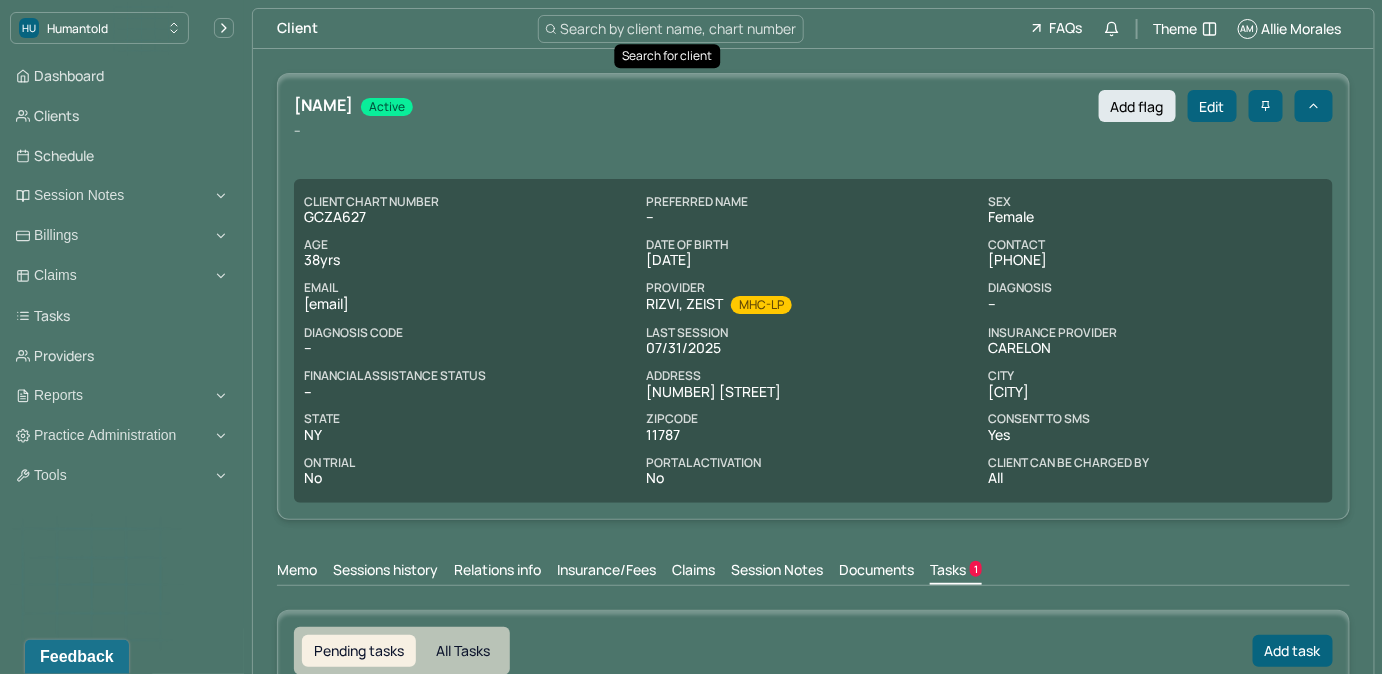 click on "Search by client name, chart number" at bounding box center [679, 28] 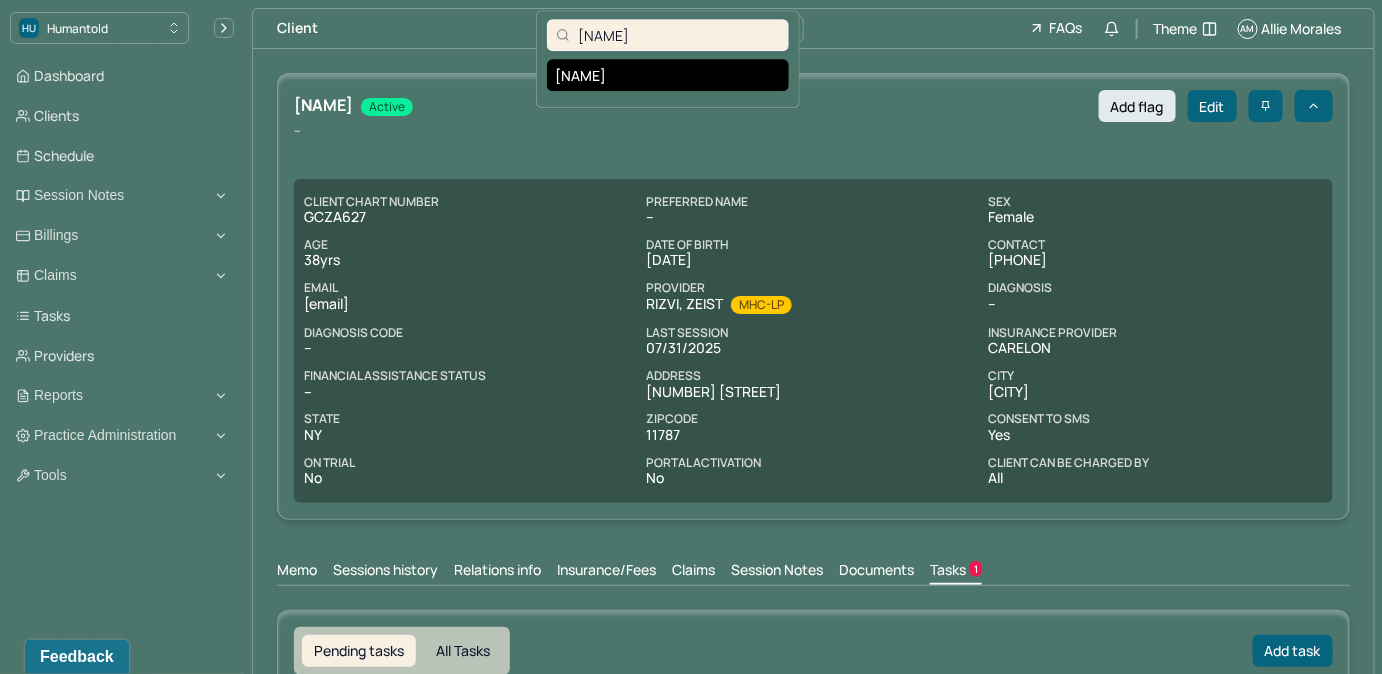 type on "[NAME]" 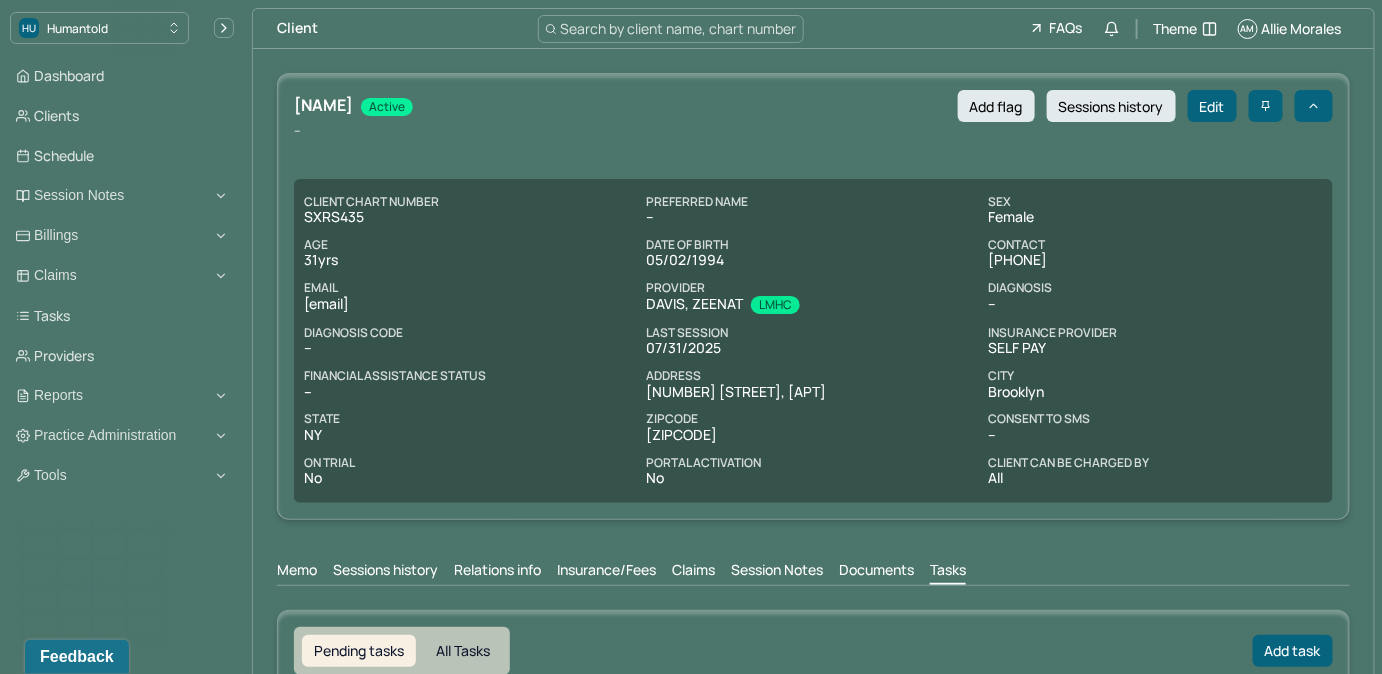 copy on "[EMAIL]" 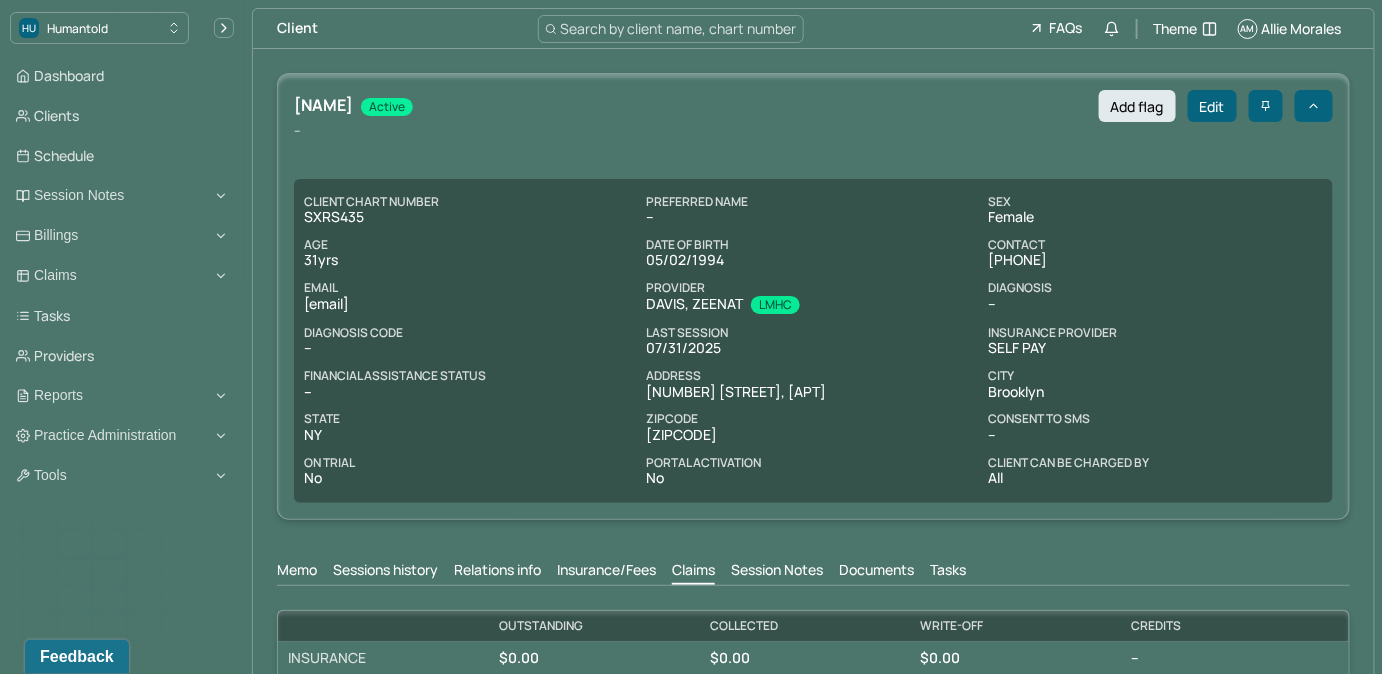 scroll, scrollTop: 0, scrollLeft: 0, axis: both 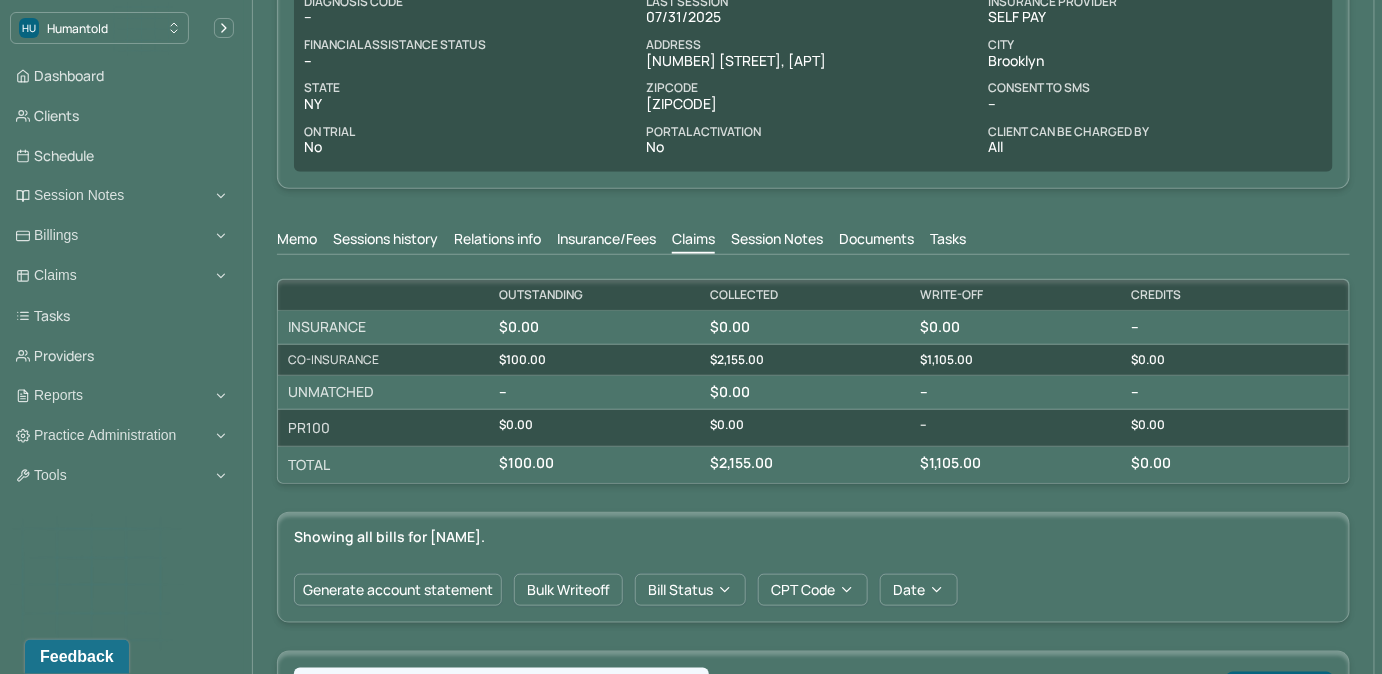 click on "Tasks" at bounding box center (948, 241) 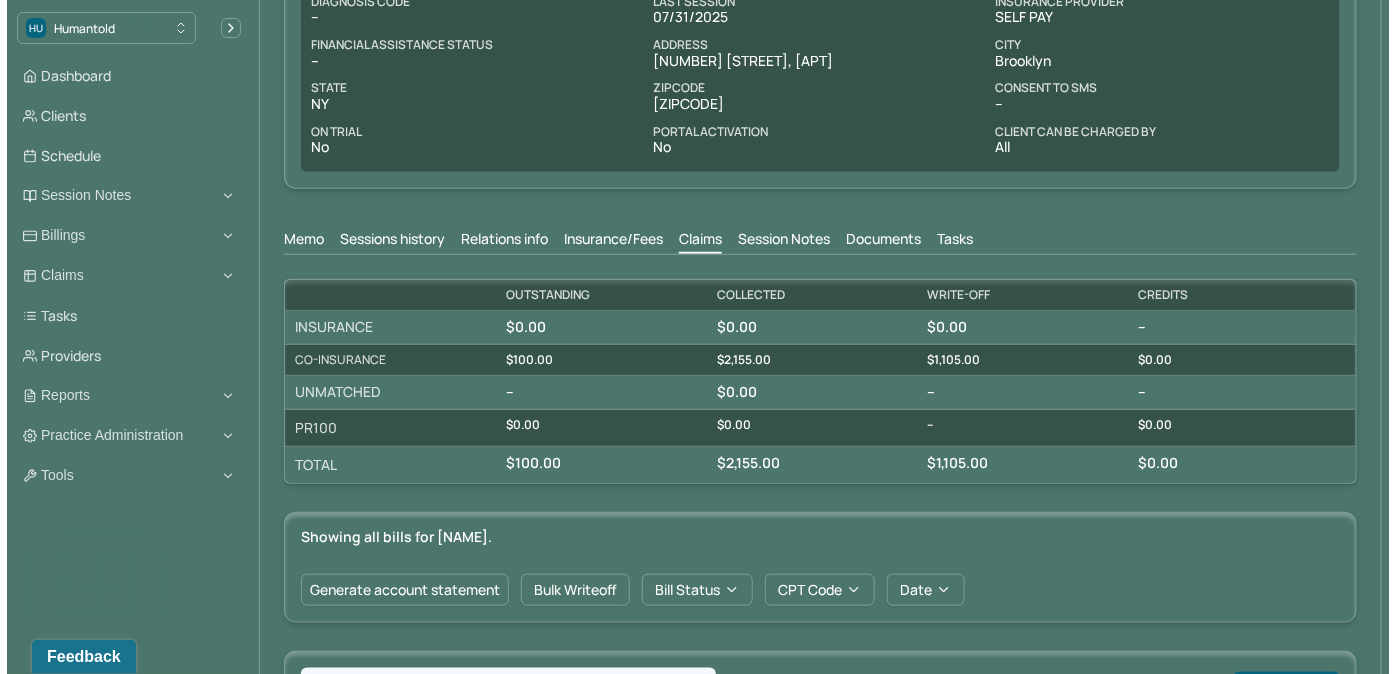 scroll, scrollTop: 310, scrollLeft: 0, axis: vertical 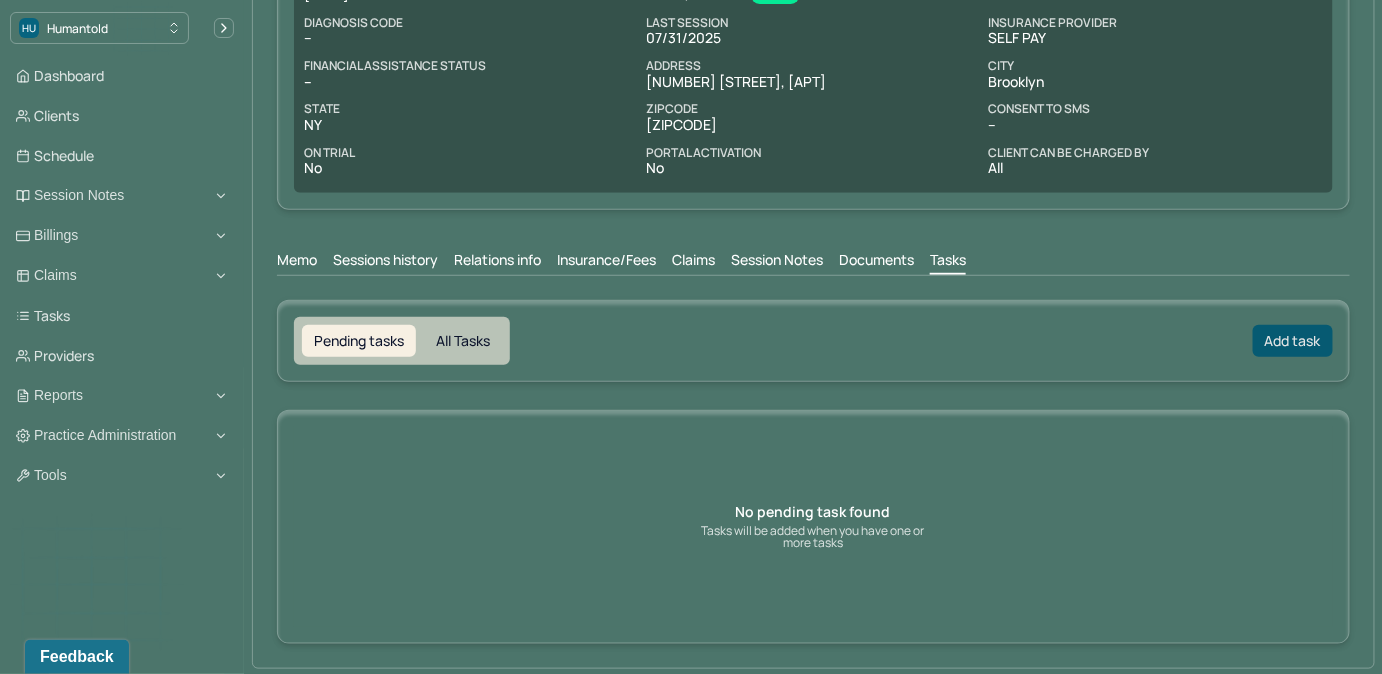 click on "Add task" at bounding box center [1293, 341] 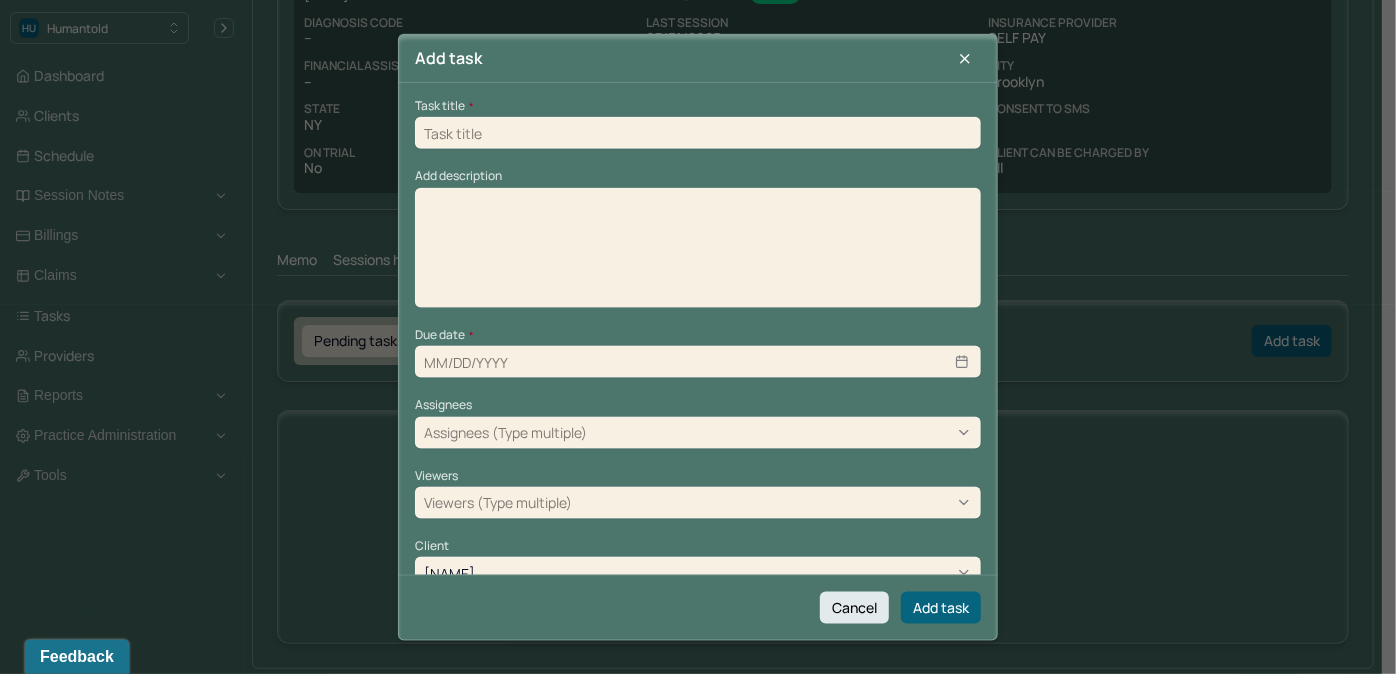click at bounding box center [698, 133] 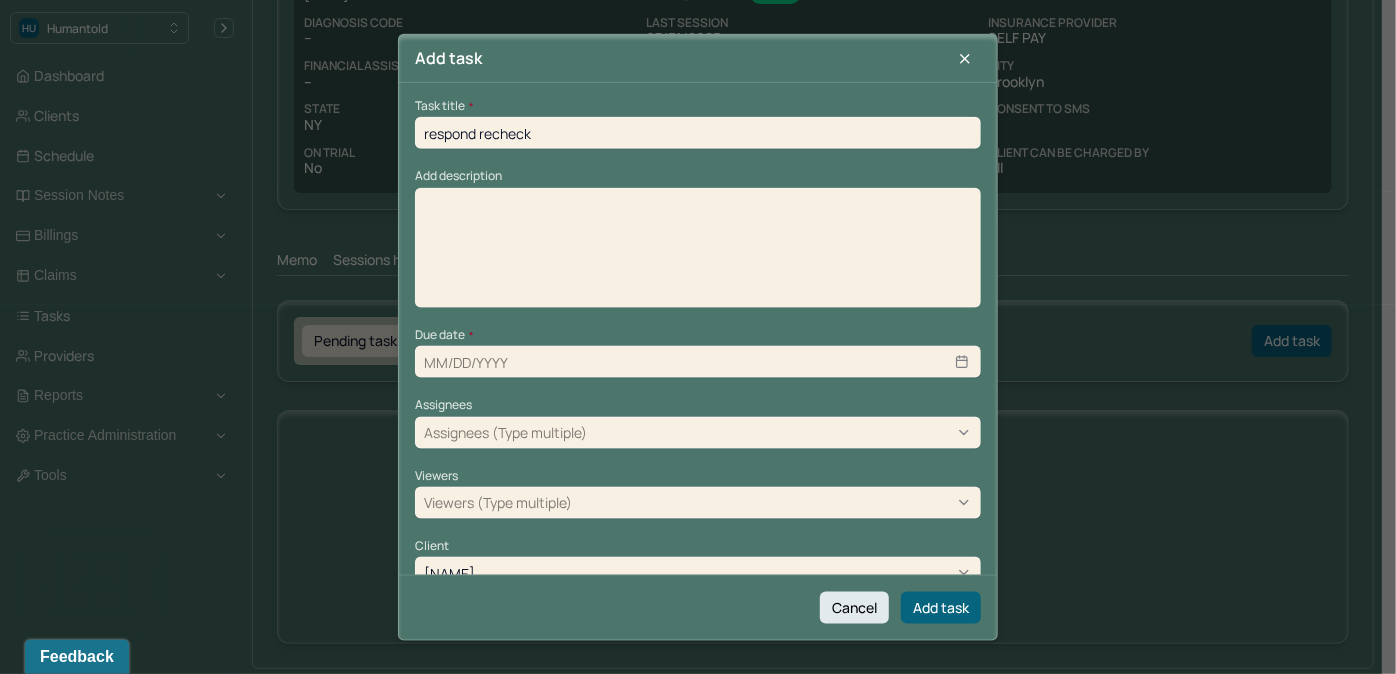 type on "08/08/2025" 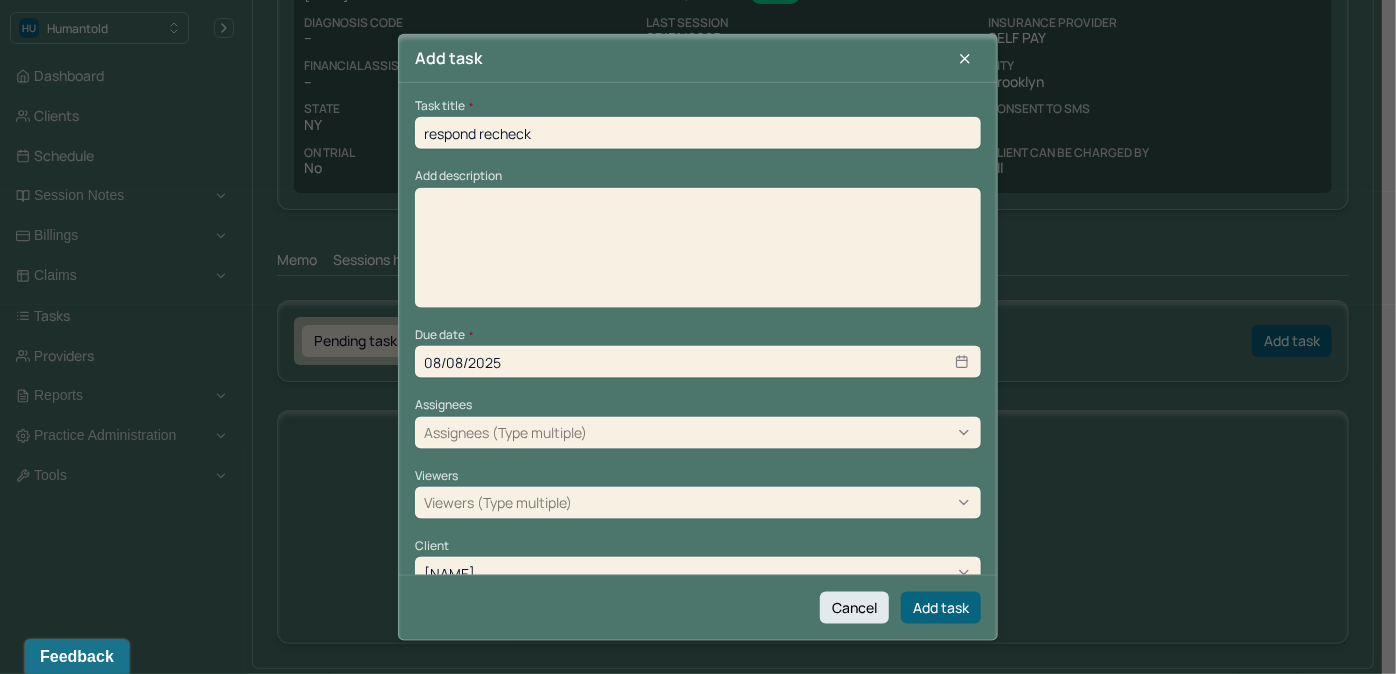 click at bounding box center (698, 254) 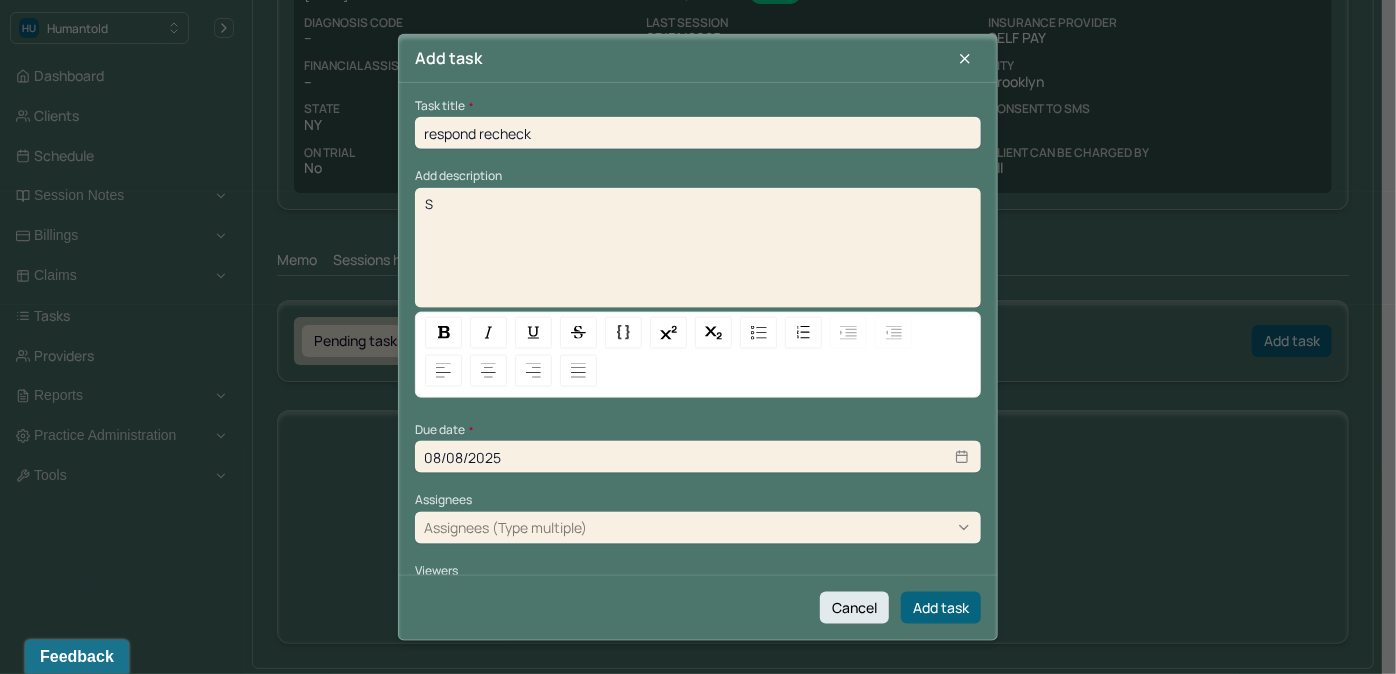 type 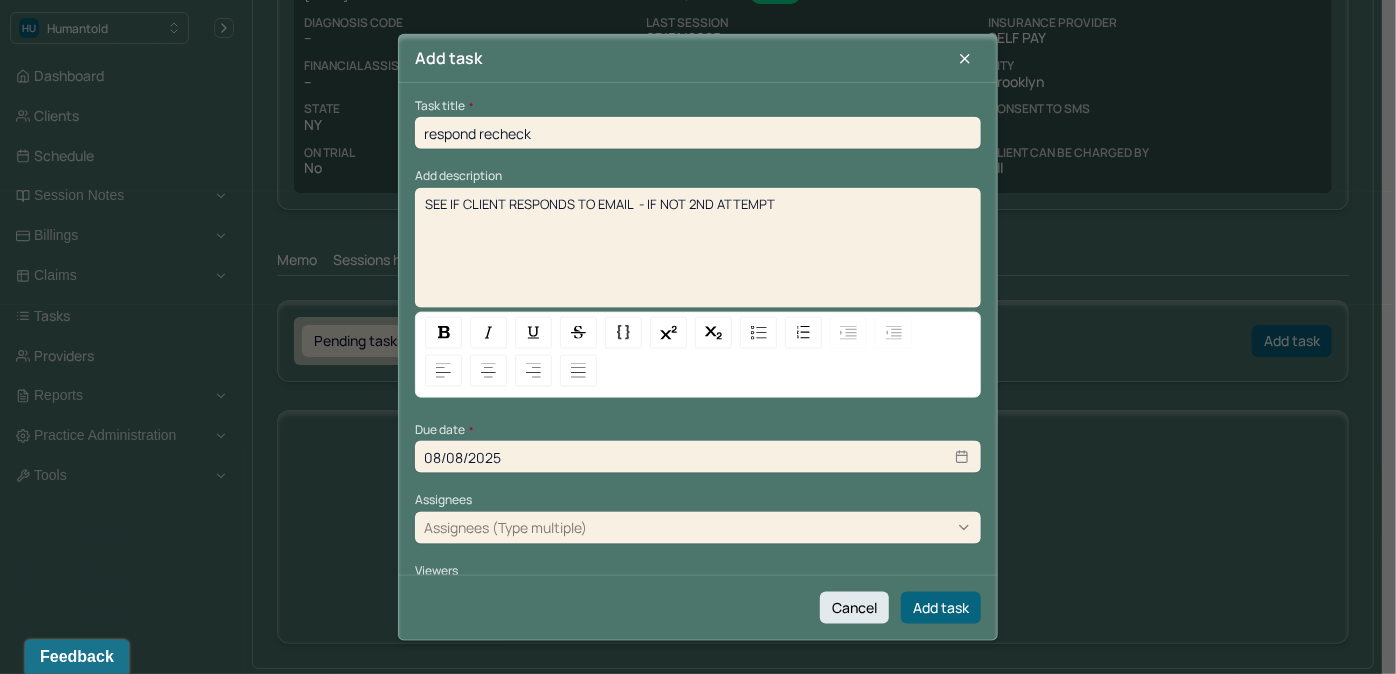 click on "Assignees (Type multiple)" at bounding box center (505, 527) 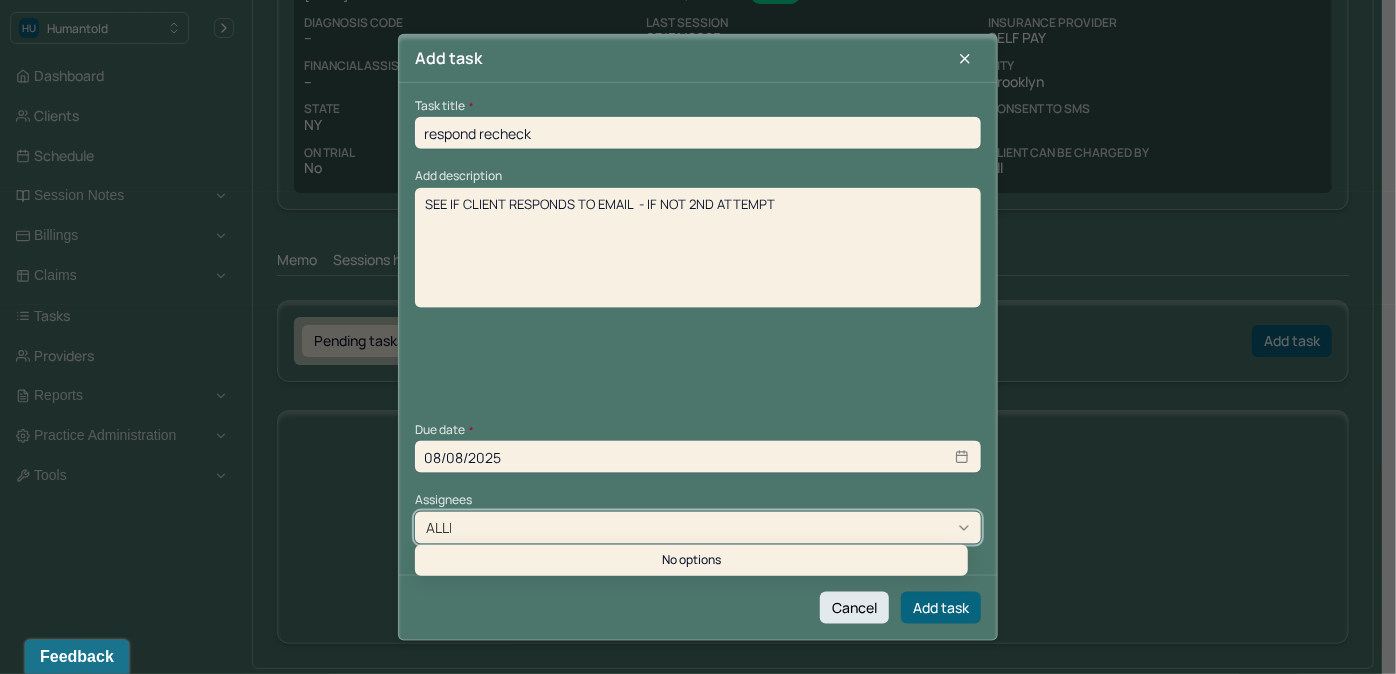 type on "[NAME]" 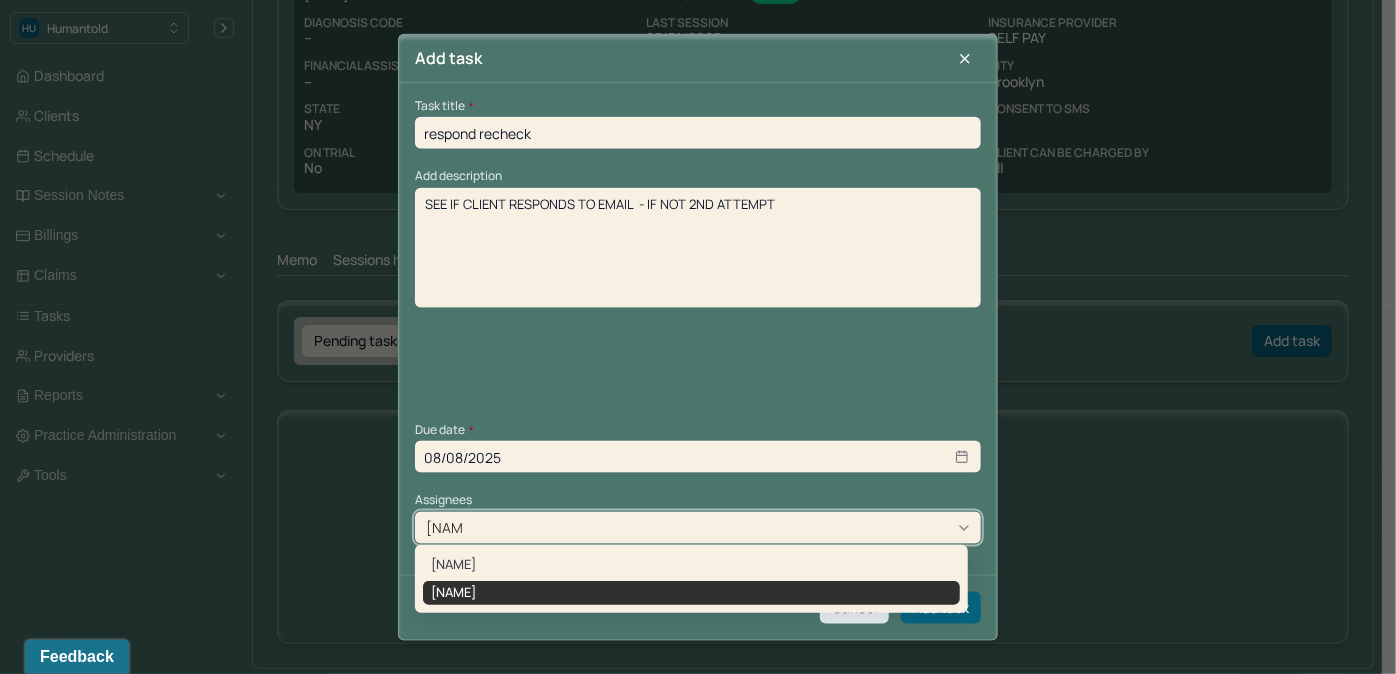 click on "[NAME]" at bounding box center (691, 593) 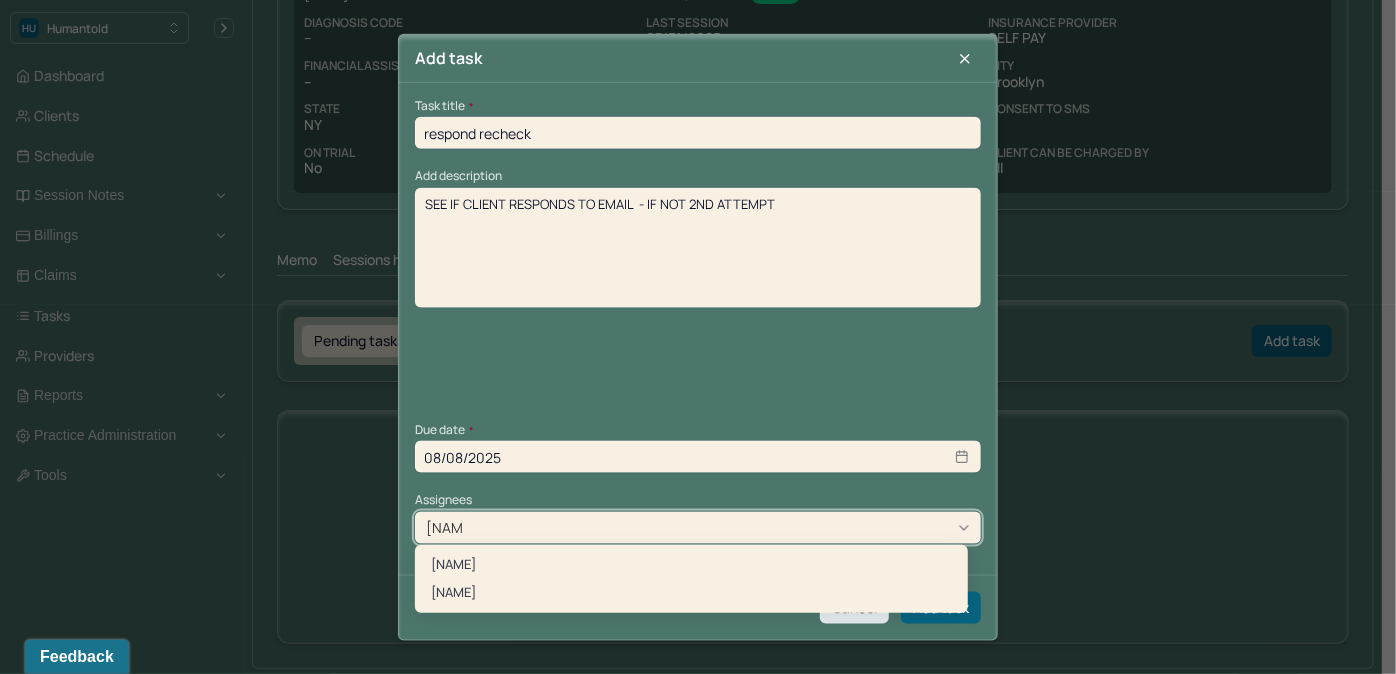 type 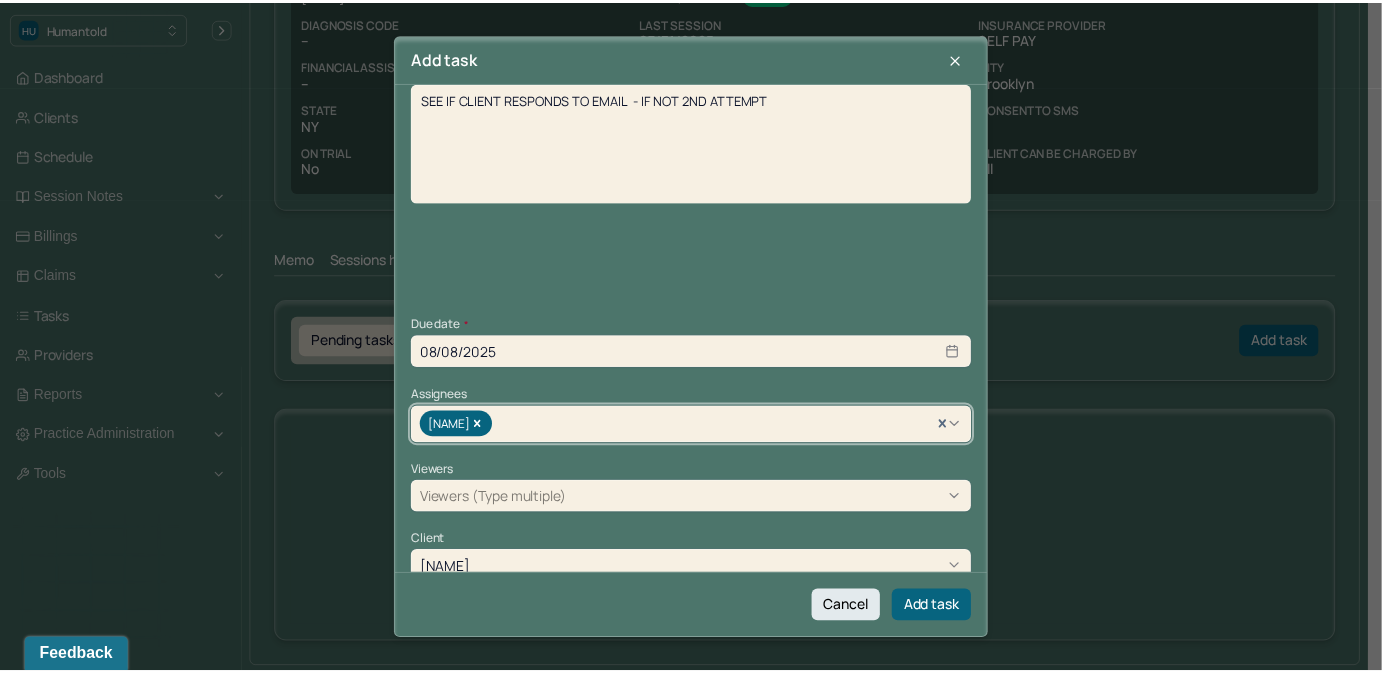 scroll, scrollTop: 128, scrollLeft: 0, axis: vertical 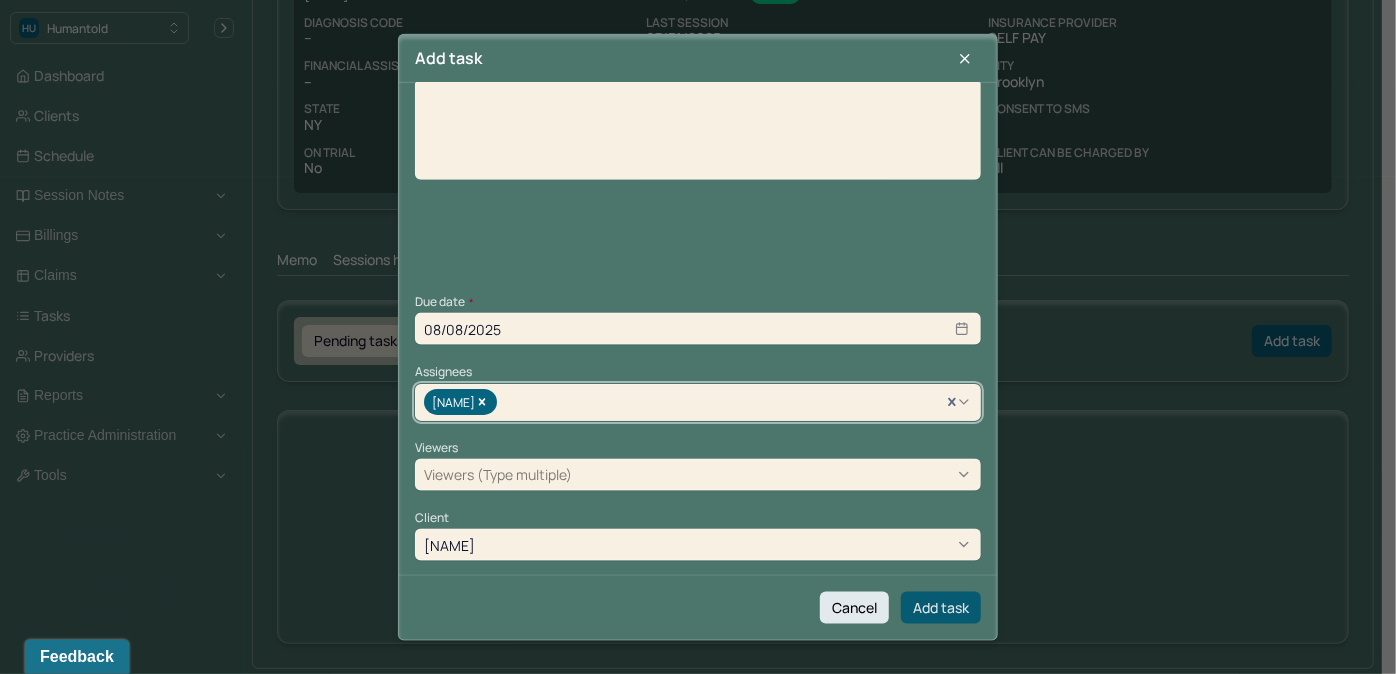 click on "Add task" at bounding box center [941, 607] 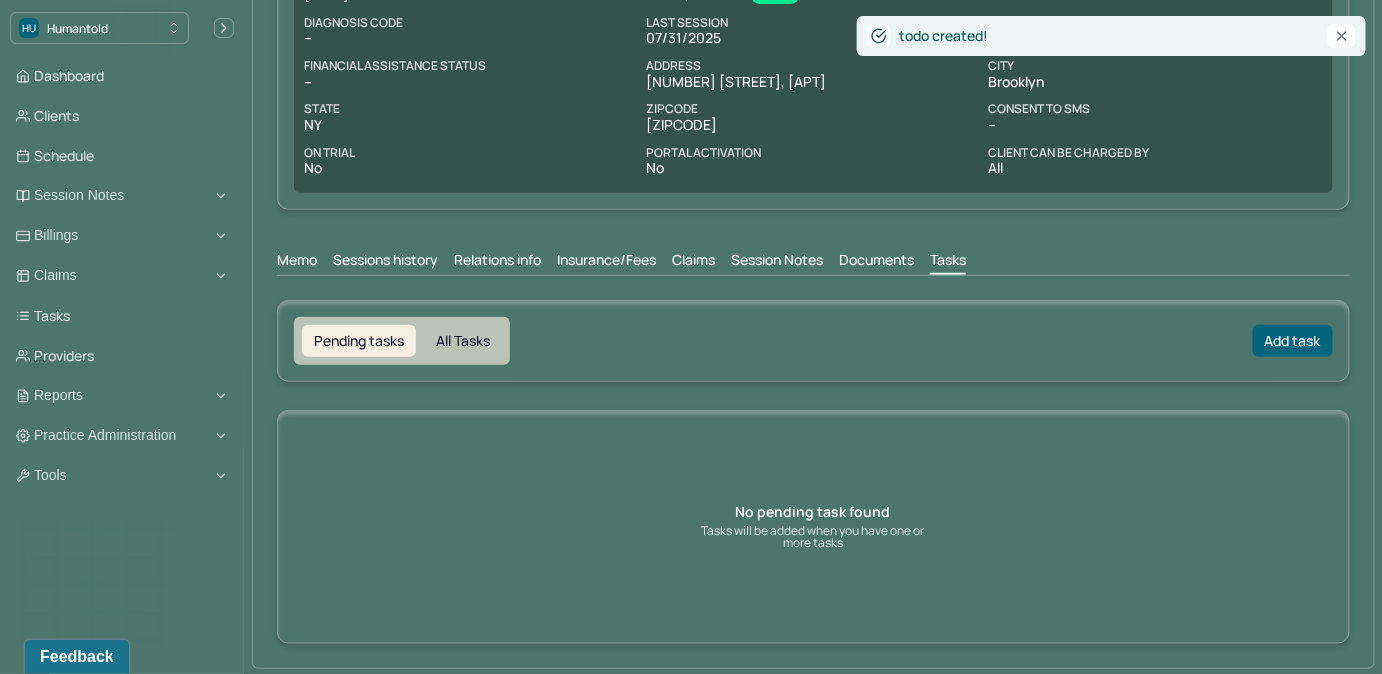 scroll, scrollTop: 211, scrollLeft: 0, axis: vertical 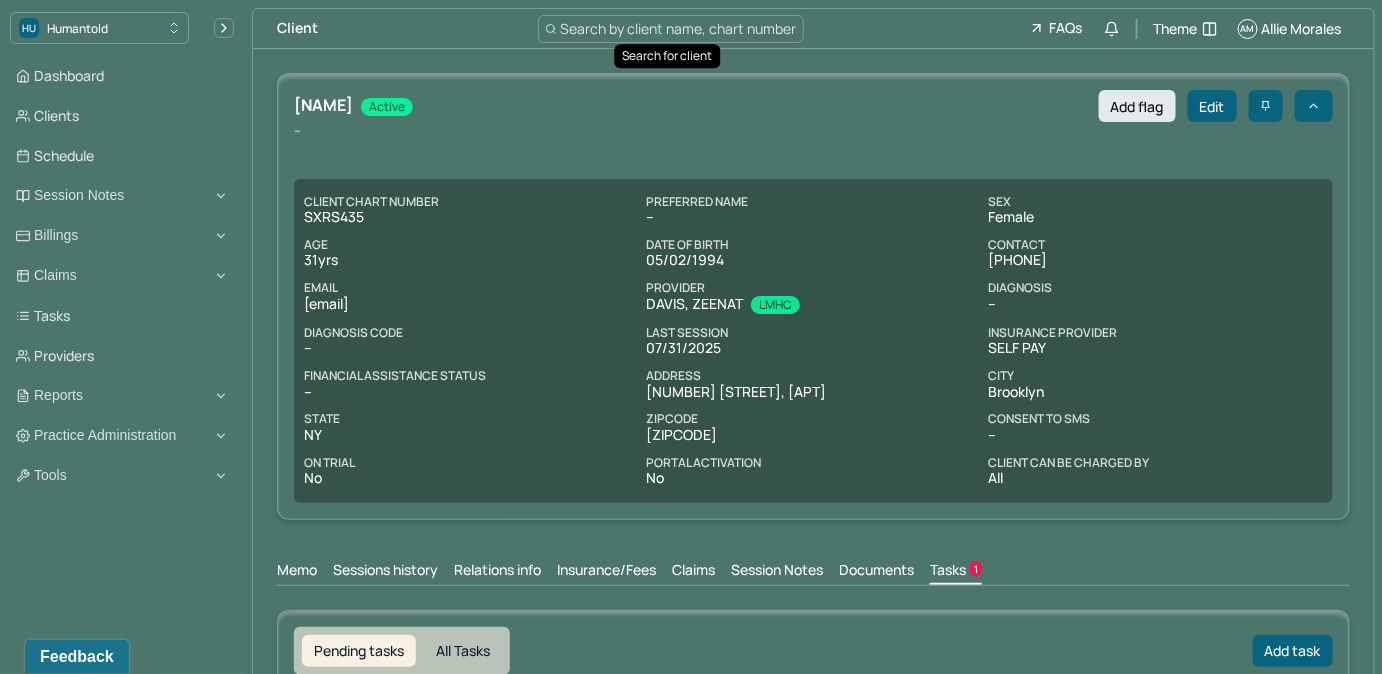 type 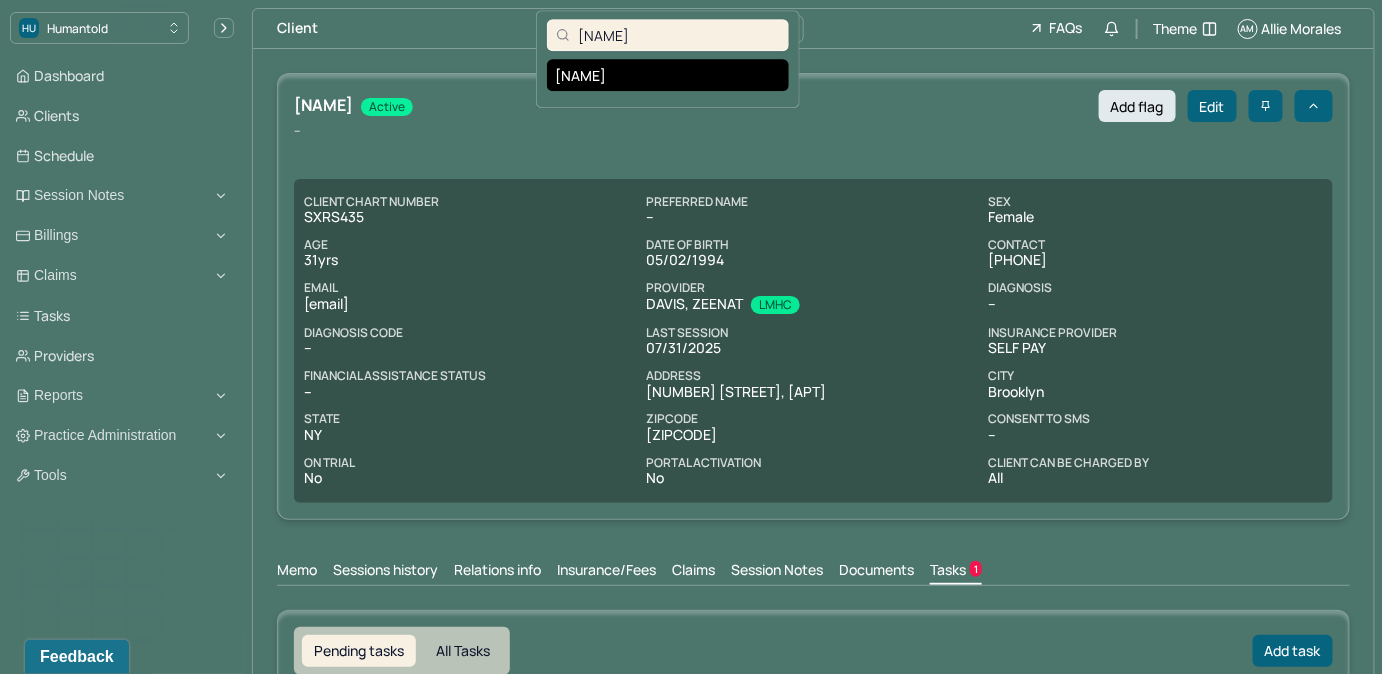 type on "[NAME]" 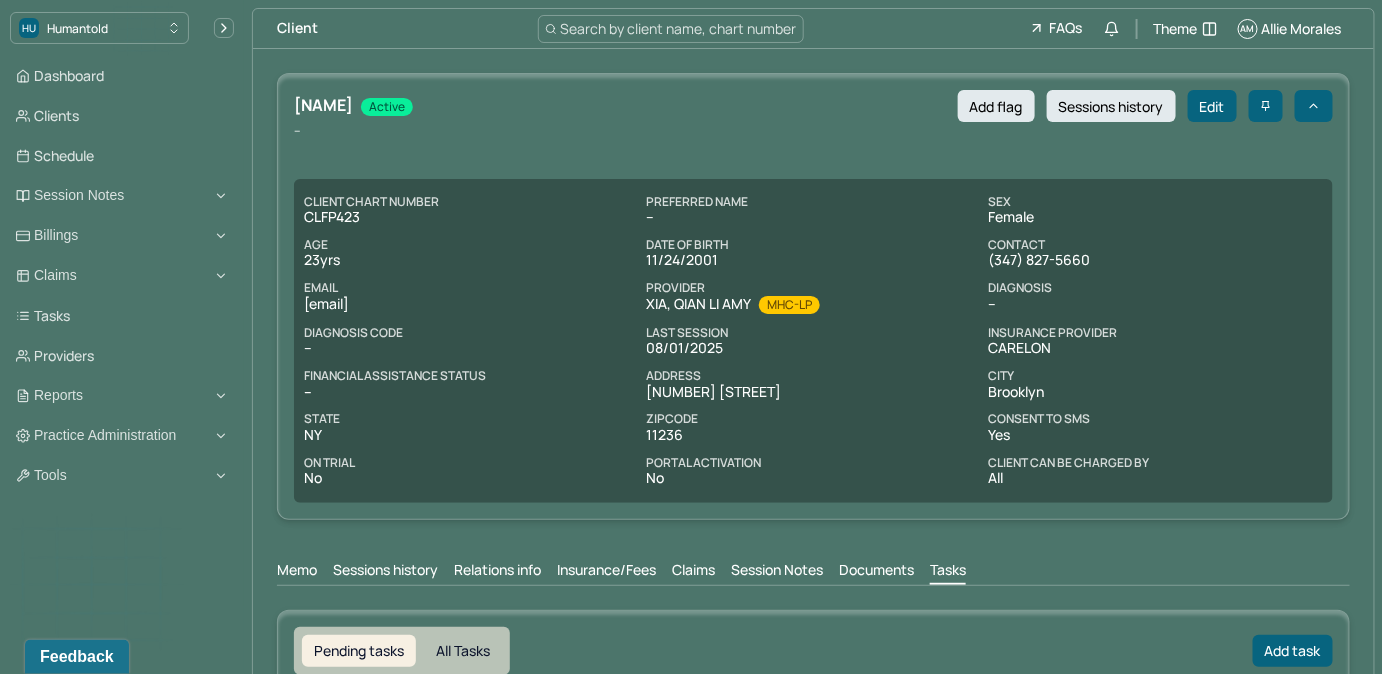 copy on "[EMAIL]" 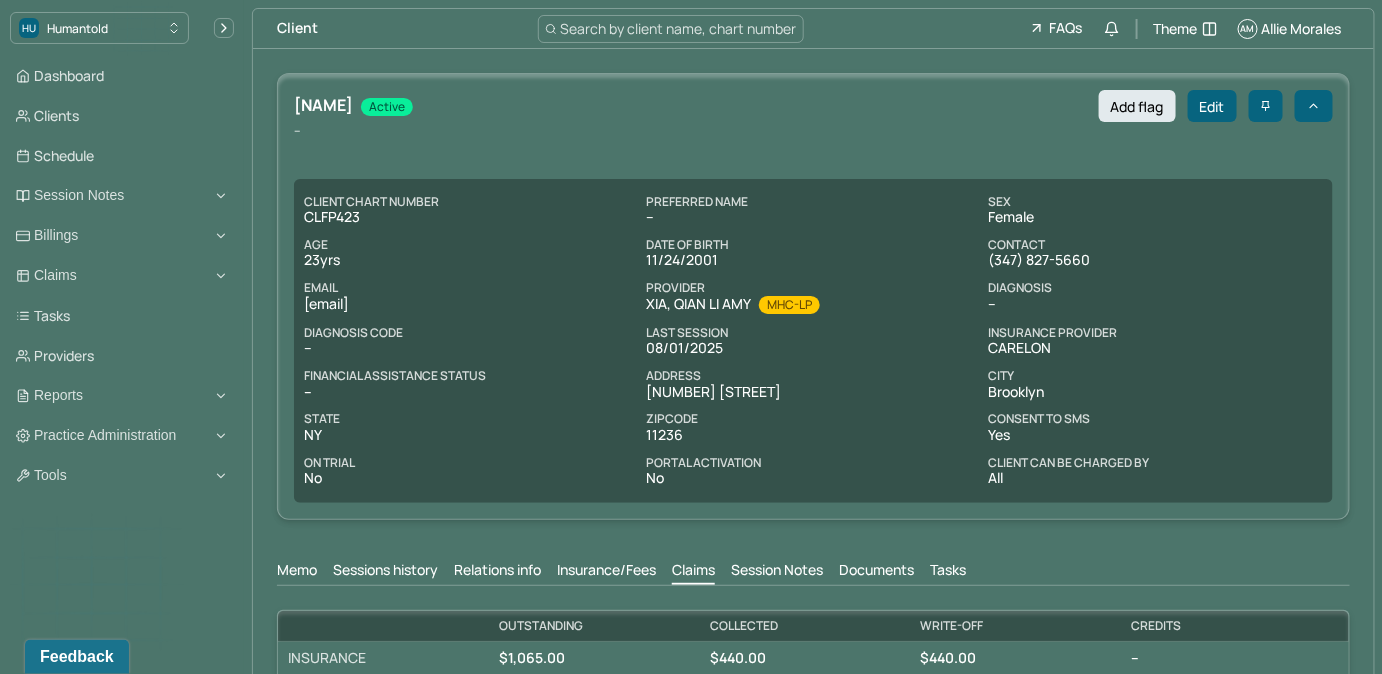 scroll, scrollTop: 0, scrollLeft: 0, axis: both 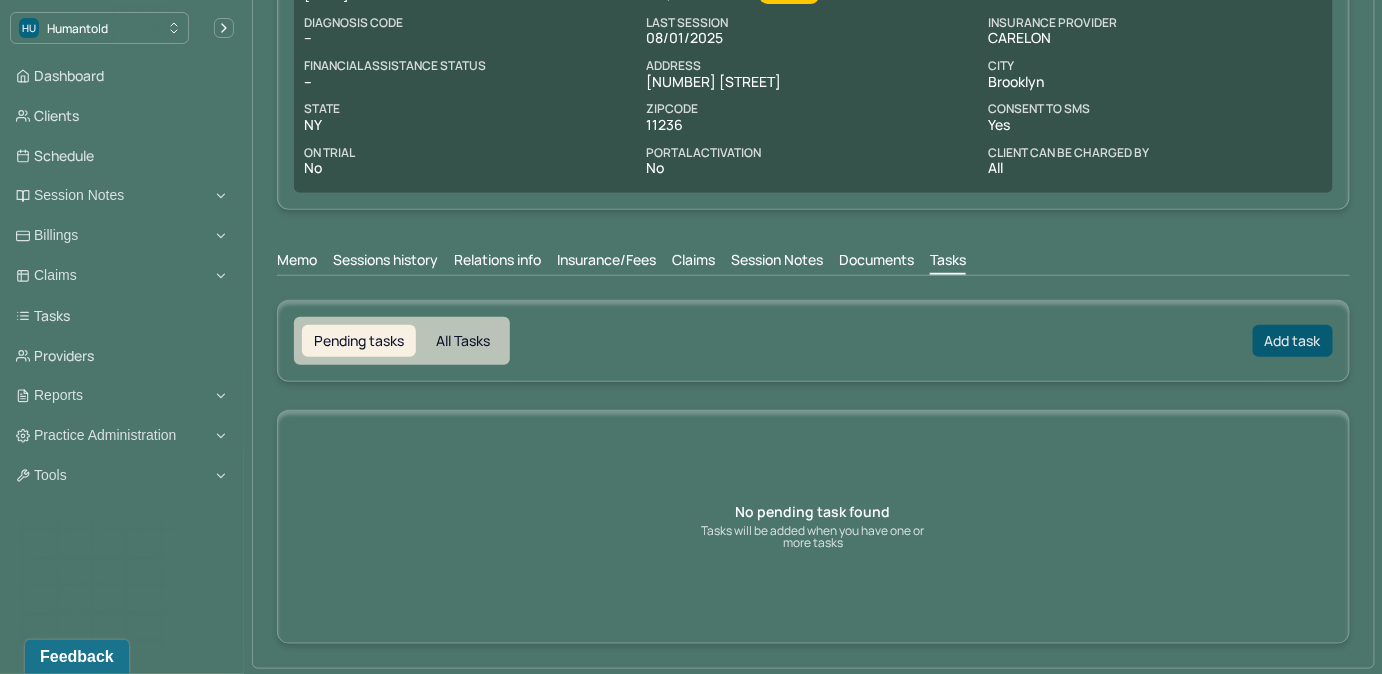 click on "Add task" at bounding box center [1293, 341] 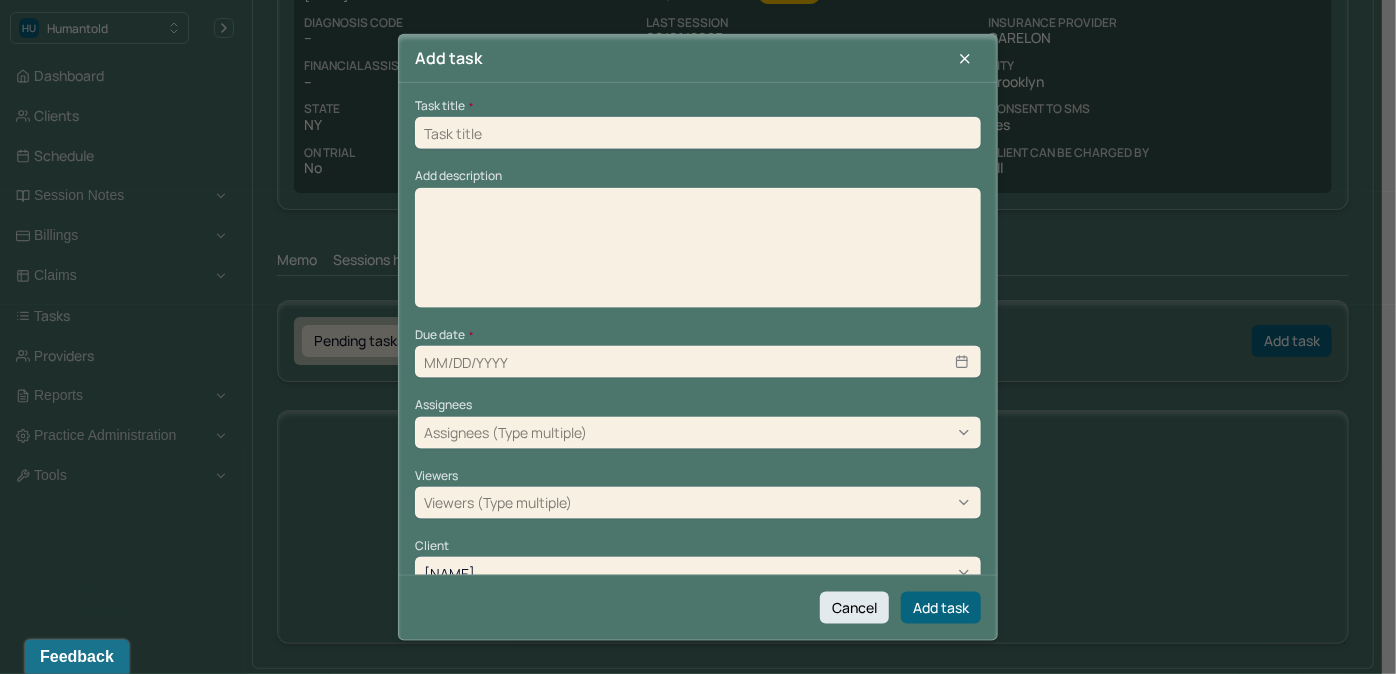 click at bounding box center [698, 133] 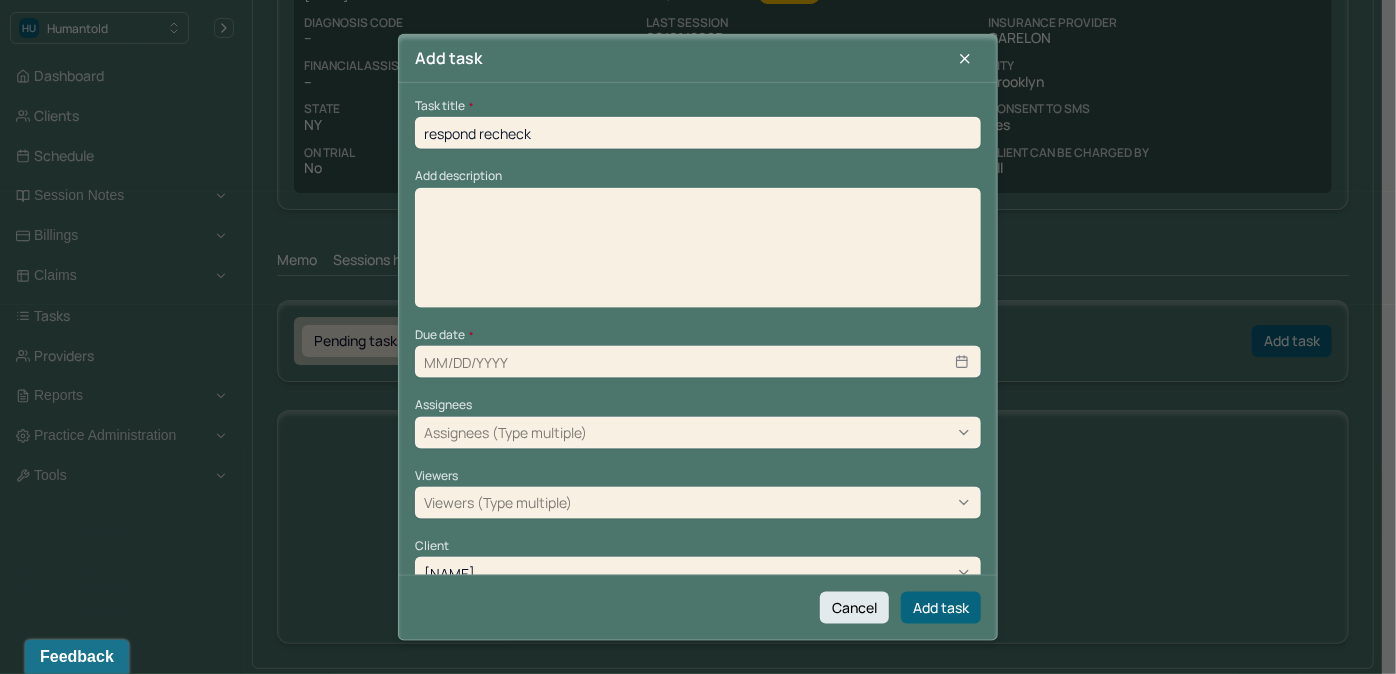 type on "08/08/2025" 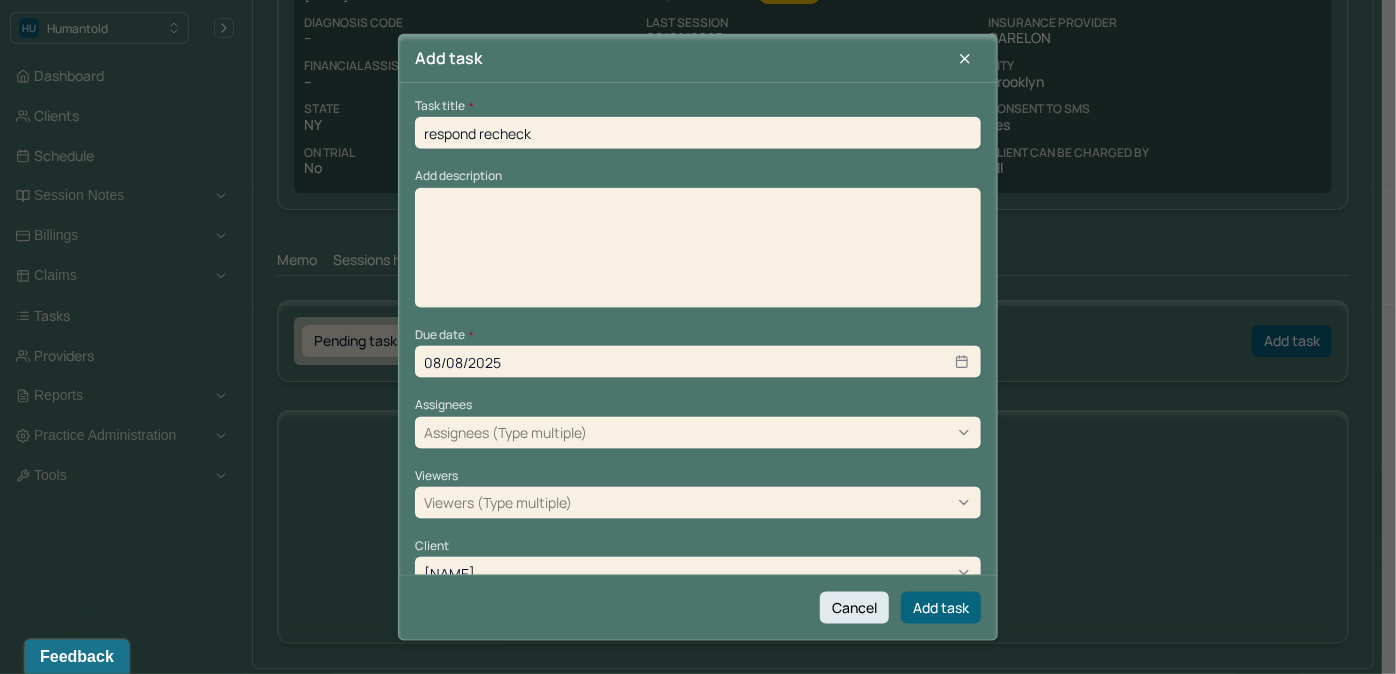 click at bounding box center (698, 254) 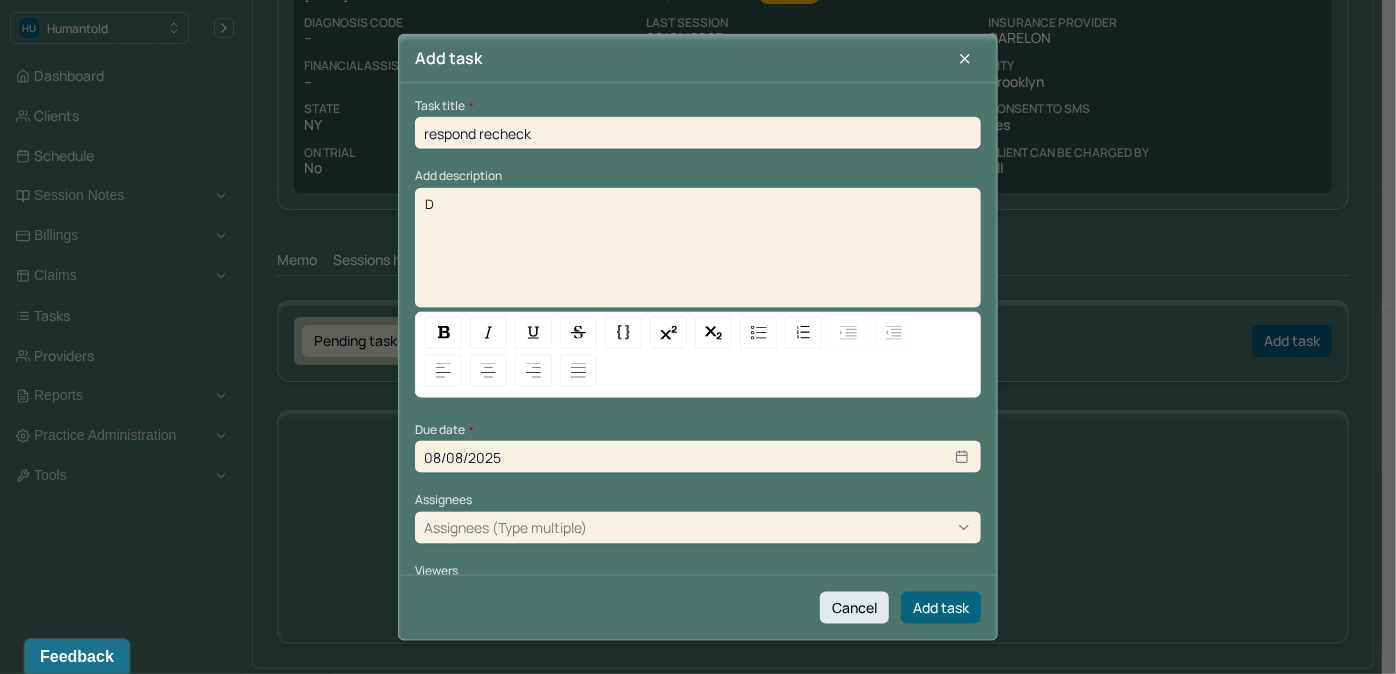 type 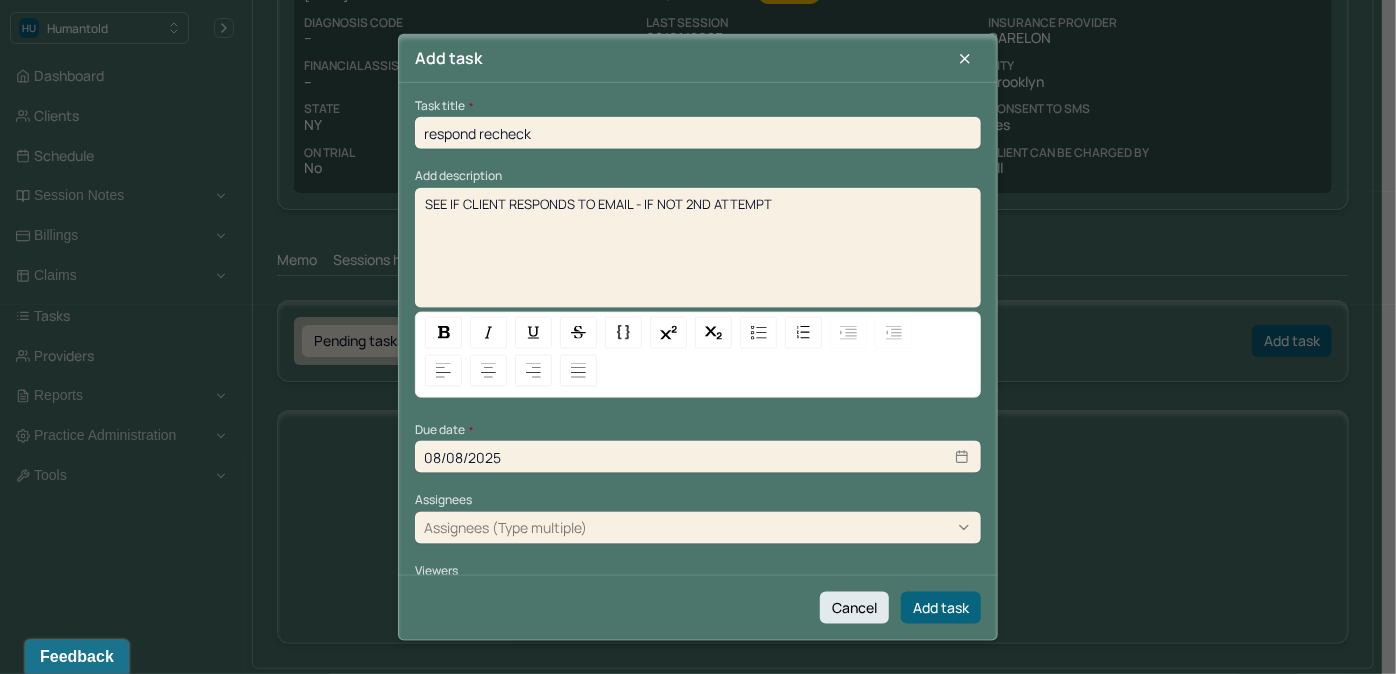 click on "Task title * respond recheck Add description SEE IF CLIENT RESPONDS TO EMAIL - IF NOT 2ND ATTEMPT  Due date * 08/08/2025 Assignees Assignees (Type multiple) Viewers Viewers (Type multiple) Client [NAME]" at bounding box center (698, 391) 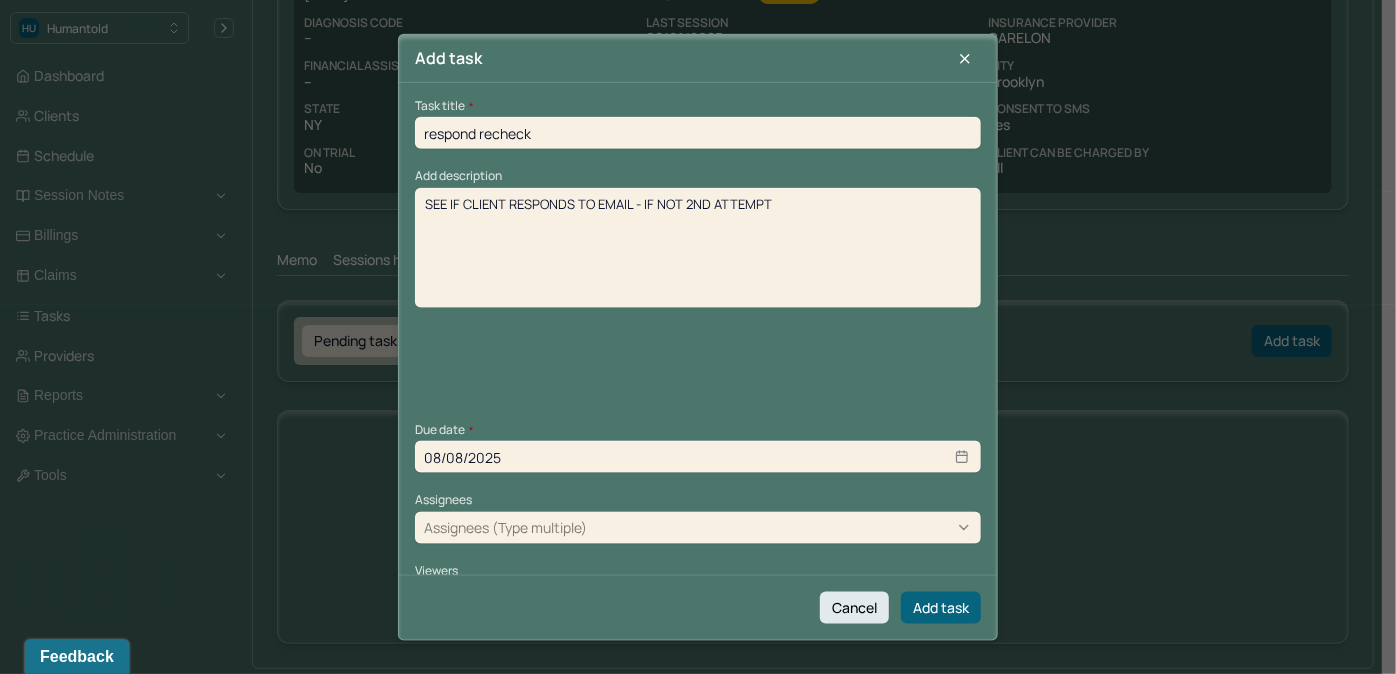 click on "Assignees (Type multiple)" at bounding box center (505, 527) 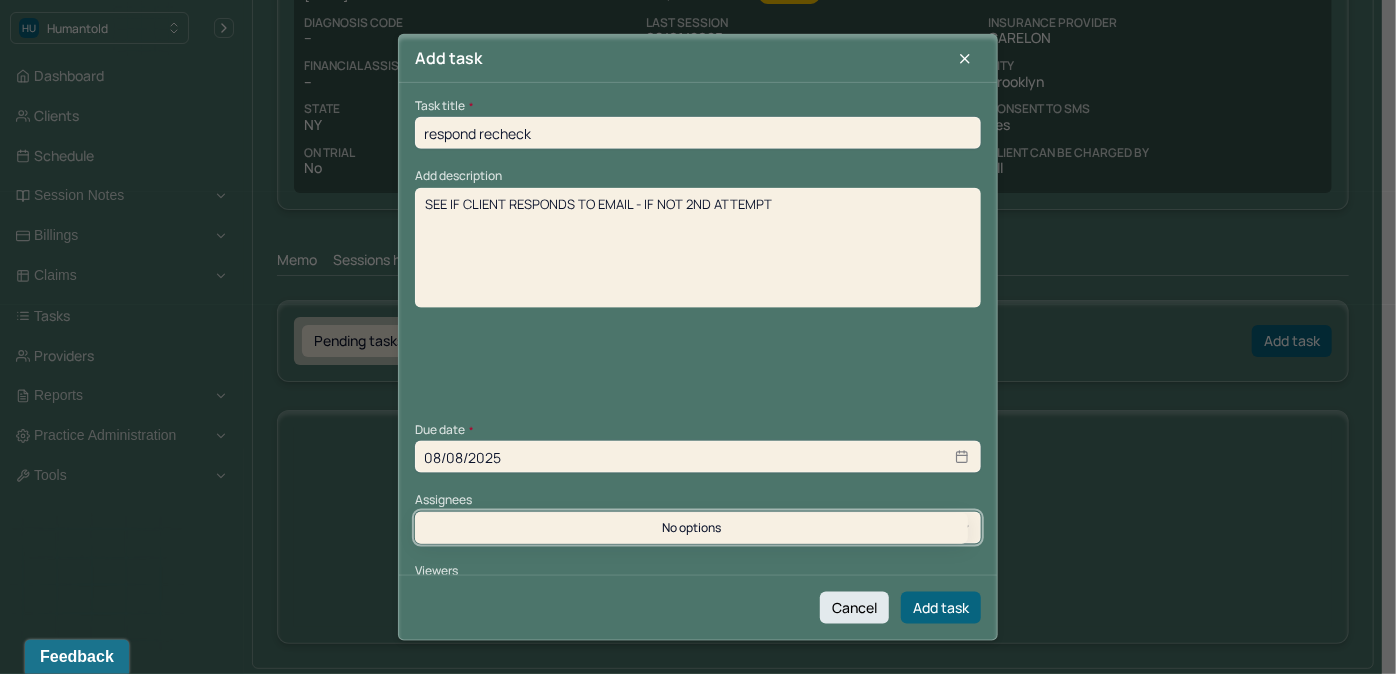 type on "[NAME]" 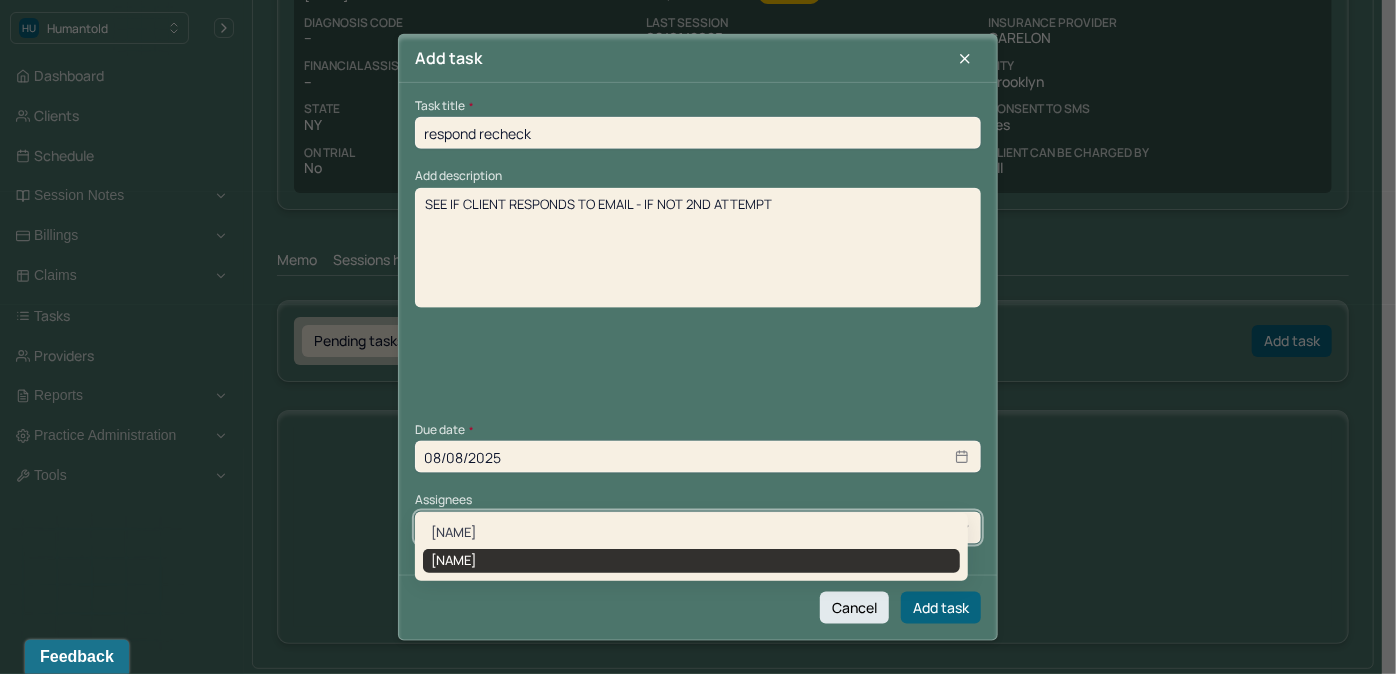 click on "[NAME]" at bounding box center (691, 561) 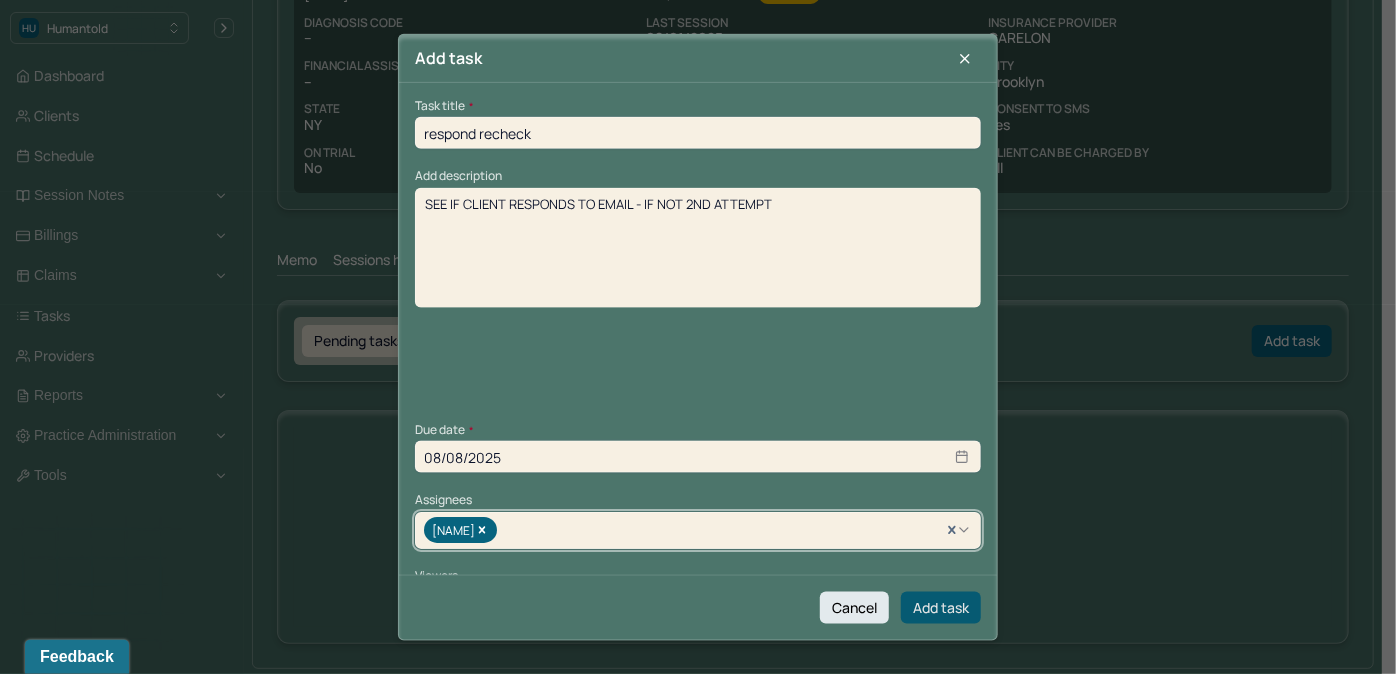 click on "Add task" at bounding box center (941, 607) 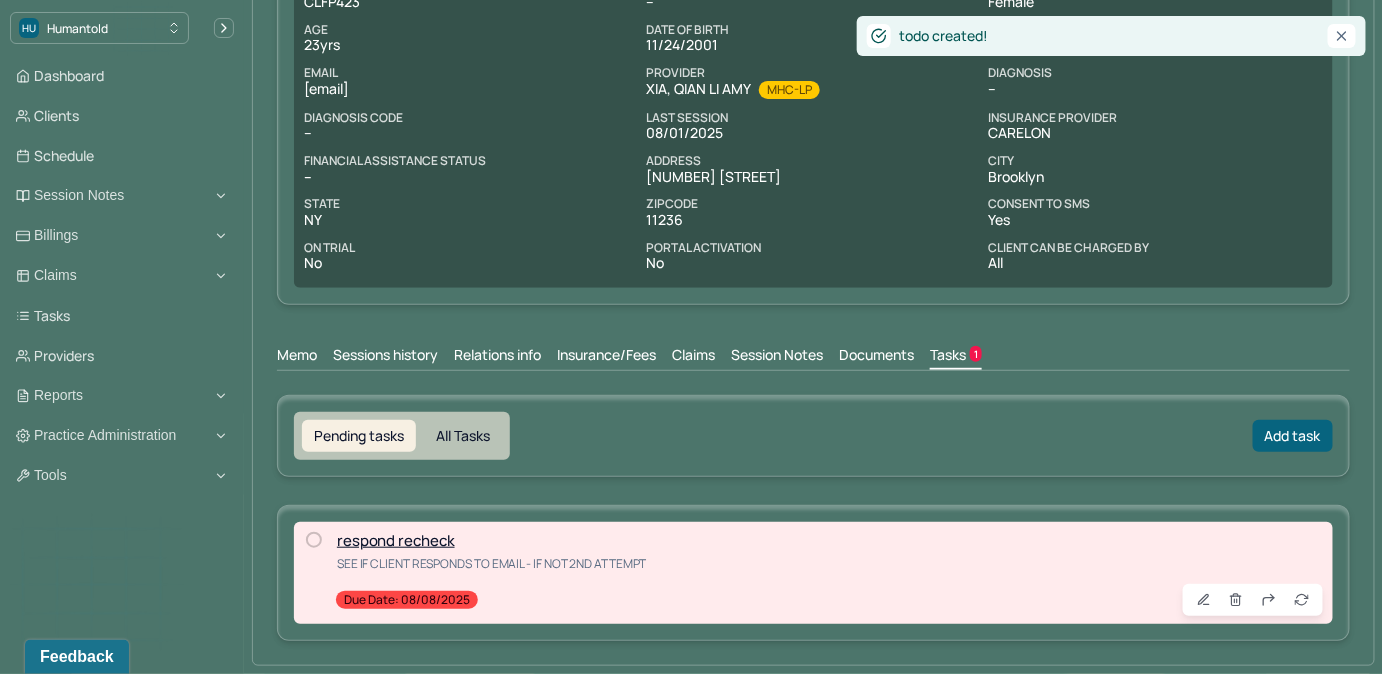 scroll, scrollTop: 211, scrollLeft: 0, axis: vertical 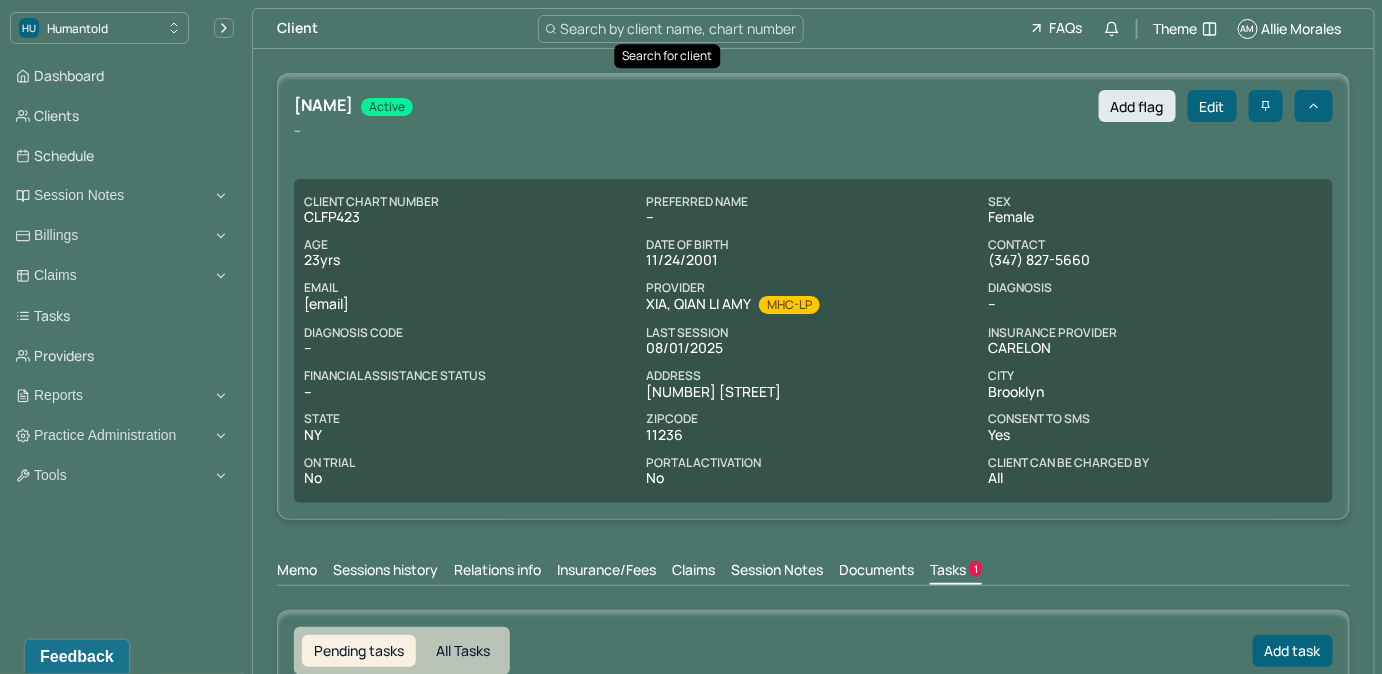 click on "Search by client name, chart number" at bounding box center (679, 28) 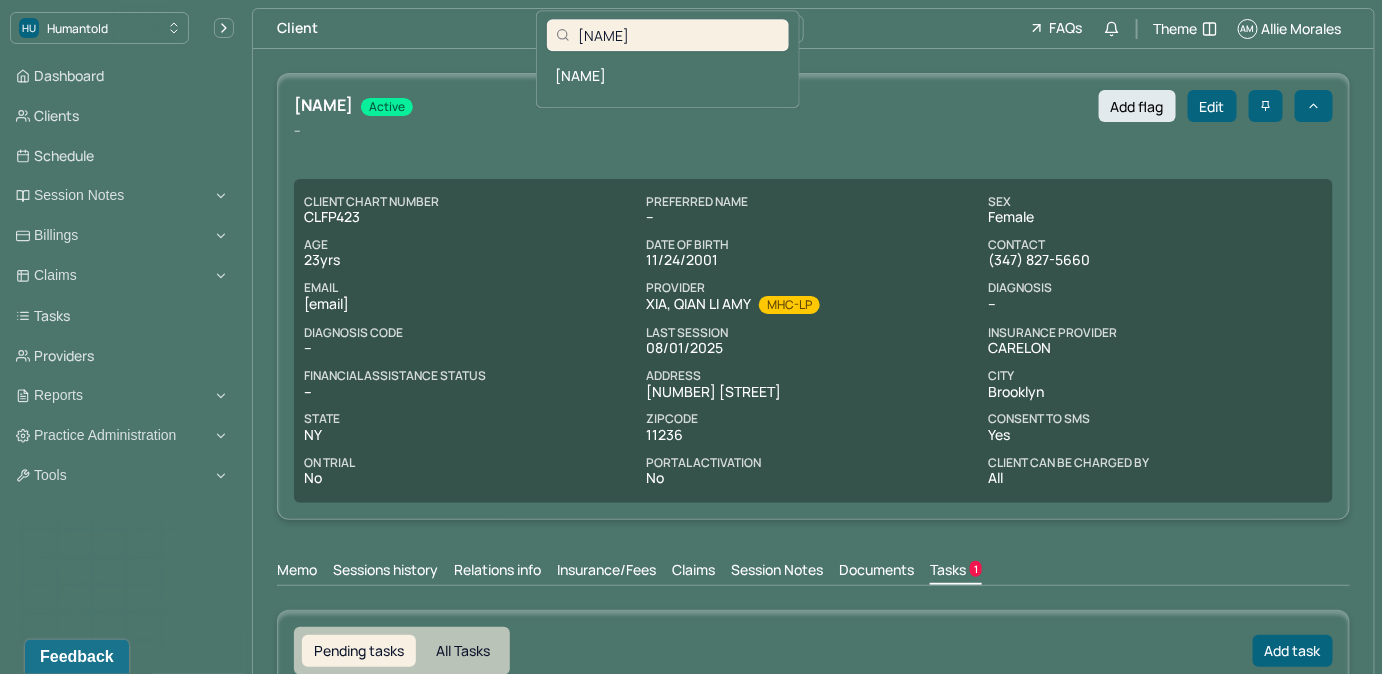 type on "[NAME]" 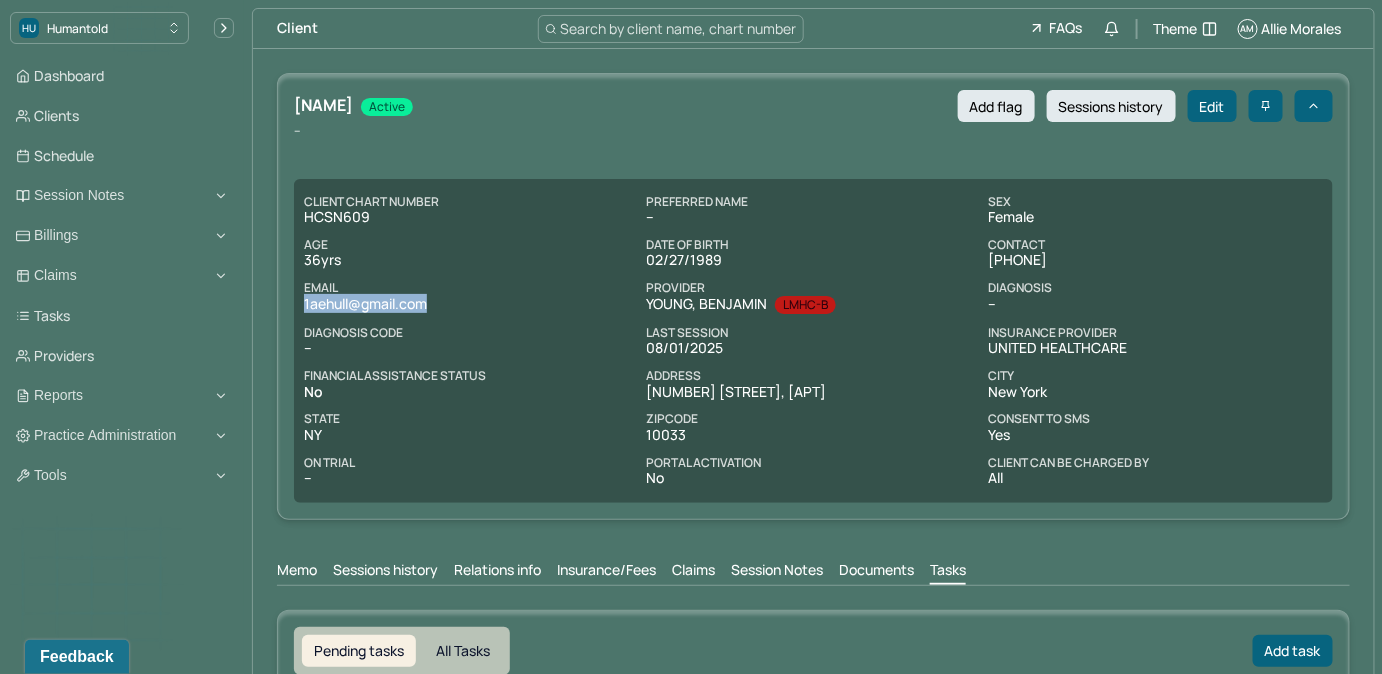 copy on "1aehull@gmail.com" 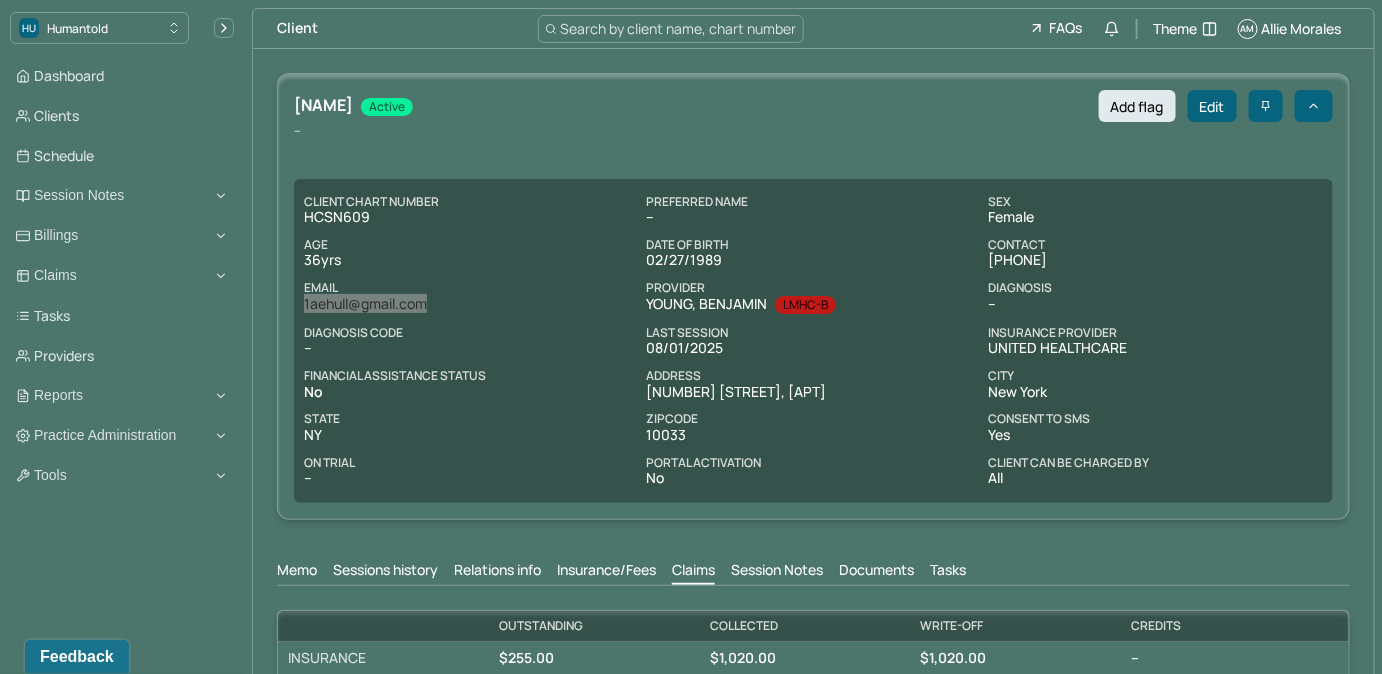 scroll, scrollTop: 0, scrollLeft: 0, axis: both 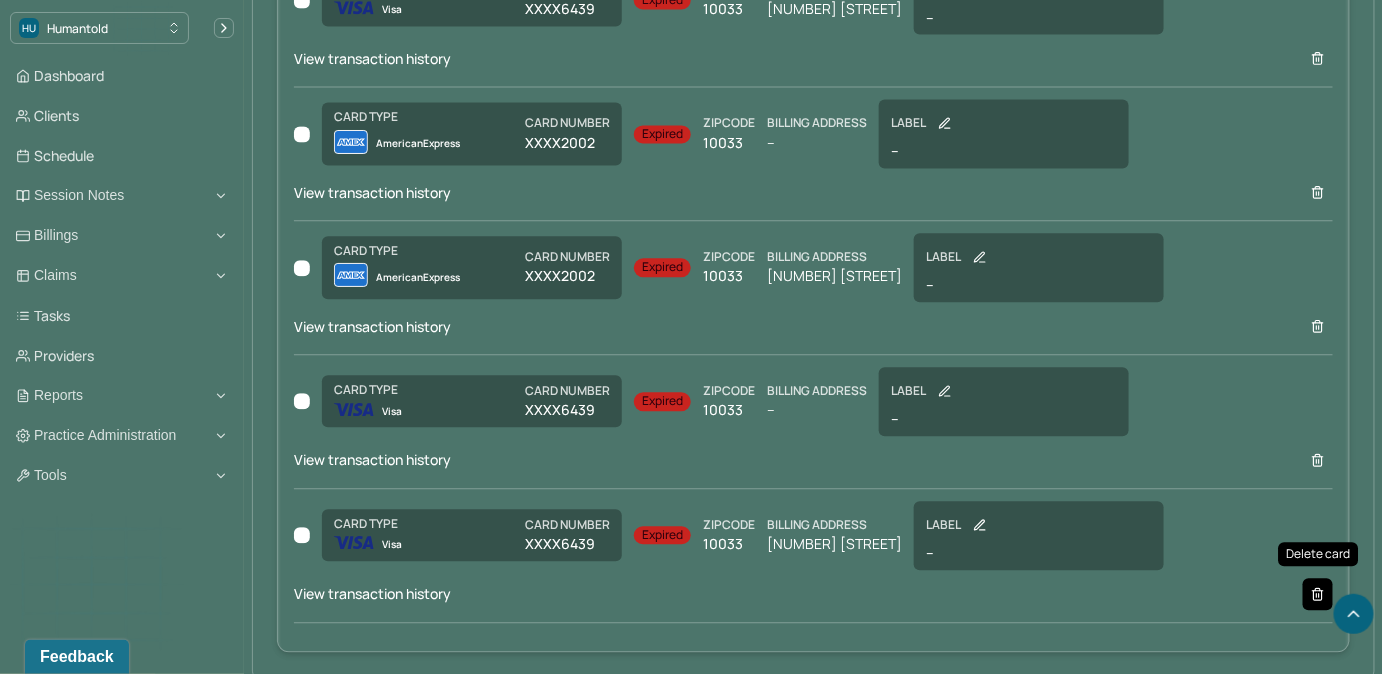 click at bounding box center (1318, 594) 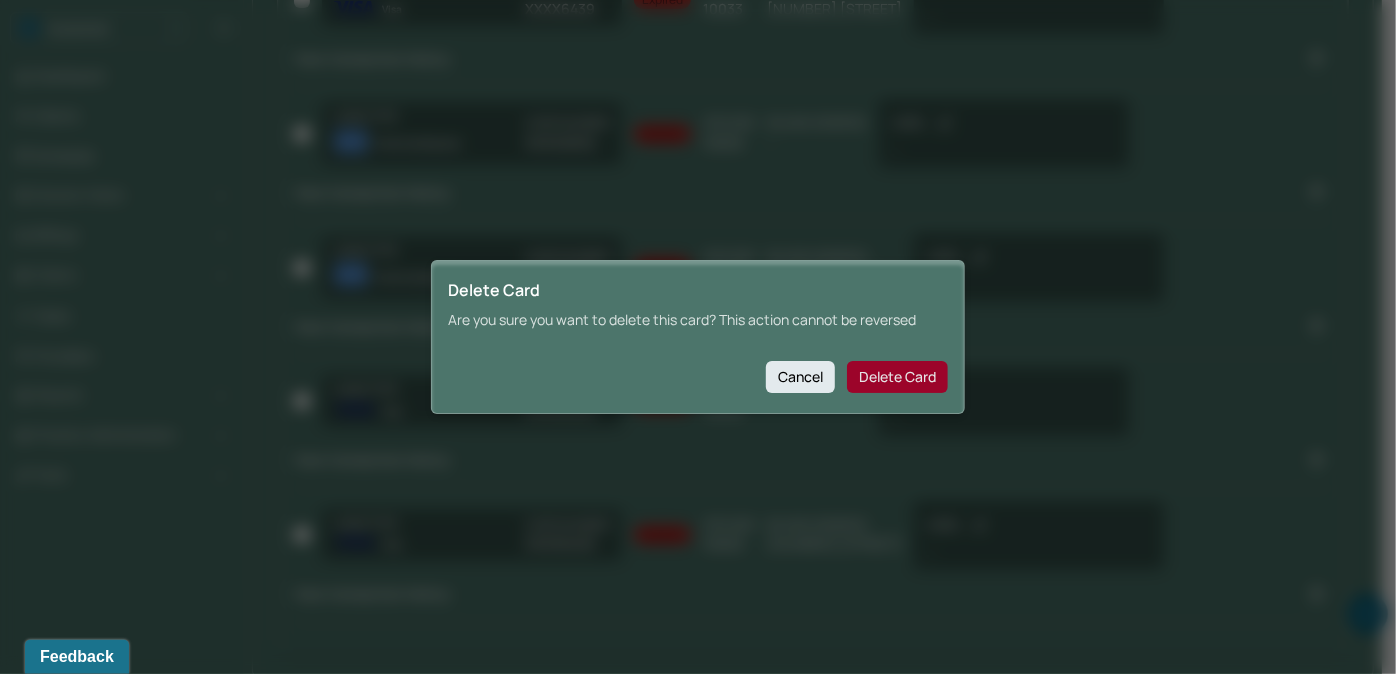 click on "Delete Card" at bounding box center (897, 377) 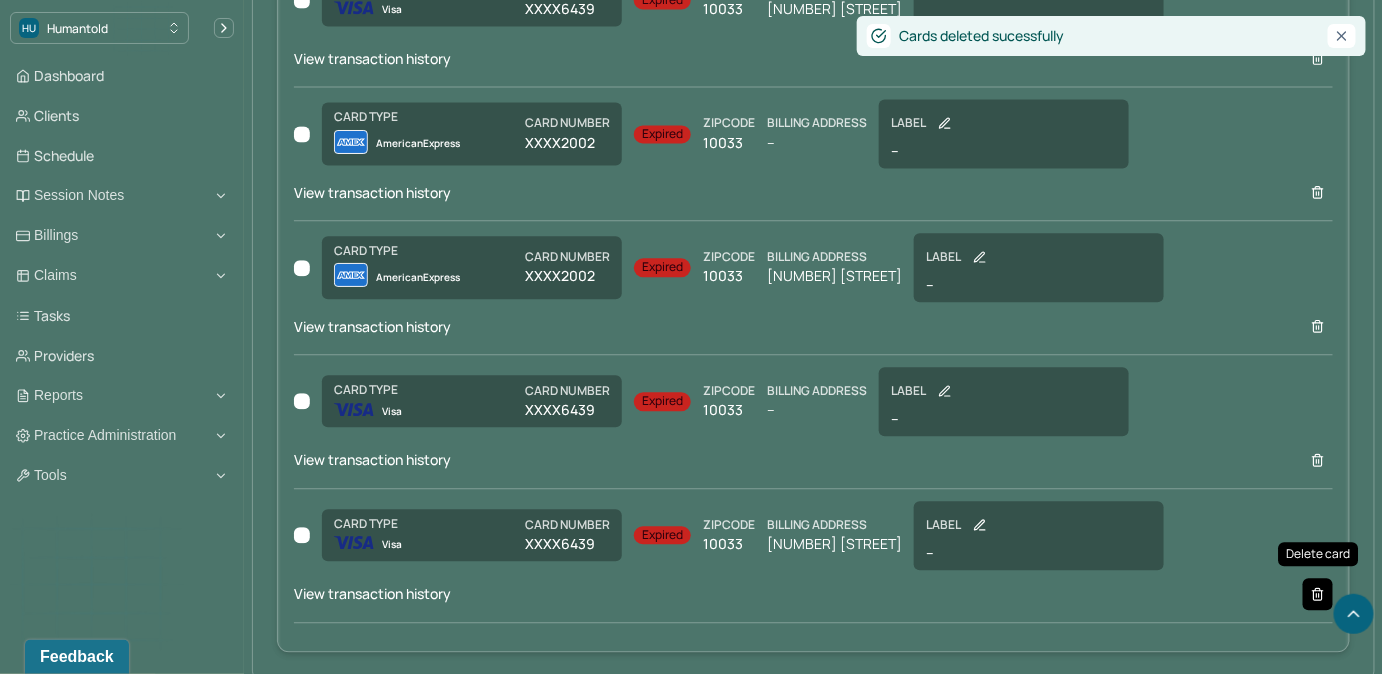 click 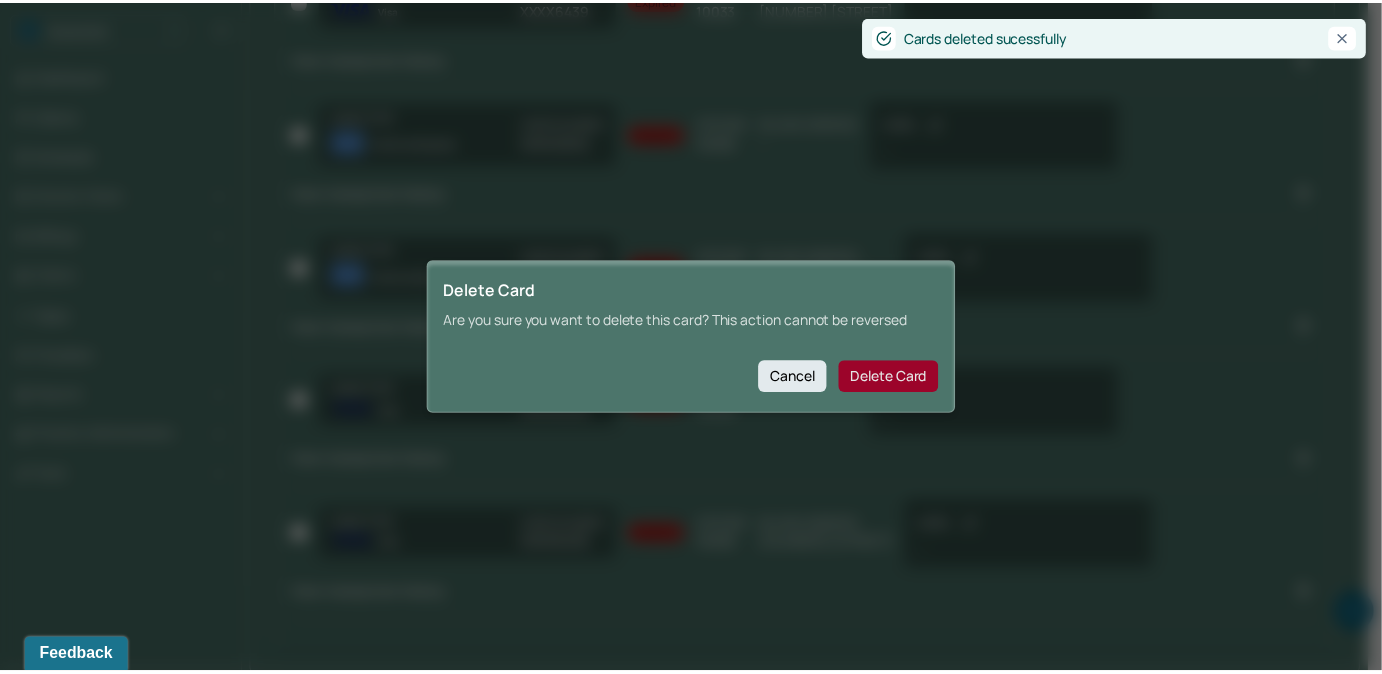scroll, scrollTop: 3800, scrollLeft: 0, axis: vertical 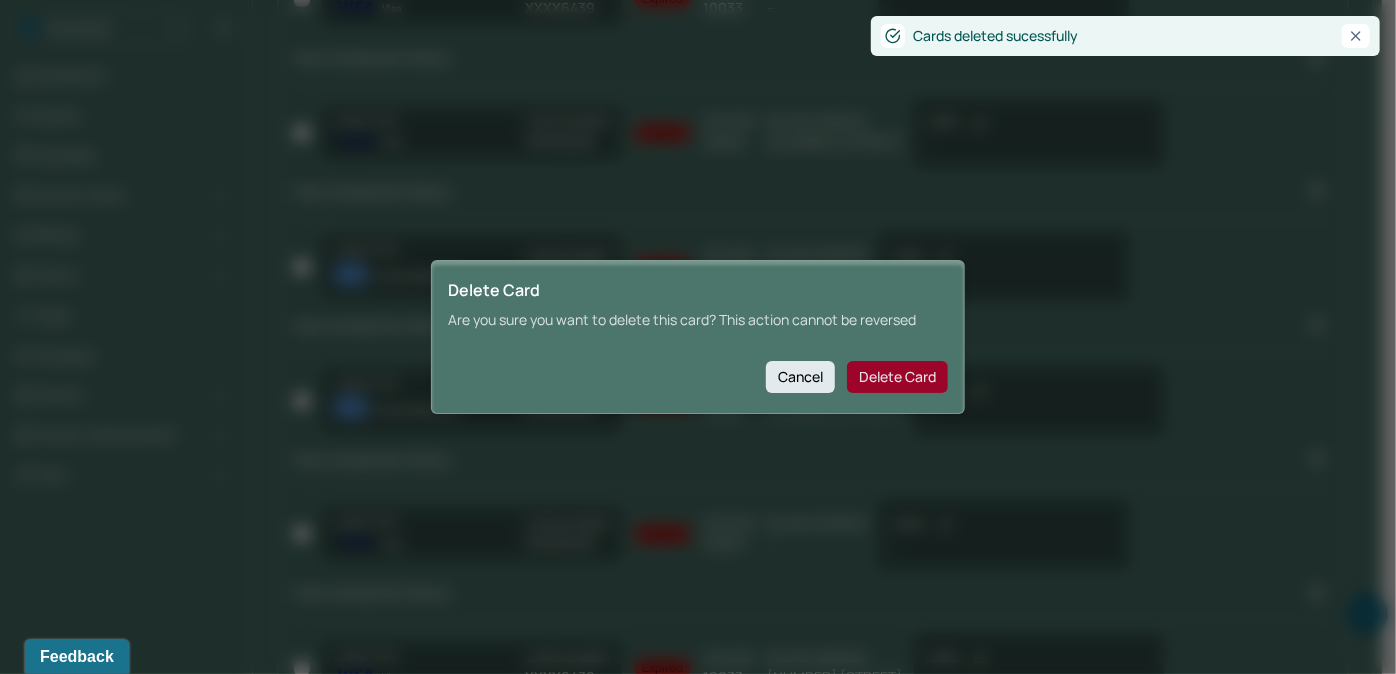 click on "Delete Card" at bounding box center (897, 377) 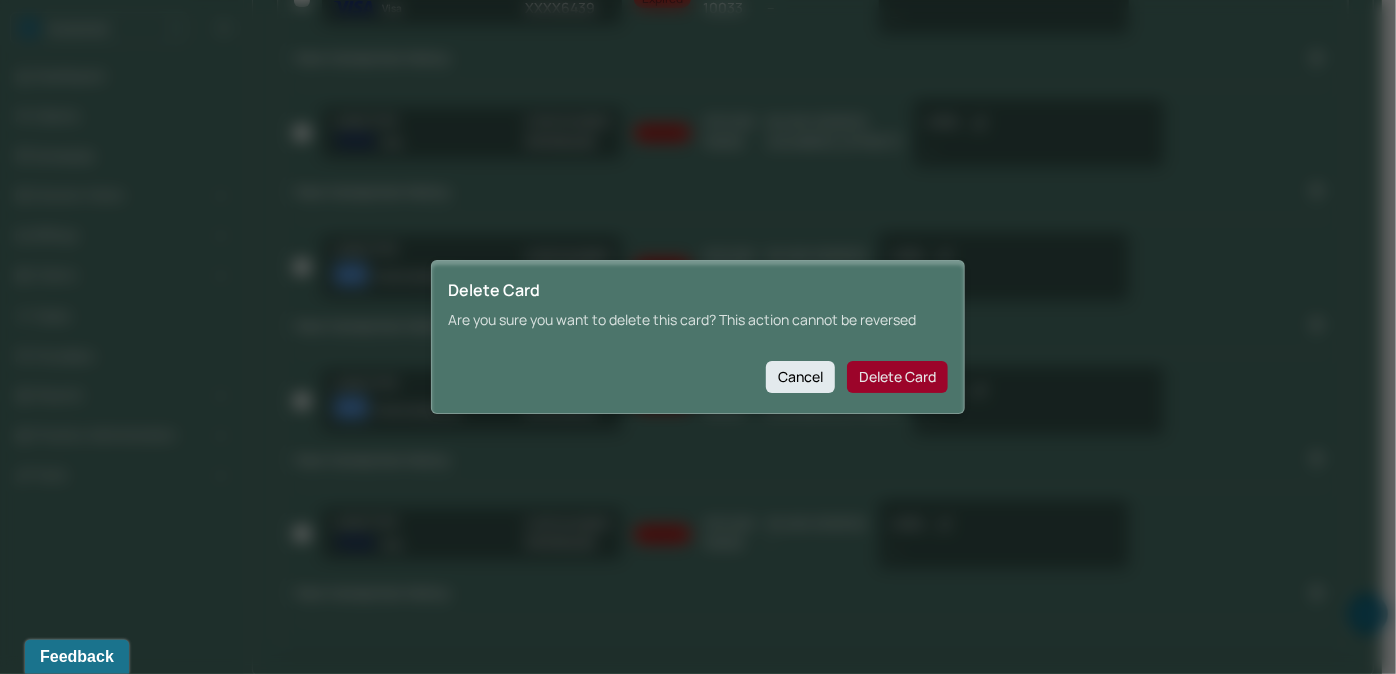 click on "Delete Card" at bounding box center [897, 377] 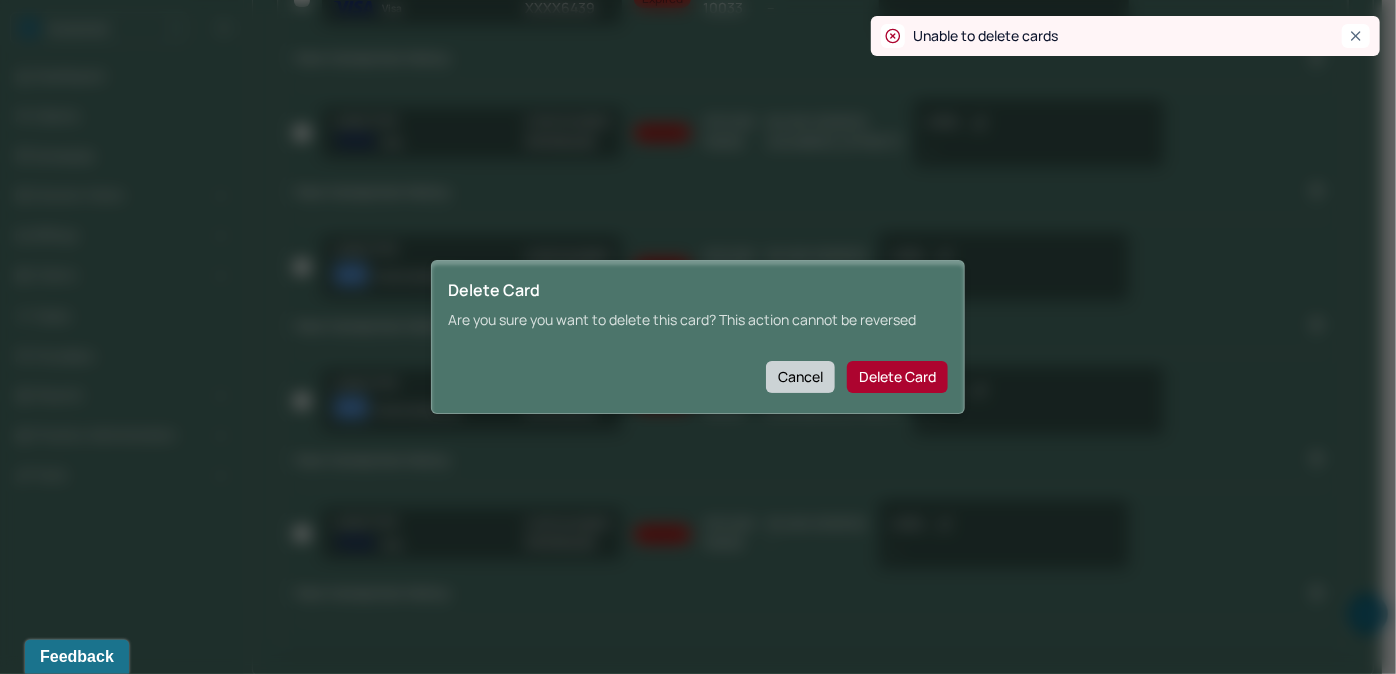 click on "Cancel" at bounding box center (800, 377) 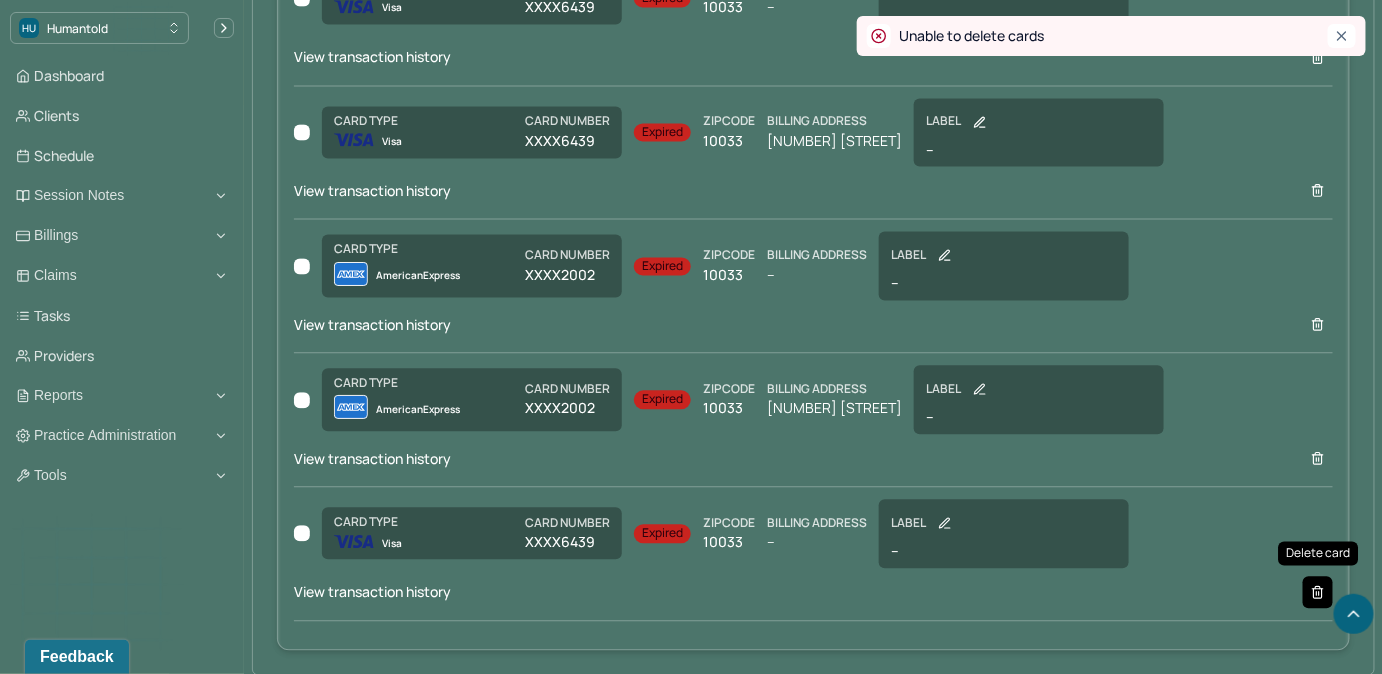 click at bounding box center [1318, 593] 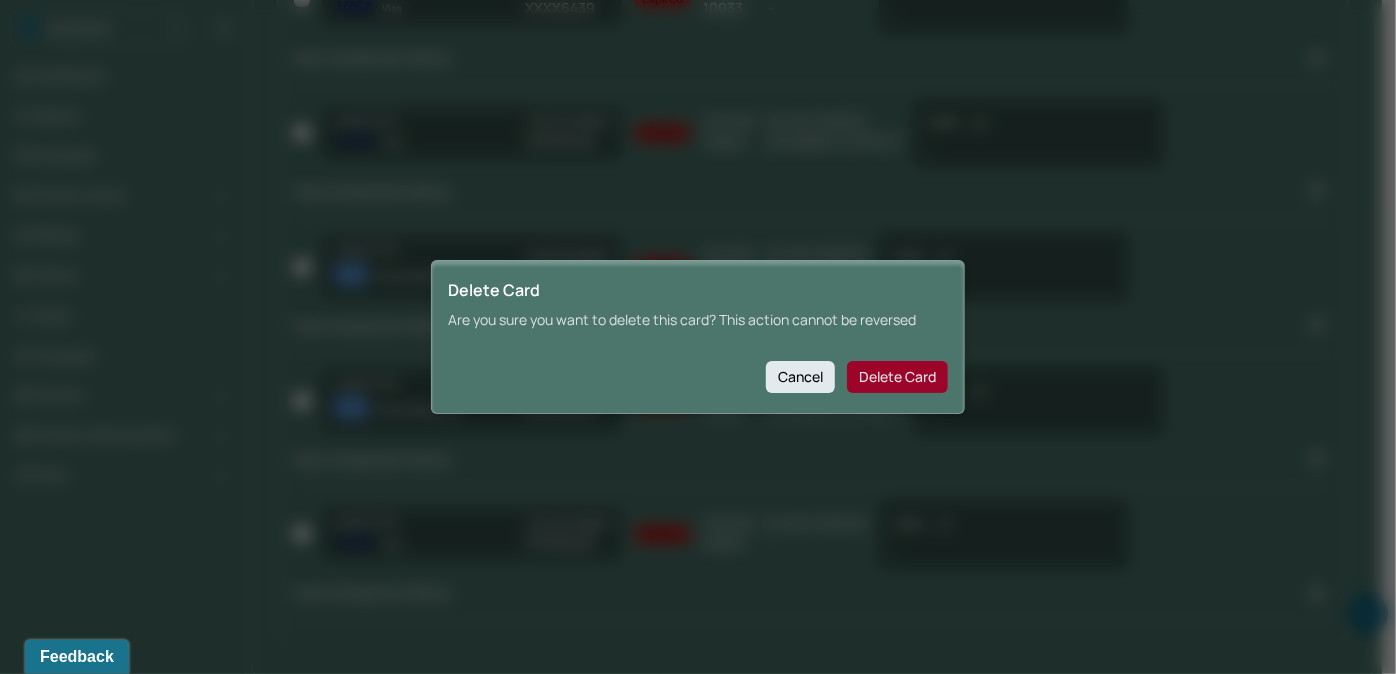 click on "Delete Card" at bounding box center [897, 377] 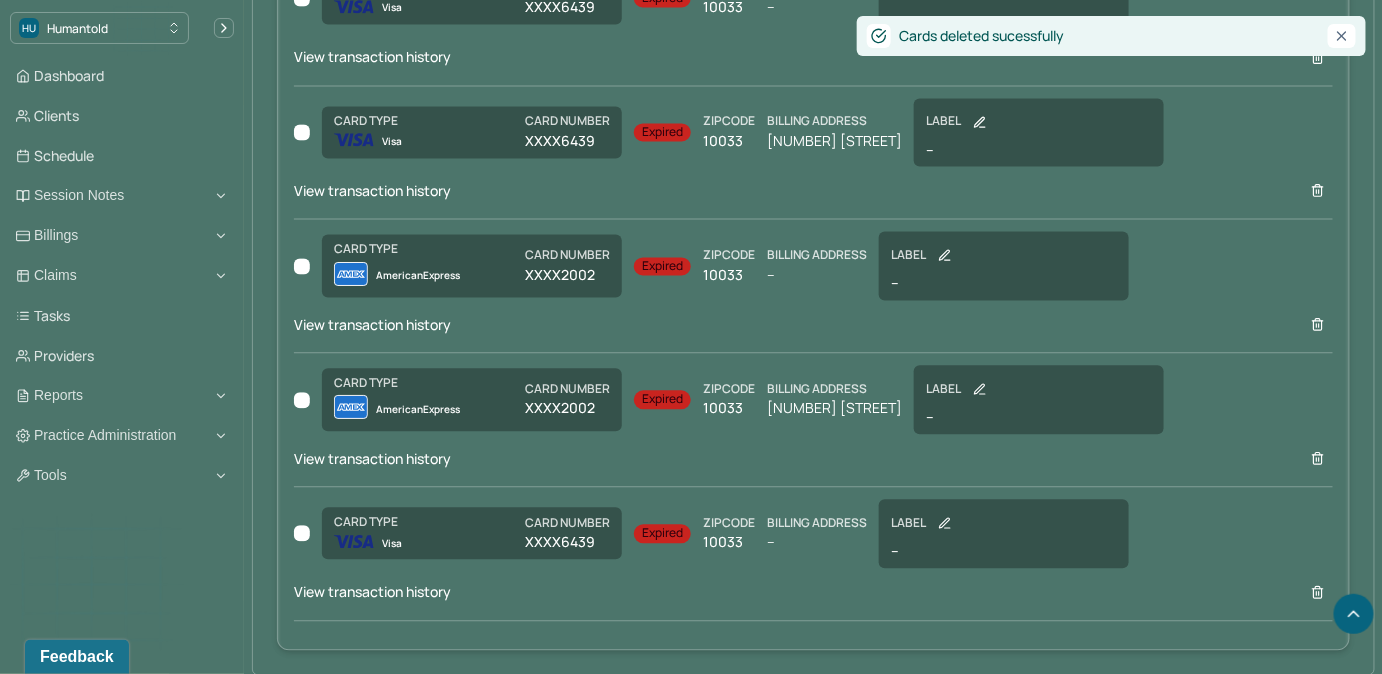 scroll, scrollTop: 3666, scrollLeft: 0, axis: vertical 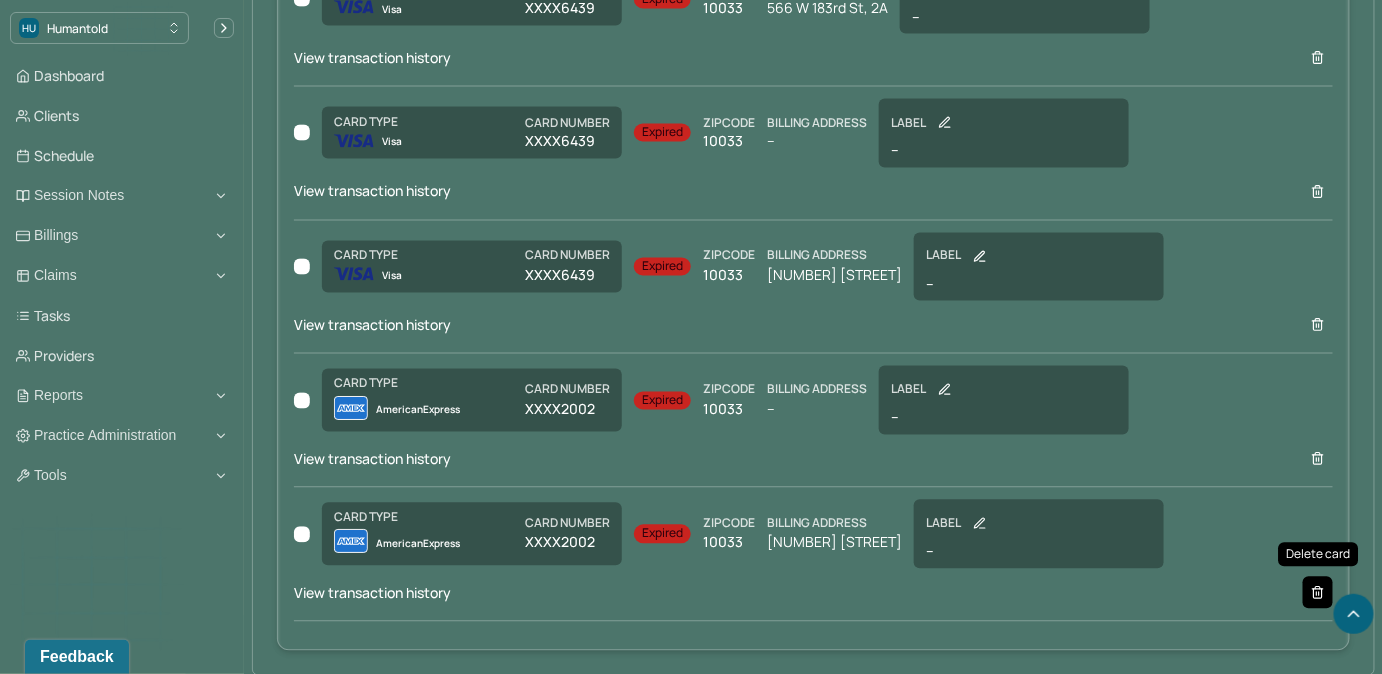 click at bounding box center [1318, 593] 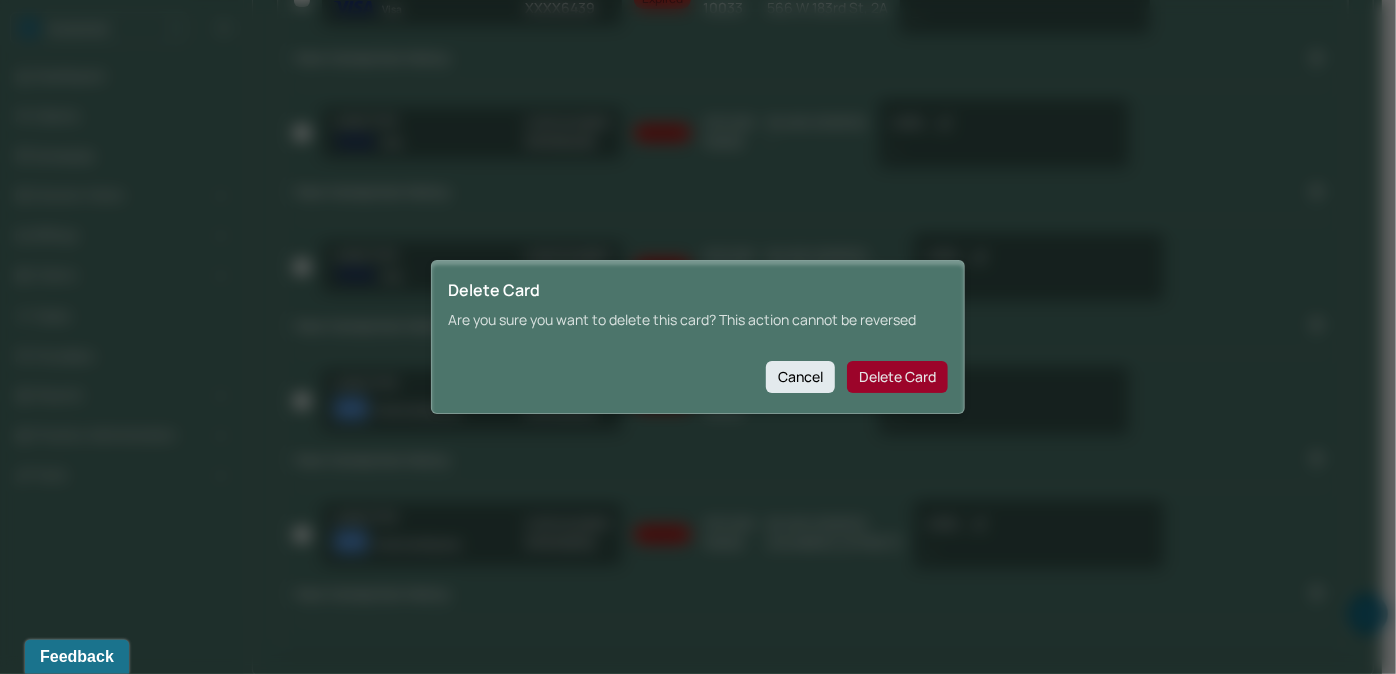 click on "Delete Card" at bounding box center [897, 377] 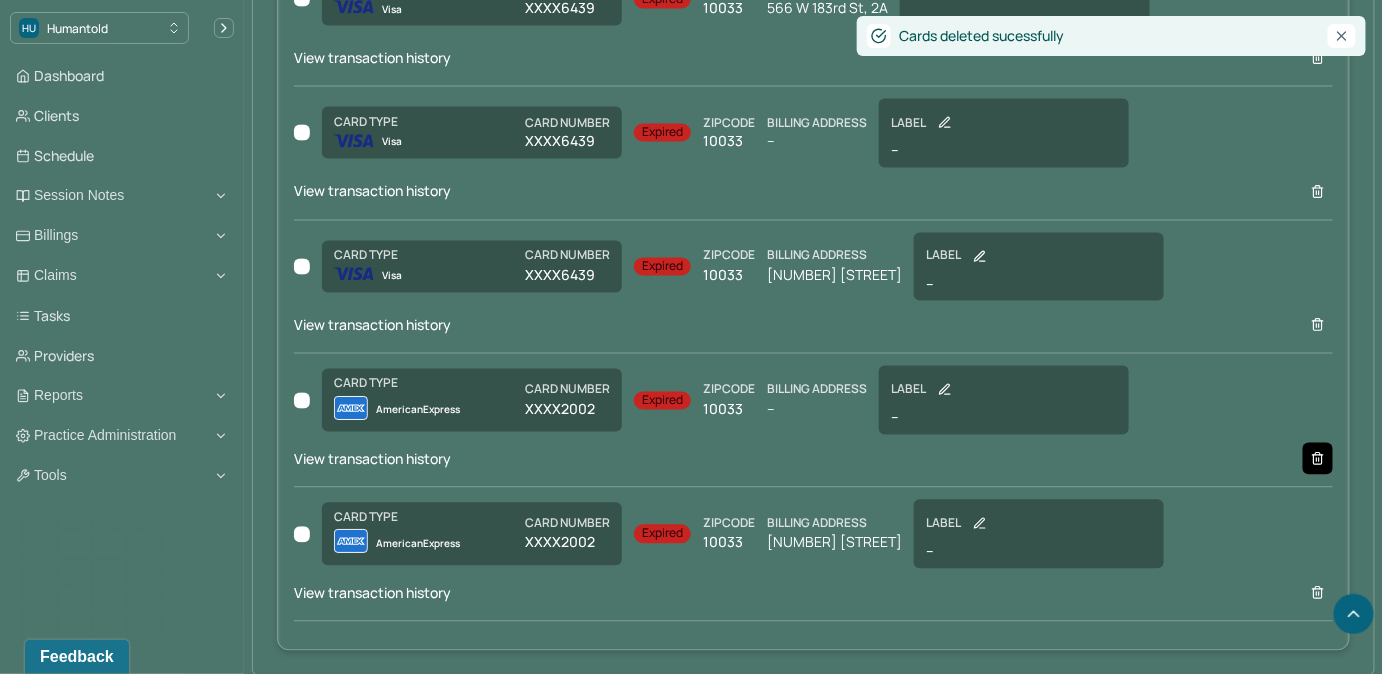 scroll, scrollTop: 3533, scrollLeft: 0, axis: vertical 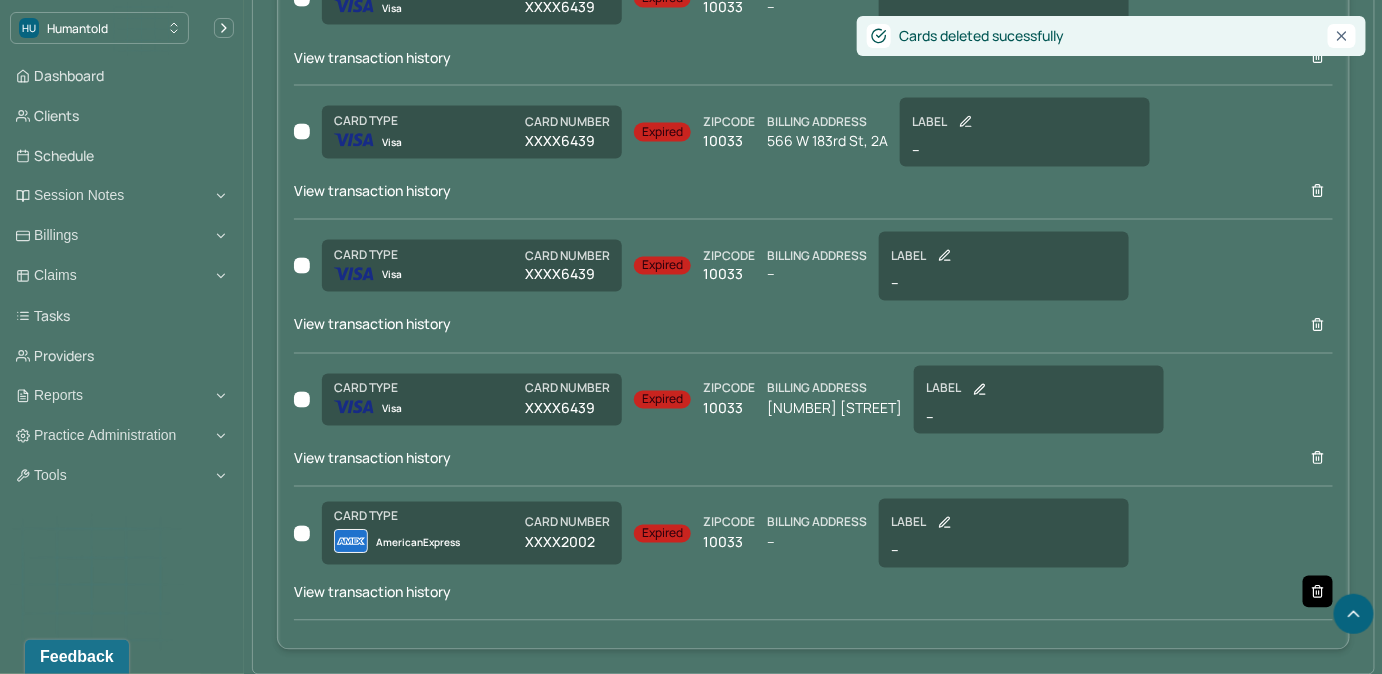 click 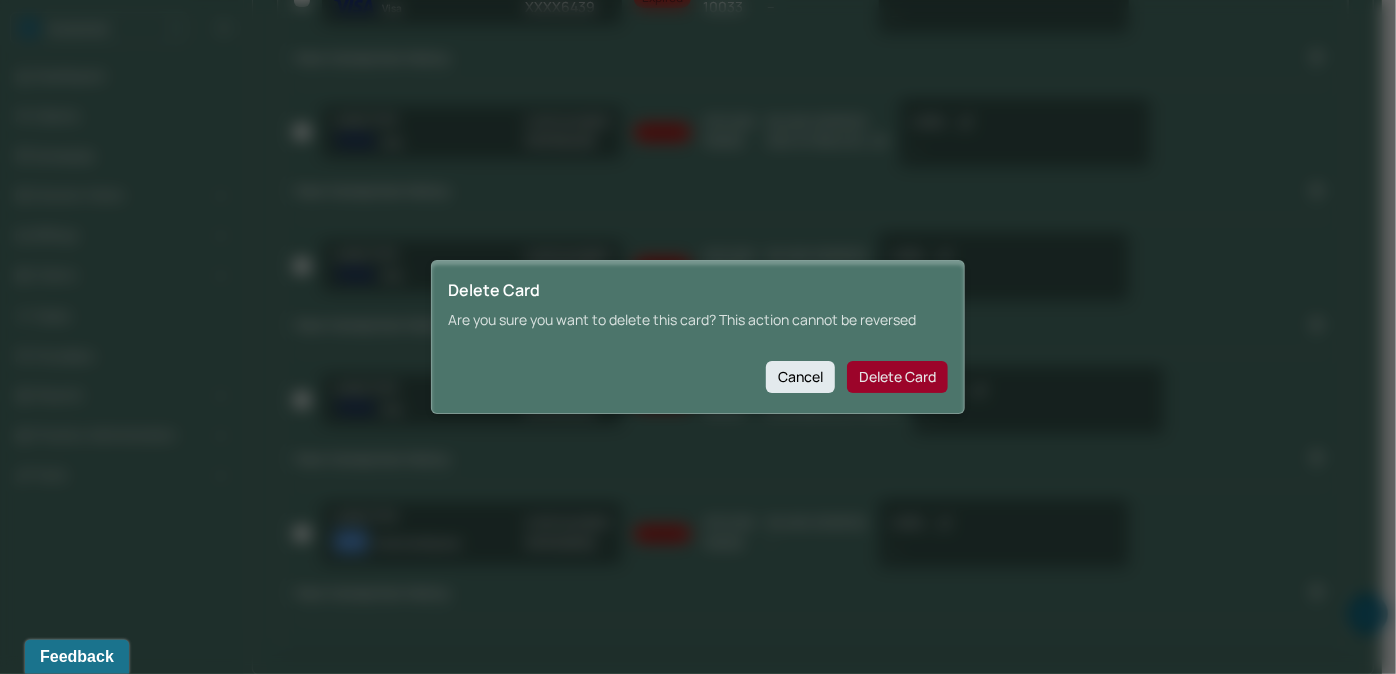 click on "Delete Card" at bounding box center [897, 377] 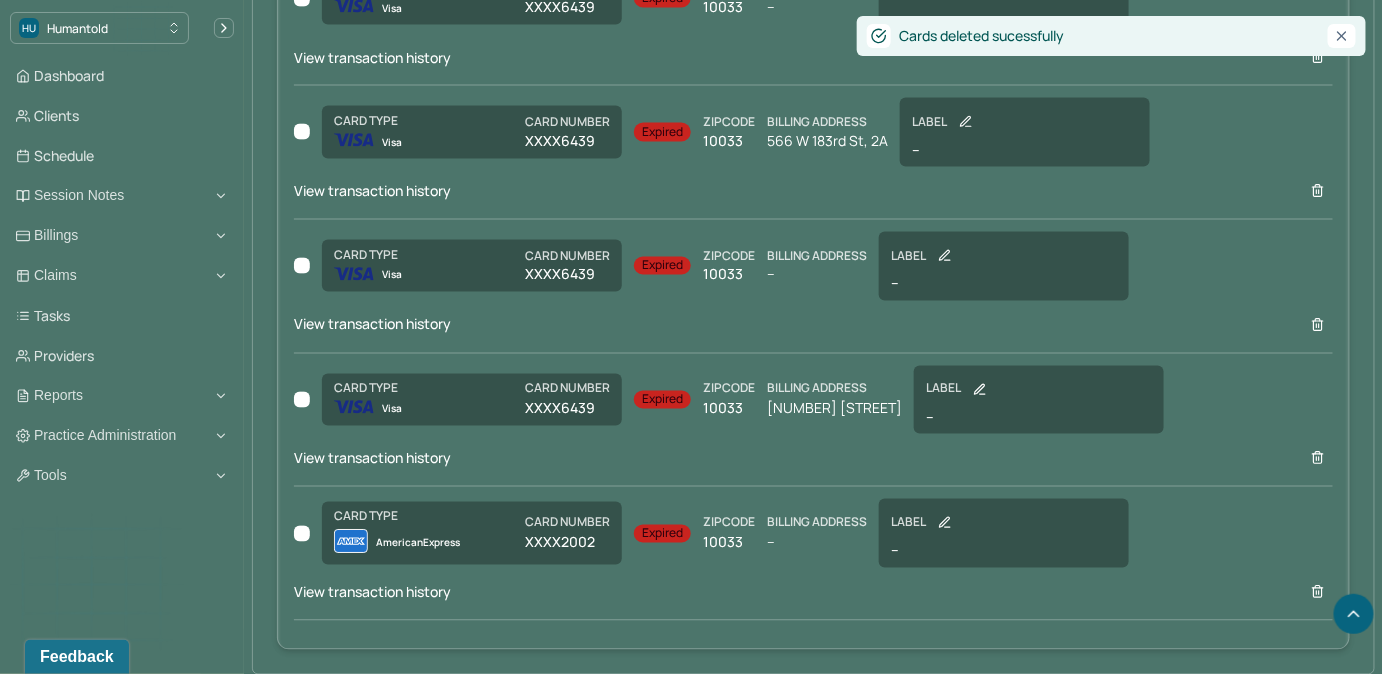 scroll, scrollTop: 3399, scrollLeft: 0, axis: vertical 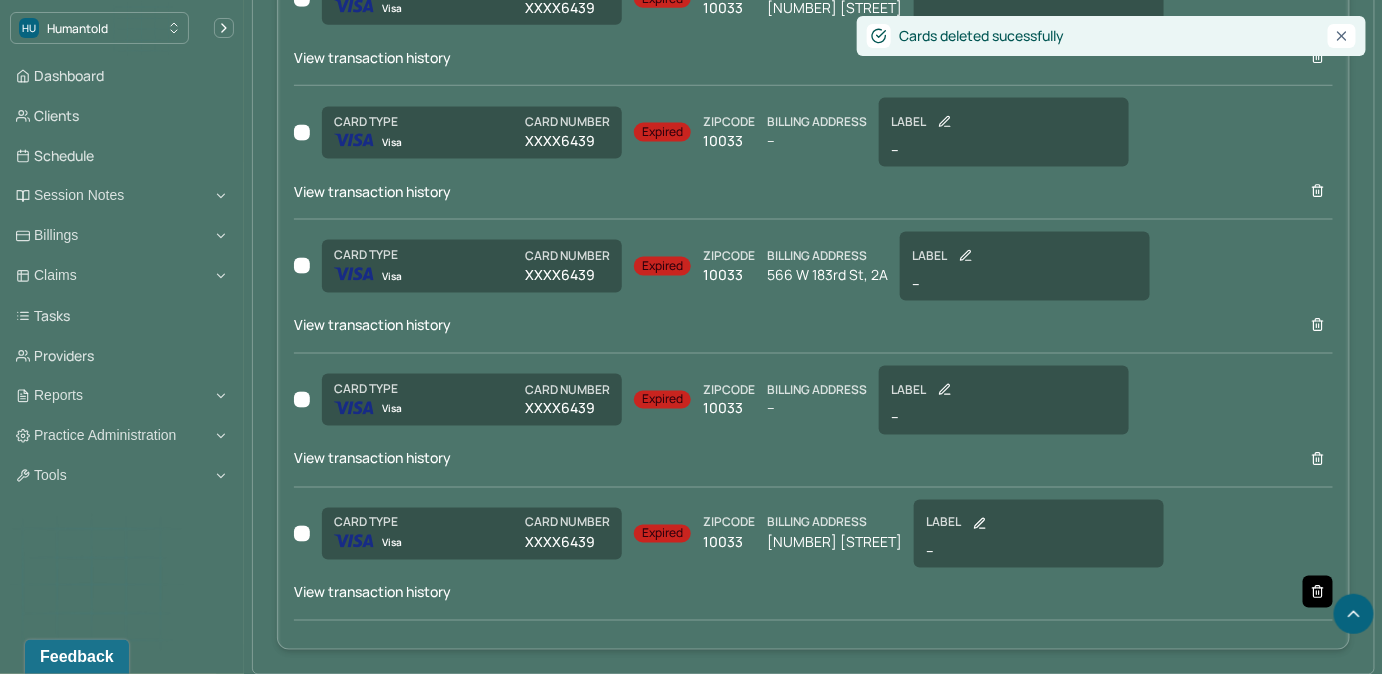 click 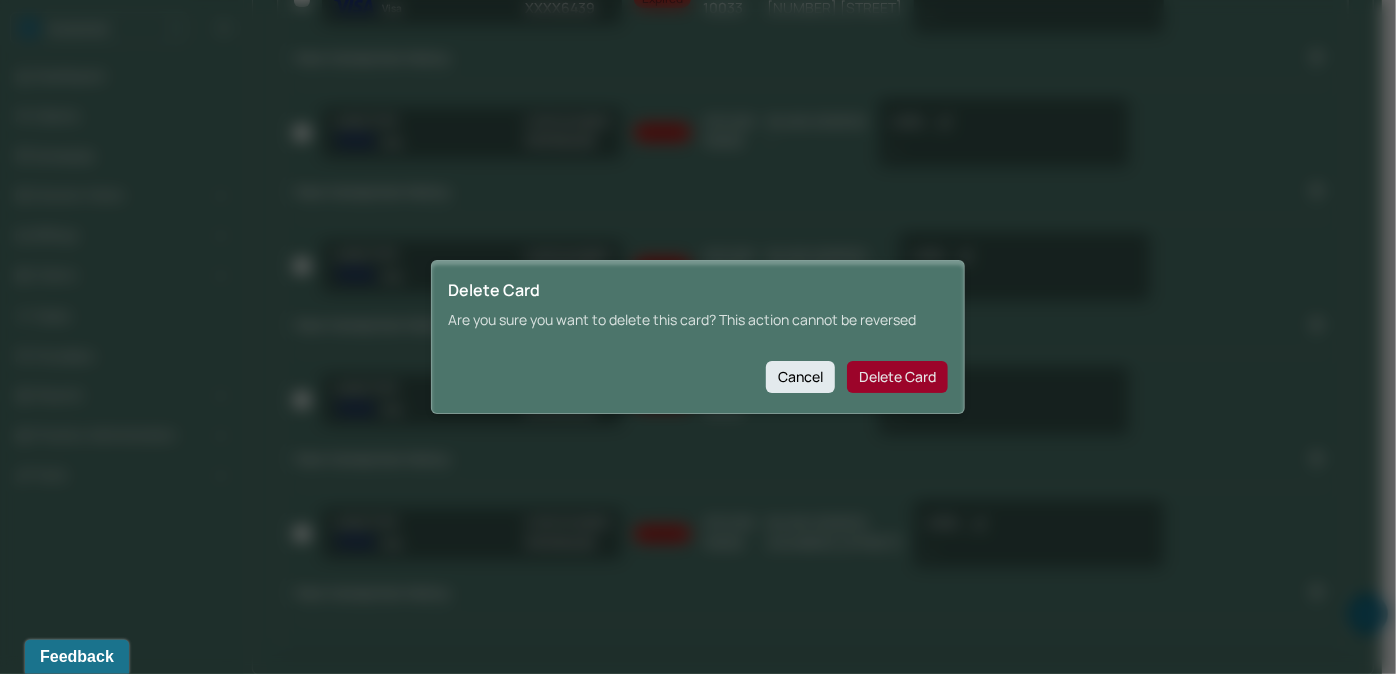 click on "Delete Card" at bounding box center (897, 377) 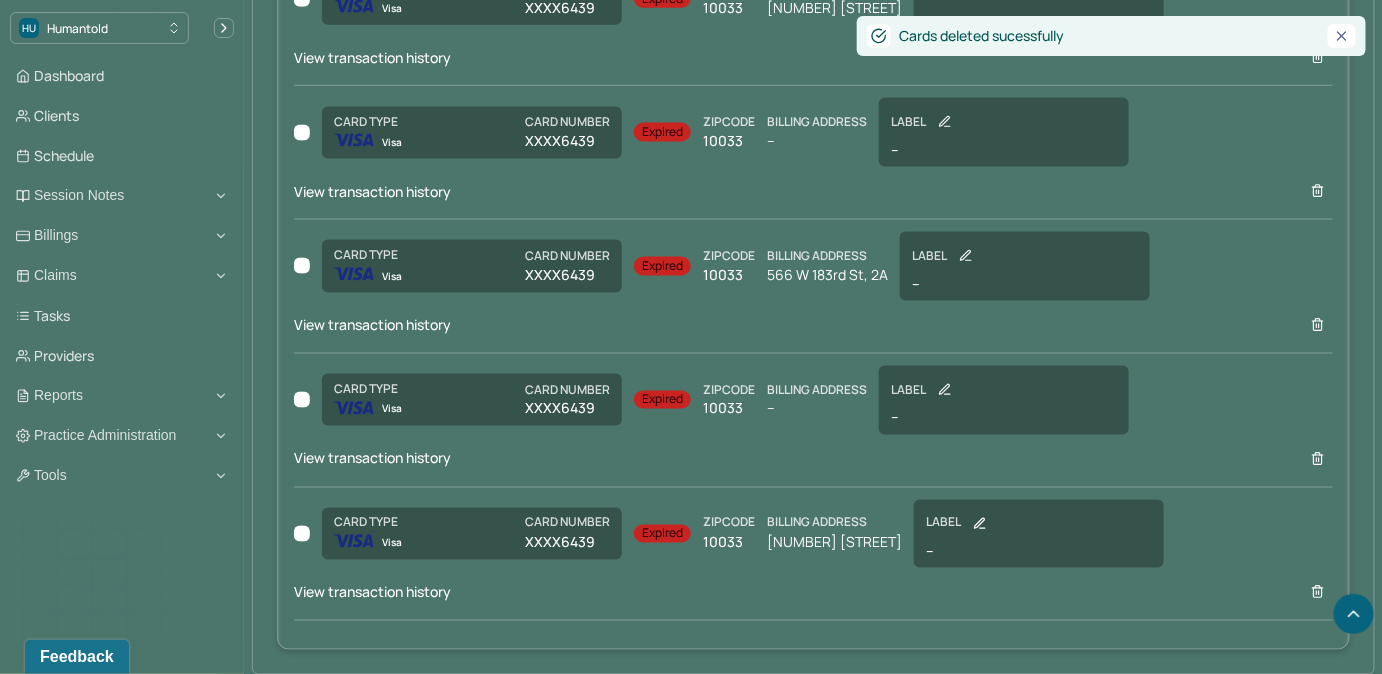 scroll, scrollTop: 3265, scrollLeft: 0, axis: vertical 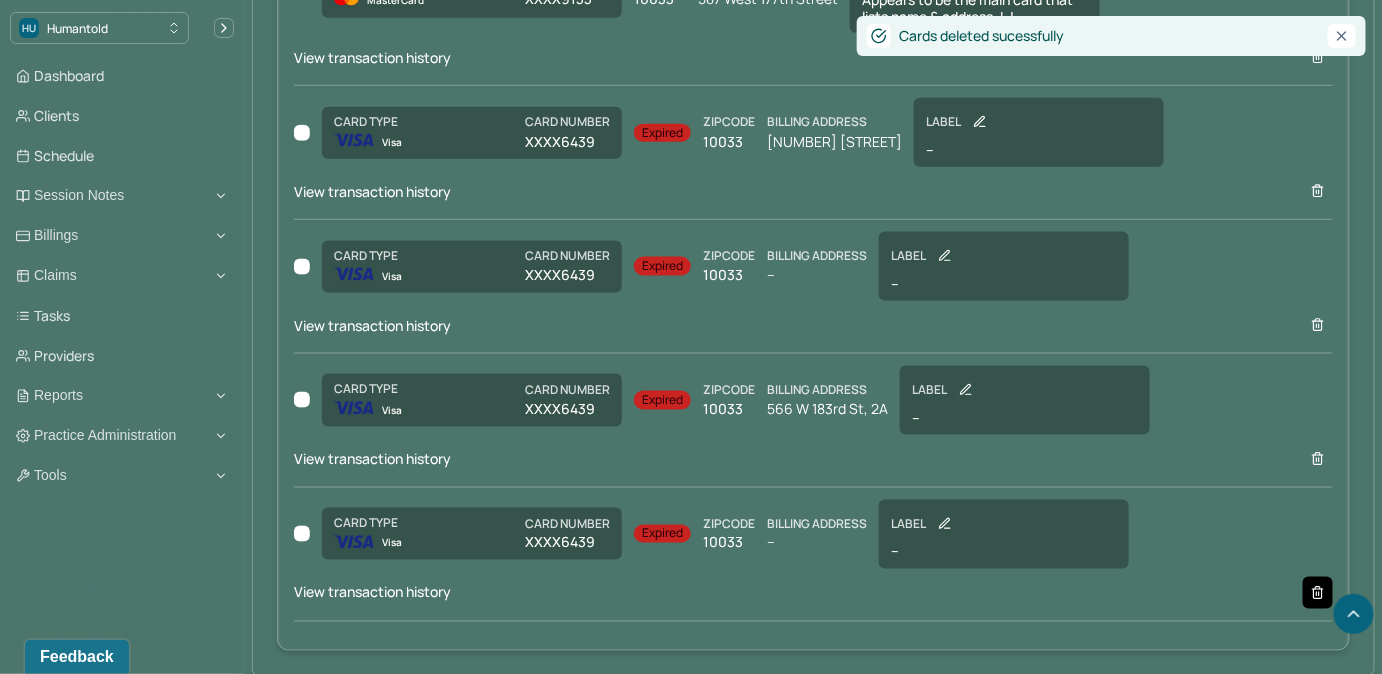 click 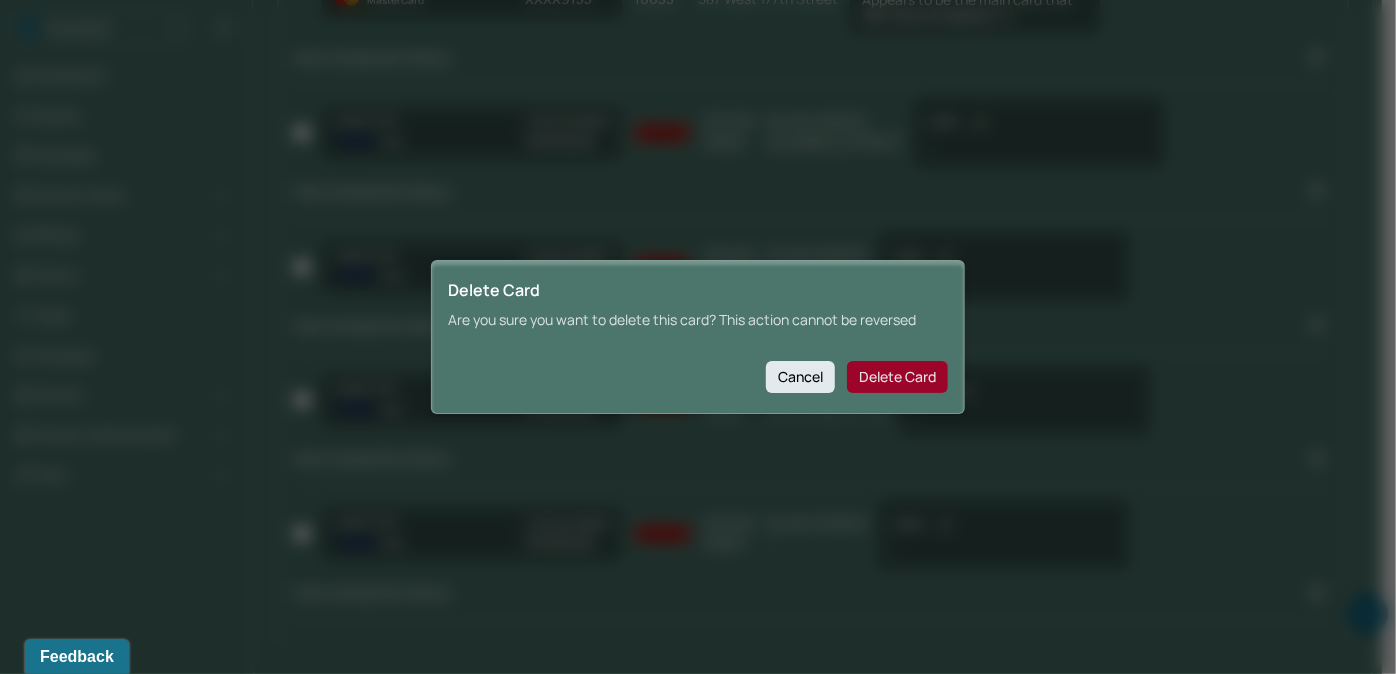 click on "Delete Card" at bounding box center (897, 377) 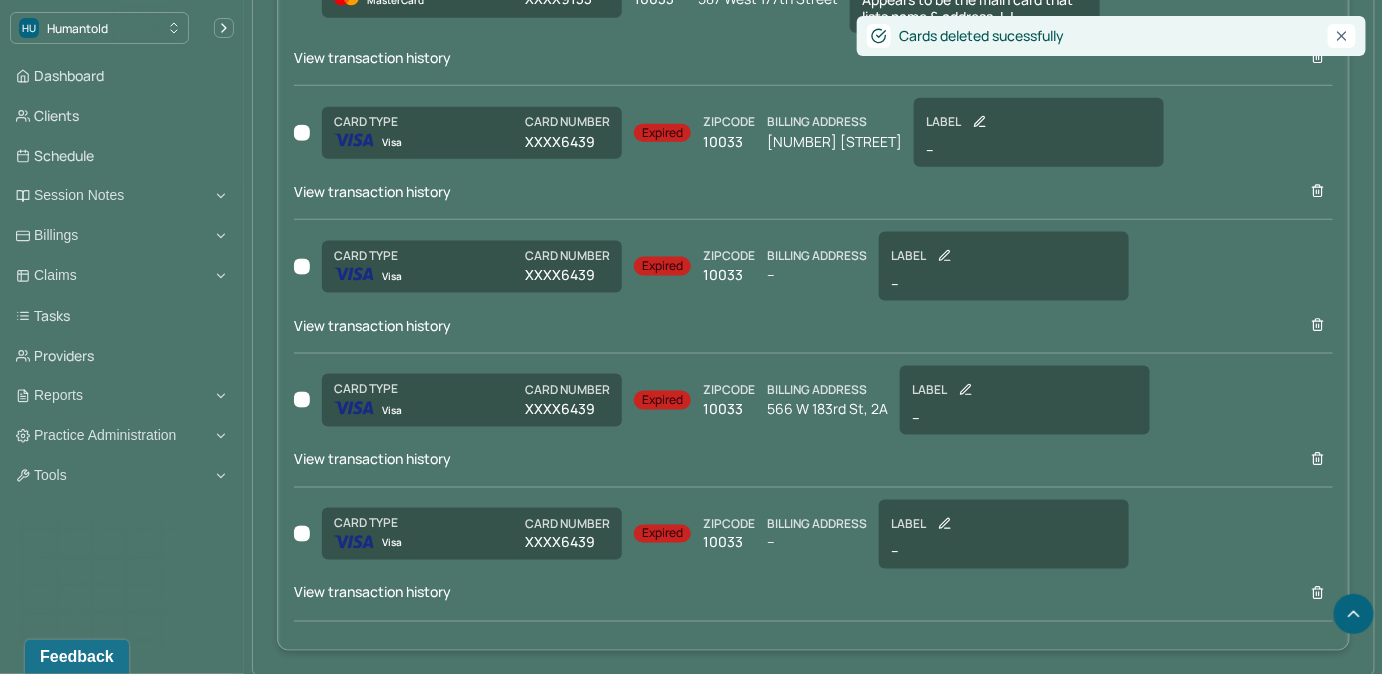 scroll, scrollTop: 3132, scrollLeft: 0, axis: vertical 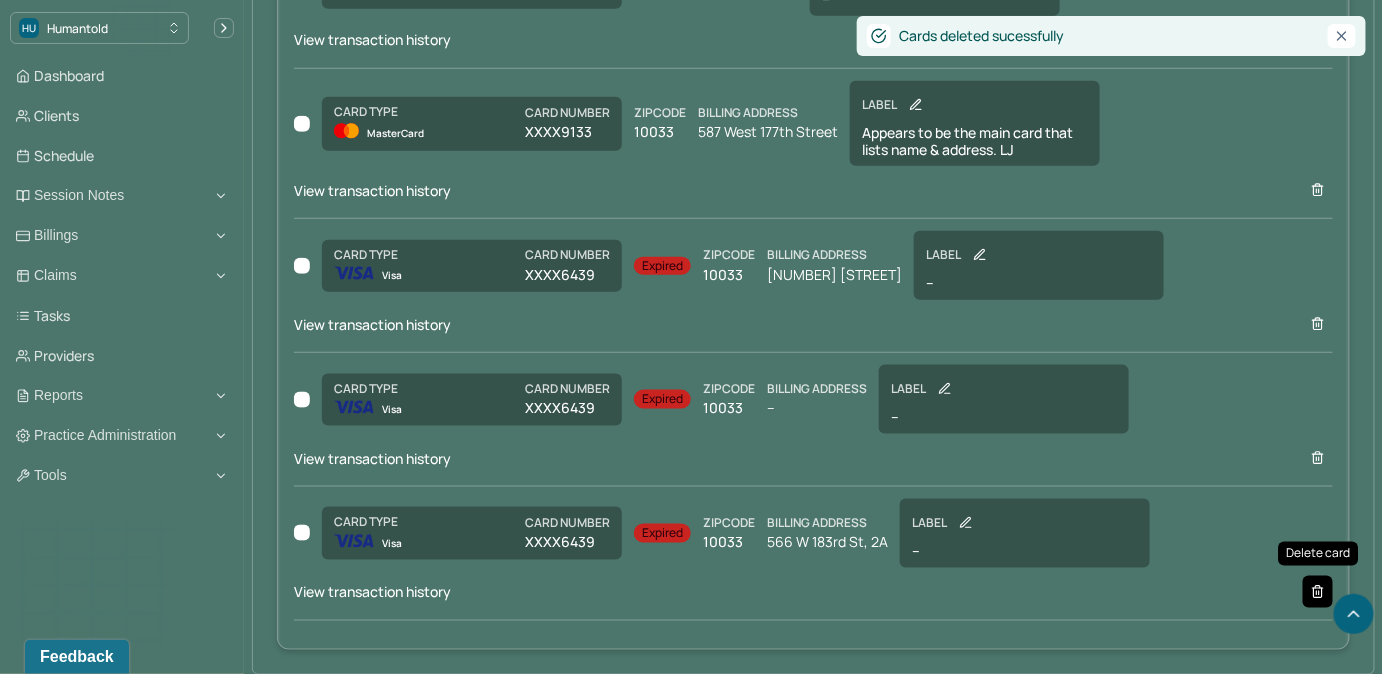 click 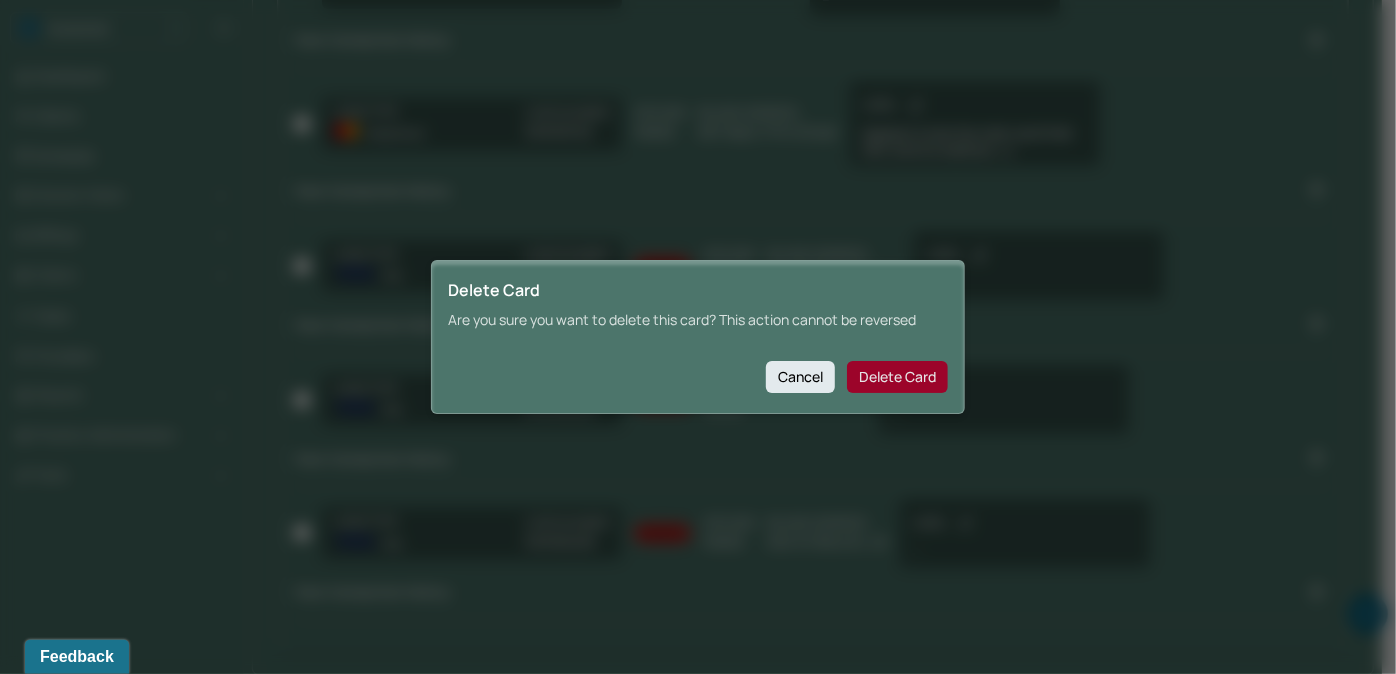click on "Delete Card" at bounding box center [897, 377] 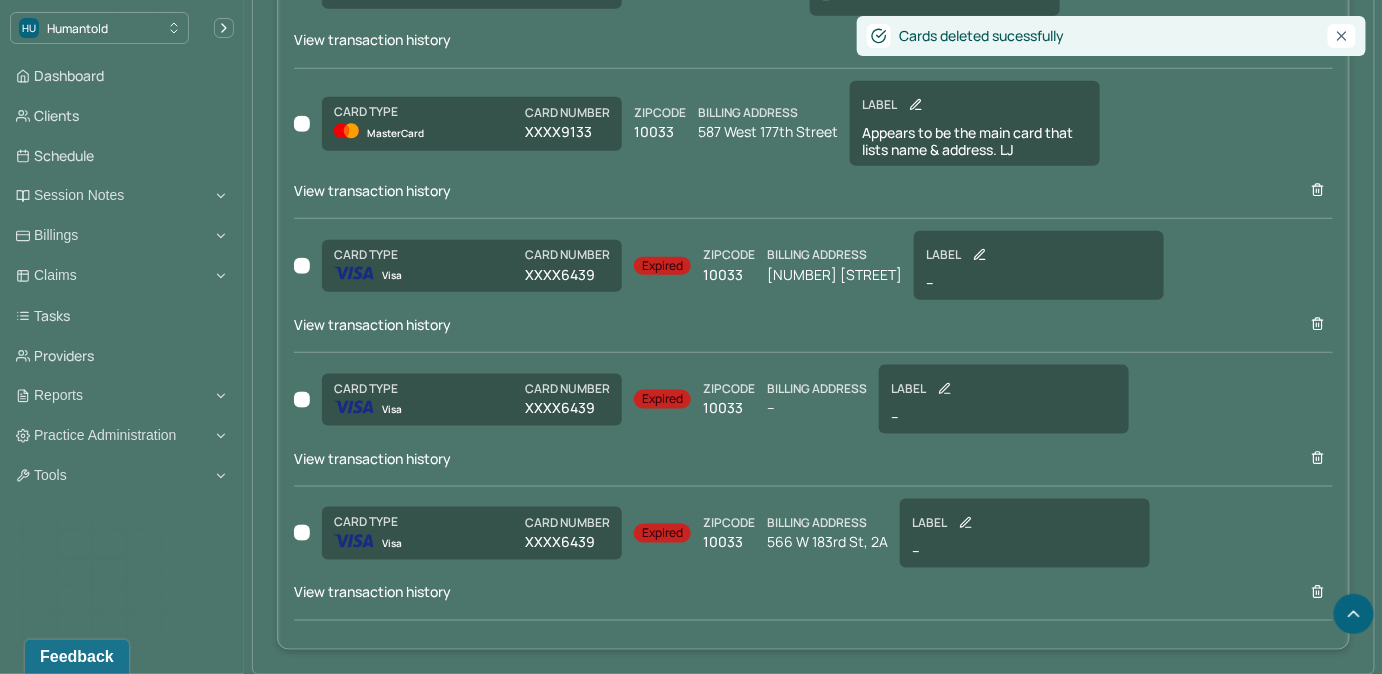 scroll, scrollTop: 2998, scrollLeft: 0, axis: vertical 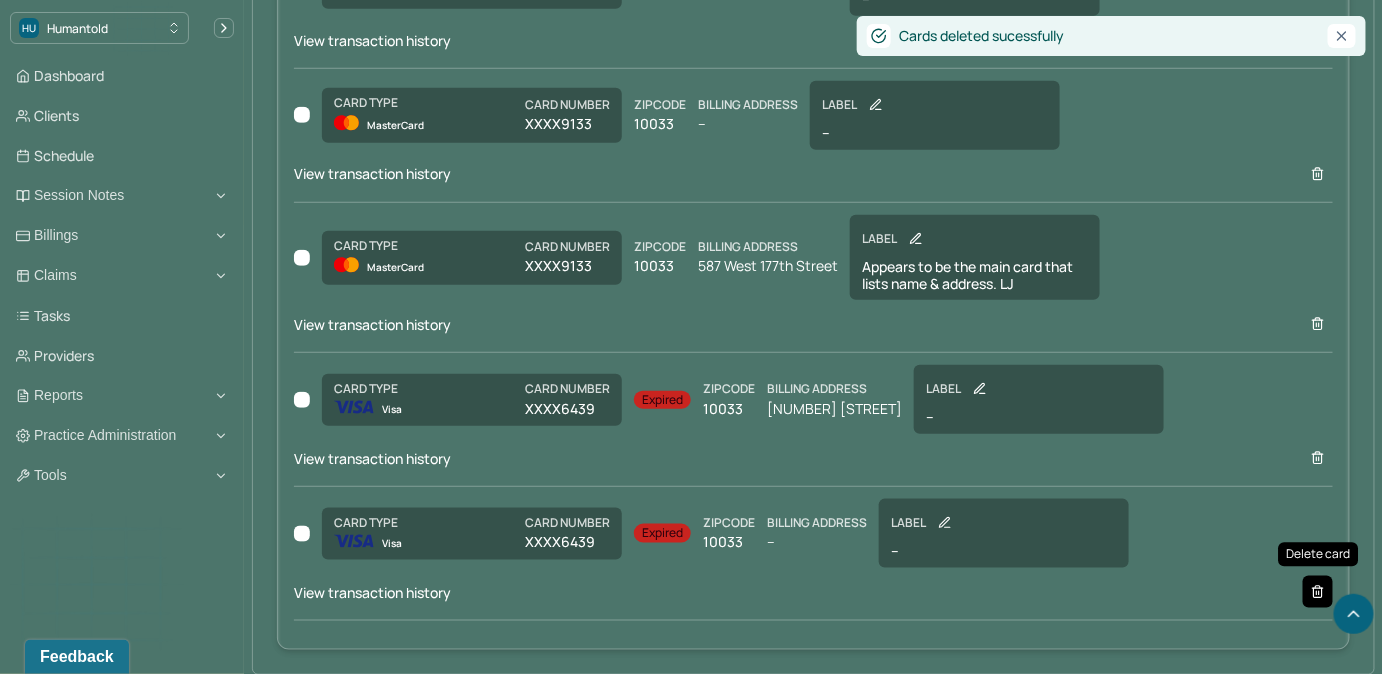 click 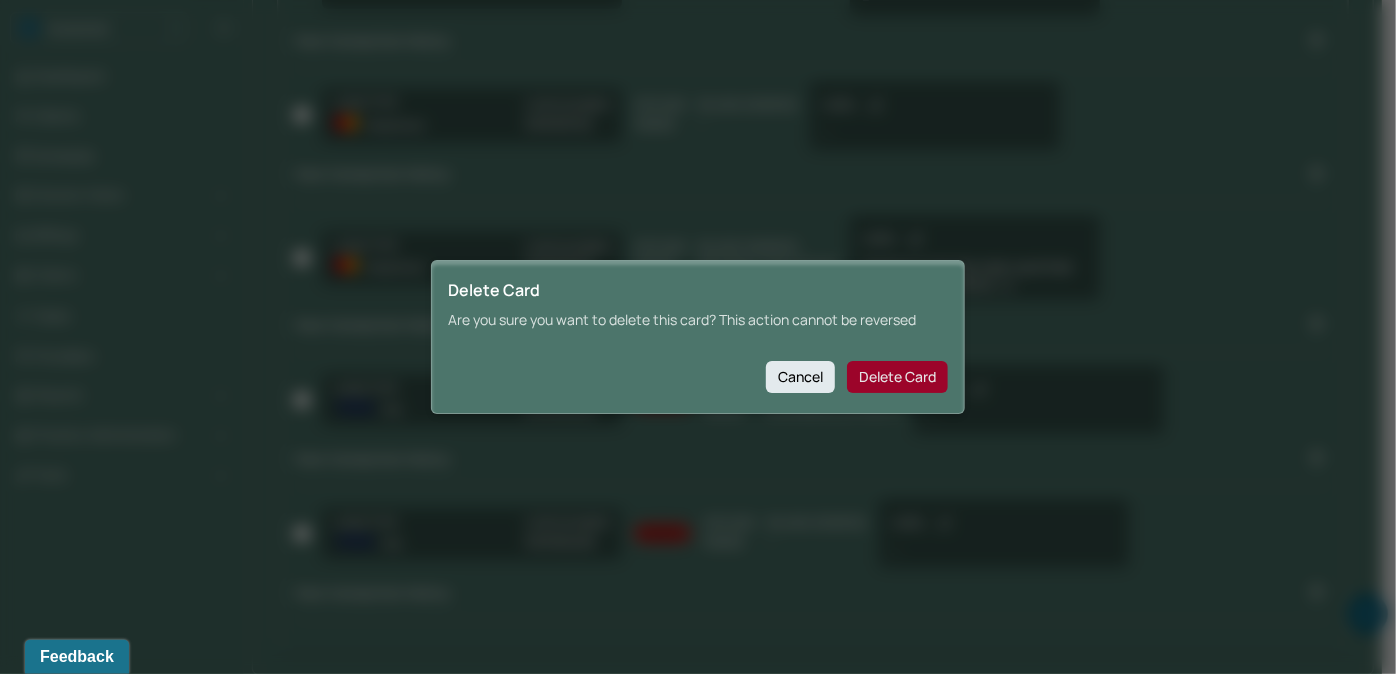click on "Delete Card" at bounding box center (897, 377) 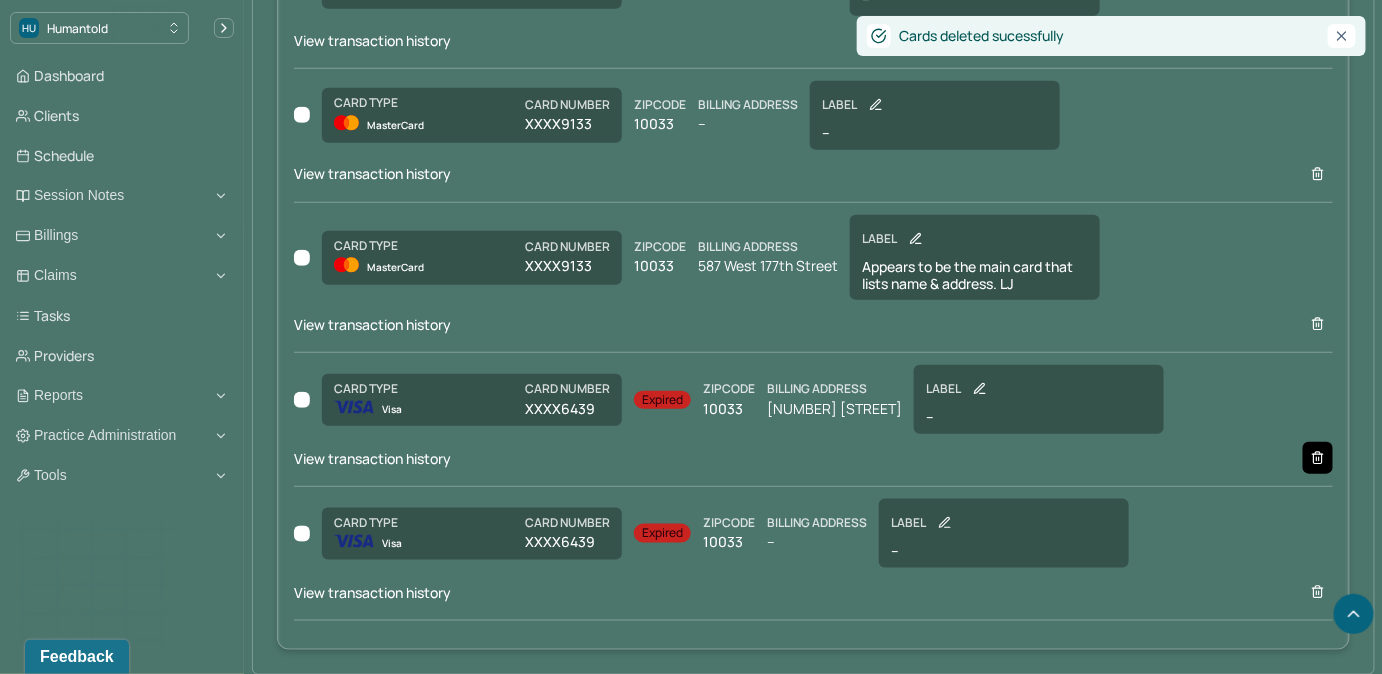 scroll, scrollTop: 2865, scrollLeft: 0, axis: vertical 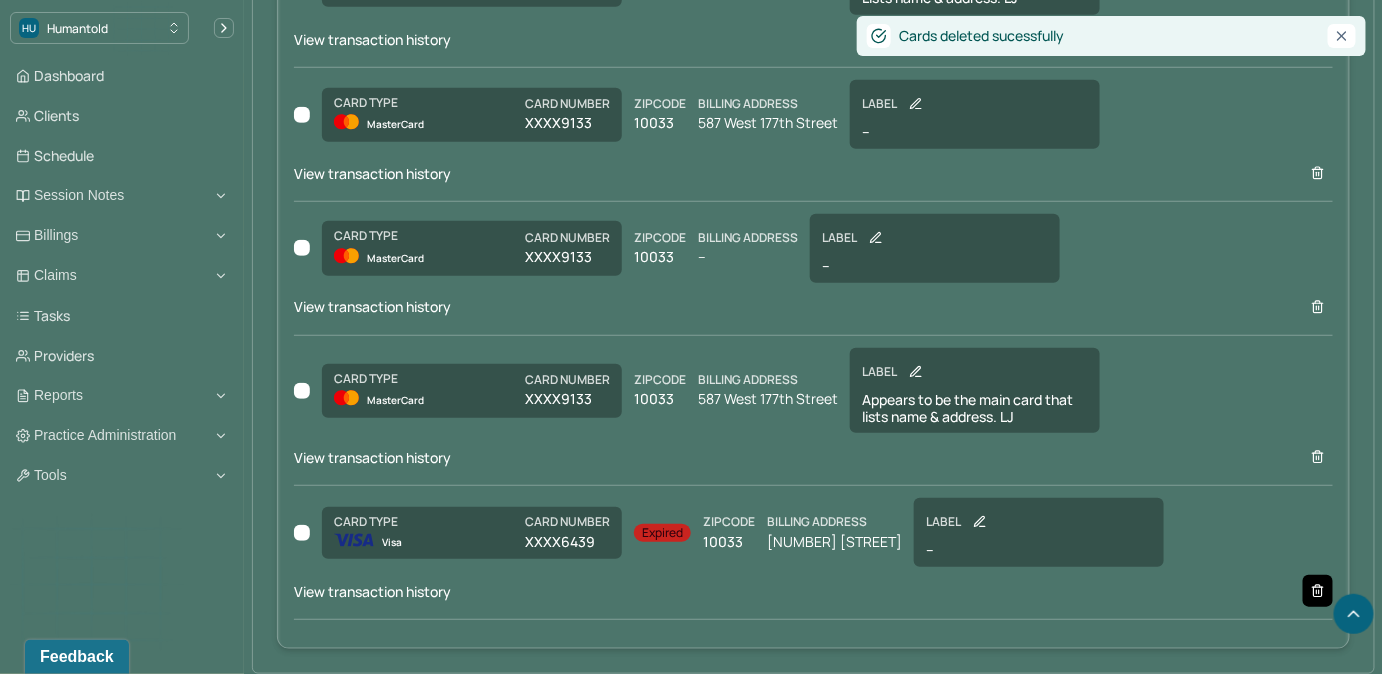 click at bounding box center (1318, 591) 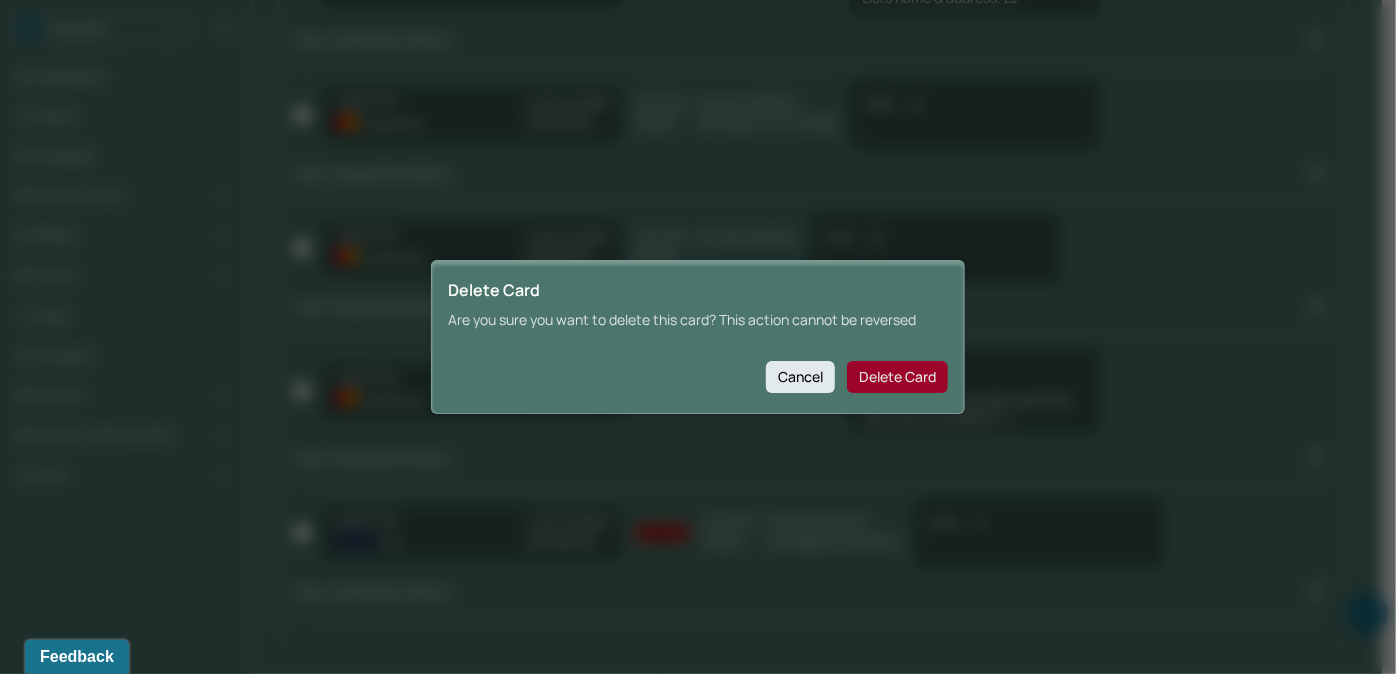 click on "Delete Card" at bounding box center (897, 377) 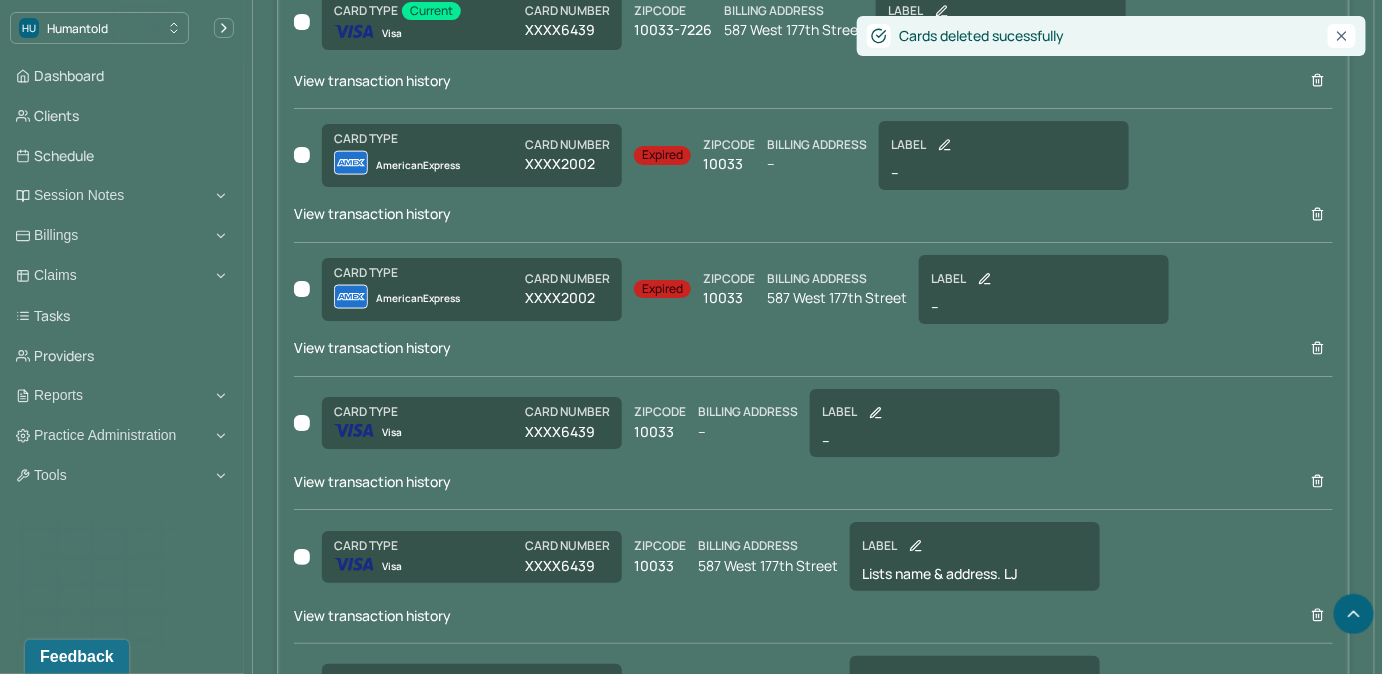 scroll, scrollTop: 2277, scrollLeft: 0, axis: vertical 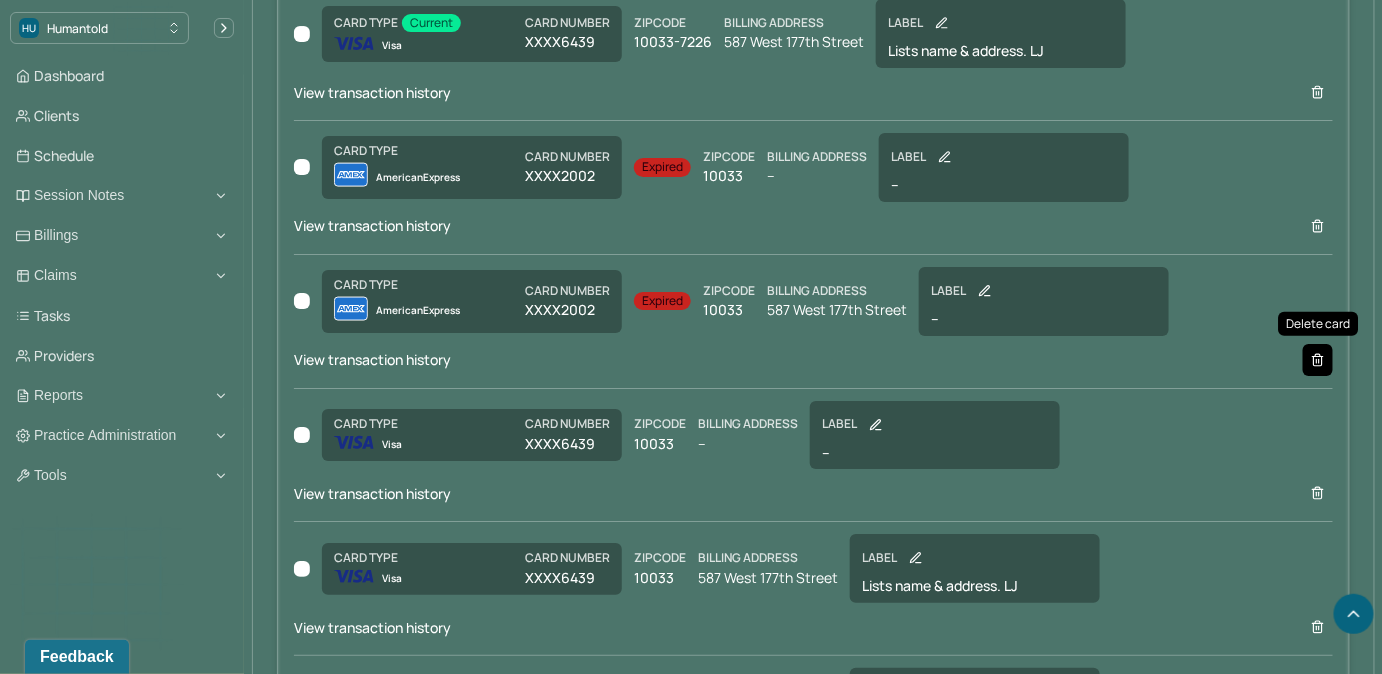 click 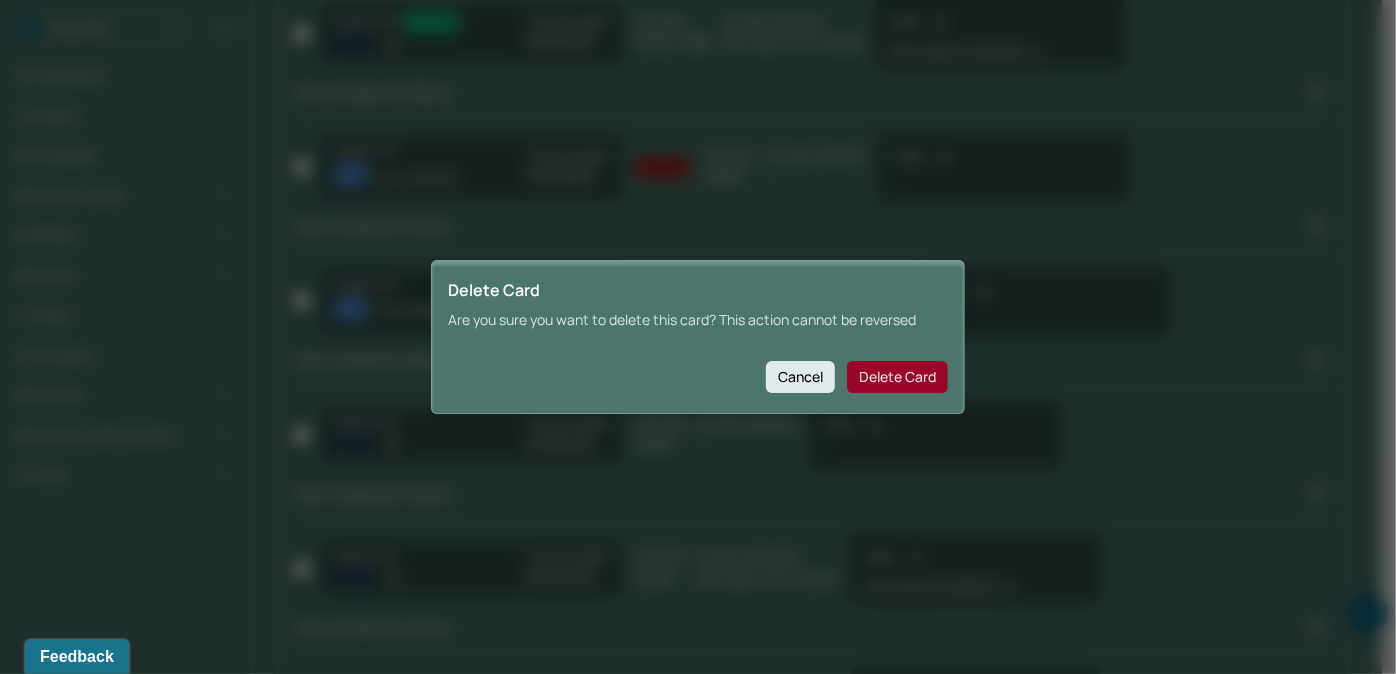 click on "Delete Card" at bounding box center (897, 377) 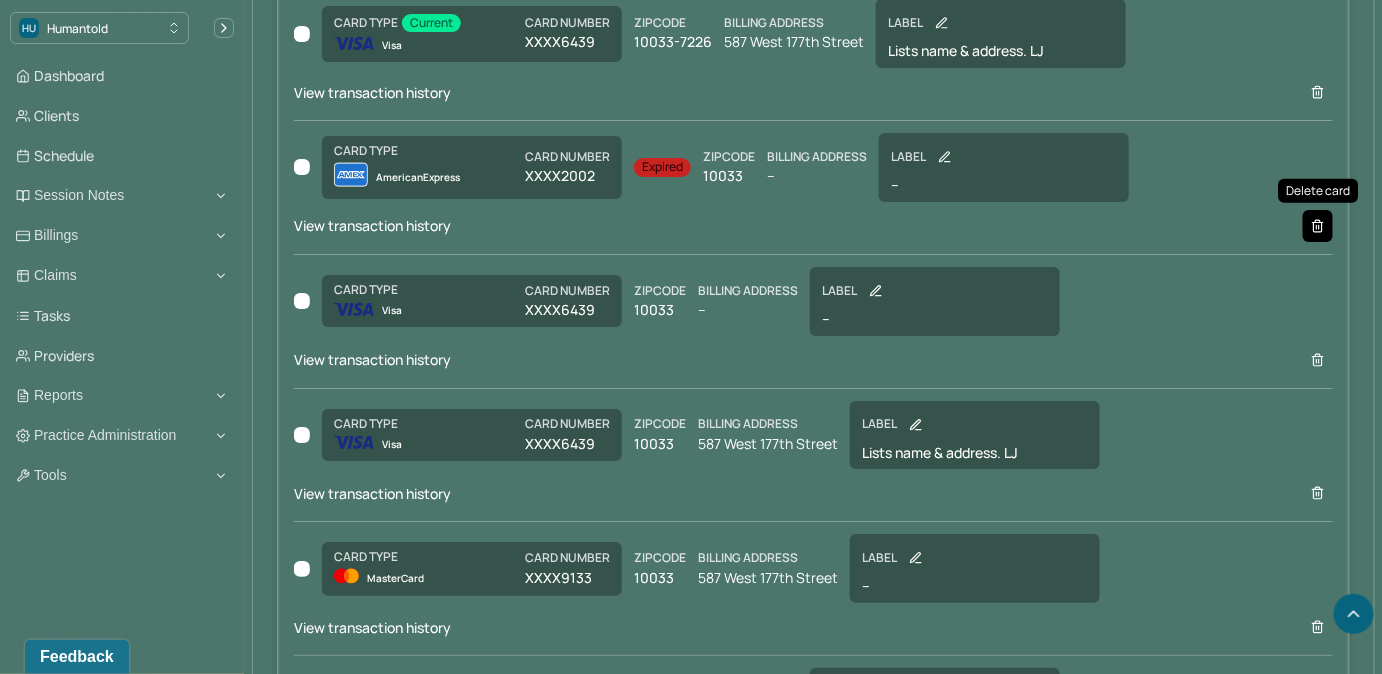 click 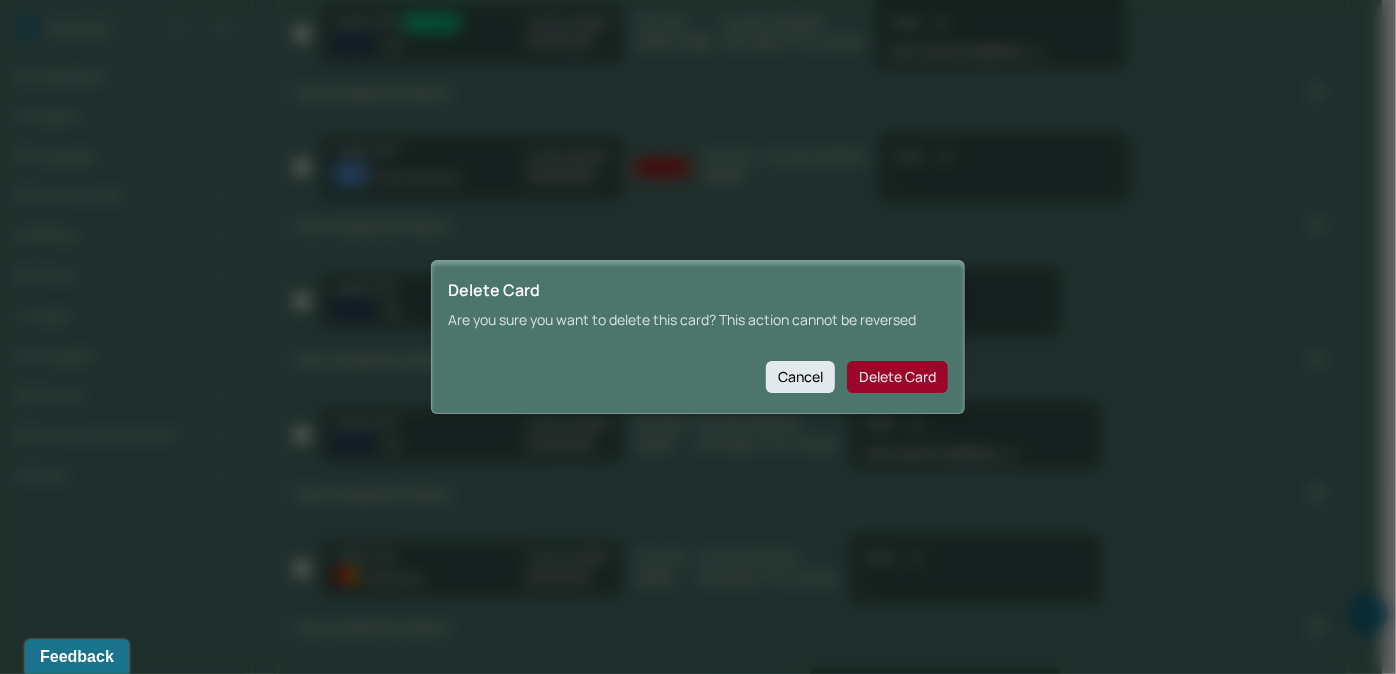 click on "Delete Card" at bounding box center (897, 377) 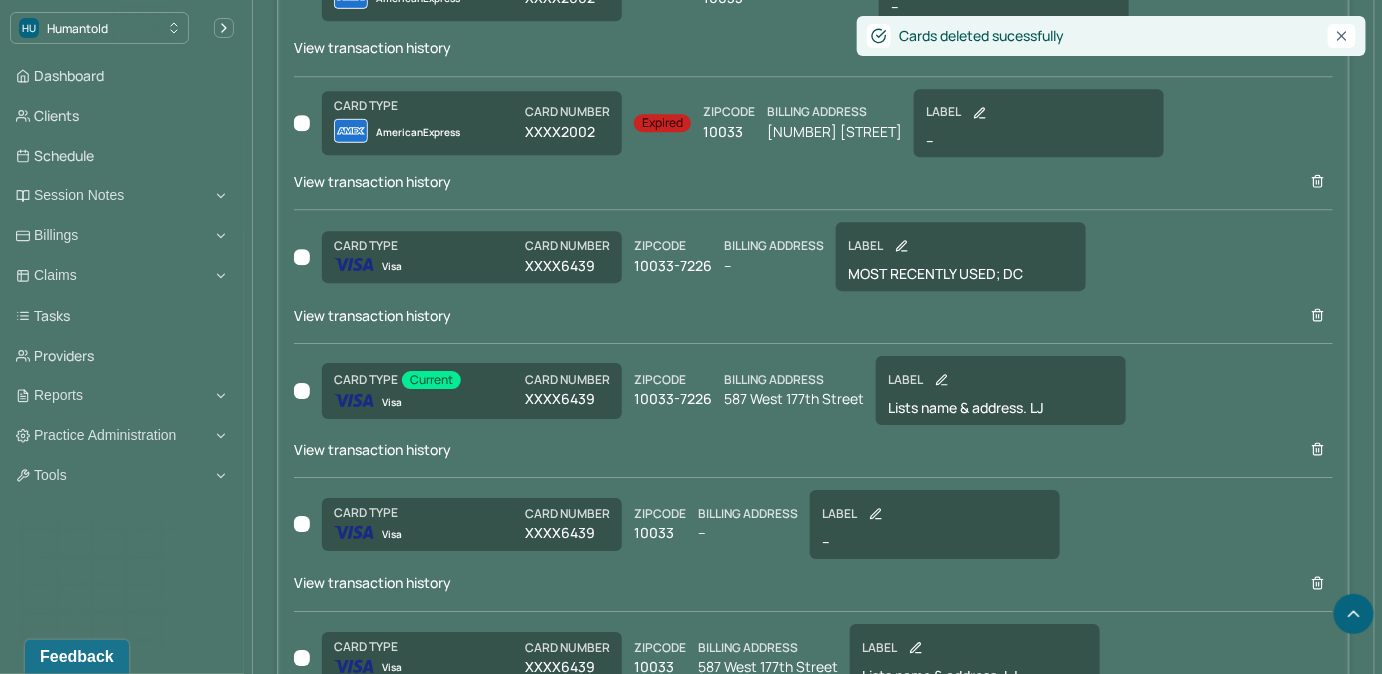scroll, scrollTop: 1731, scrollLeft: 0, axis: vertical 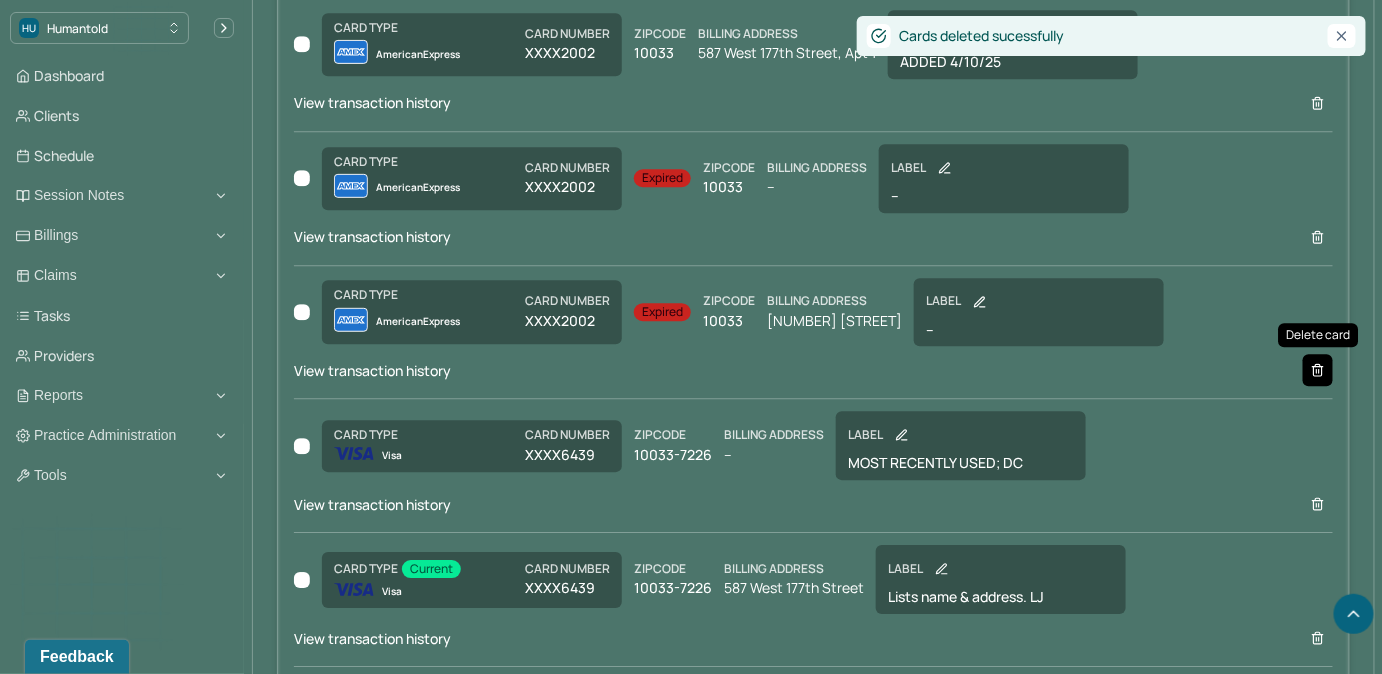click 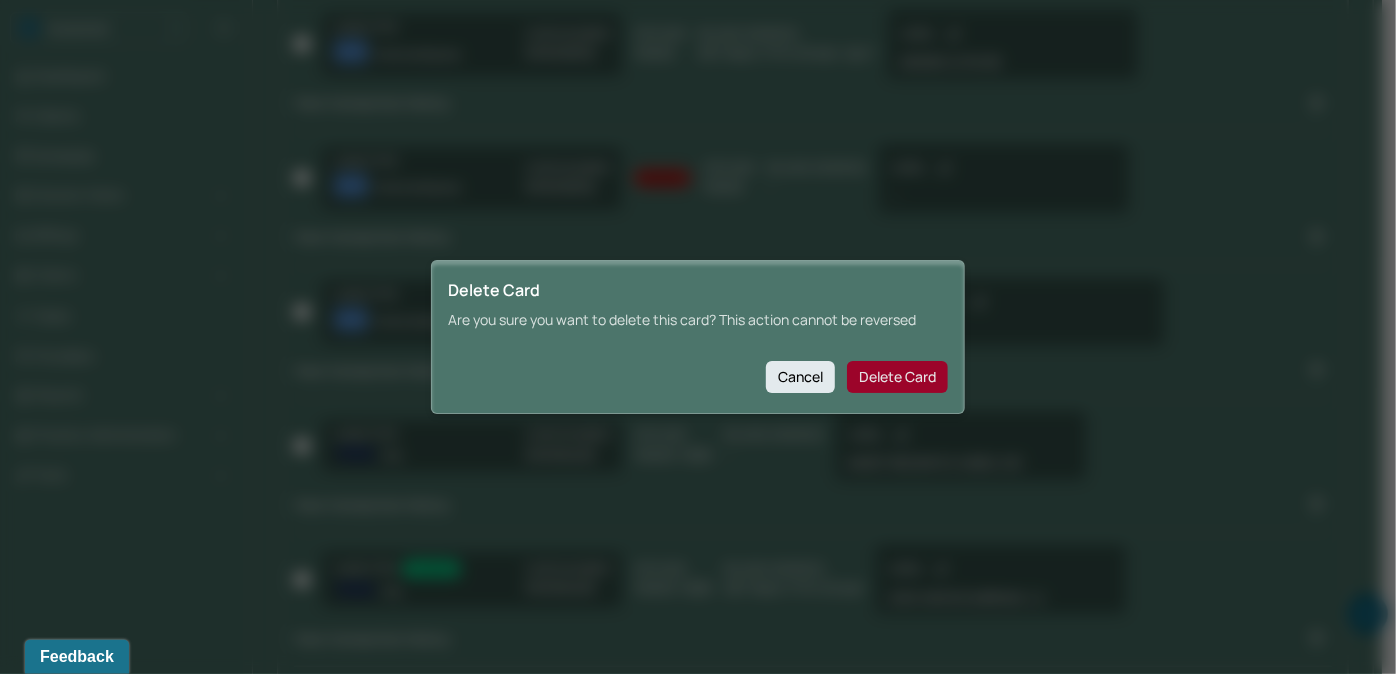 click on "Delete Card" at bounding box center (897, 377) 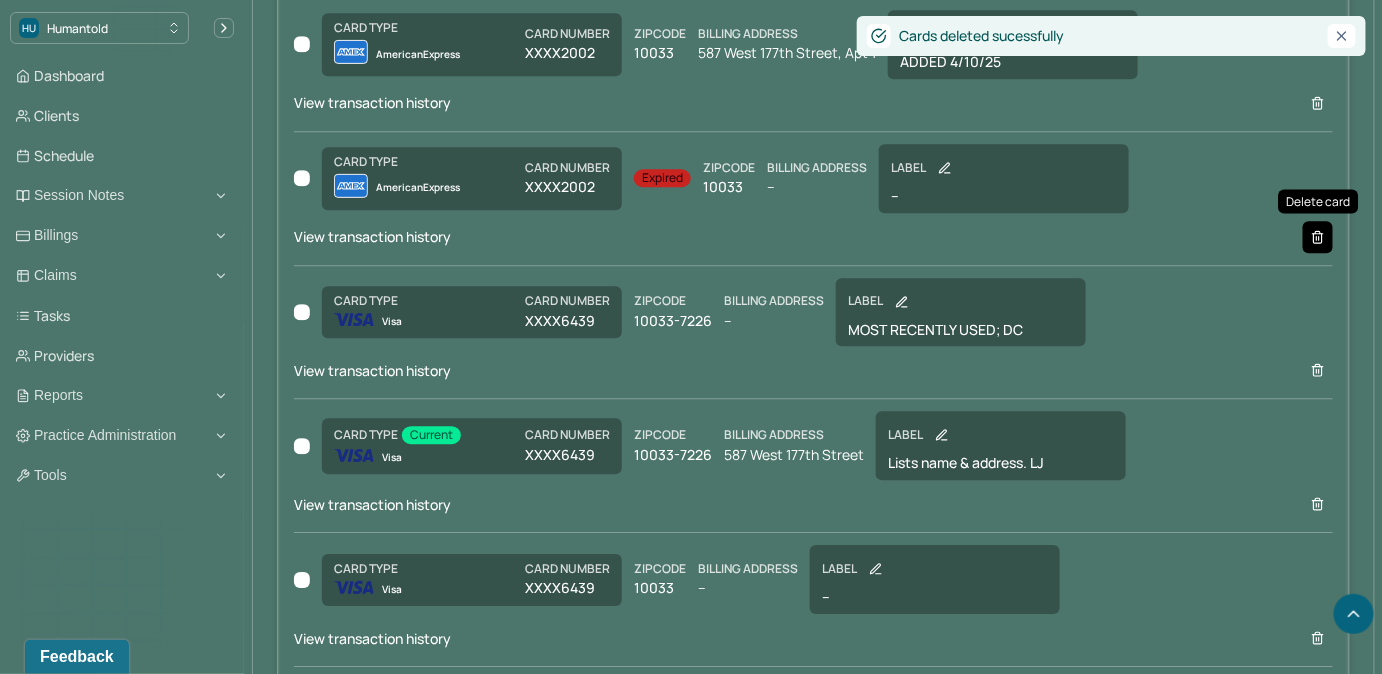 click 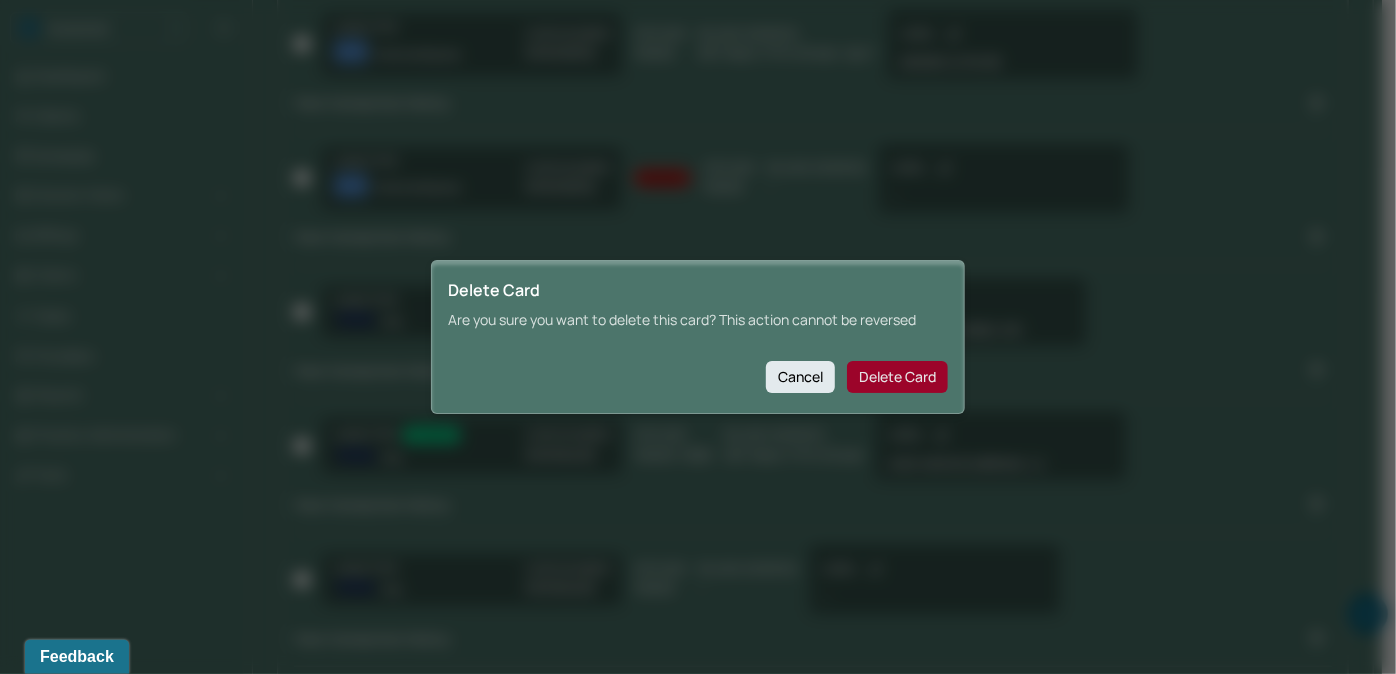 click on "Delete Card" at bounding box center [897, 377] 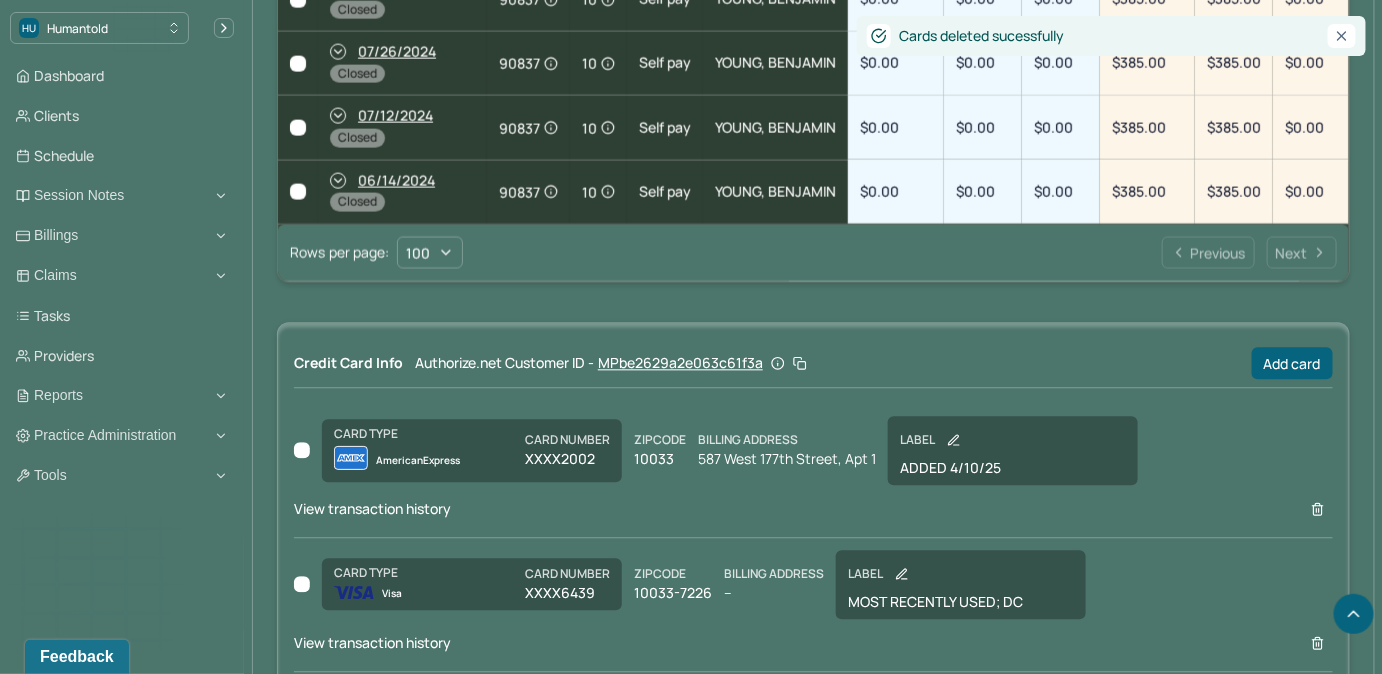 scroll, scrollTop: 1186, scrollLeft: 0, axis: vertical 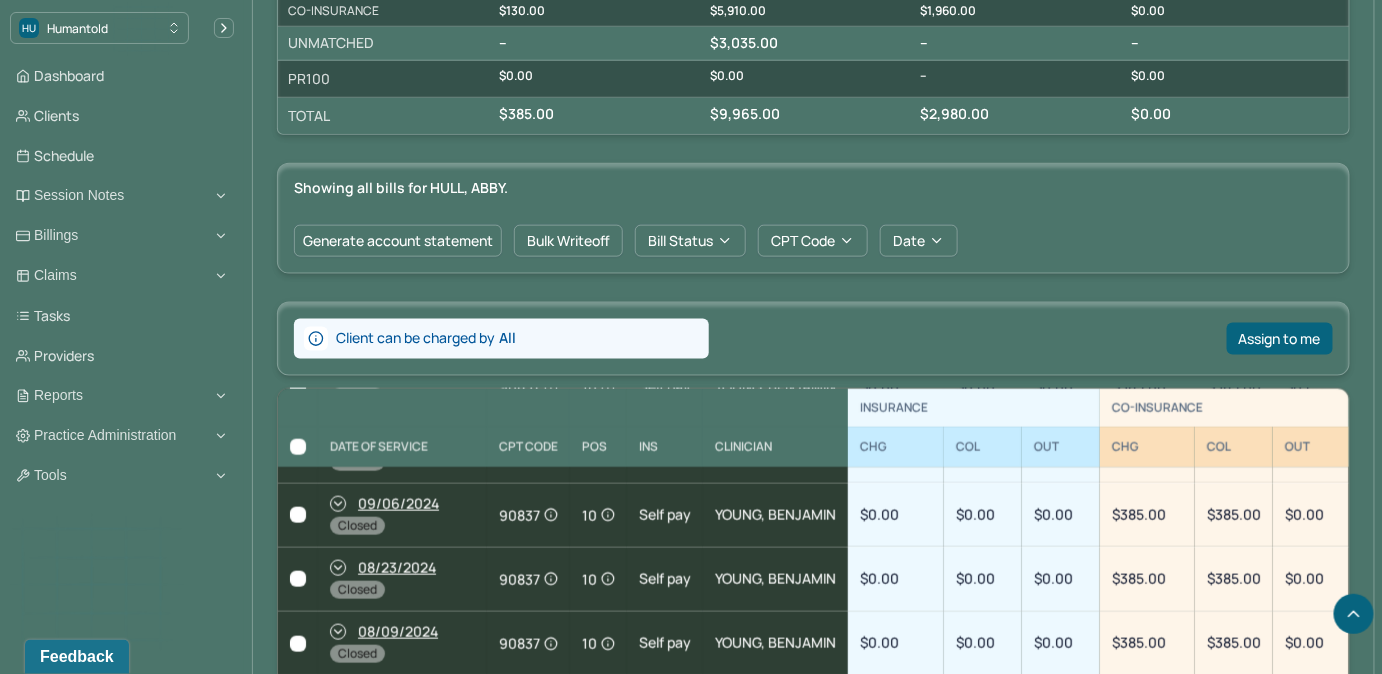 drag, startPoint x: 917, startPoint y: 467, endPoint x: 919, endPoint y: 404, distance: 63.03174 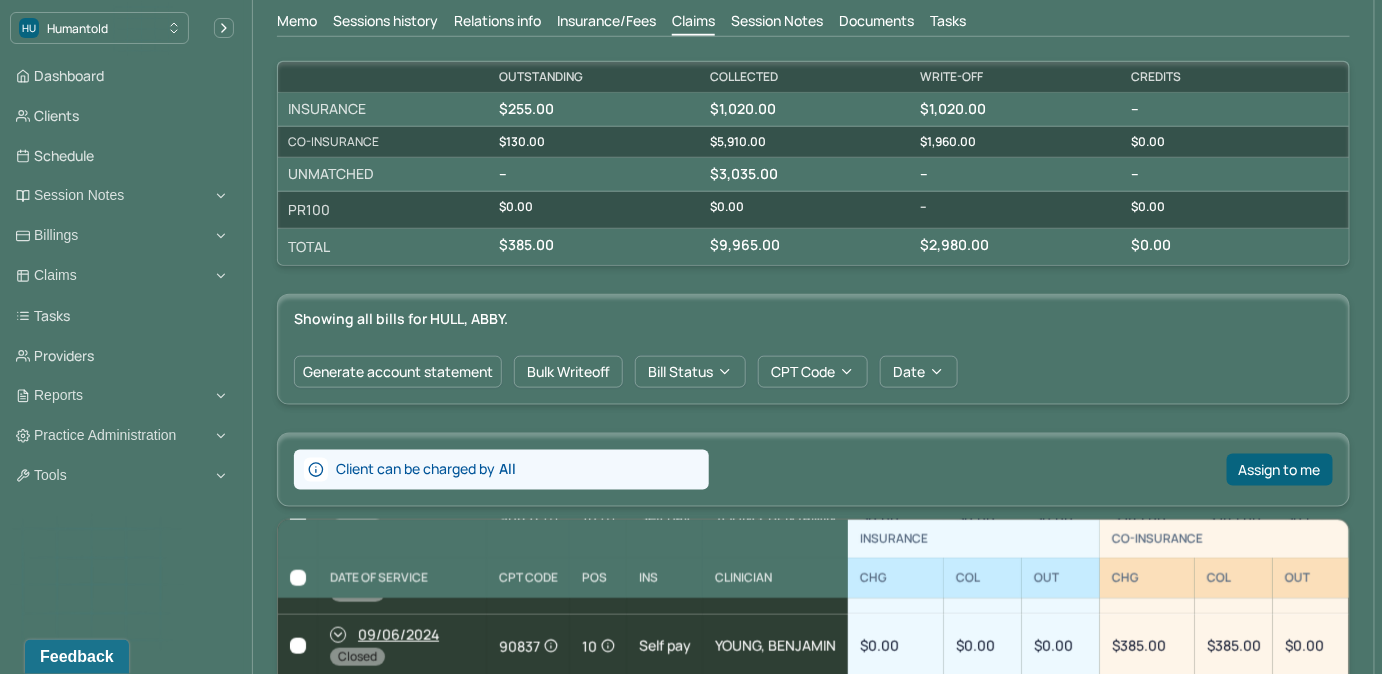 drag, startPoint x: 919, startPoint y: 404, endPoint x: 832, endPoint y: 248, distance: 178.6197 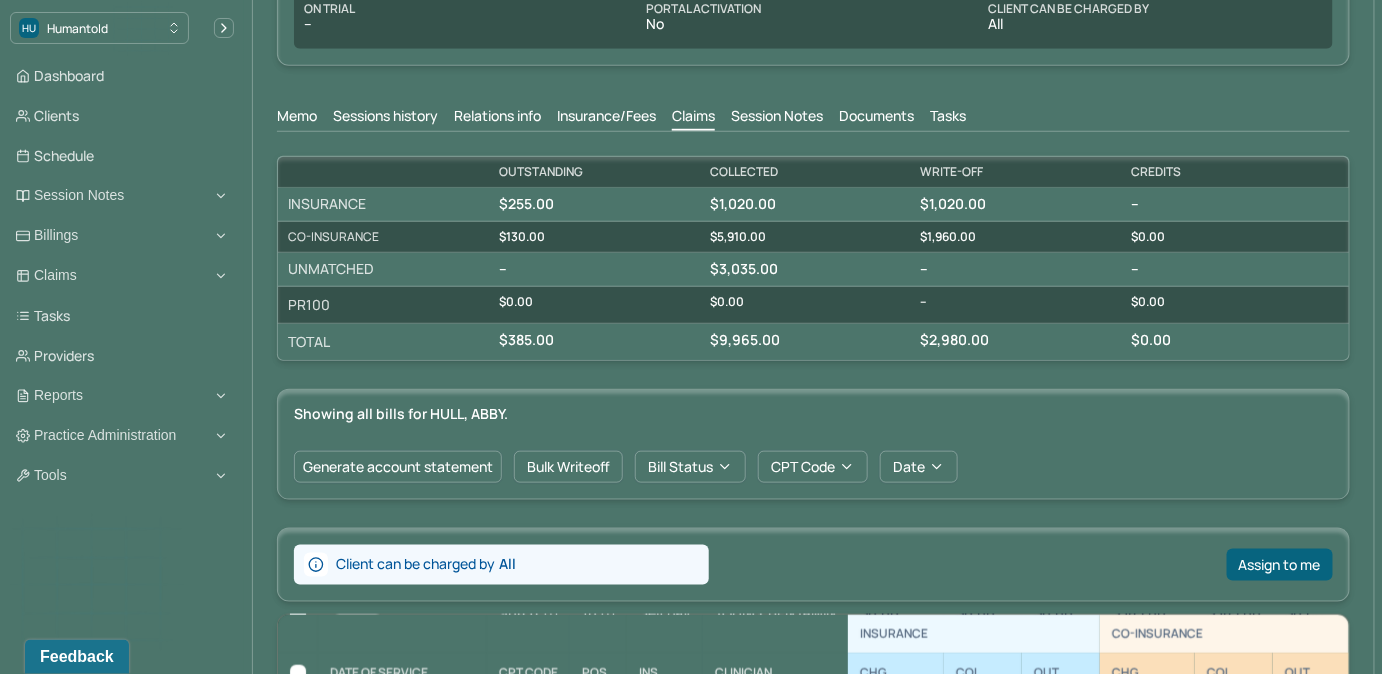 click on "Tasks" at bounding box center [948, 118] 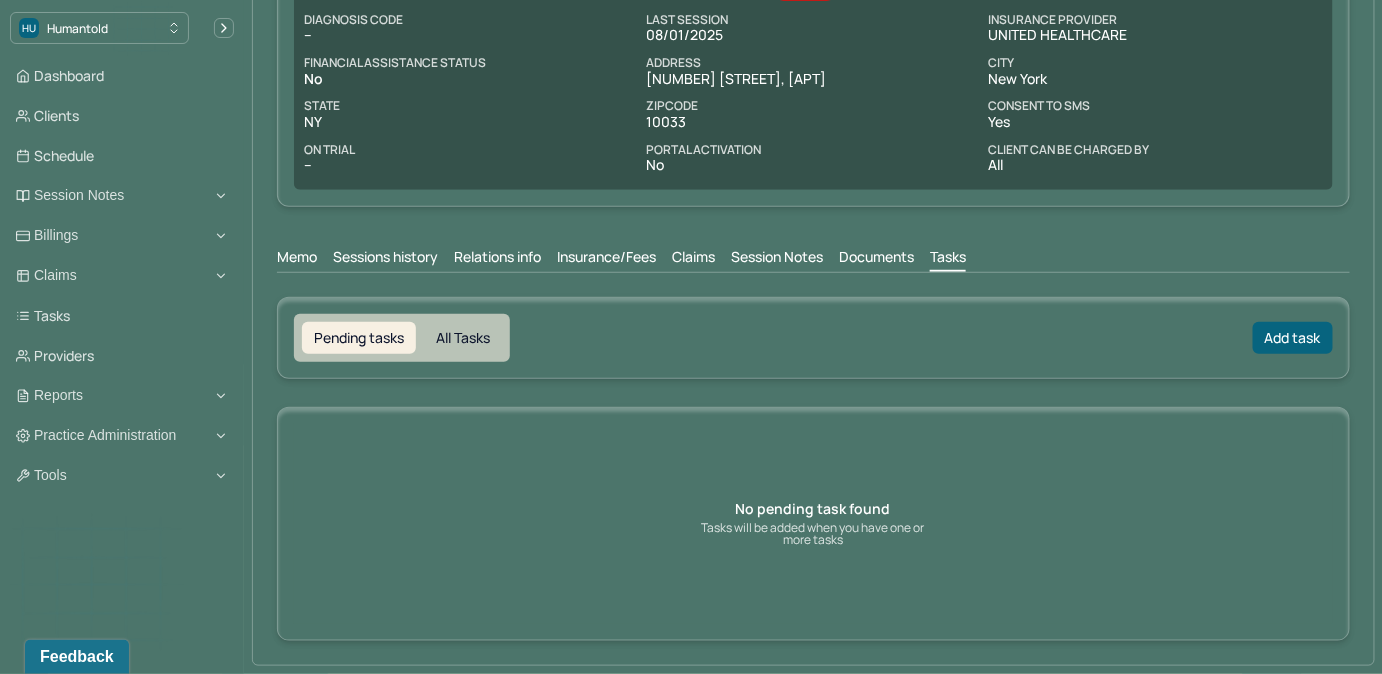 scroll, scrollTop: 310, scrollLeft: 0, axis: vertical 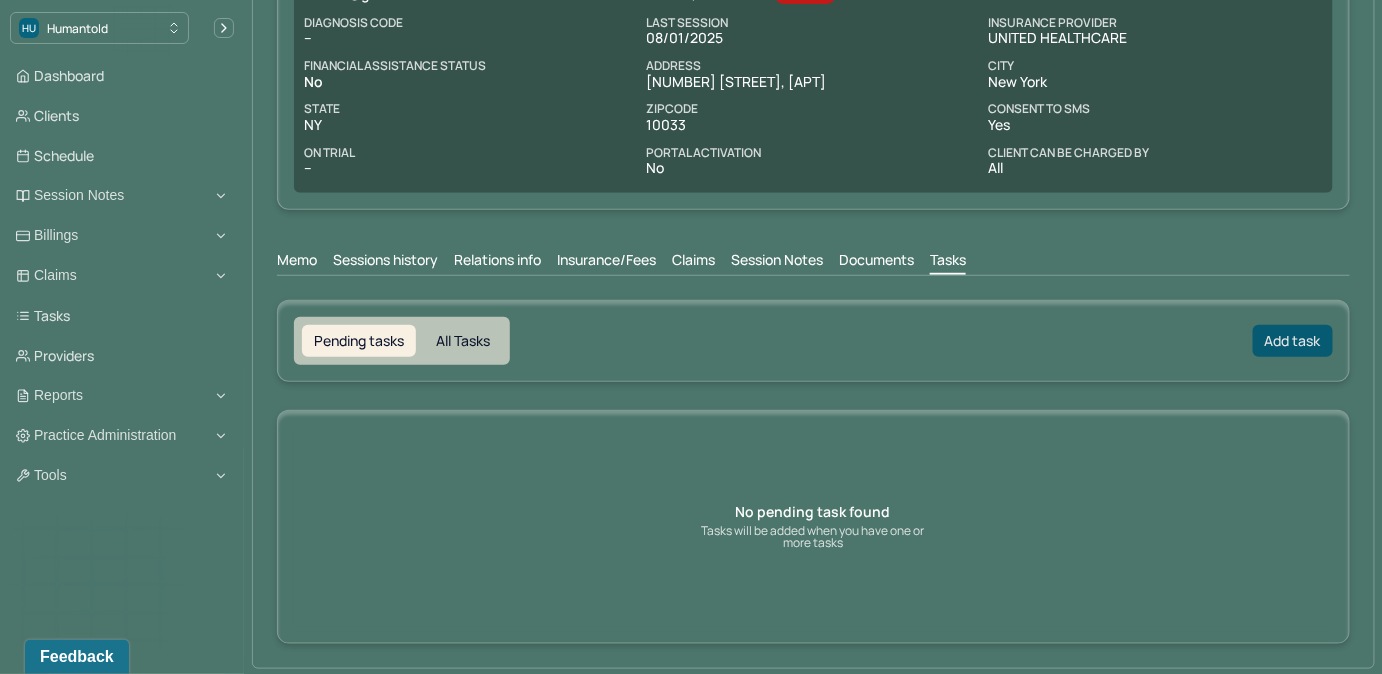 click on "Add task" at bounding box center [1293, 341] 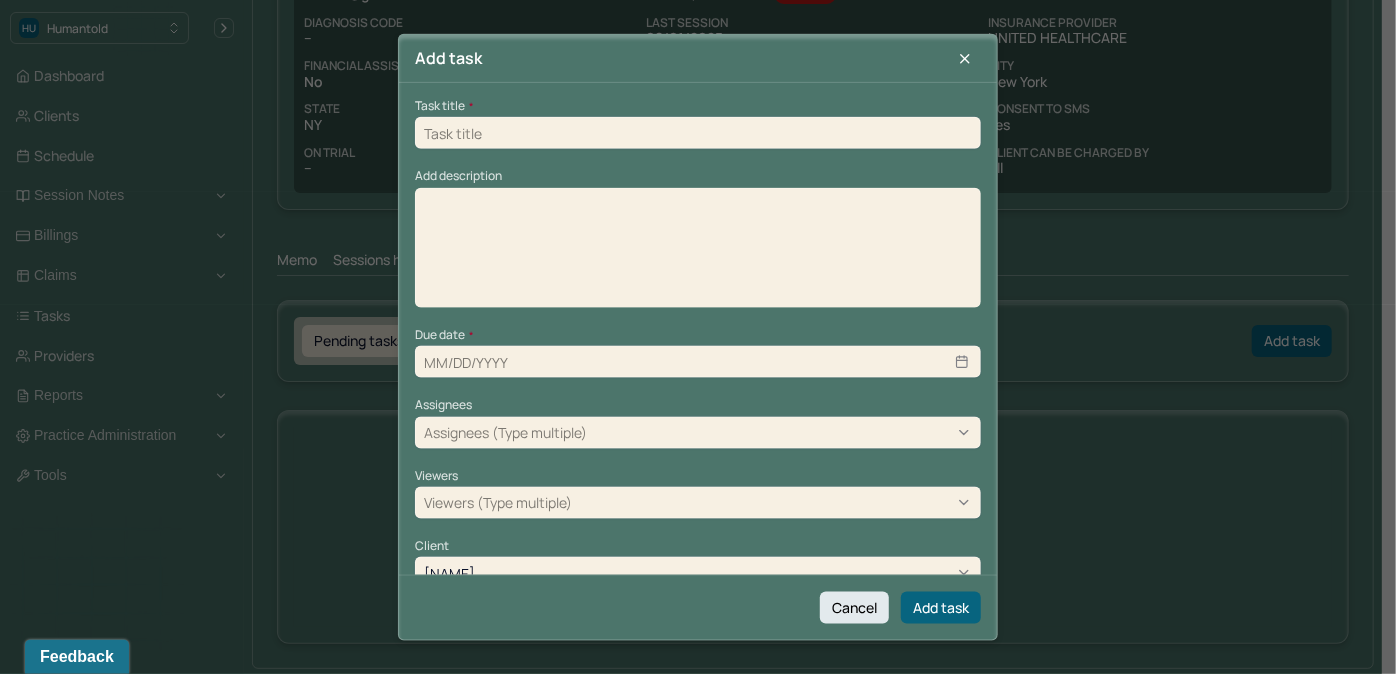 click at bounding box center [698, 133] 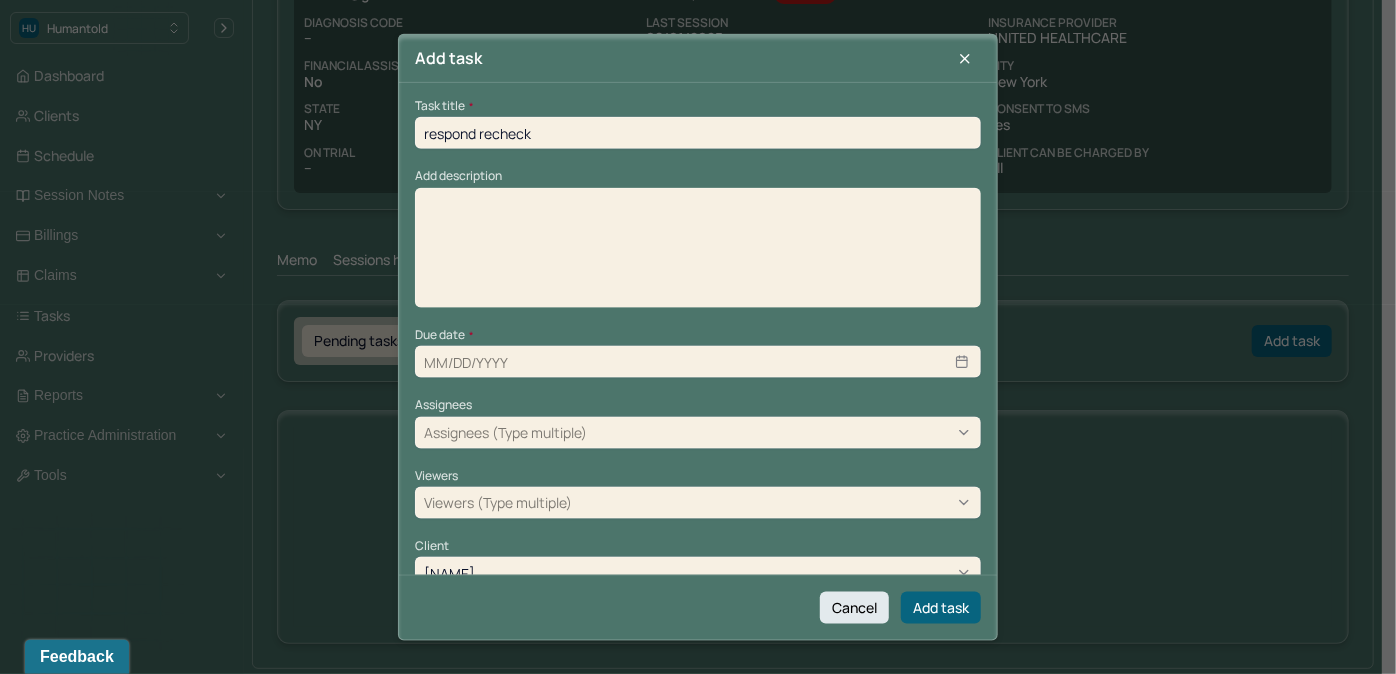 type on "08/08/2025" 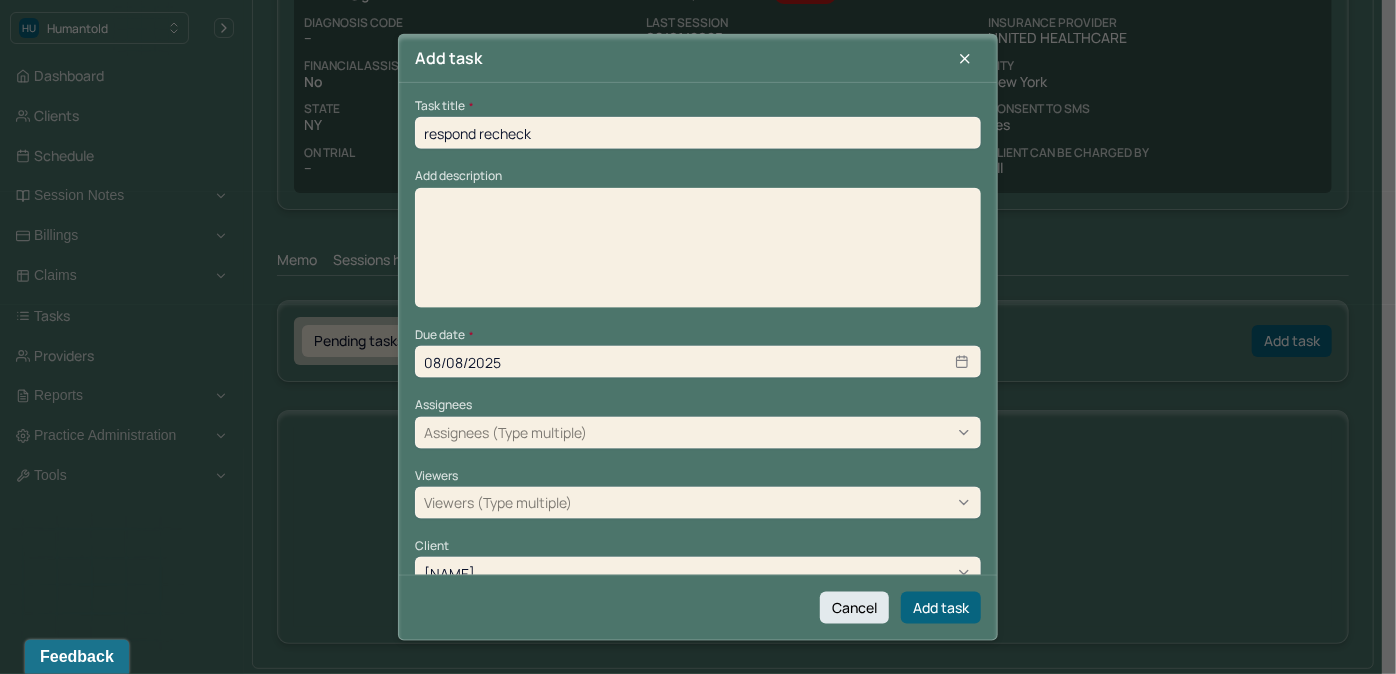 click at bounding box center [698, 254] 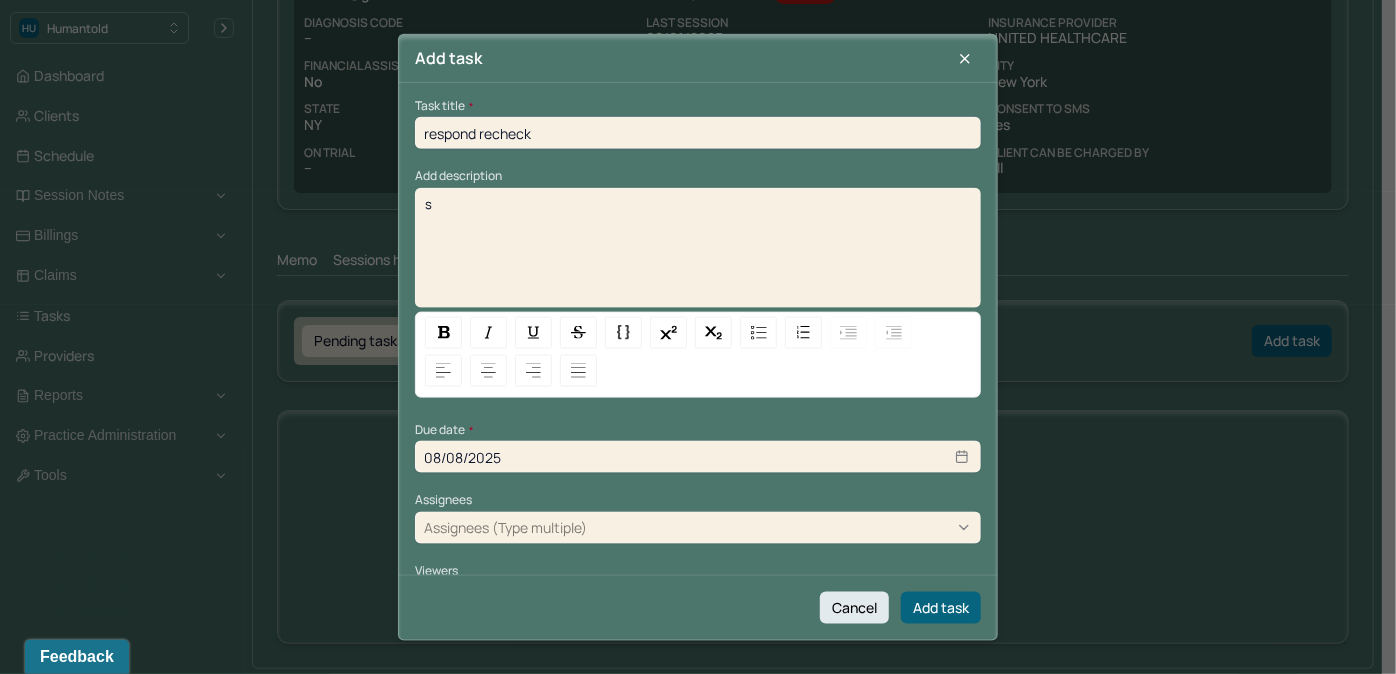 type 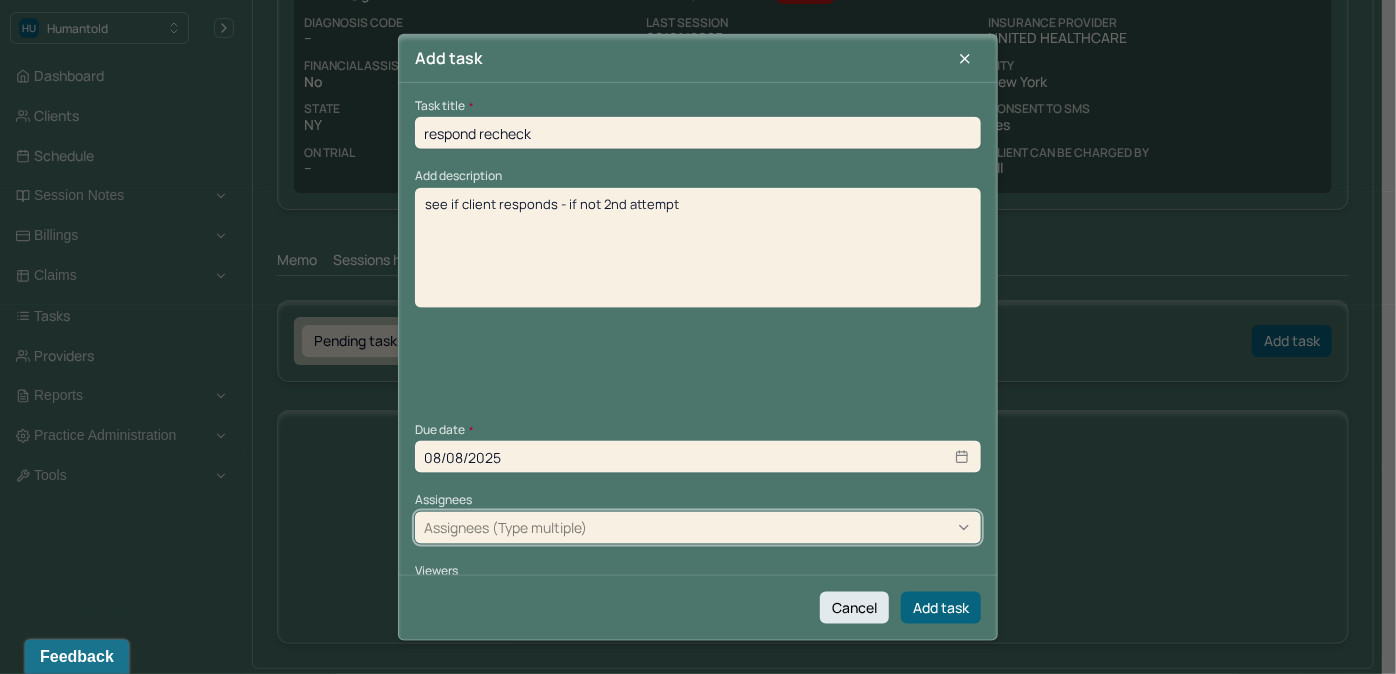 click on "Assignees (Type multiple)" at bounding box center (505, 527) 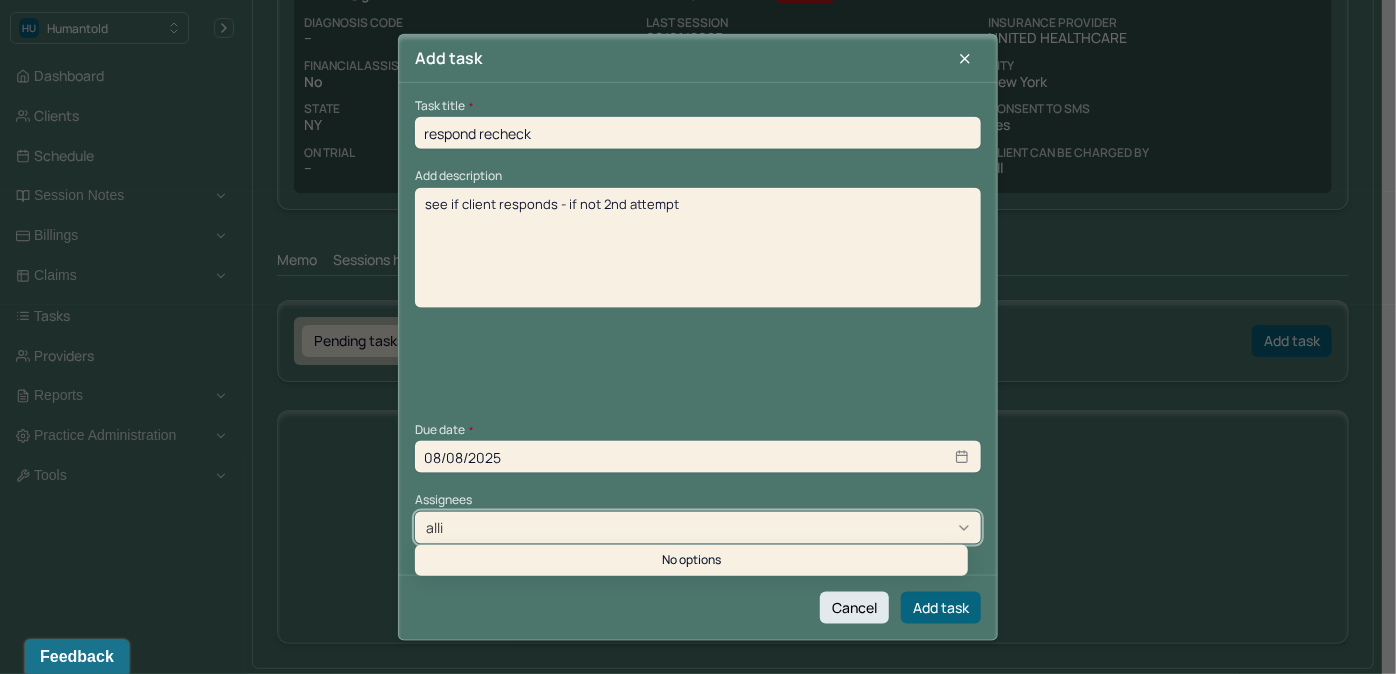 type on "allie" 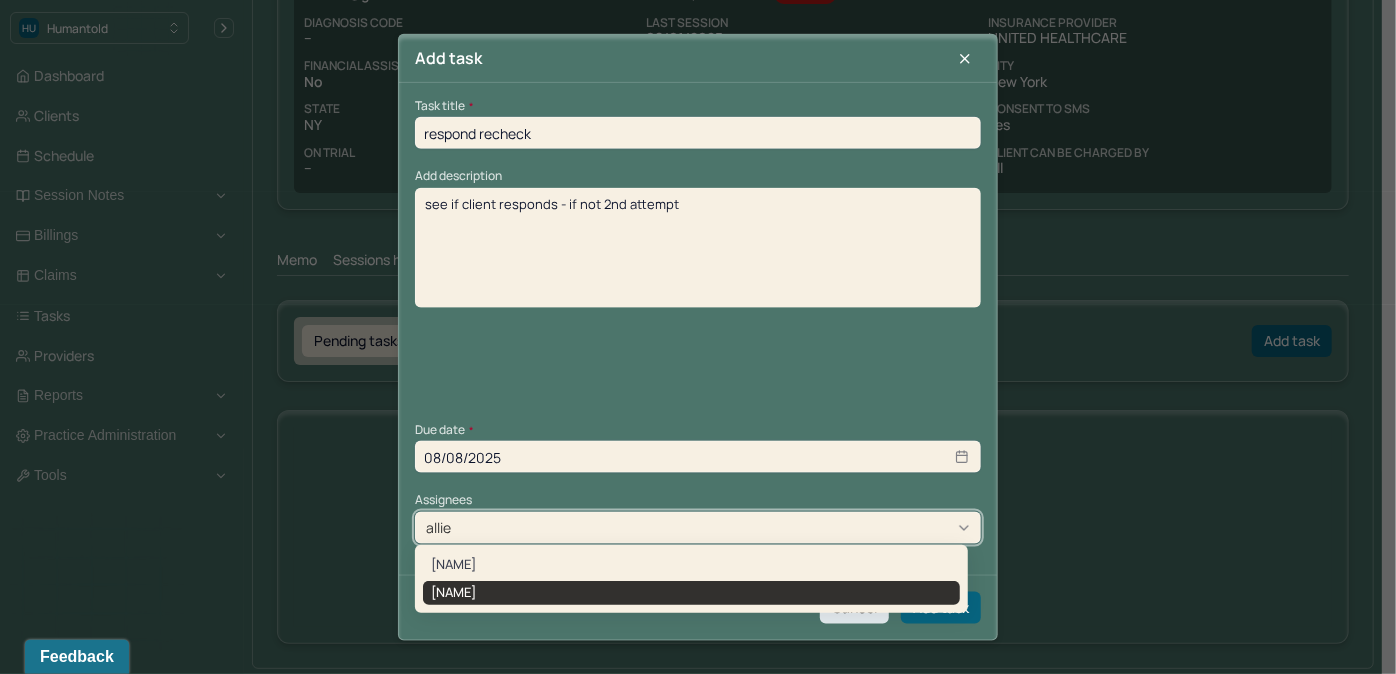 click on "[NAME]" at bounding box center (691, 593) 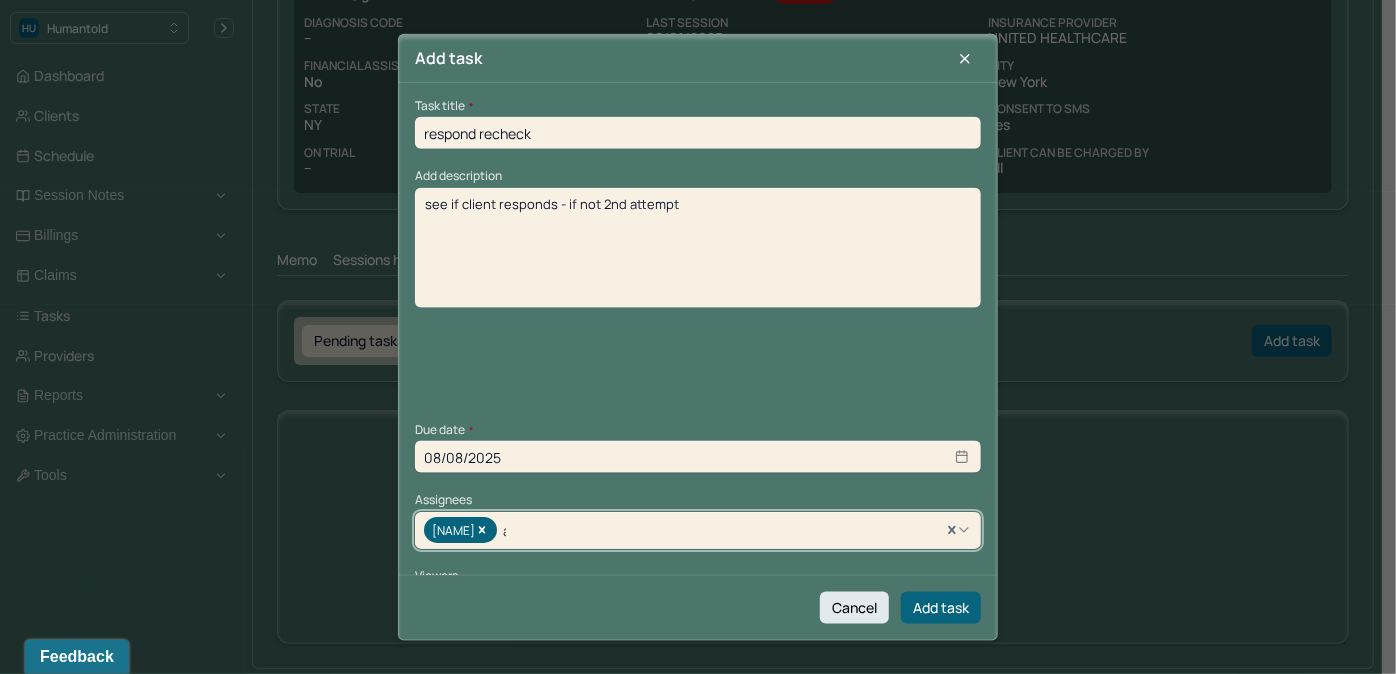 type 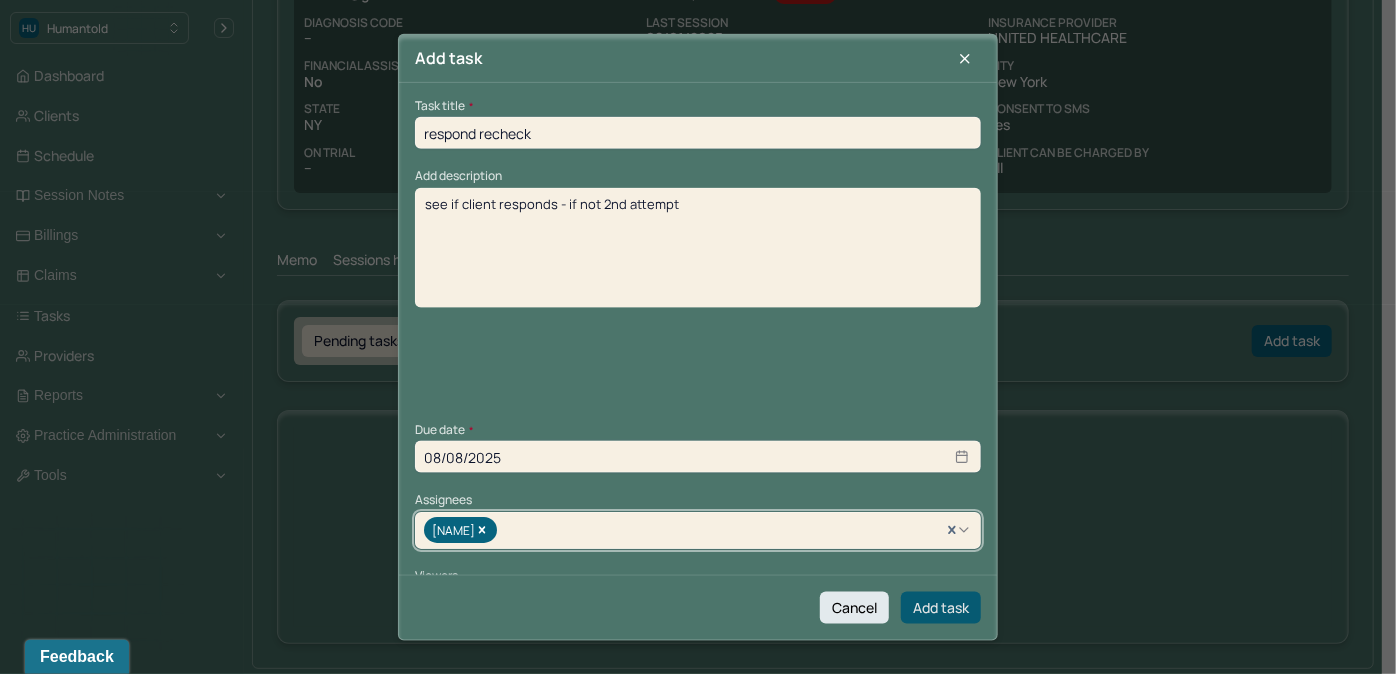 click on "Add task" at bounding box center (941, 607) 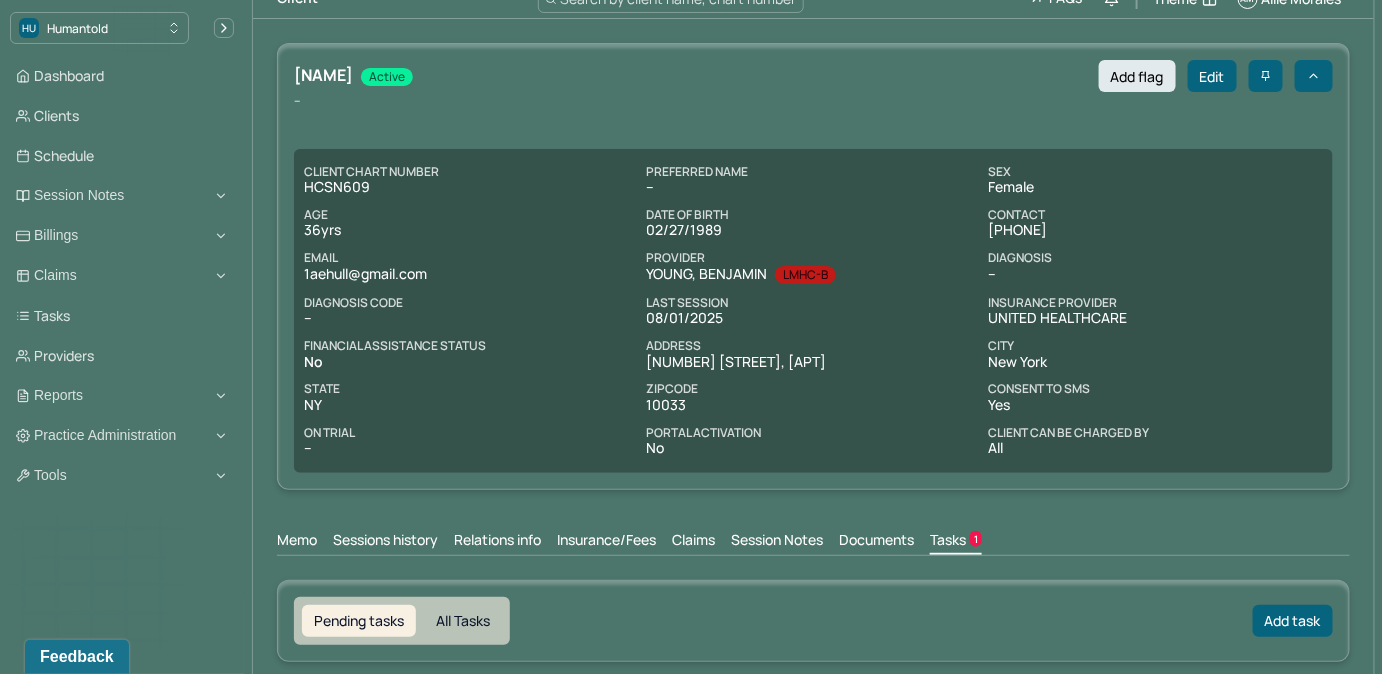 scroll, scrollTop: 0, scrollLeft: 0, axis: both 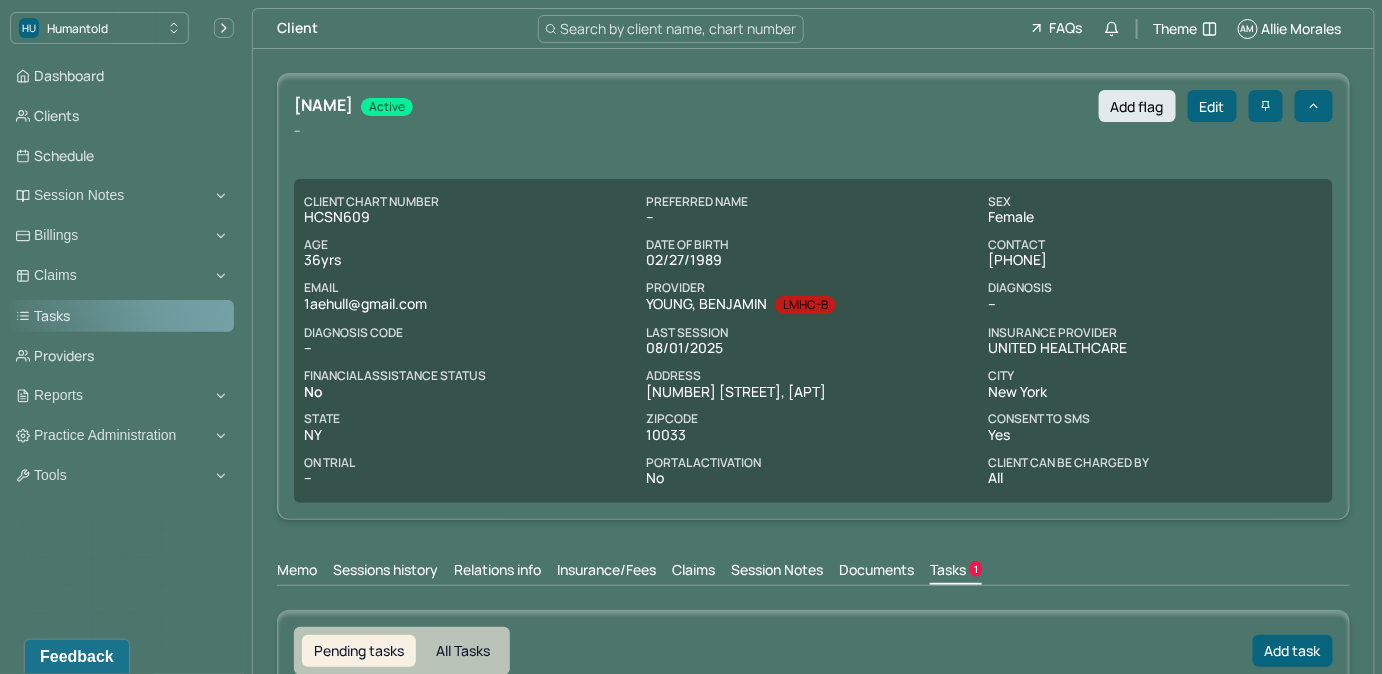 click on "Tasks" at bounding box center (122, 316) 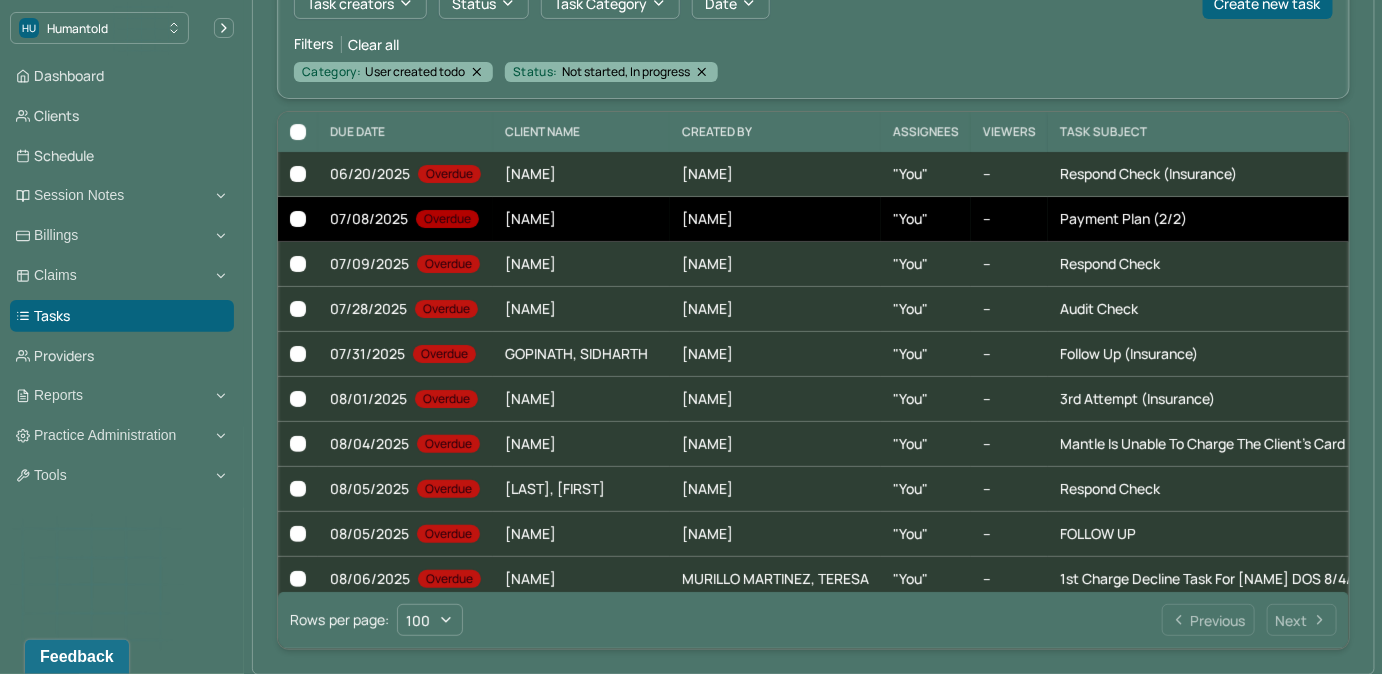 scroll, scrollTop: 205, scrollLeft: 0, axis: vertical 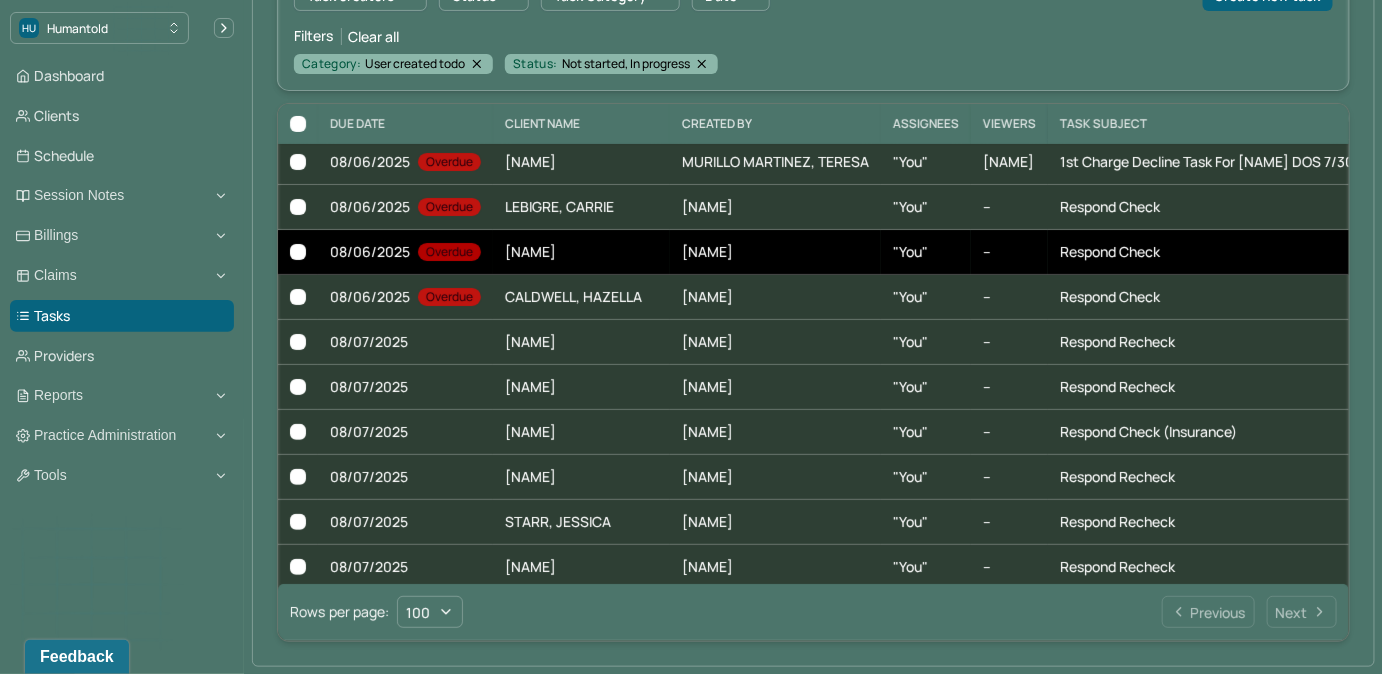 click on "--" at bounding box center [1009, 252] 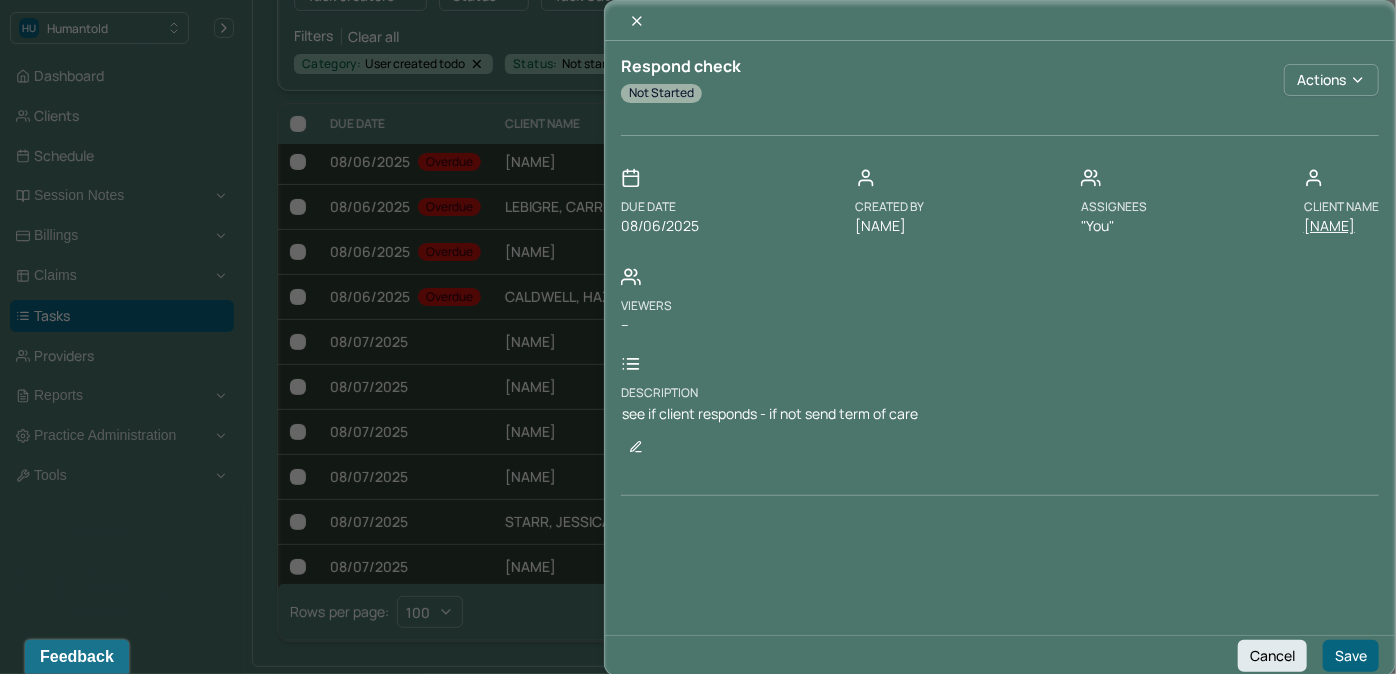 click on "[NAME]" at bounding box center [1341, 226] 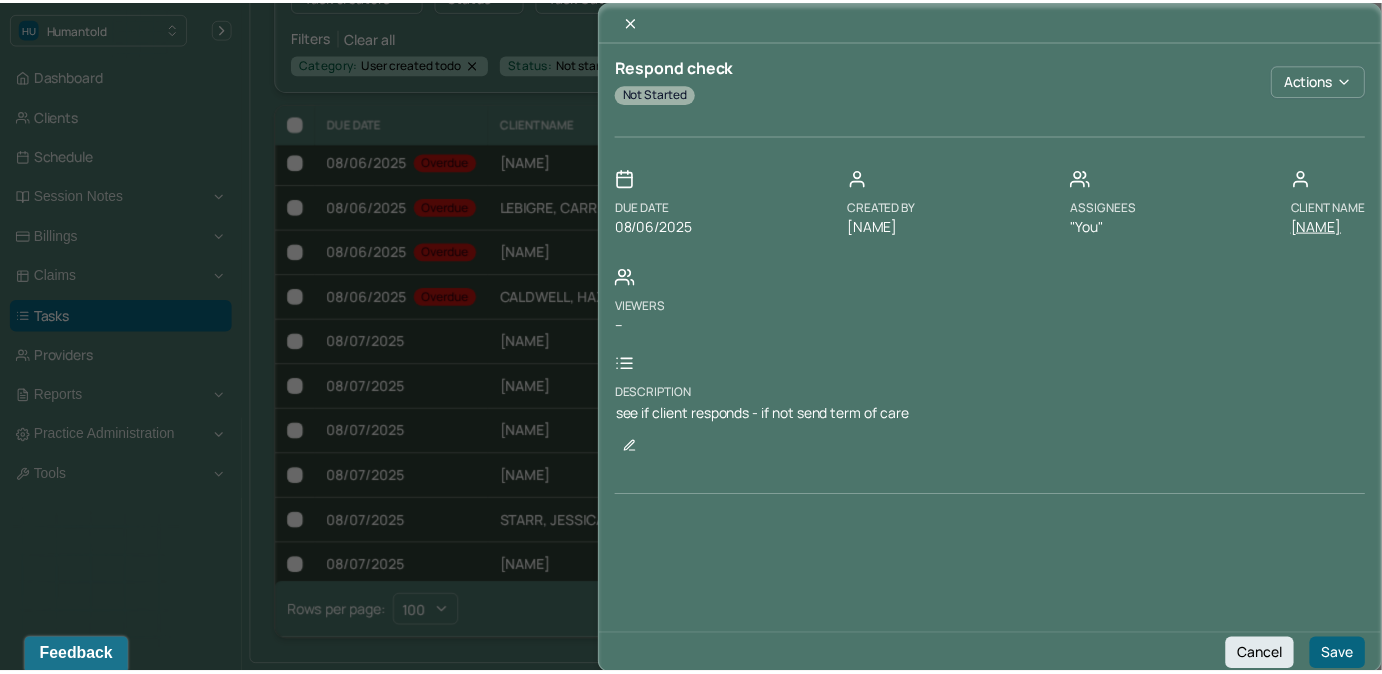scroll, scrollTop: 0, scrollLeft: 0, axis: both 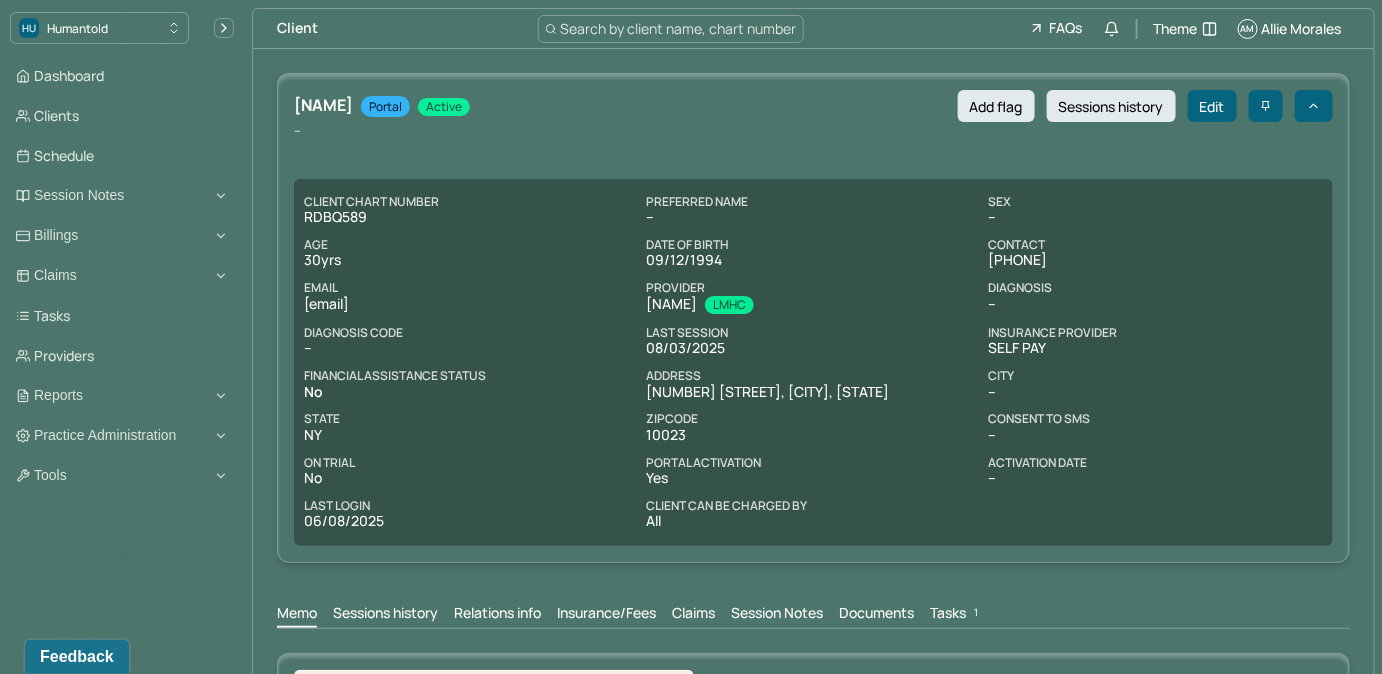 click on "Tasks 1" at bounding box center [956, 615] 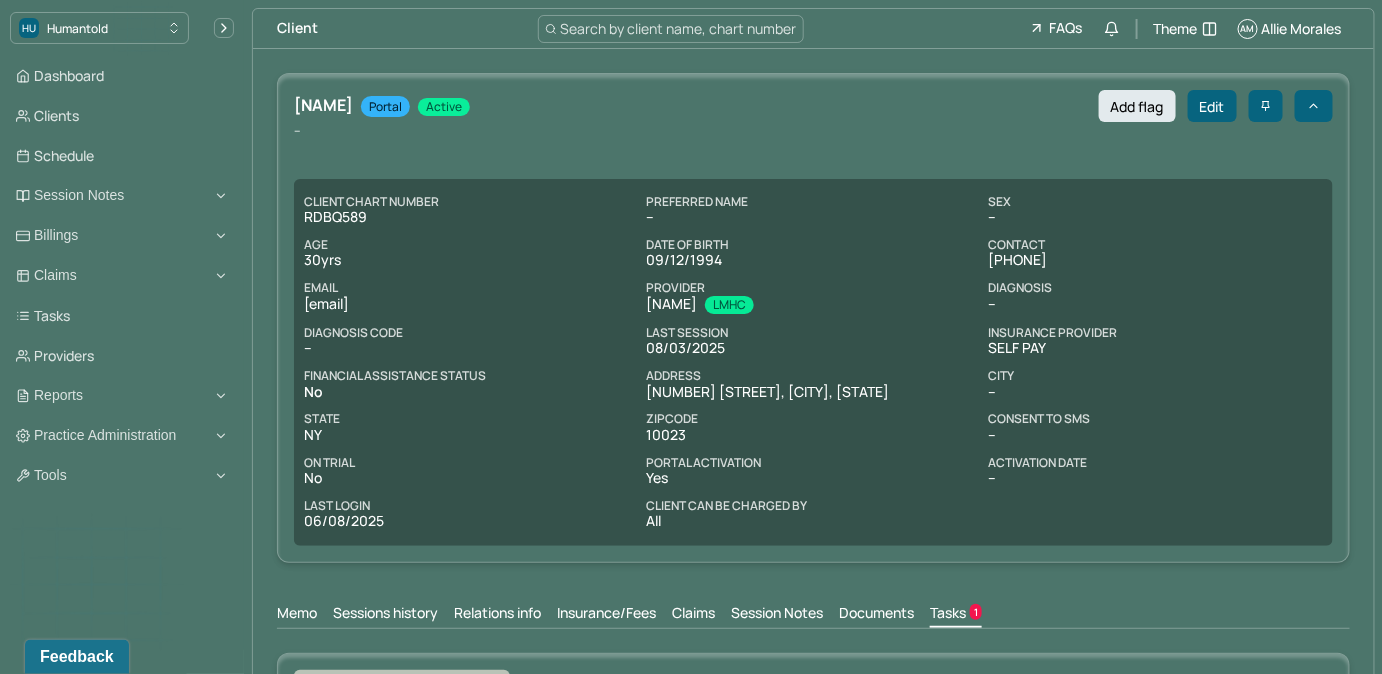 scroll, scrollTop: 1, scrollLeft: 0, axis: vertical 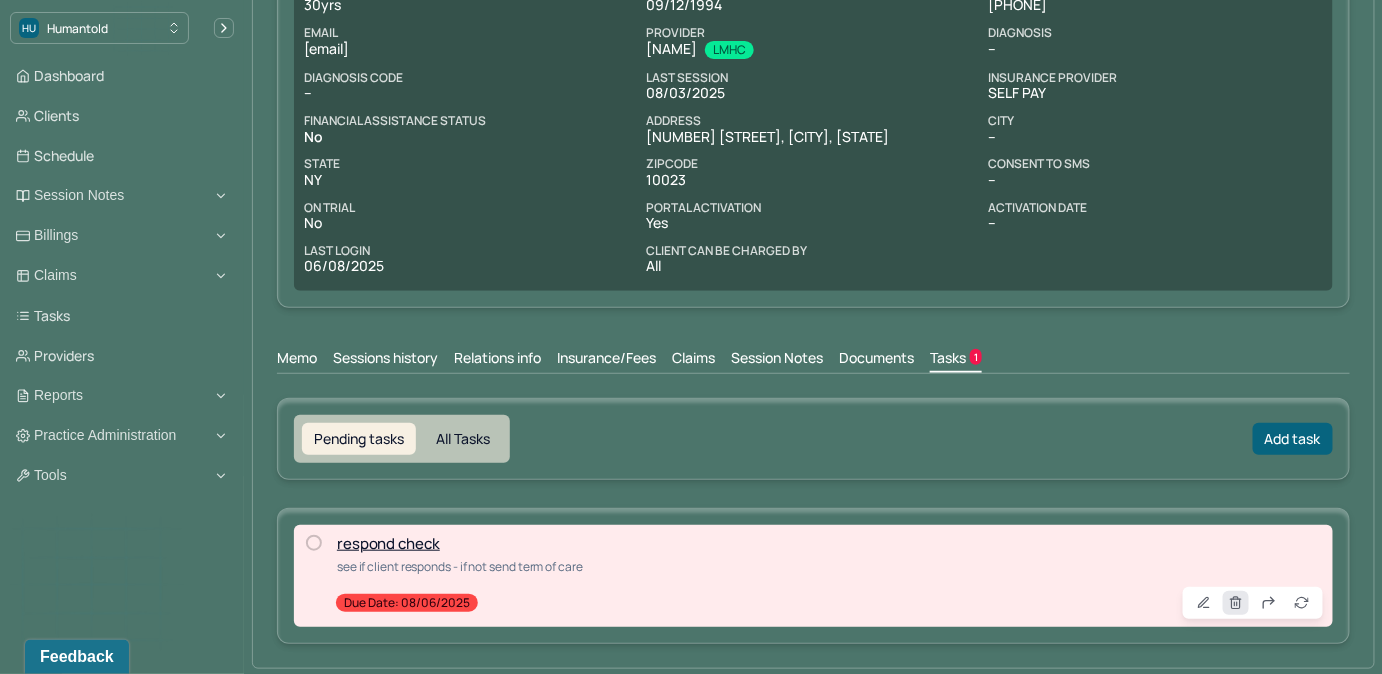 click at bounding box center [1236, 603] 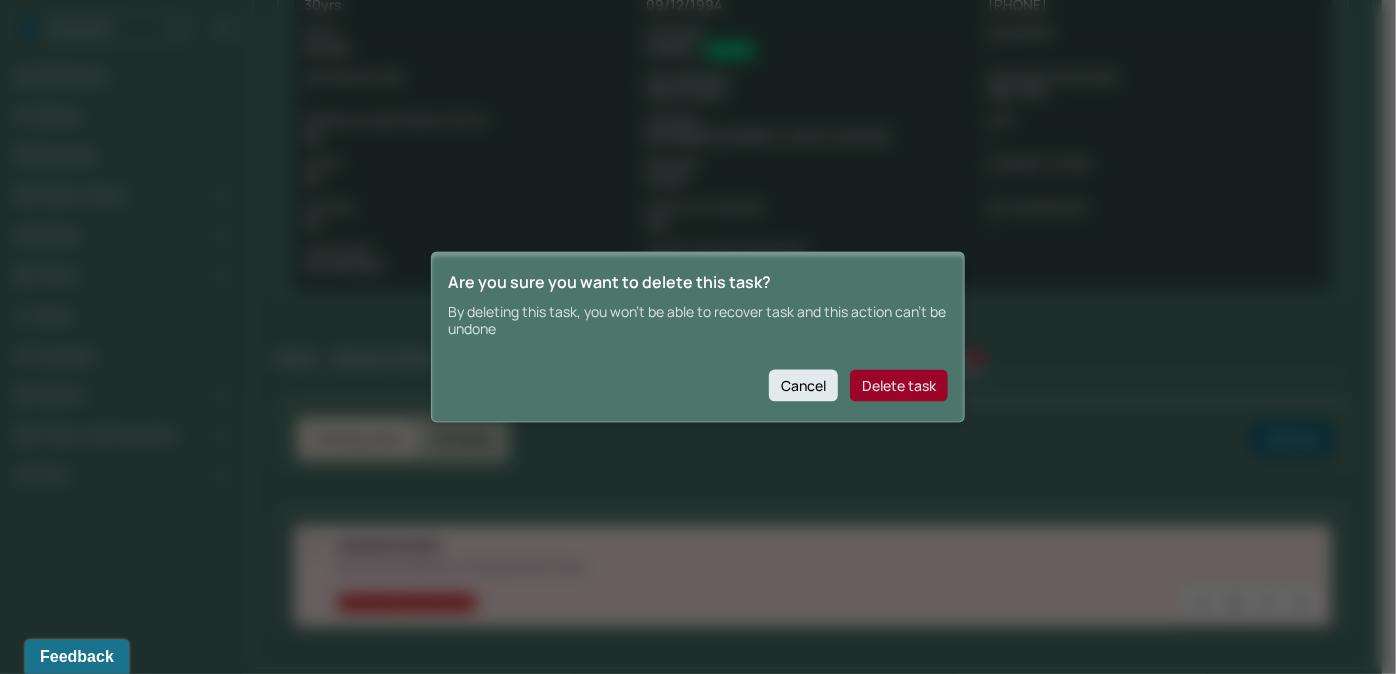 click on "Delete task" at bounding box center (899, 385) 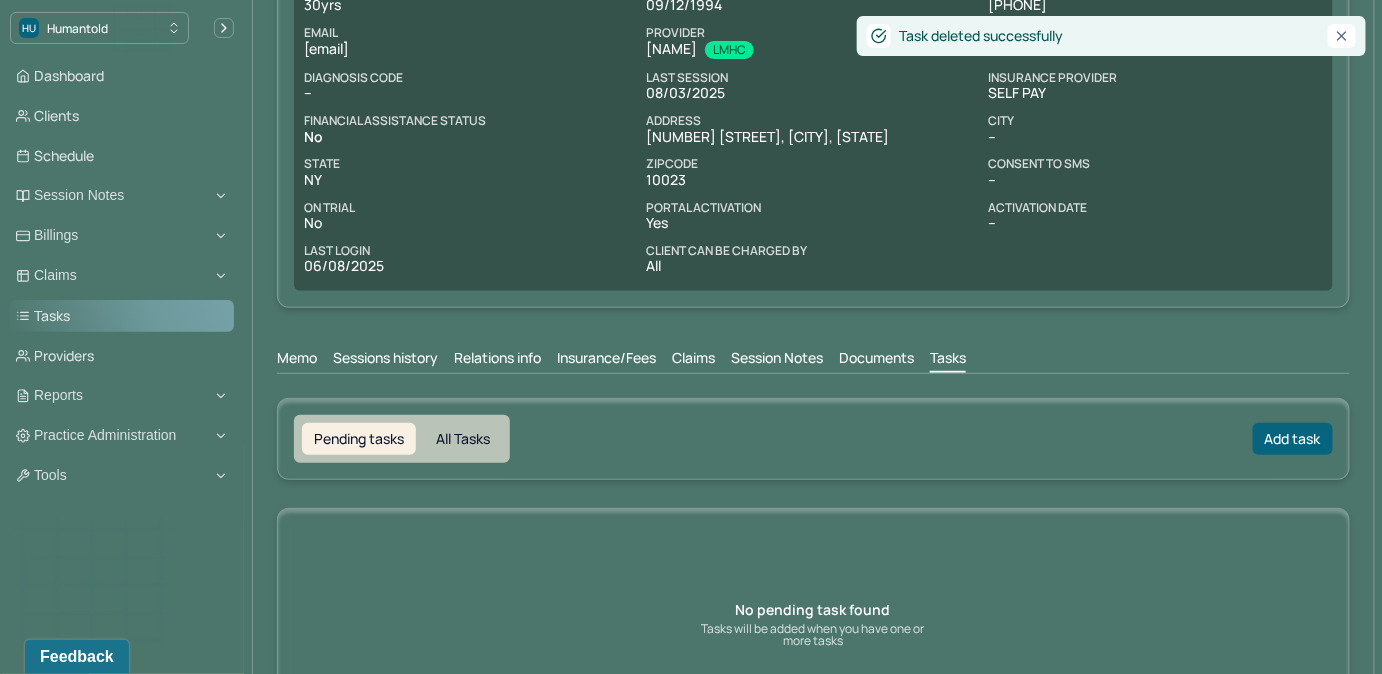 click on "Tasks" at bounding box center (122, 316) 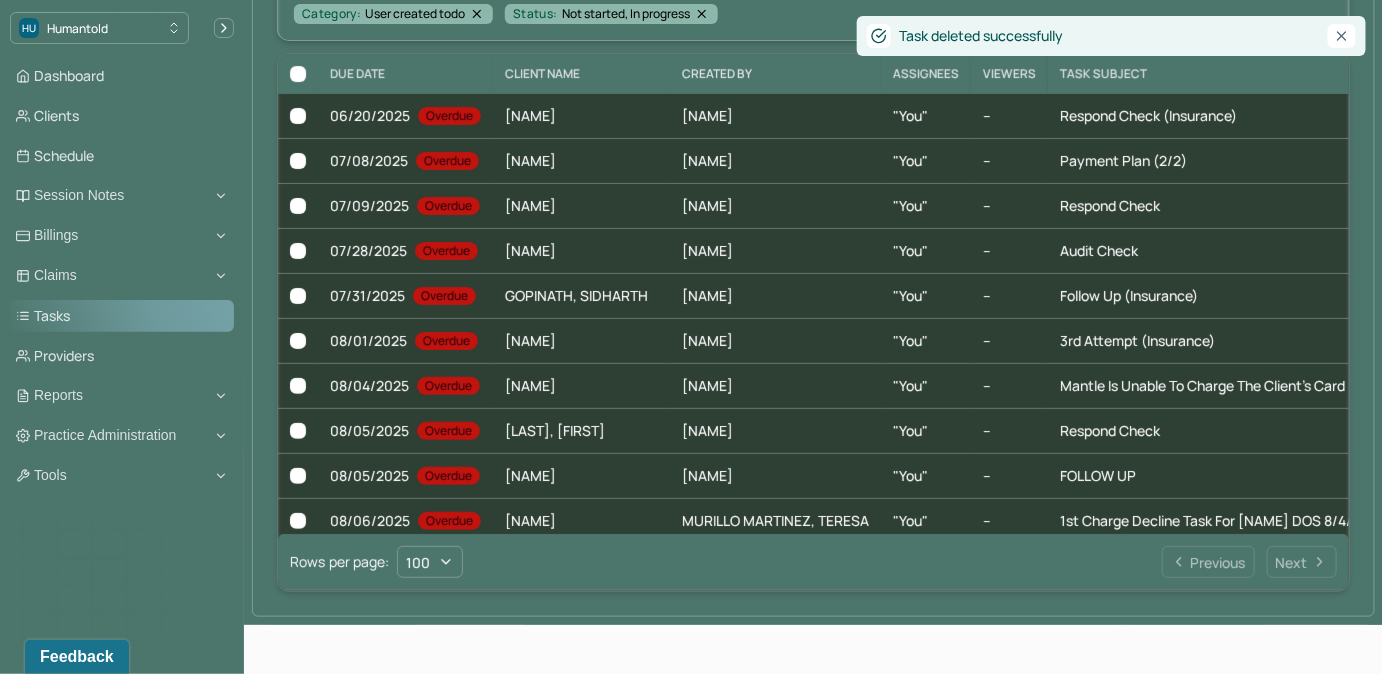 scroll, scrollTop: 205, scrollLeft: 0, axis: vertical 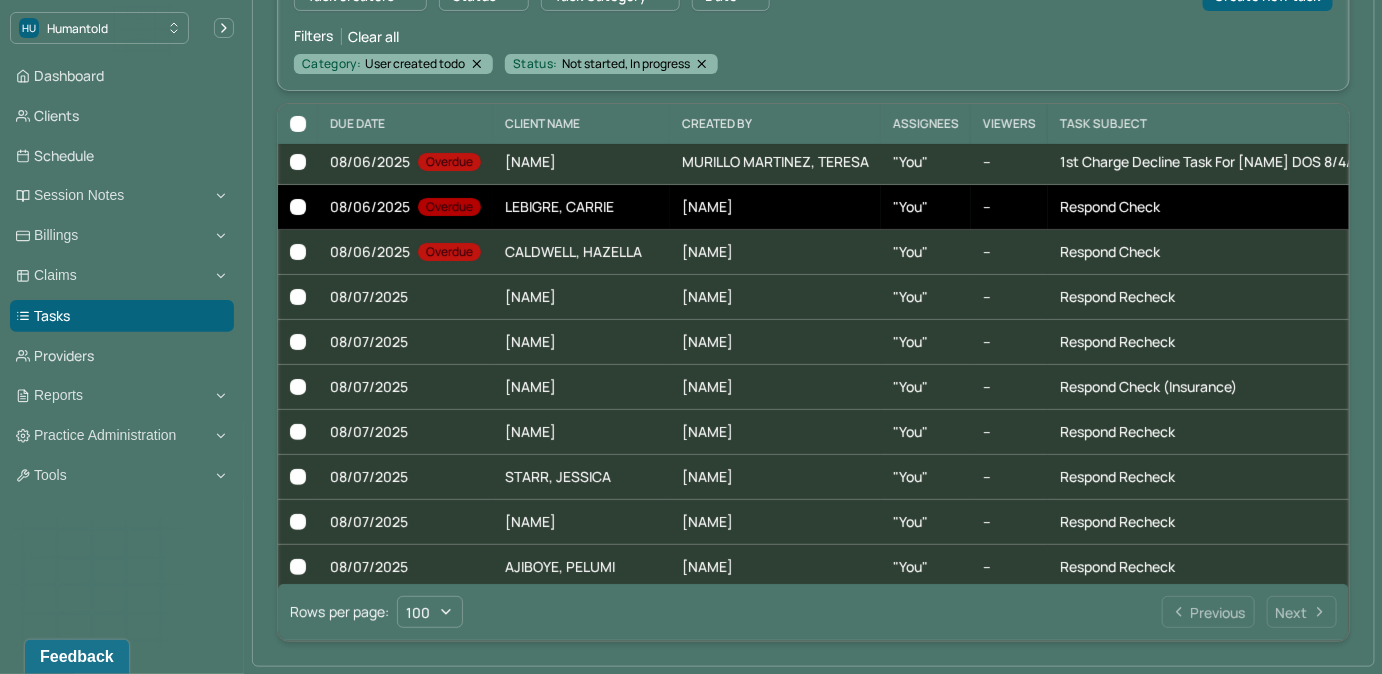 click on "[NAME]" at bounding box center [775, 207] 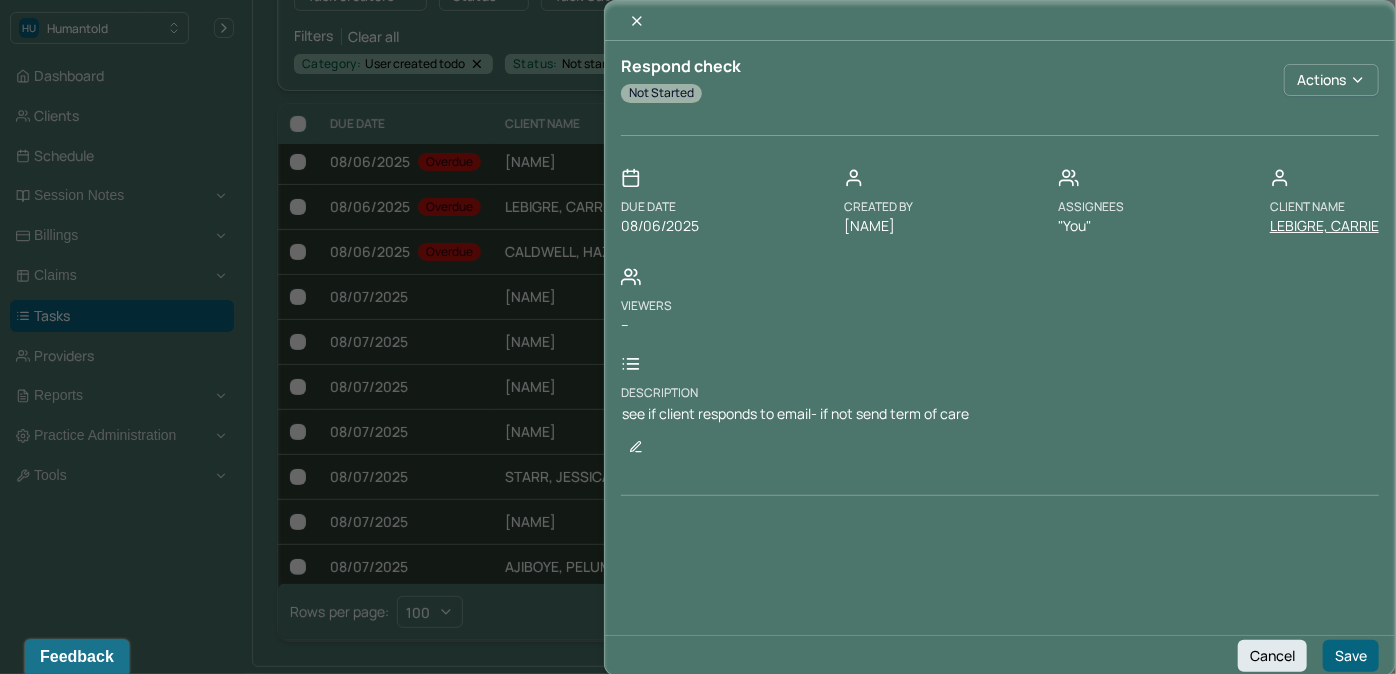 click on "LEBIGRE, CARRIE" at bounding box center (1324, 226) 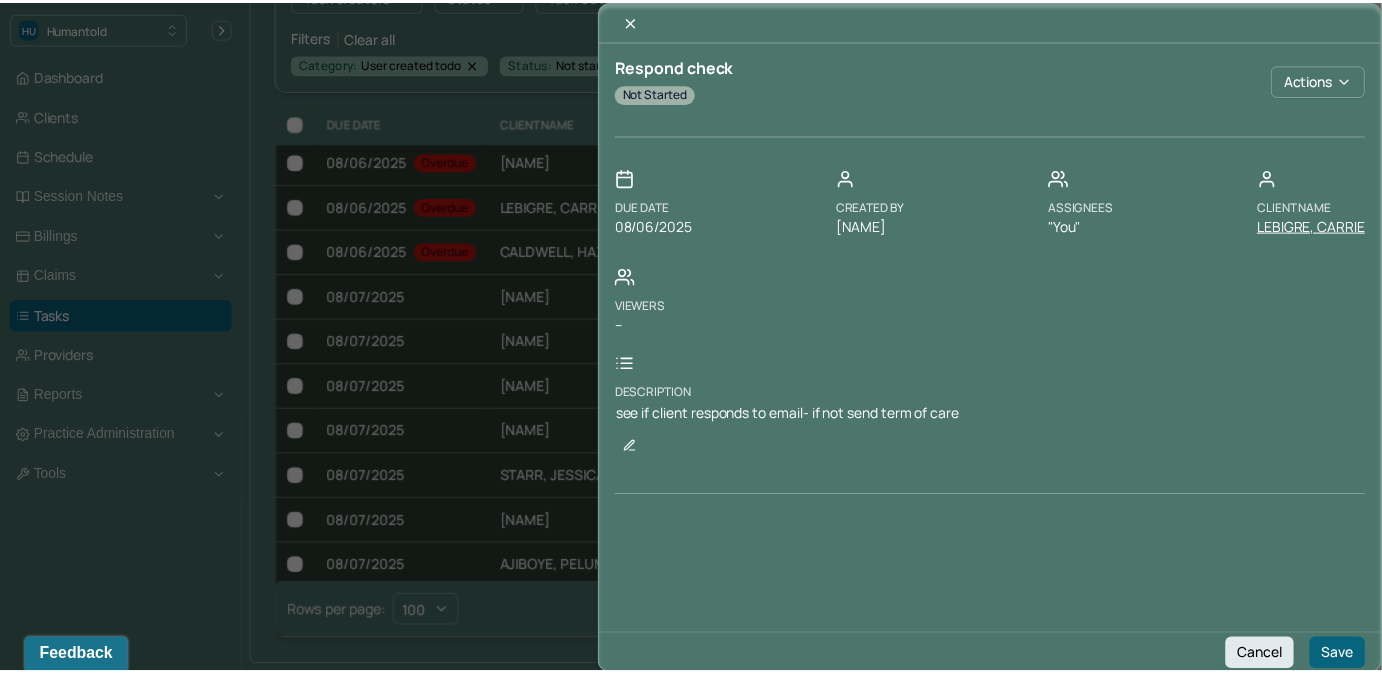scroll, scrollTop: 0, scrollLeft: 0, axis: both 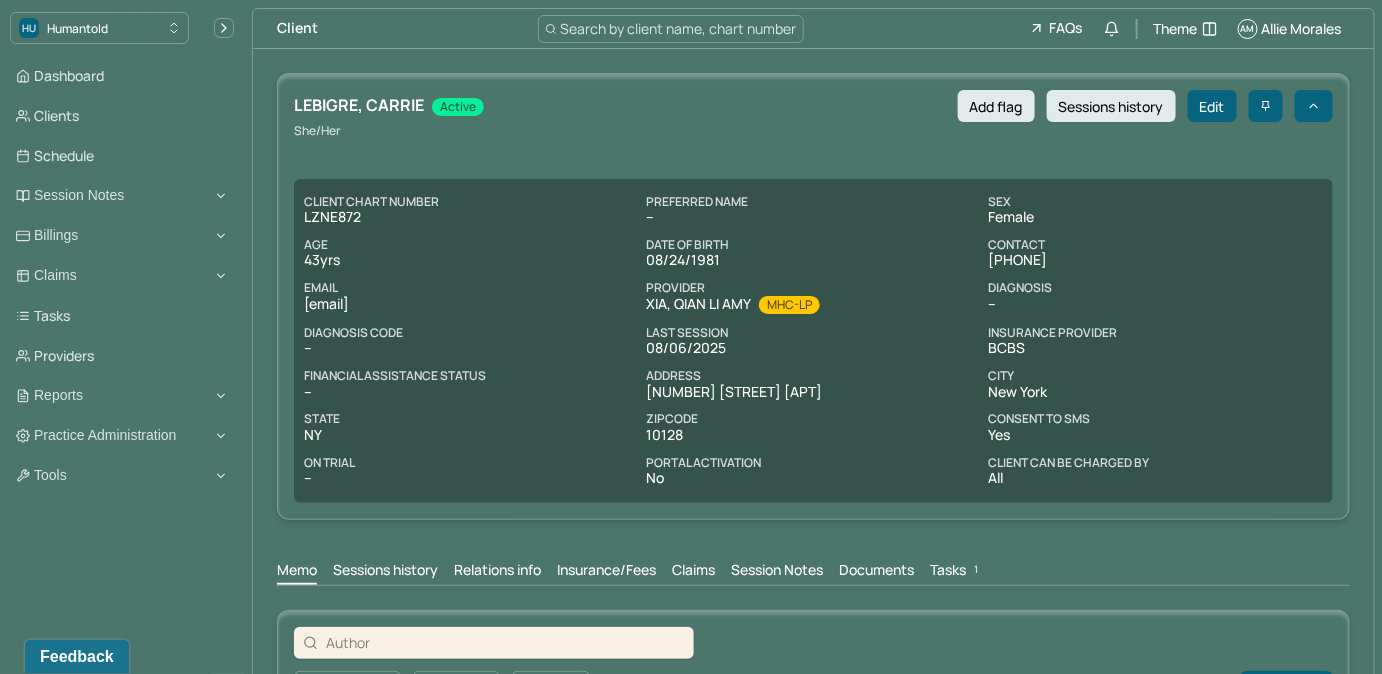 click on "Tasks 1" at bounding box center (956, 572) 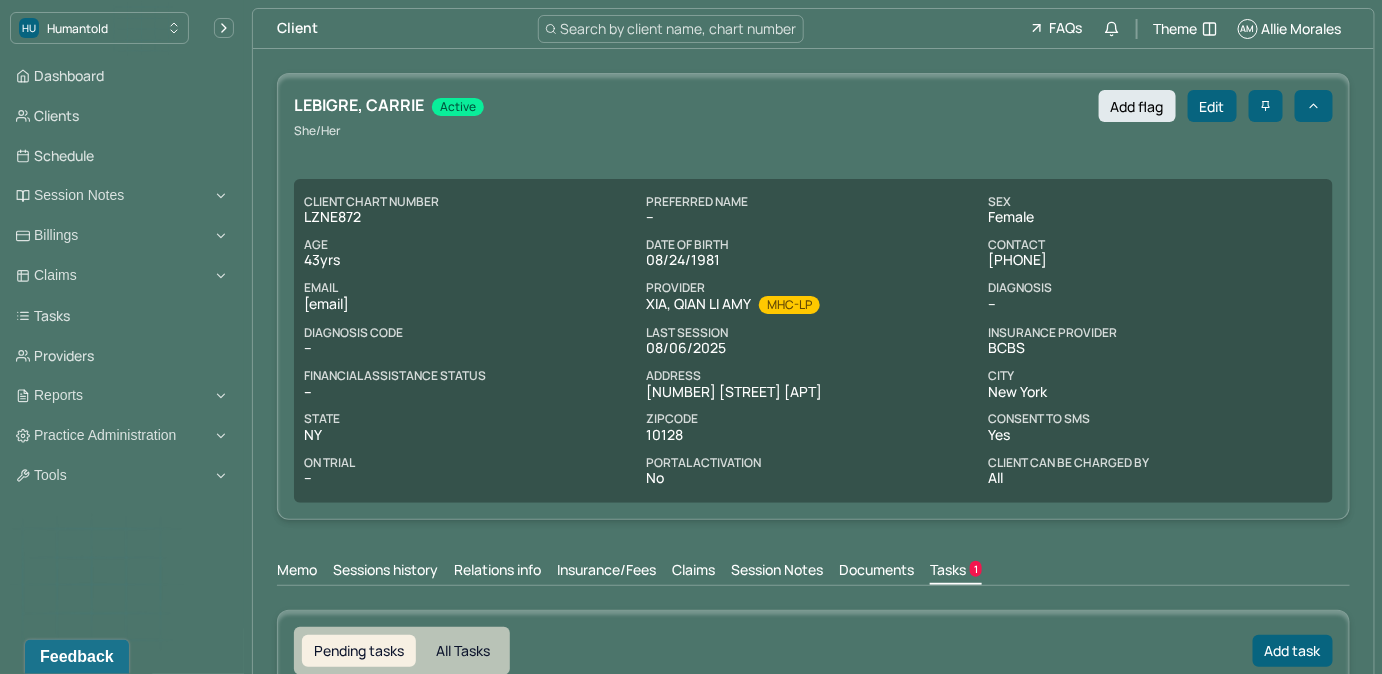scroll, scrollTop: 0, scrollLeft: 0, axis: both 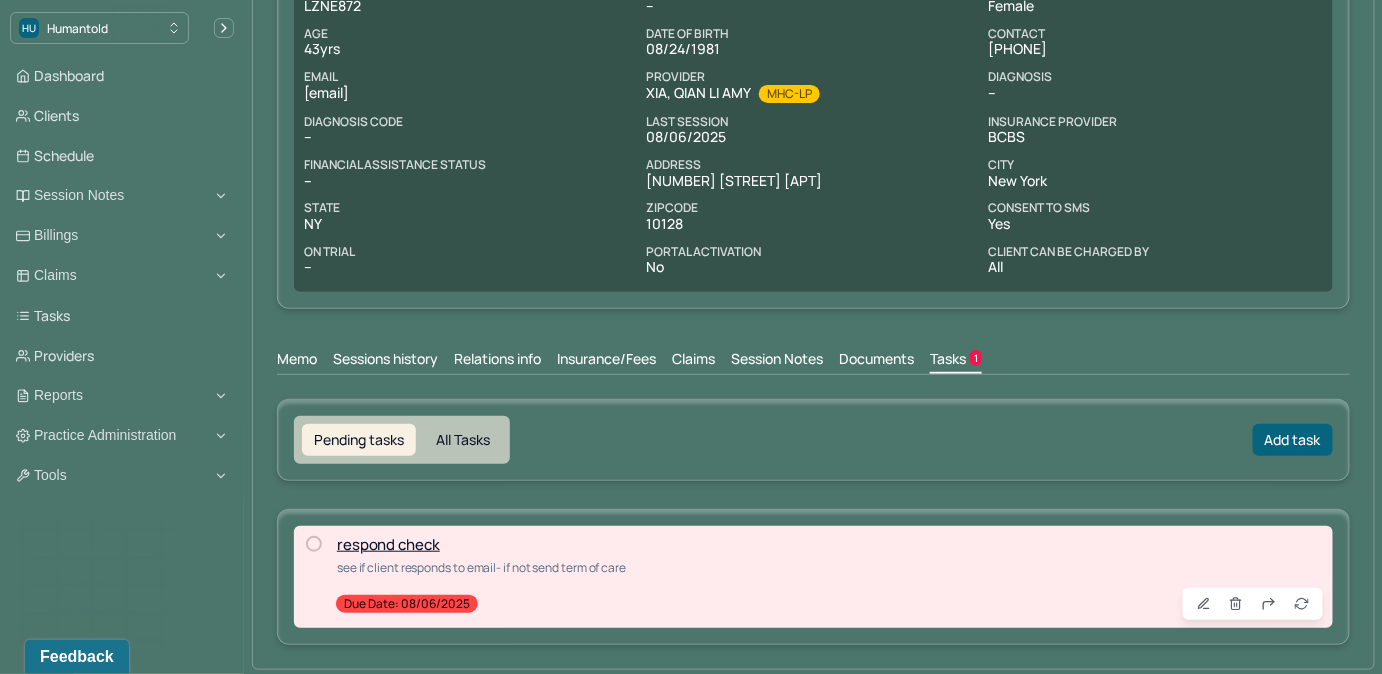 click on "Claims" at bounding box center (693, 361) 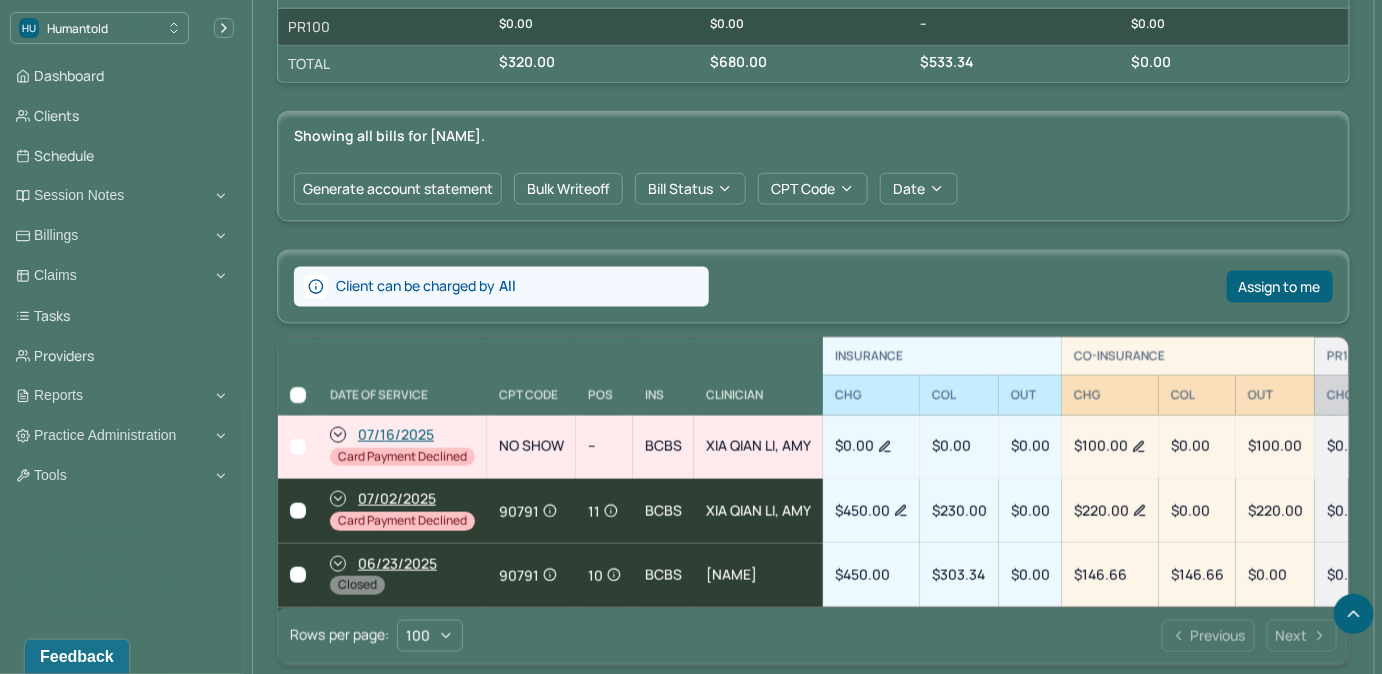 scroll, scrollTop: 851, scrollLeft: 0, axis: vertical 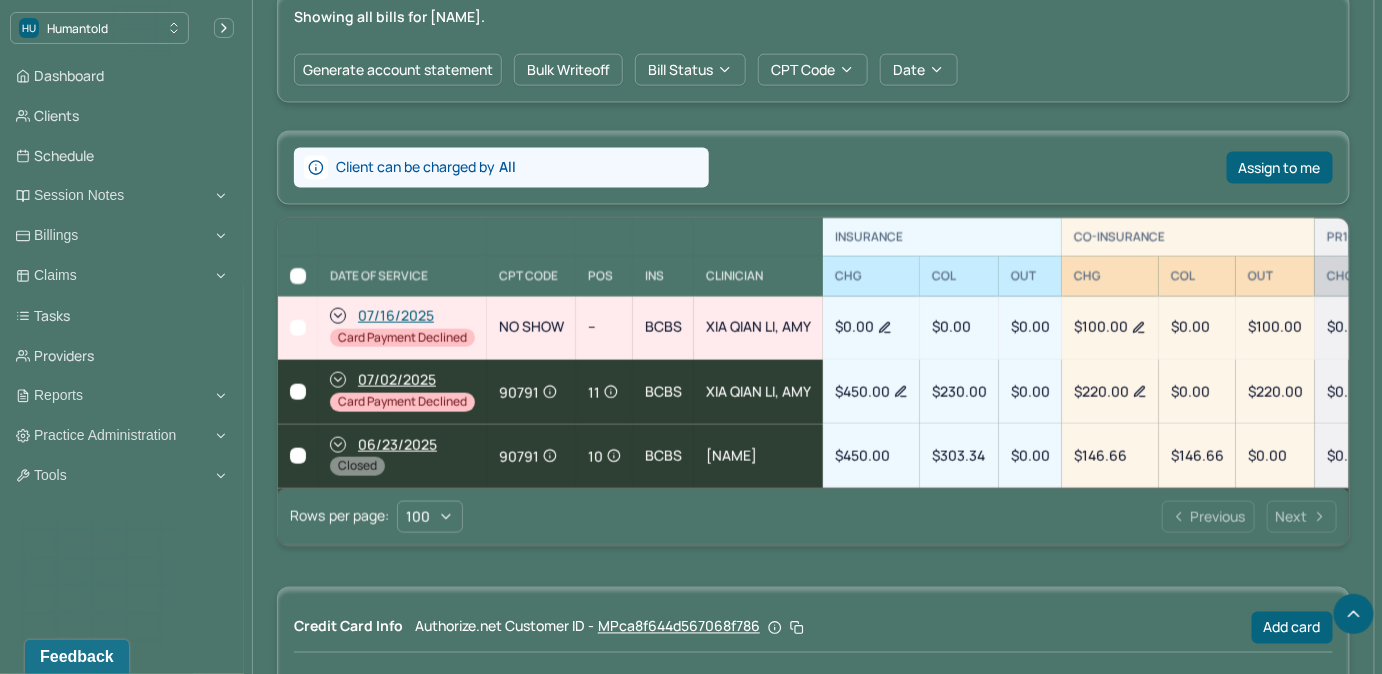 click at bounding box center [298, 392] 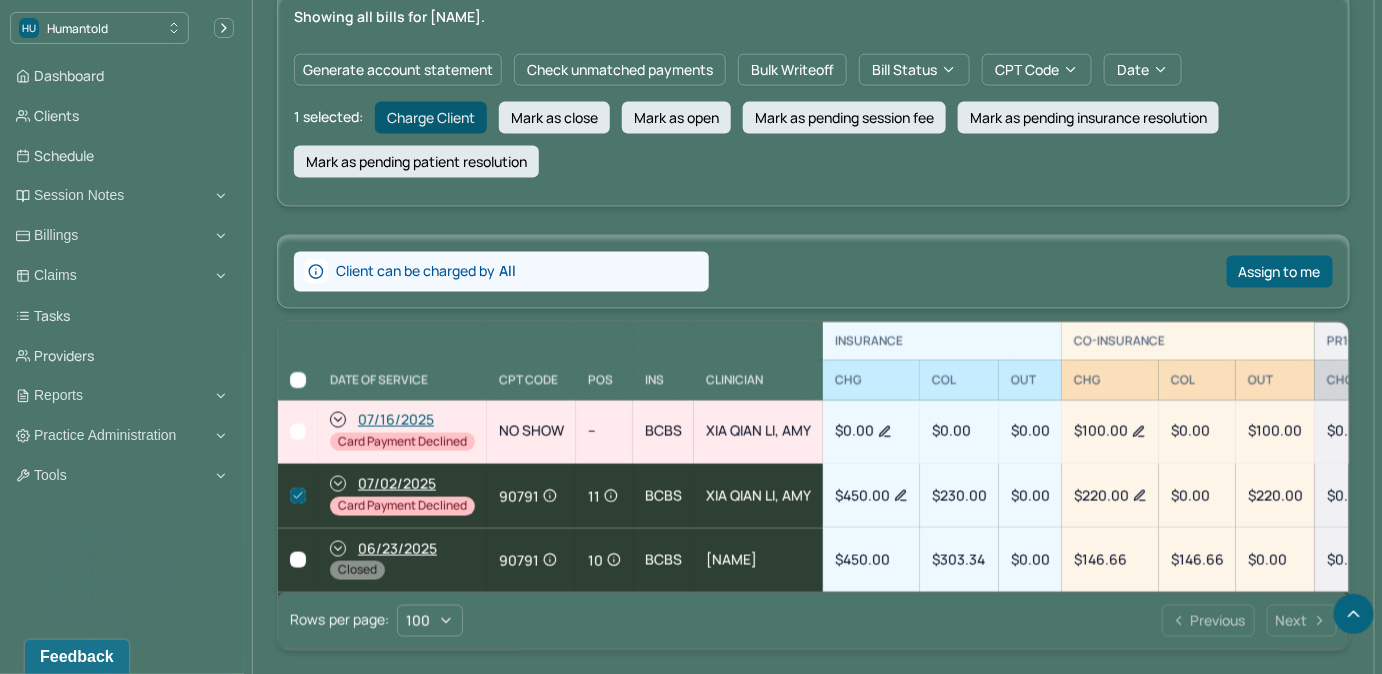 click on "Charge Client" at bounding box center [431, 118] 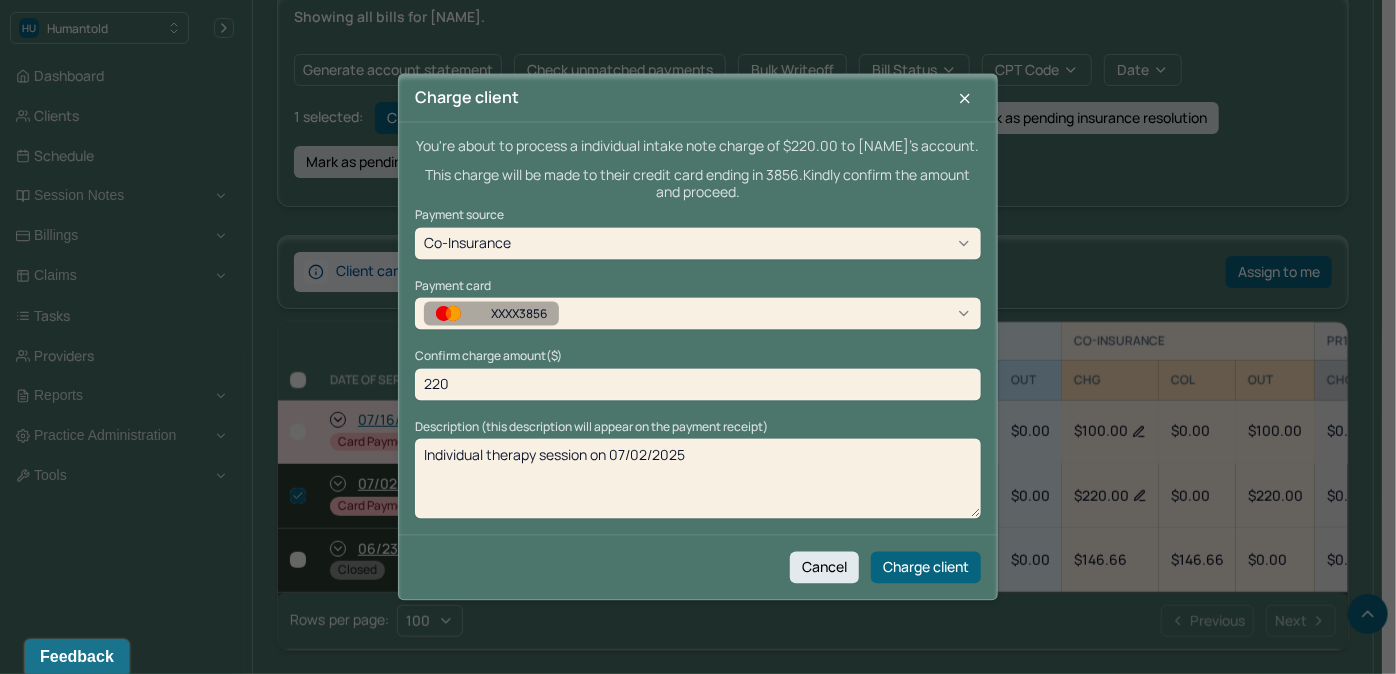 click on "XXXX3856" at bounding box center [519, 313] 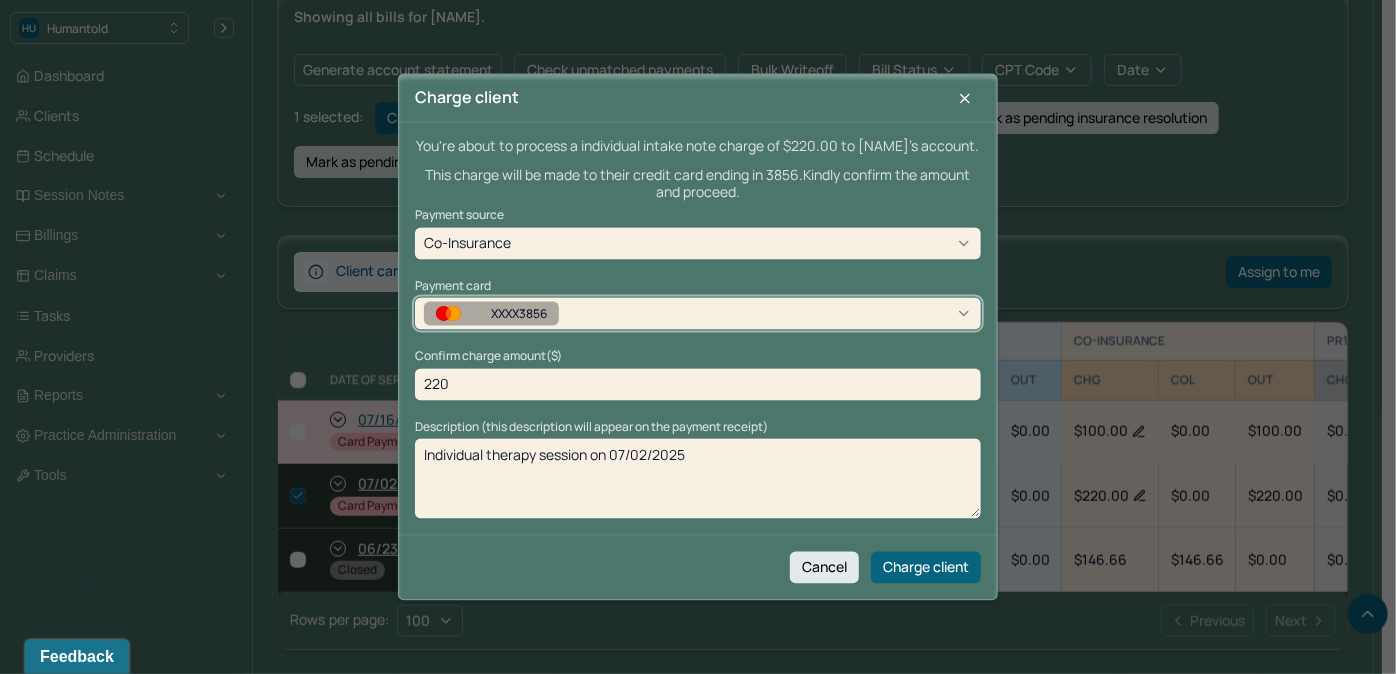 click on "XXXX3856" at bounding box center [519, 313] 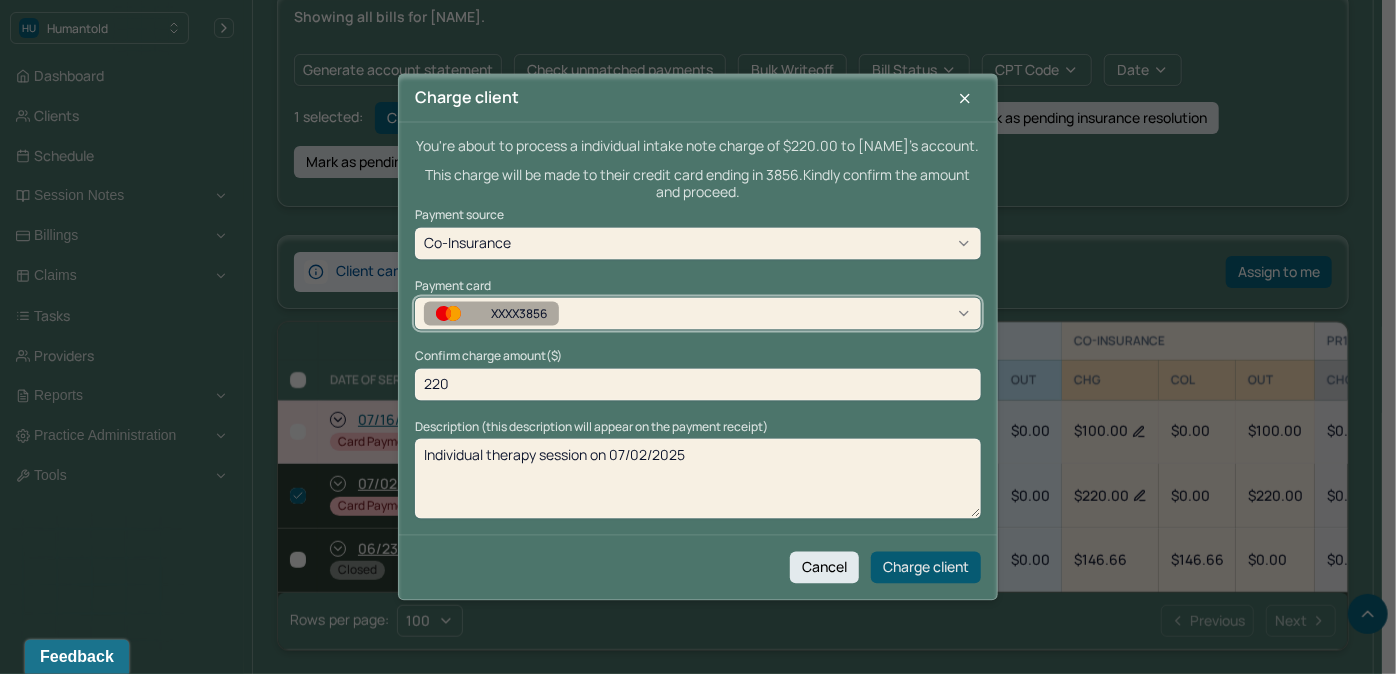 click on "Charge client" at bounding box center [926, 567] 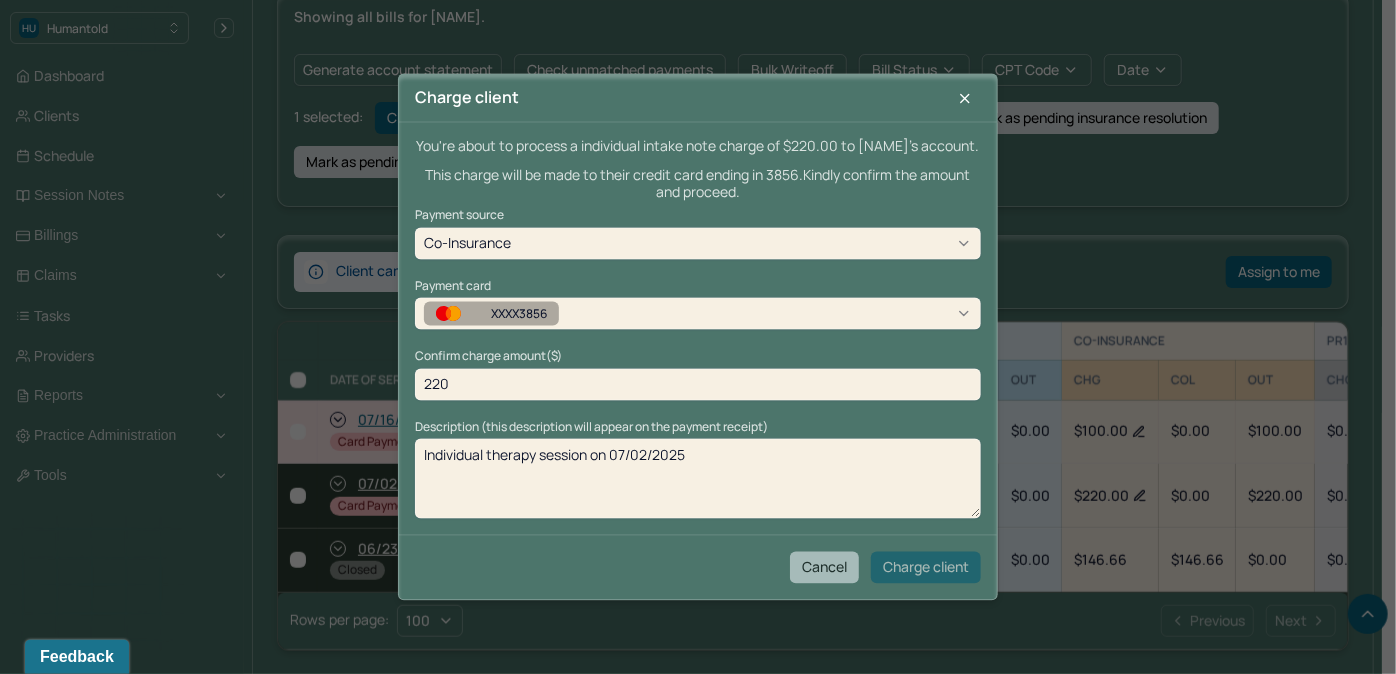 checkbox on "false" 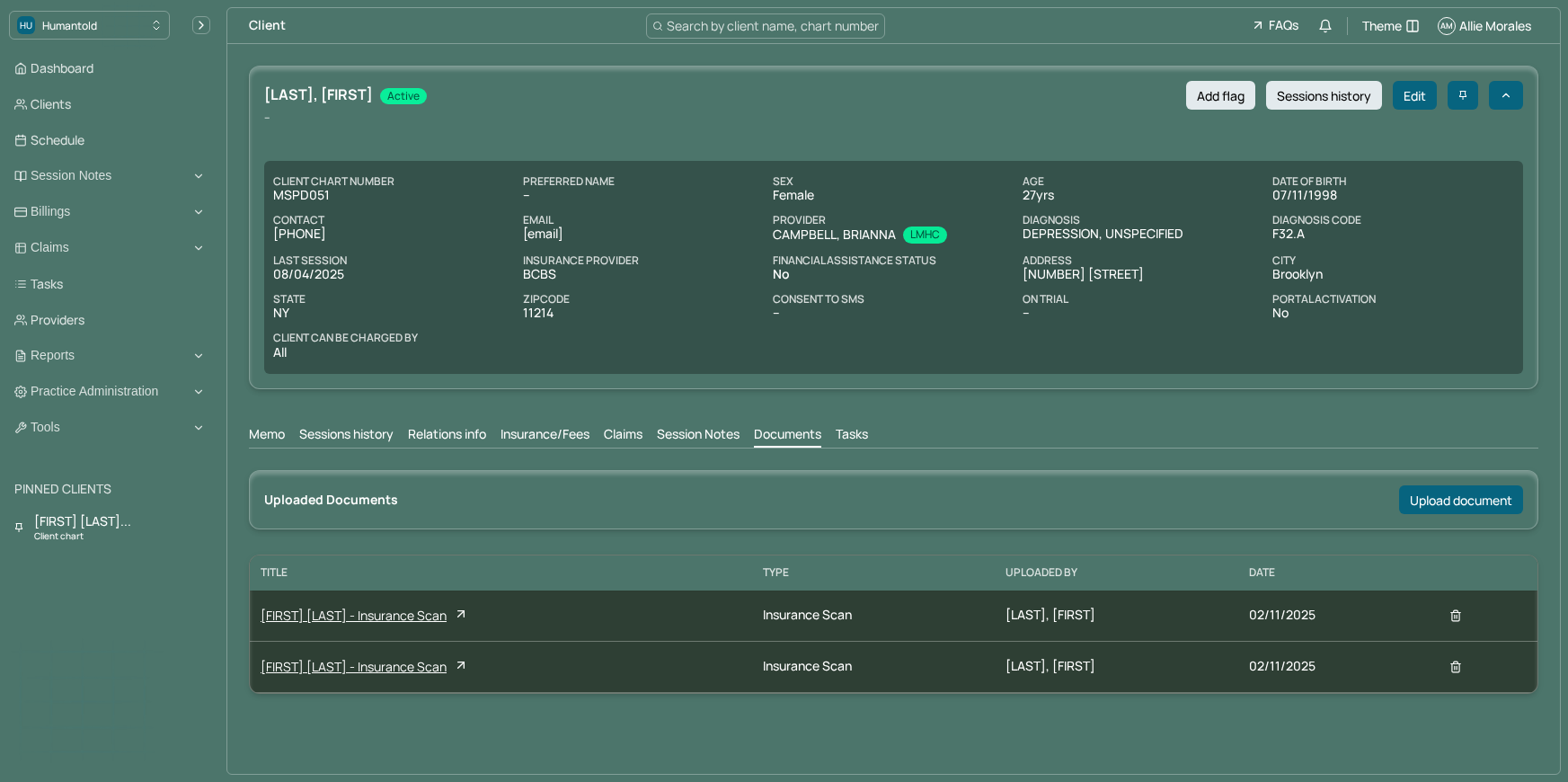 scroll, scrollTop: 0, scrollLeft: 0, axis: both 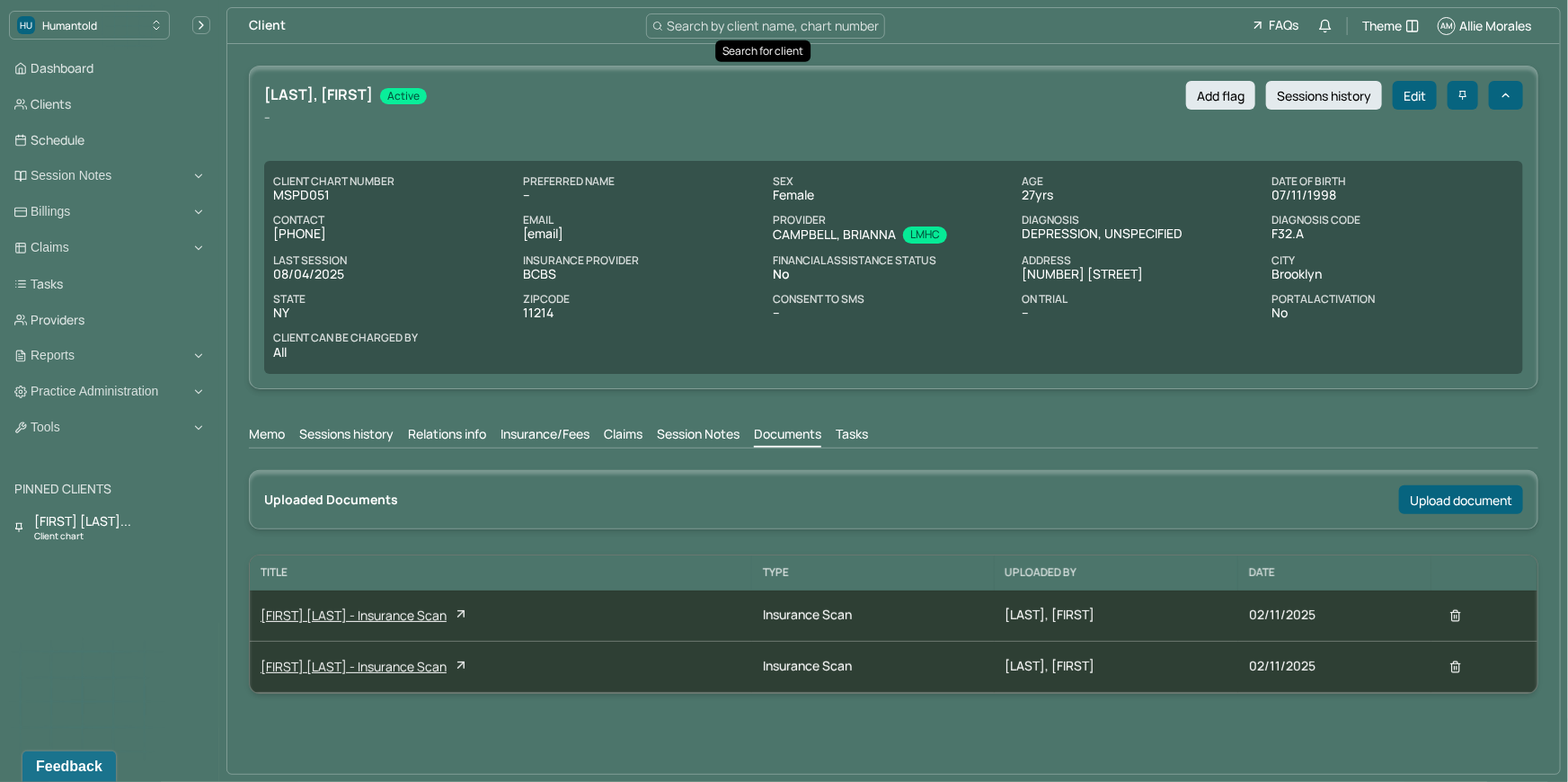 click on "Search by client name, chart number" at bounding box center (773, 25) 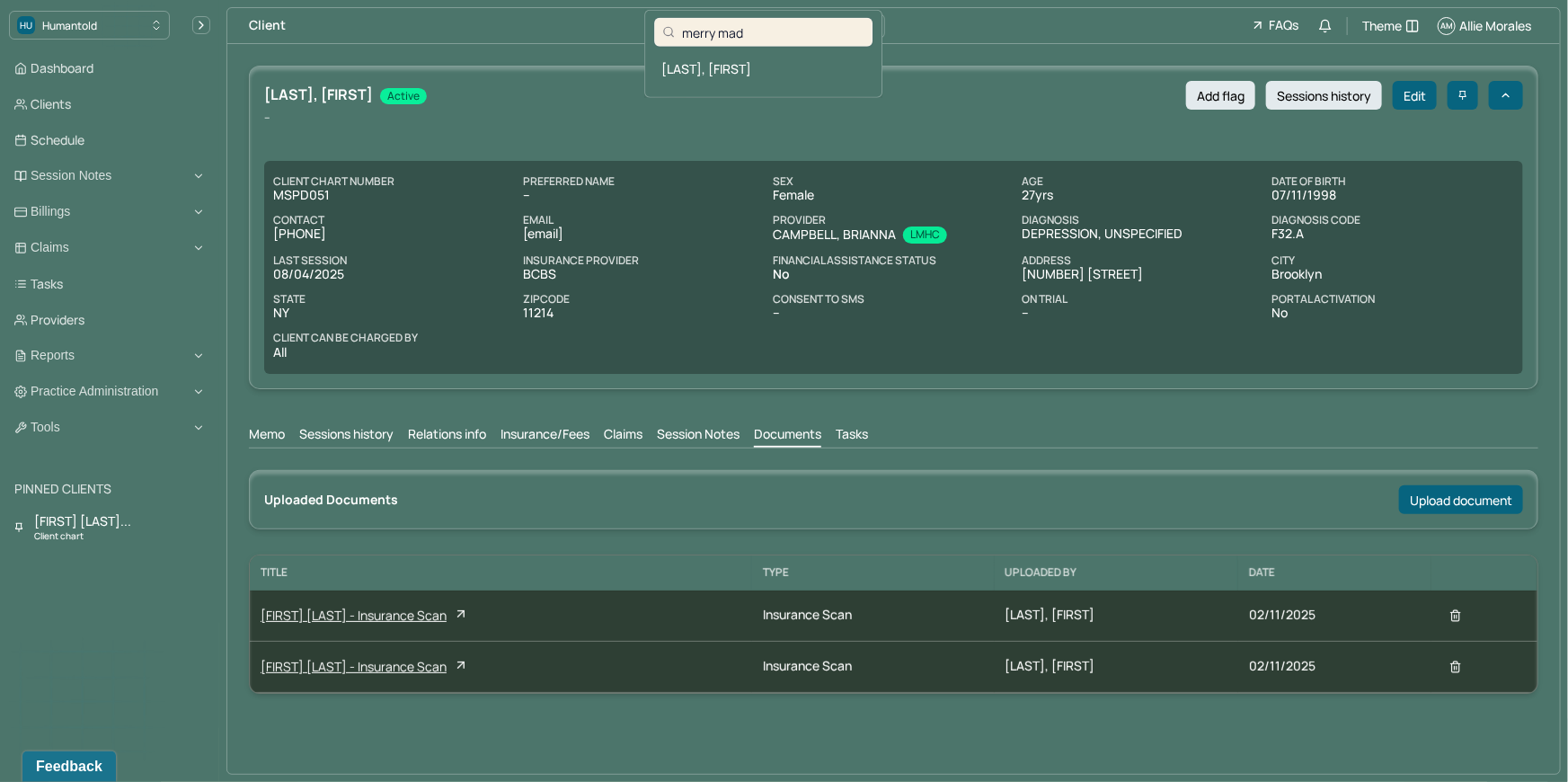 type on "[FIRST] [LAST]" 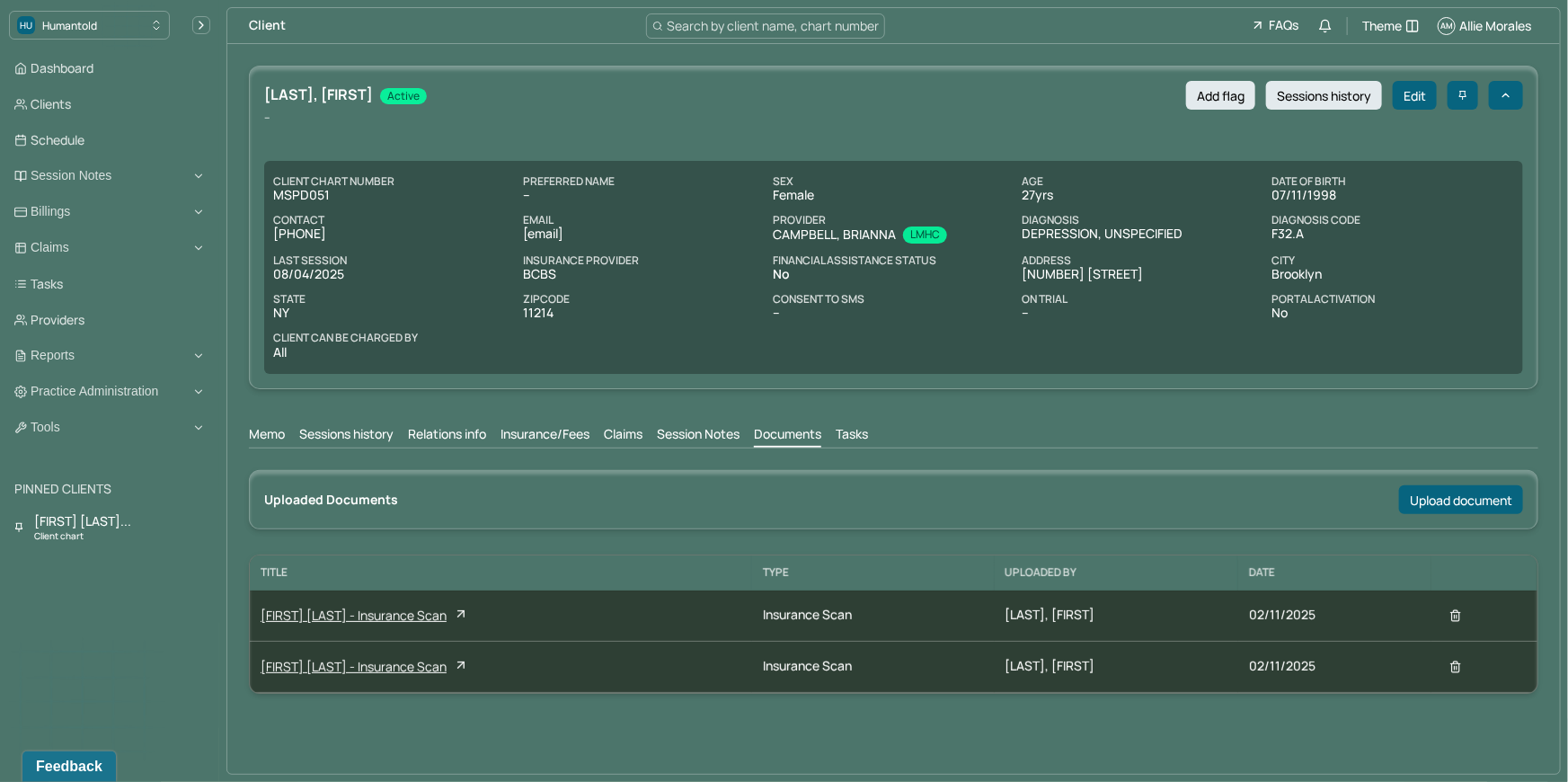 click on "MADIOU, MERRY active Add flag Sessions history Edit -- CLIENT CHART NUMBER MSPD051 PREFERRED NAME -- SEX female AGE 27  yrs DATE OF BIRTH 07/11/1998  CONTACT (347) 922-3048 EMAIL nmadiou17@gmail.com PROVIDER CAMPBELL, BRIANNA LMHC DIAGNOSIS DEPRESSION, UNSPECIFIED DIAGNOSIS CODE F32.A LAST SESSION 08/04/2025 insurance provider BCBS FINANCIAL ASSISTANCE STATUS no Address 2074 20th Lane City Brooklyn State NY Zipcode 11214 Consent to Sms -- On Trial -- Portal Activation No Client can be charged by All" at bounding box center [893, 227] 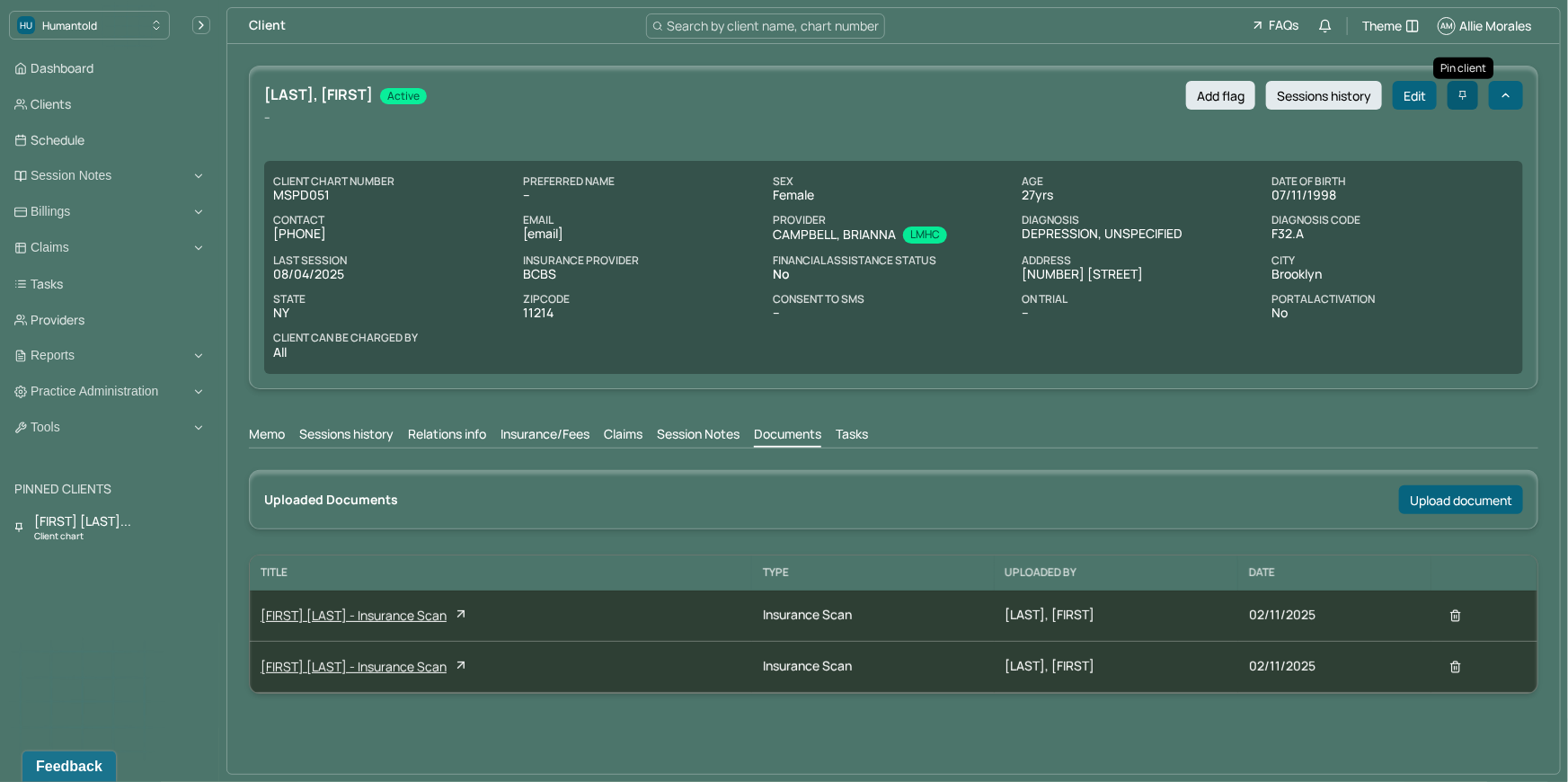 click 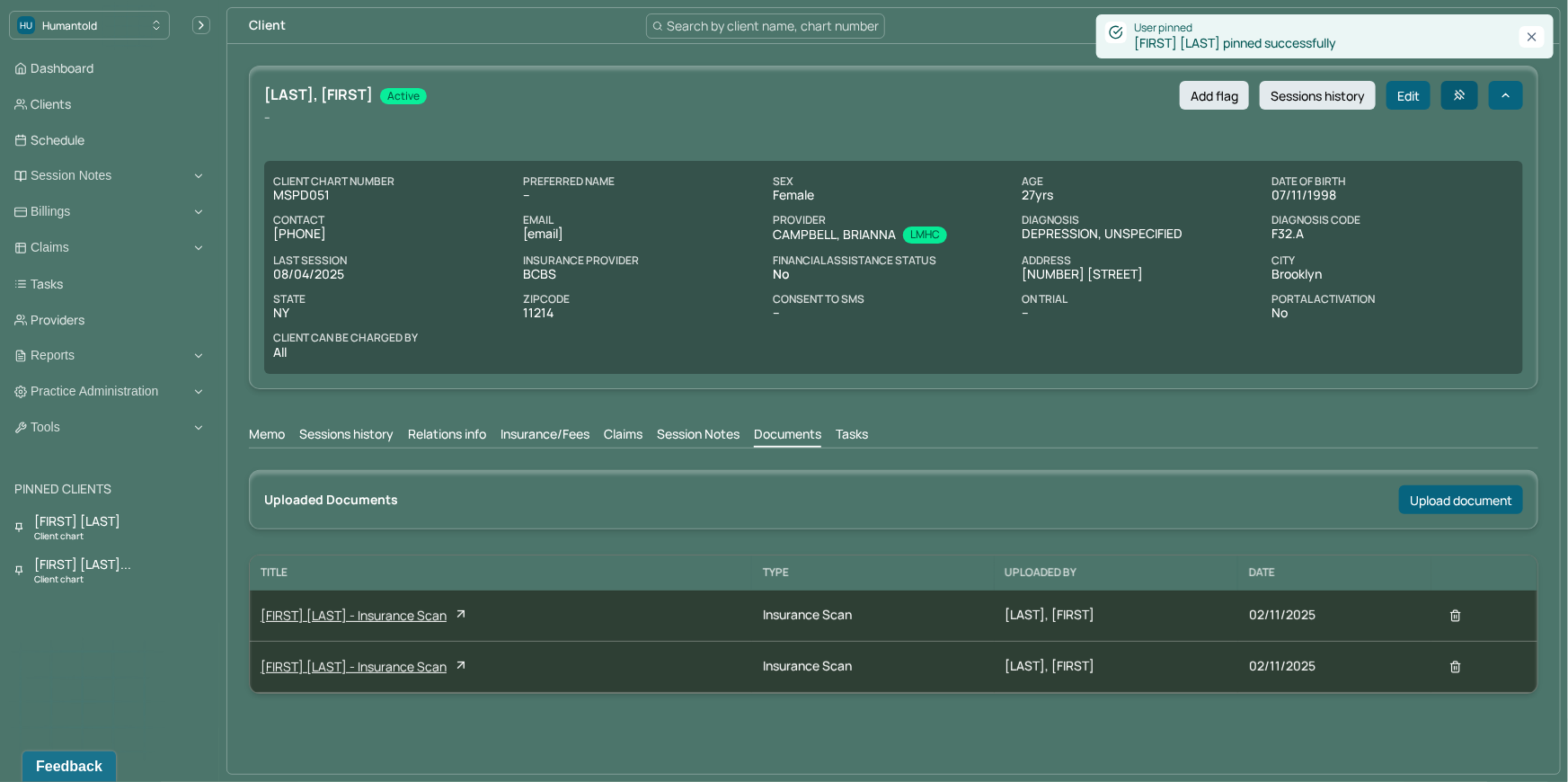 click on "Search by client name, chart number" at bounding box center (766, 26) 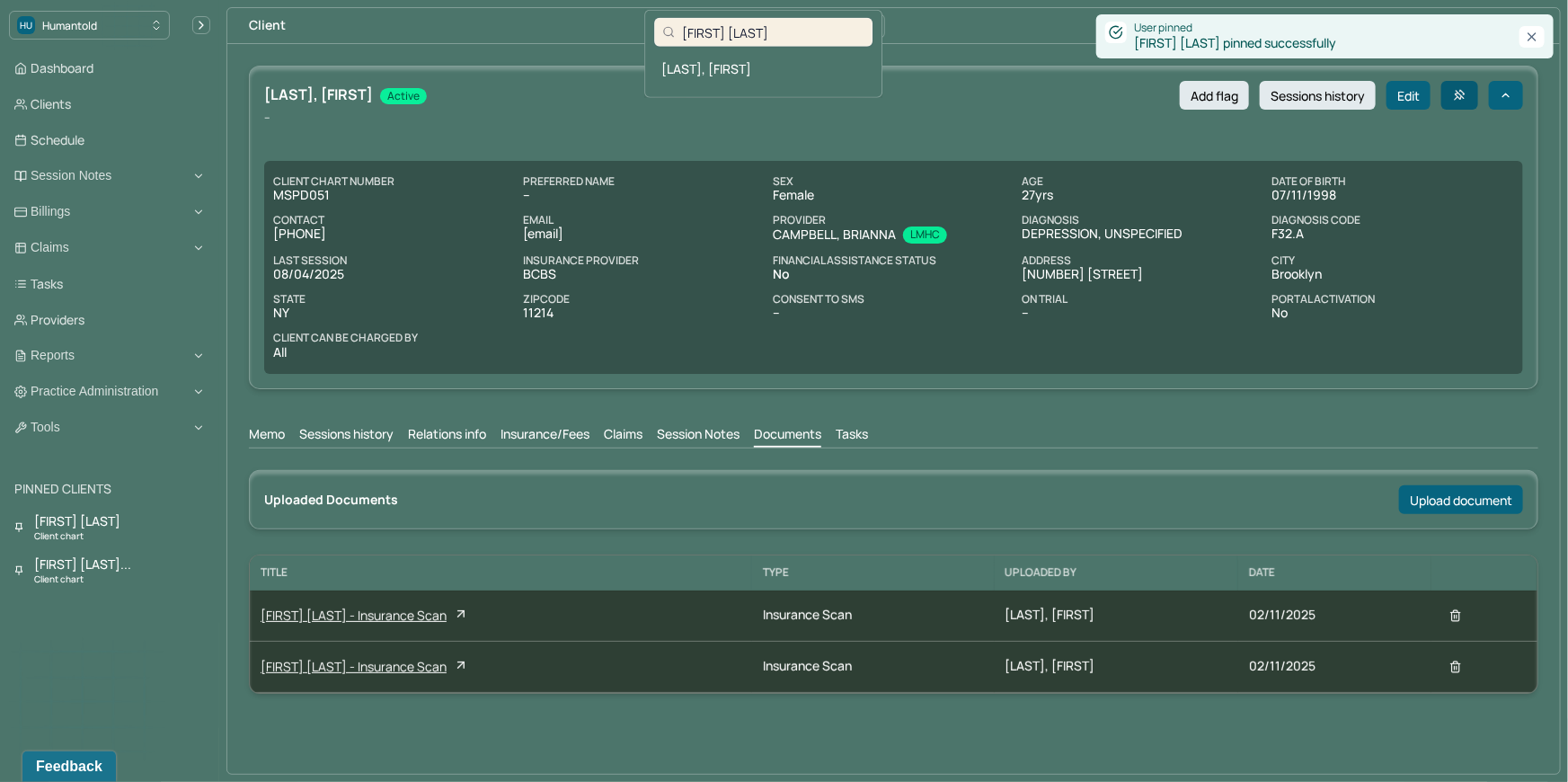 click on "[NAME]" at bounding box center [763, 68] 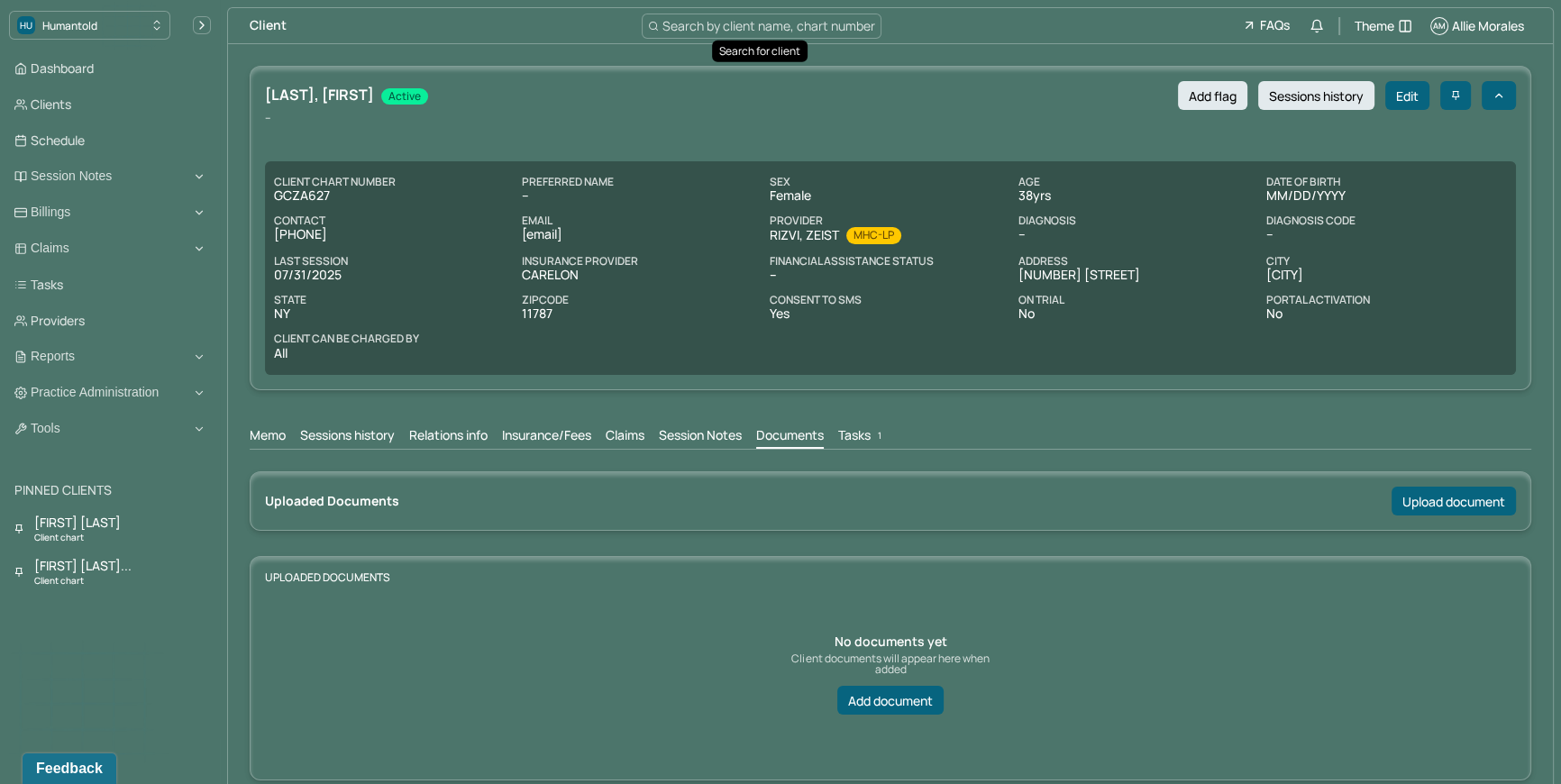 click on "Claims" at bounding box center (625, 437) 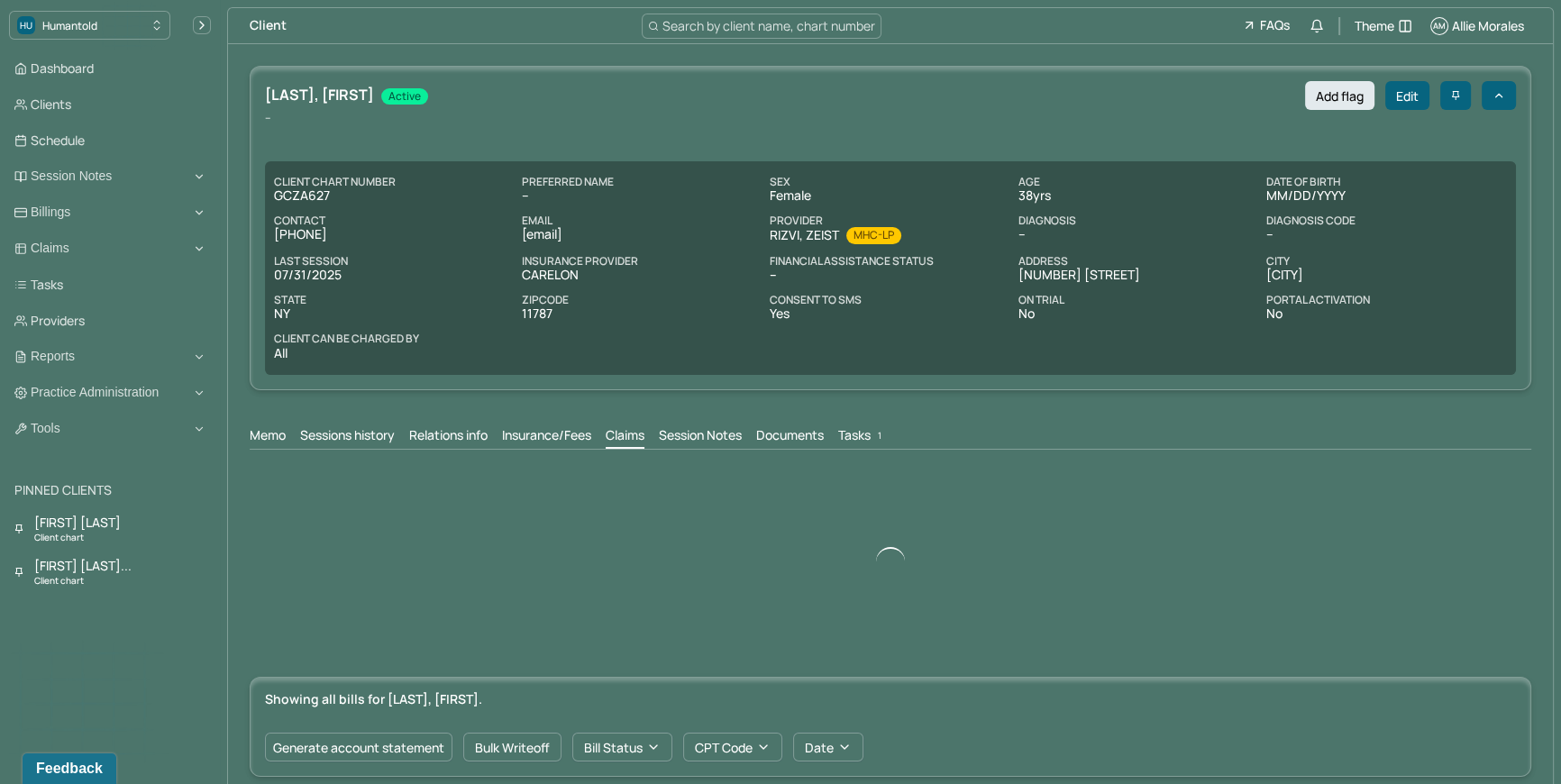 scroll, scrollTop: 0, scrollLeft: 0, axis: both 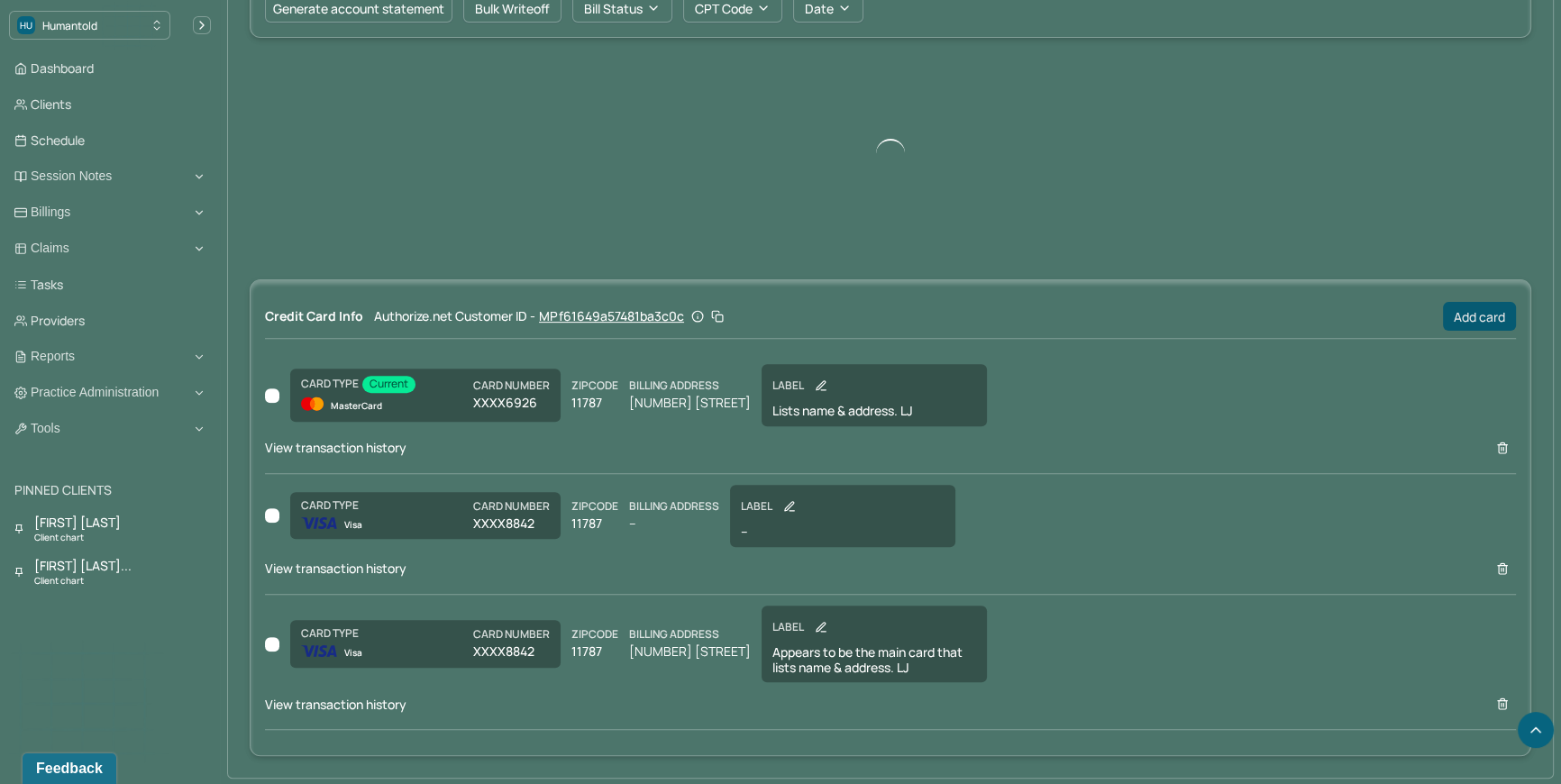 click on "Add card" at bounding box center (1479, 316) 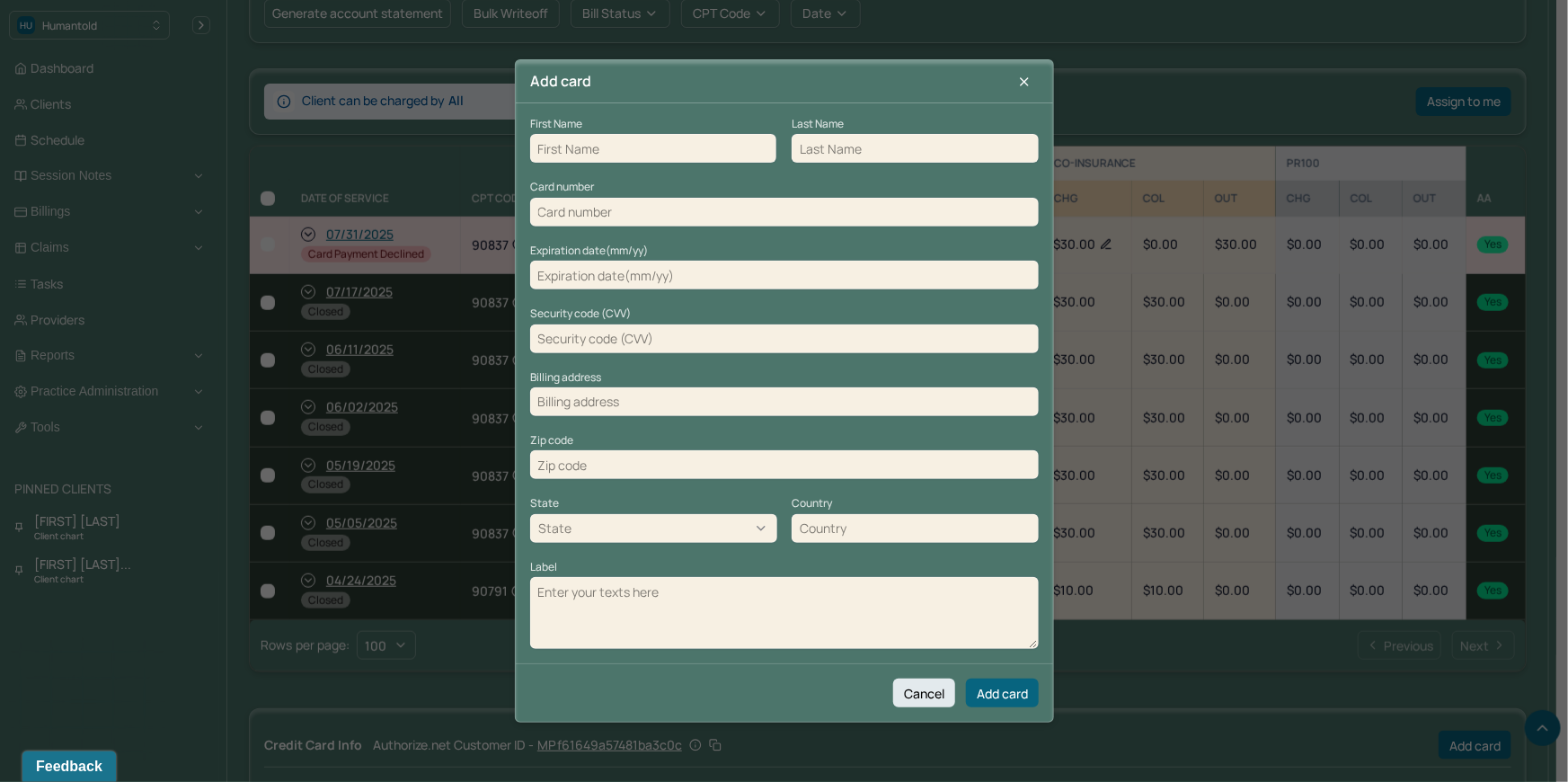 click at bounding box center (653, 148) 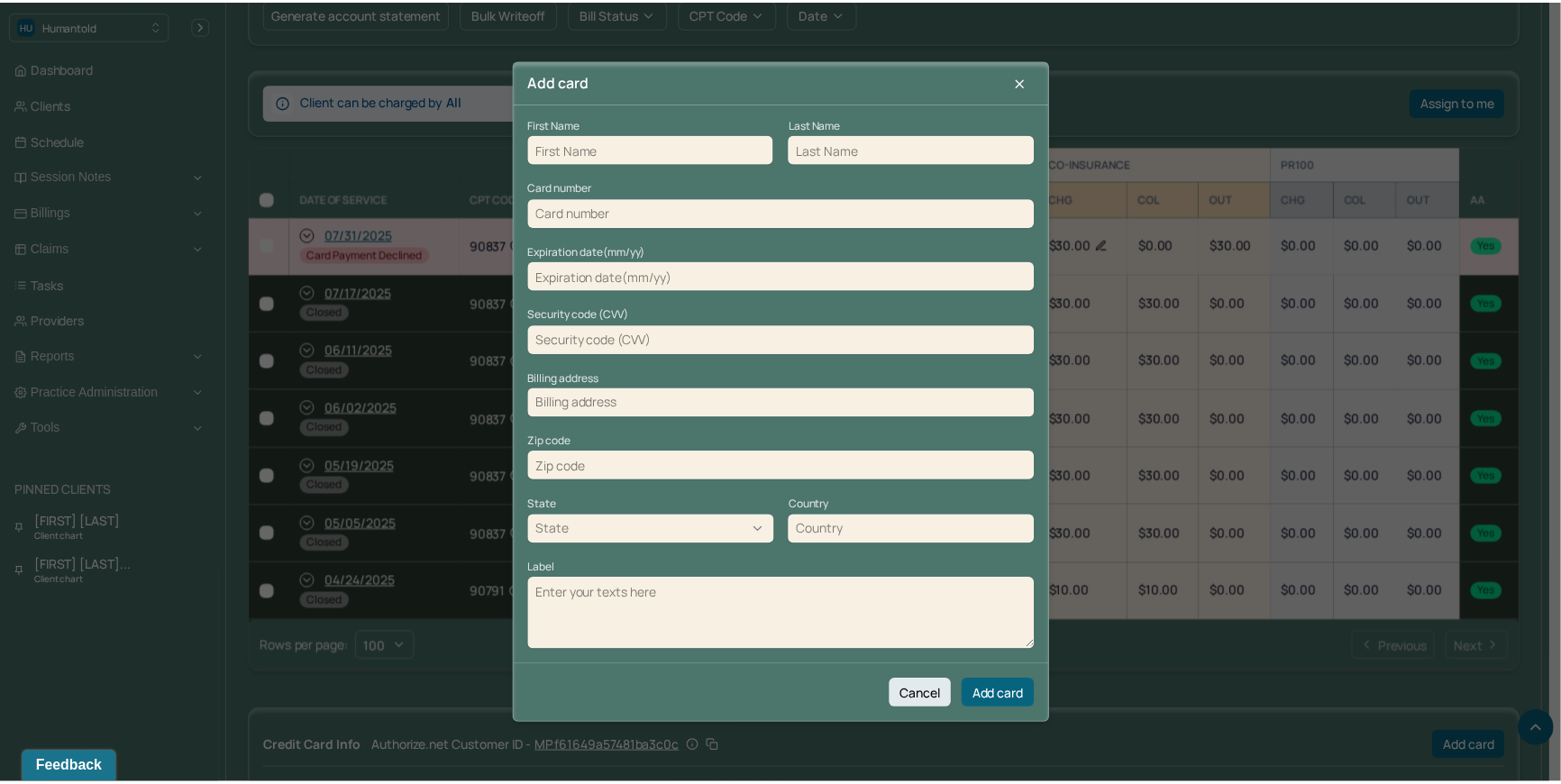scroll, scrollTop: 743, scrollLeft: 0, axis: vertical 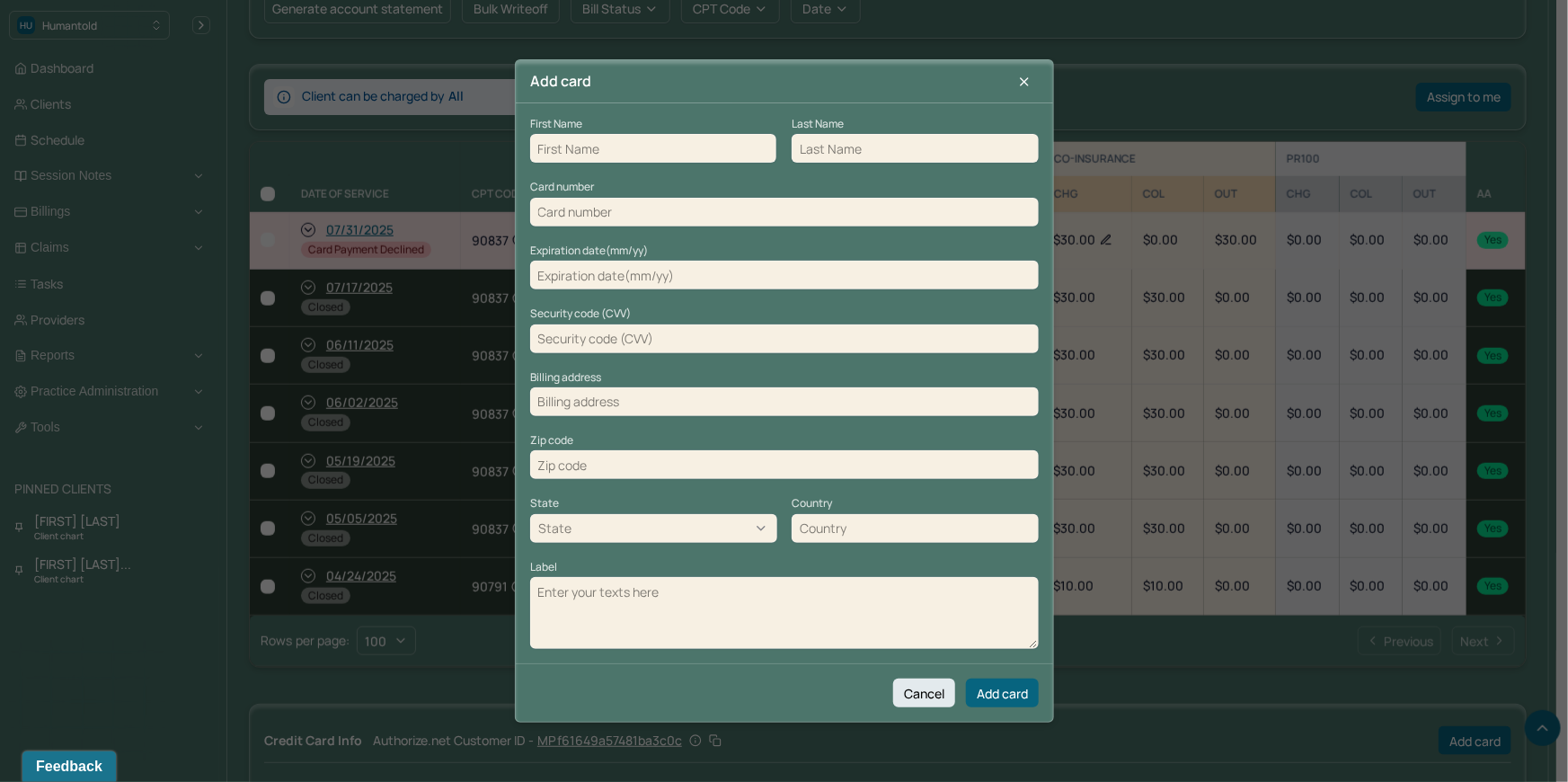 paste on "[NAME]" 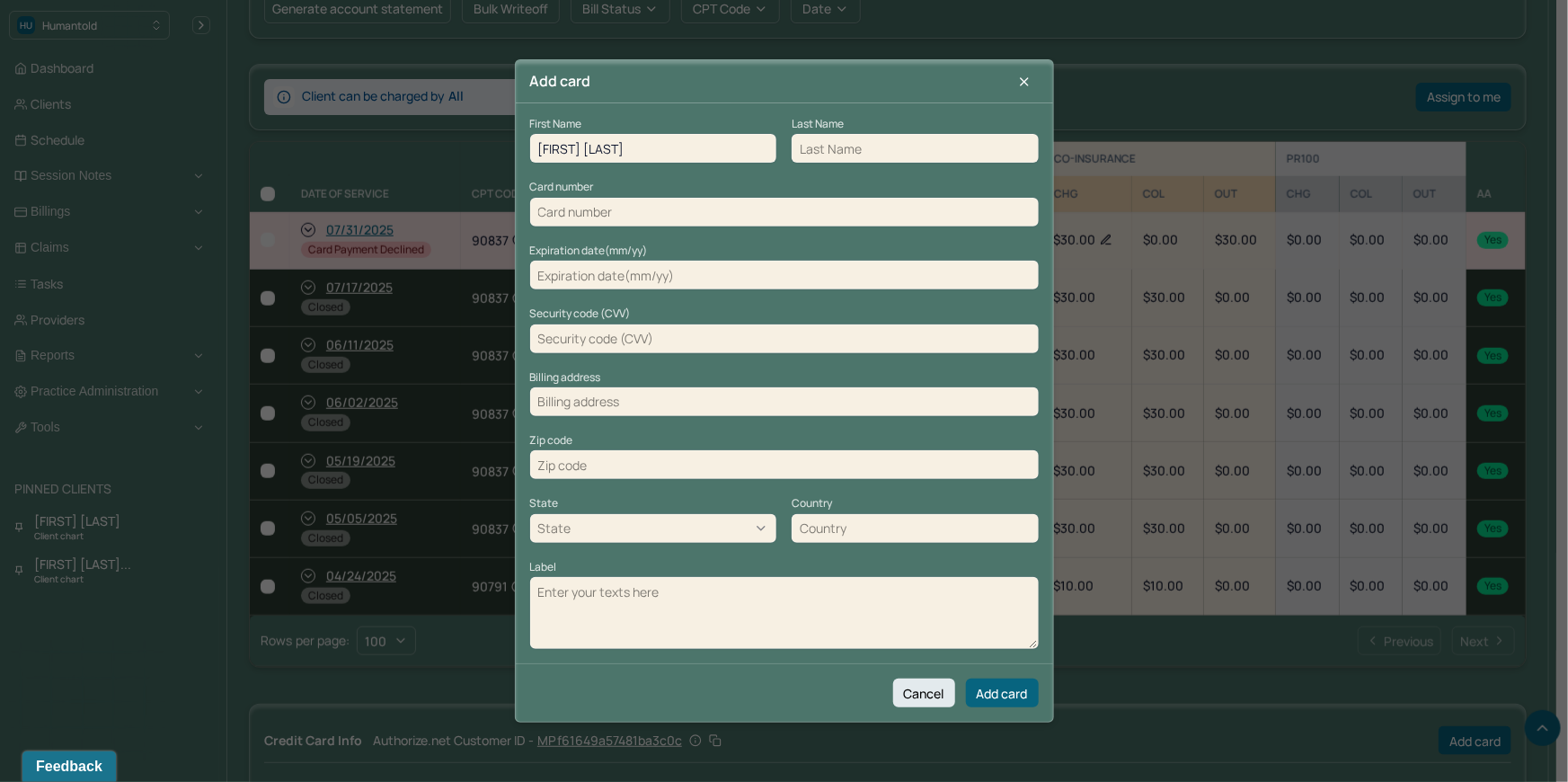 drag, startPoint x: 698, startPoint y: 149, endPoint x: 566, endPoint y: 146, distance: 132.03409 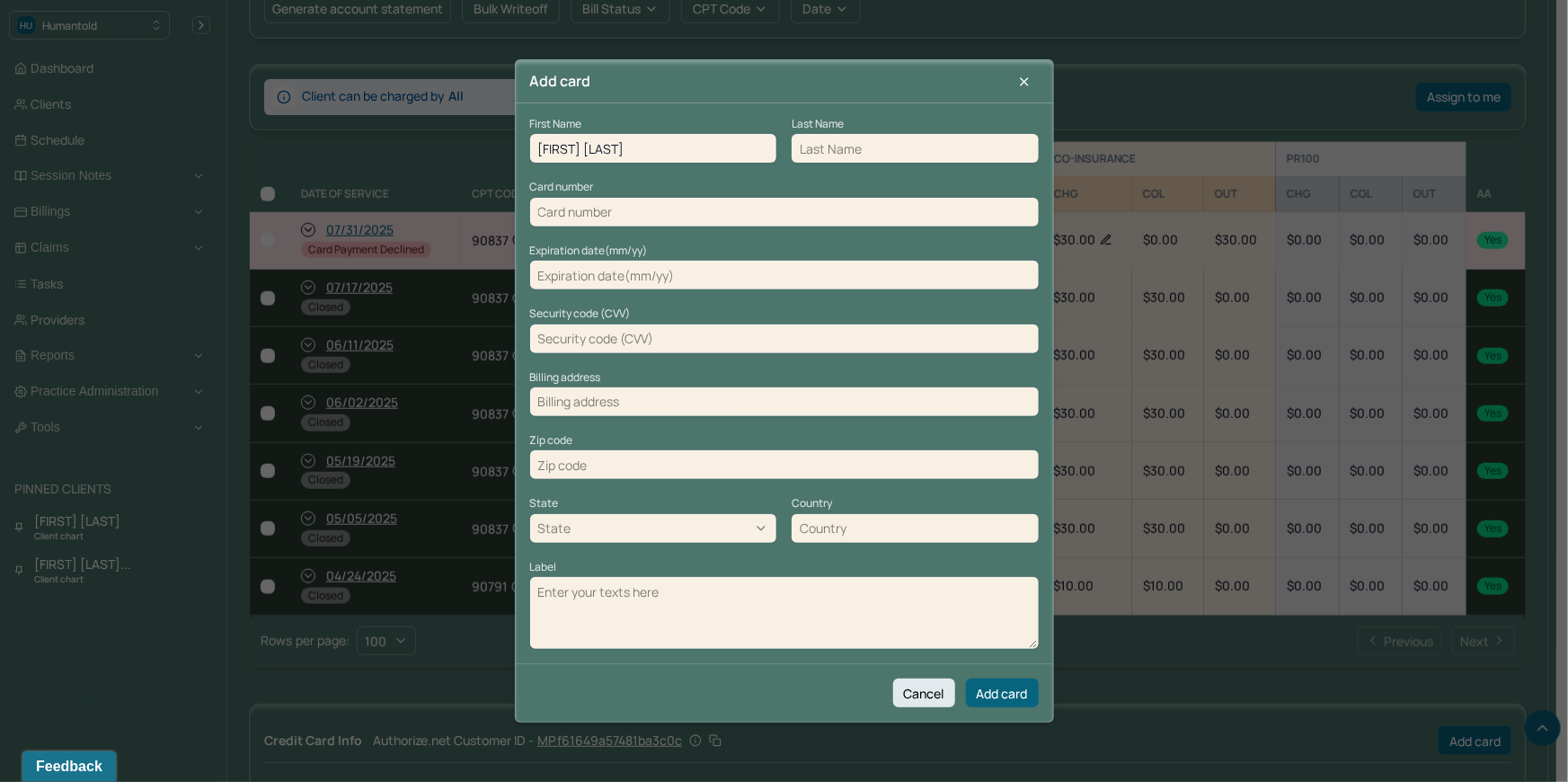 click on "[NAME]" at bounding box center [653, 148] 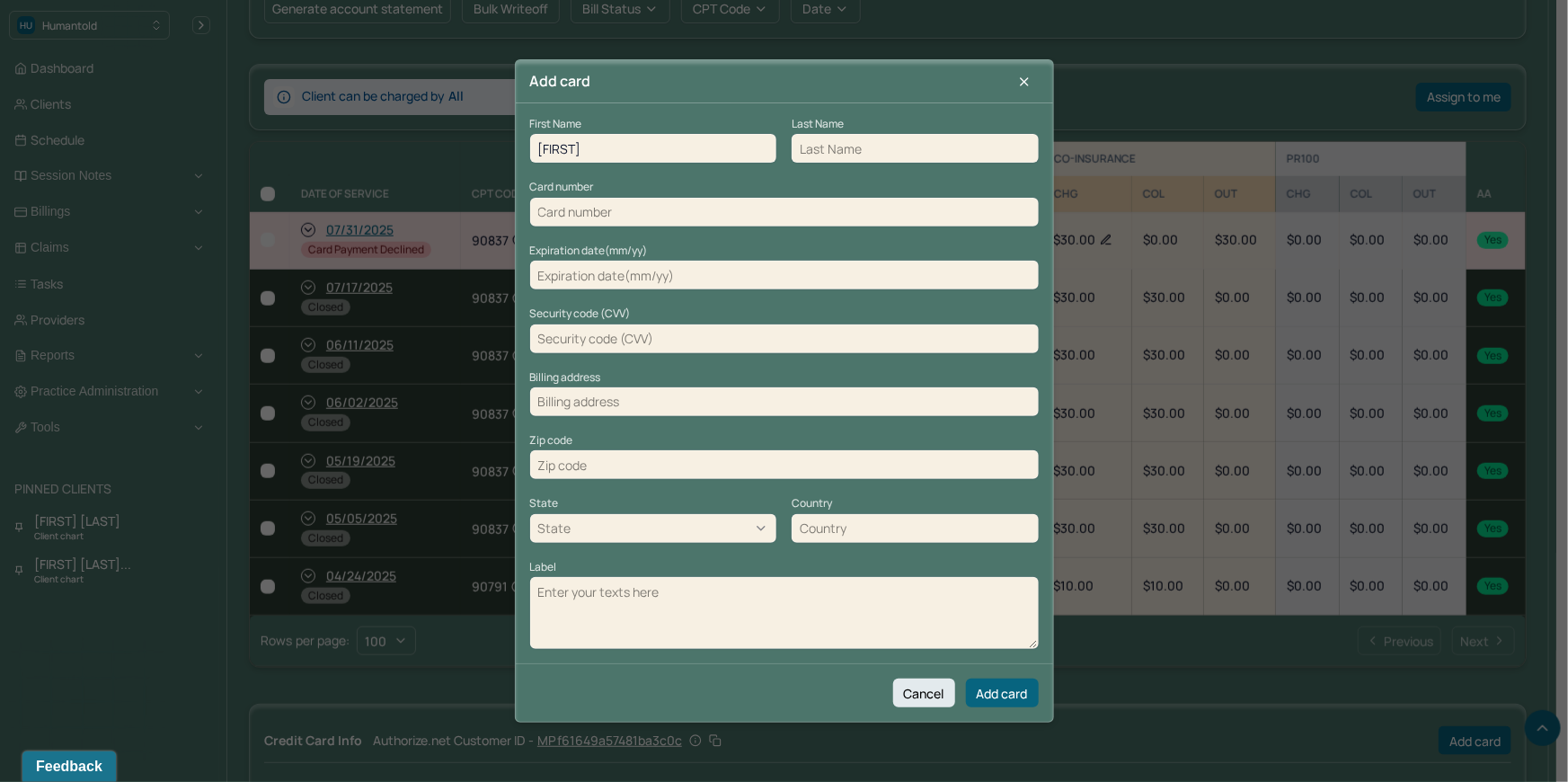 type on "Lisa" 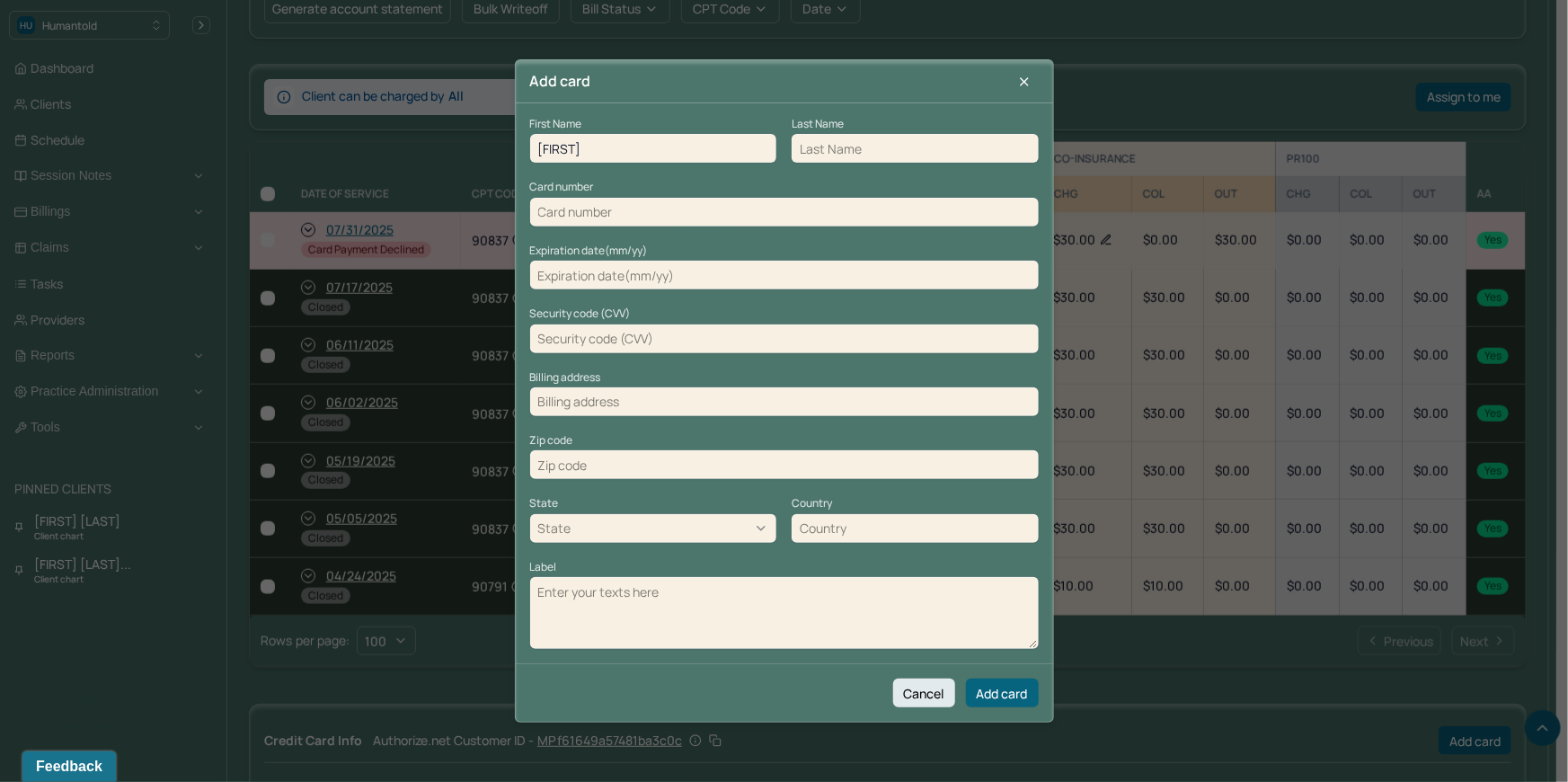 paste on "Gorkey" 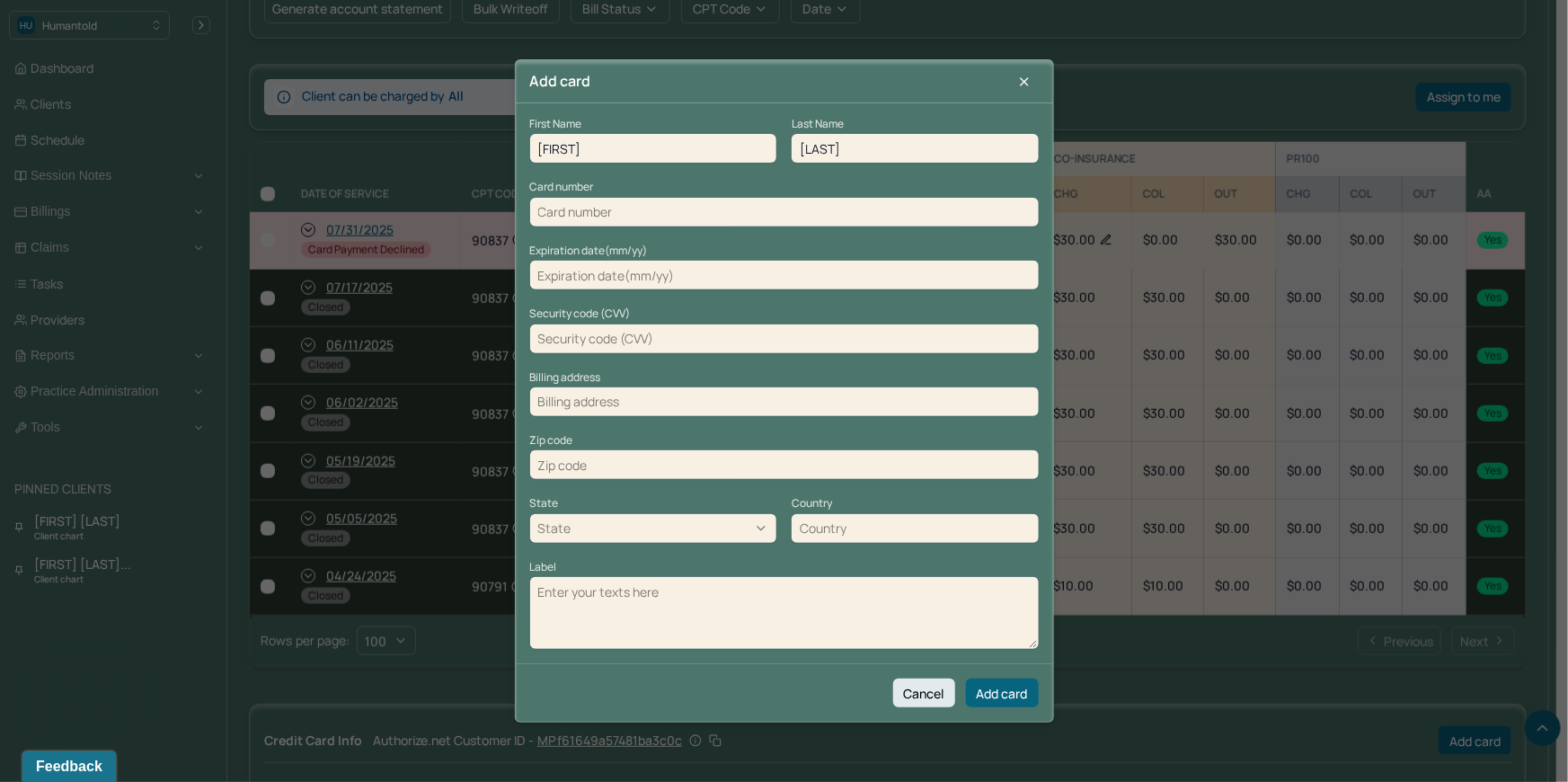 type on "Gorkey" 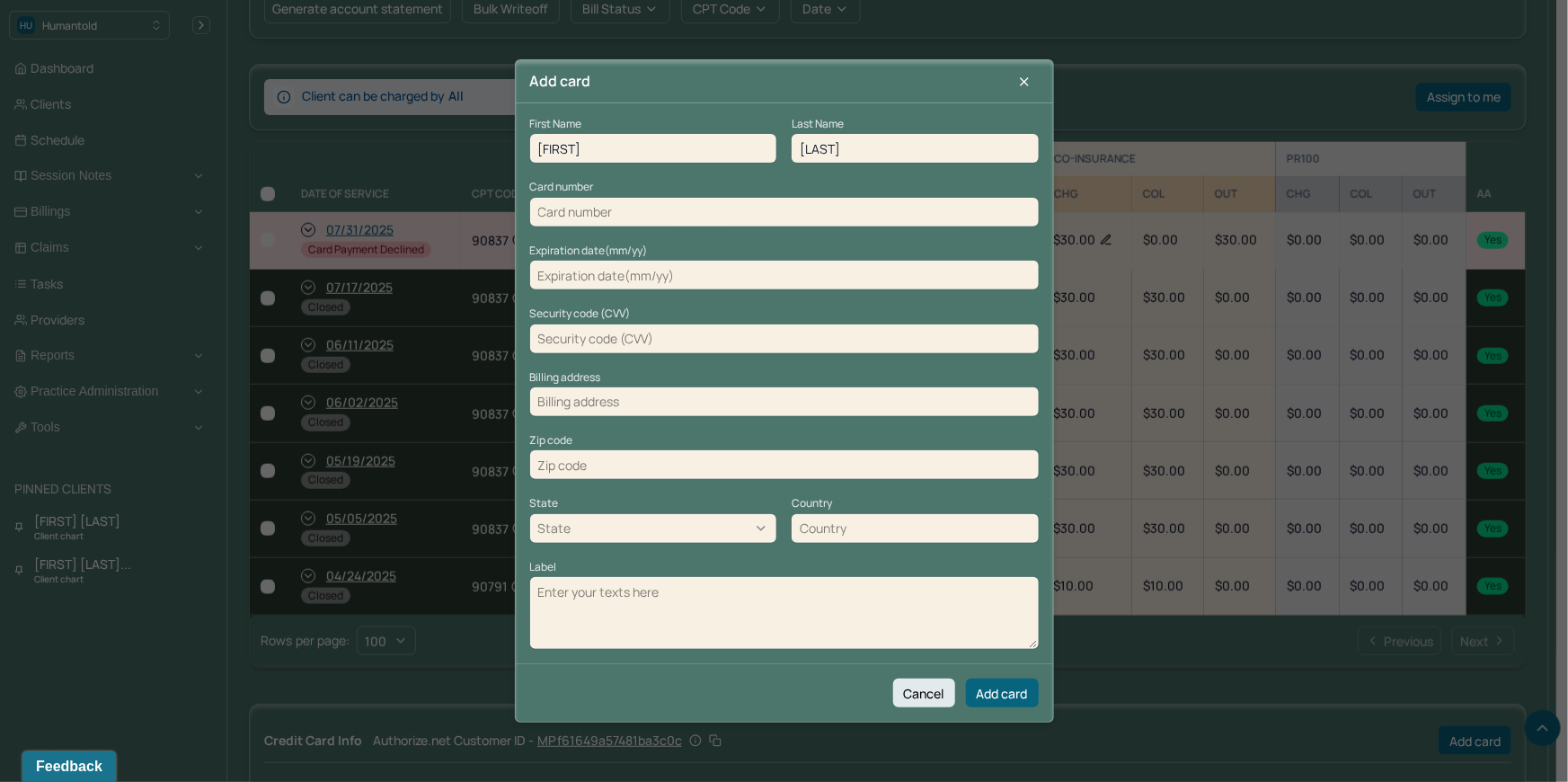 click at bounding box center [784, 212] 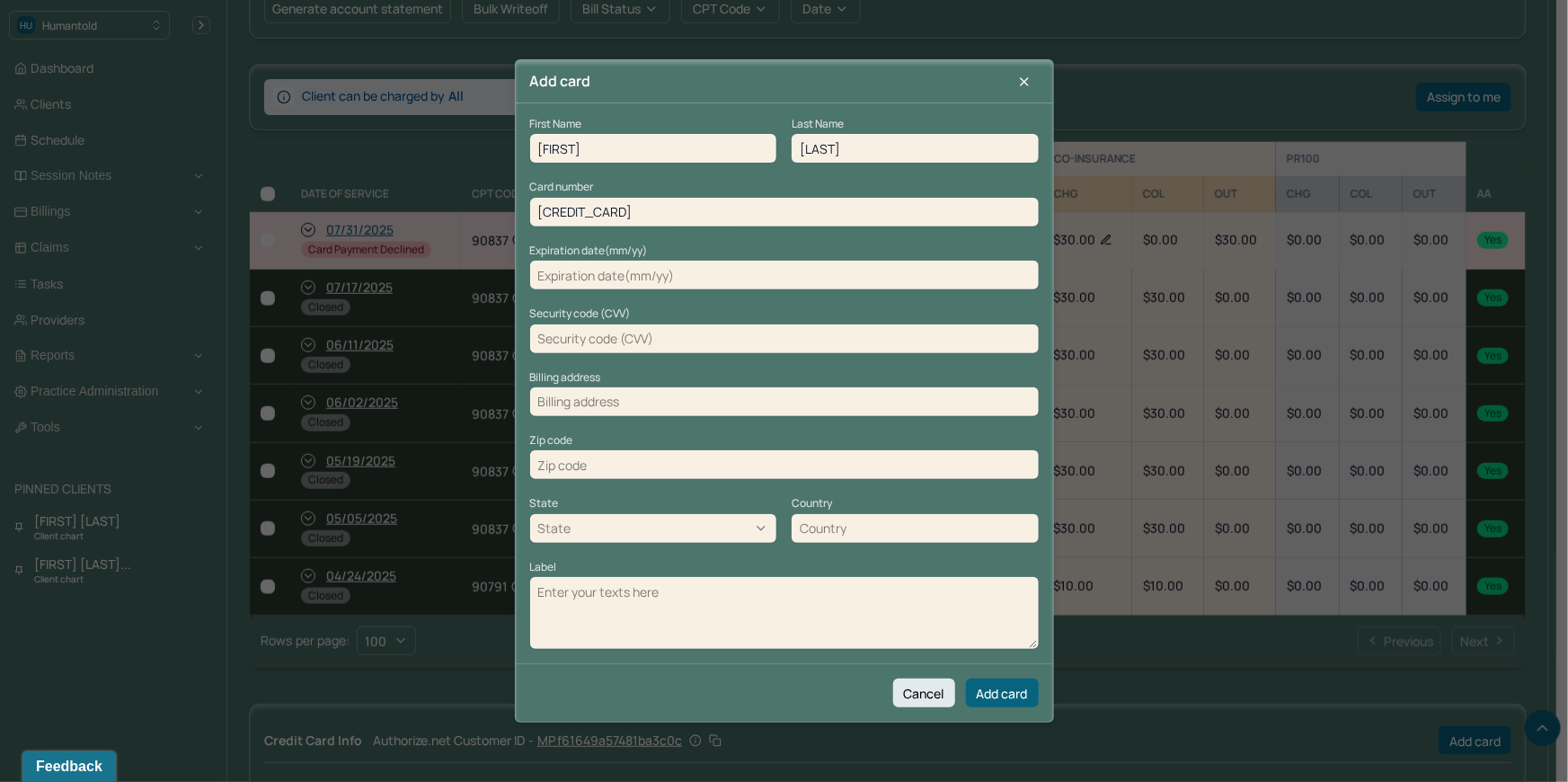 type on "4231905990115555" 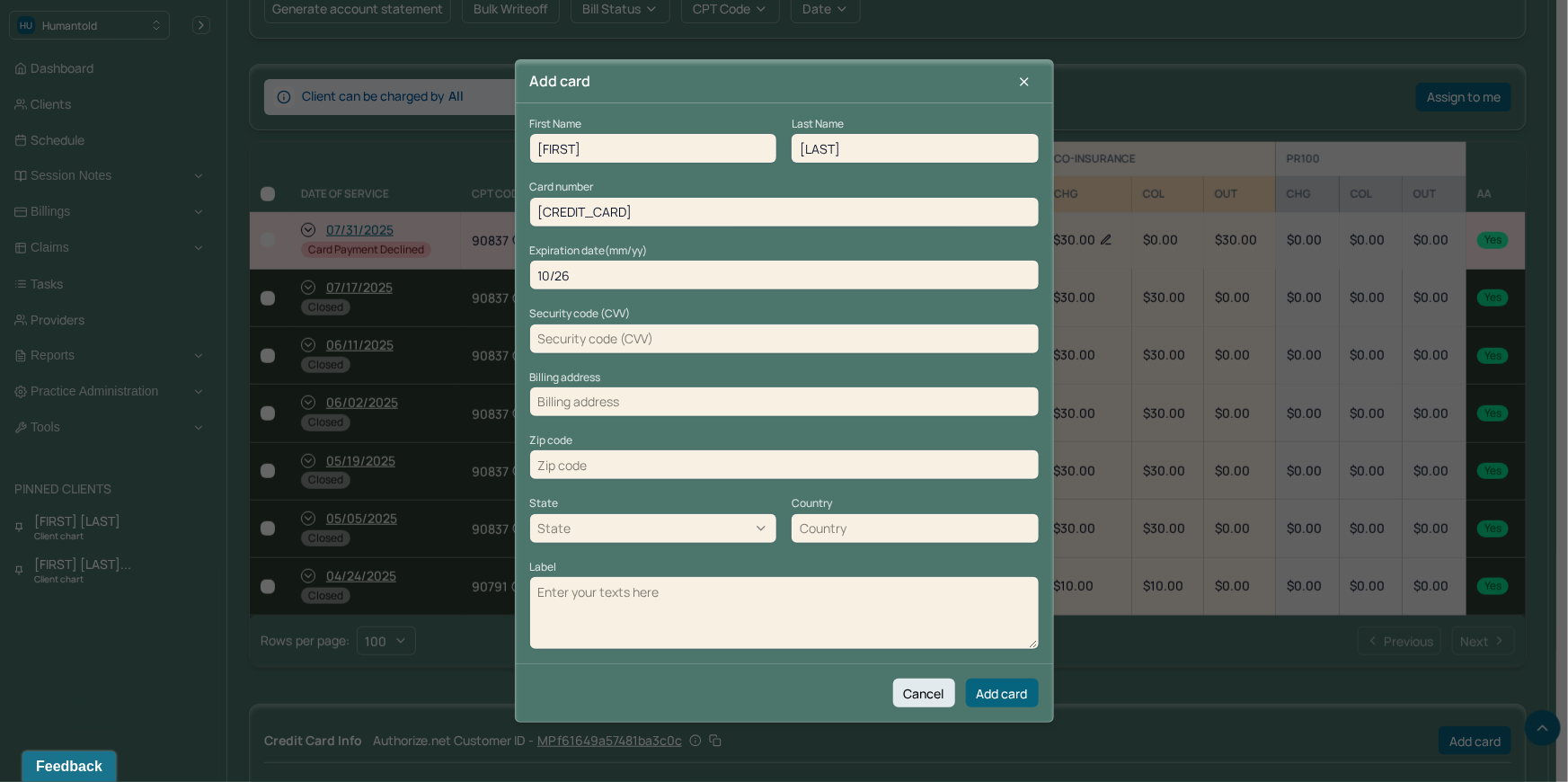 type on "10/26" 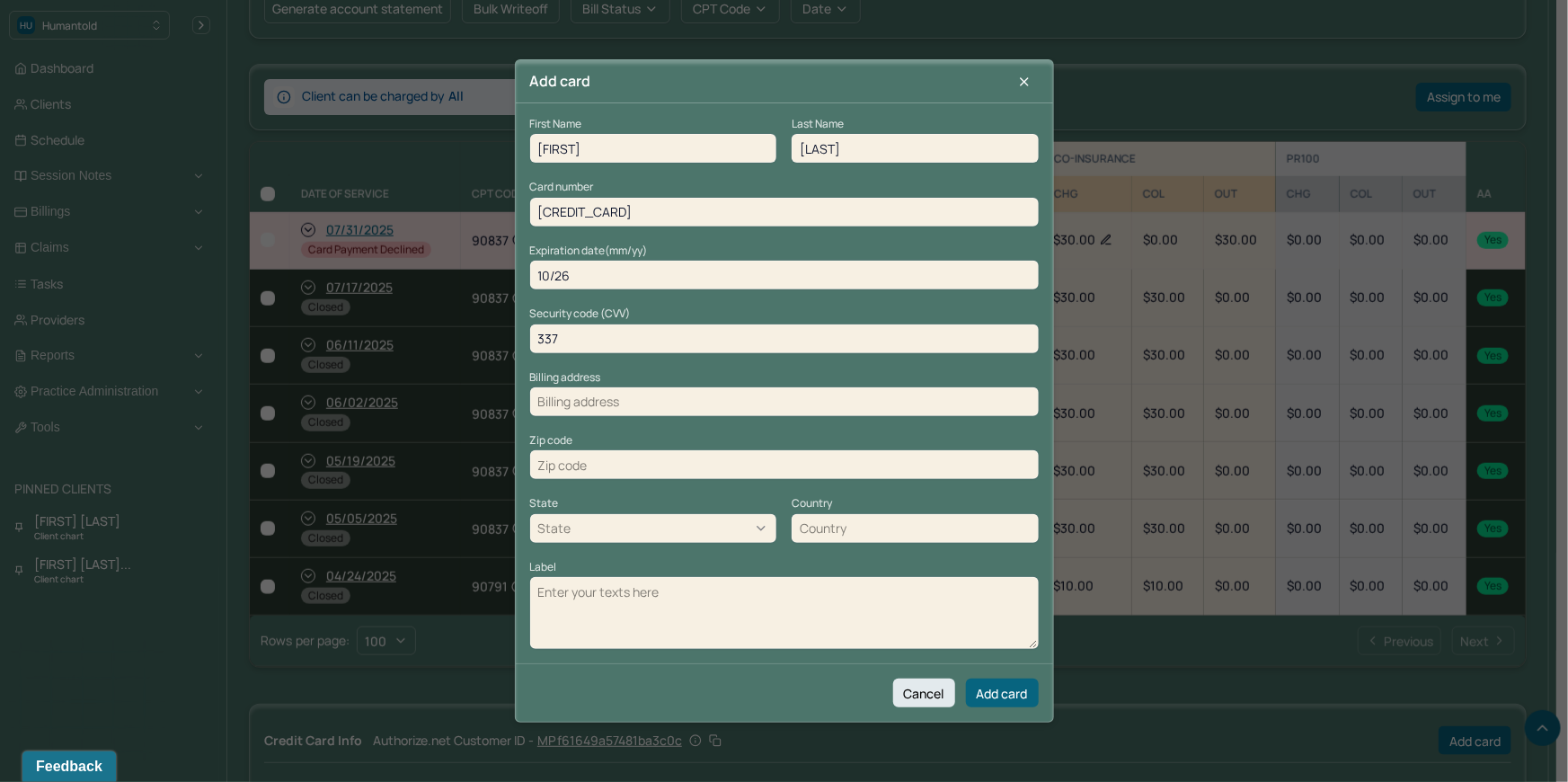 type on "337" 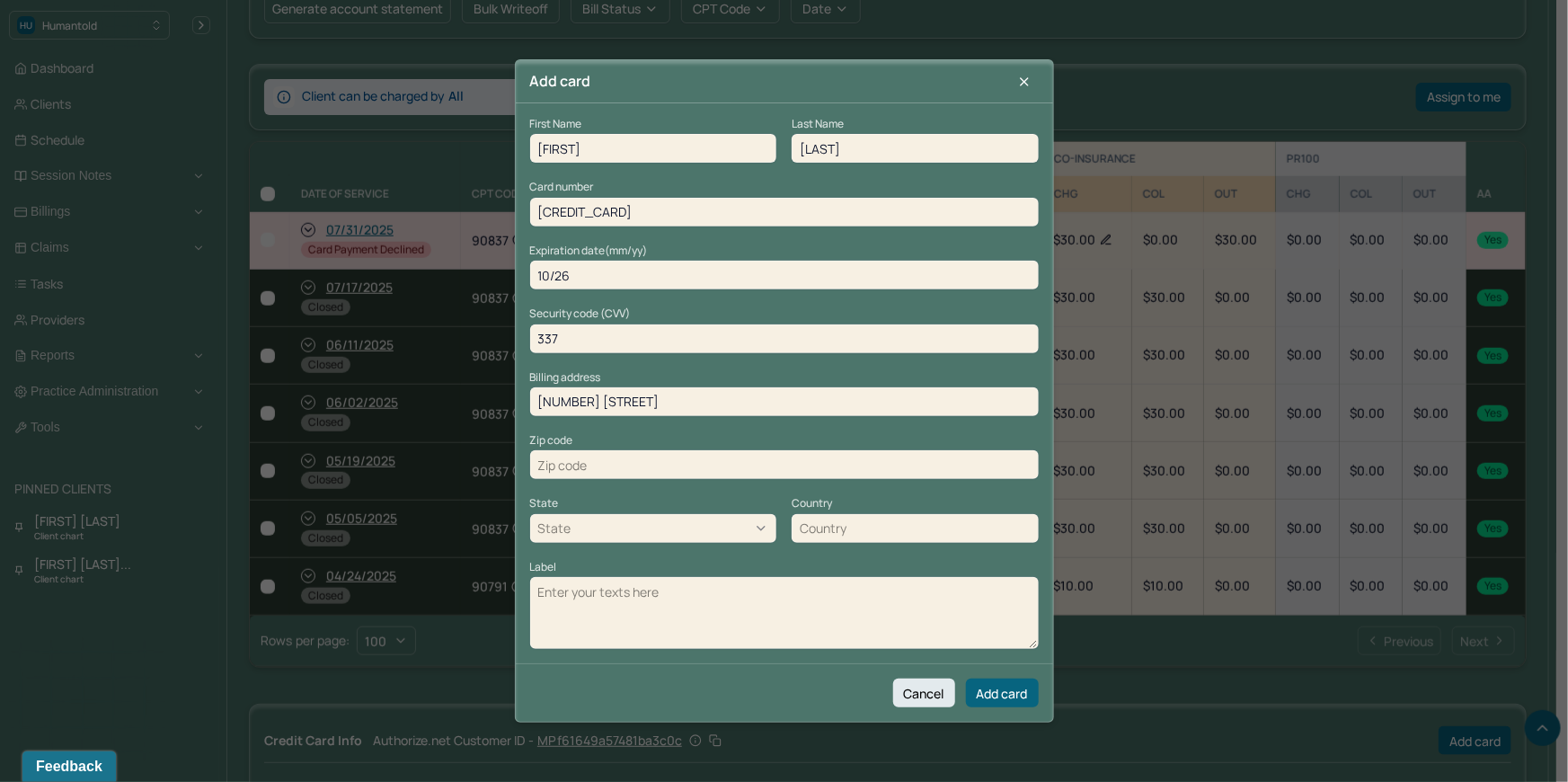 type on "[NUMBER] [STREET]" 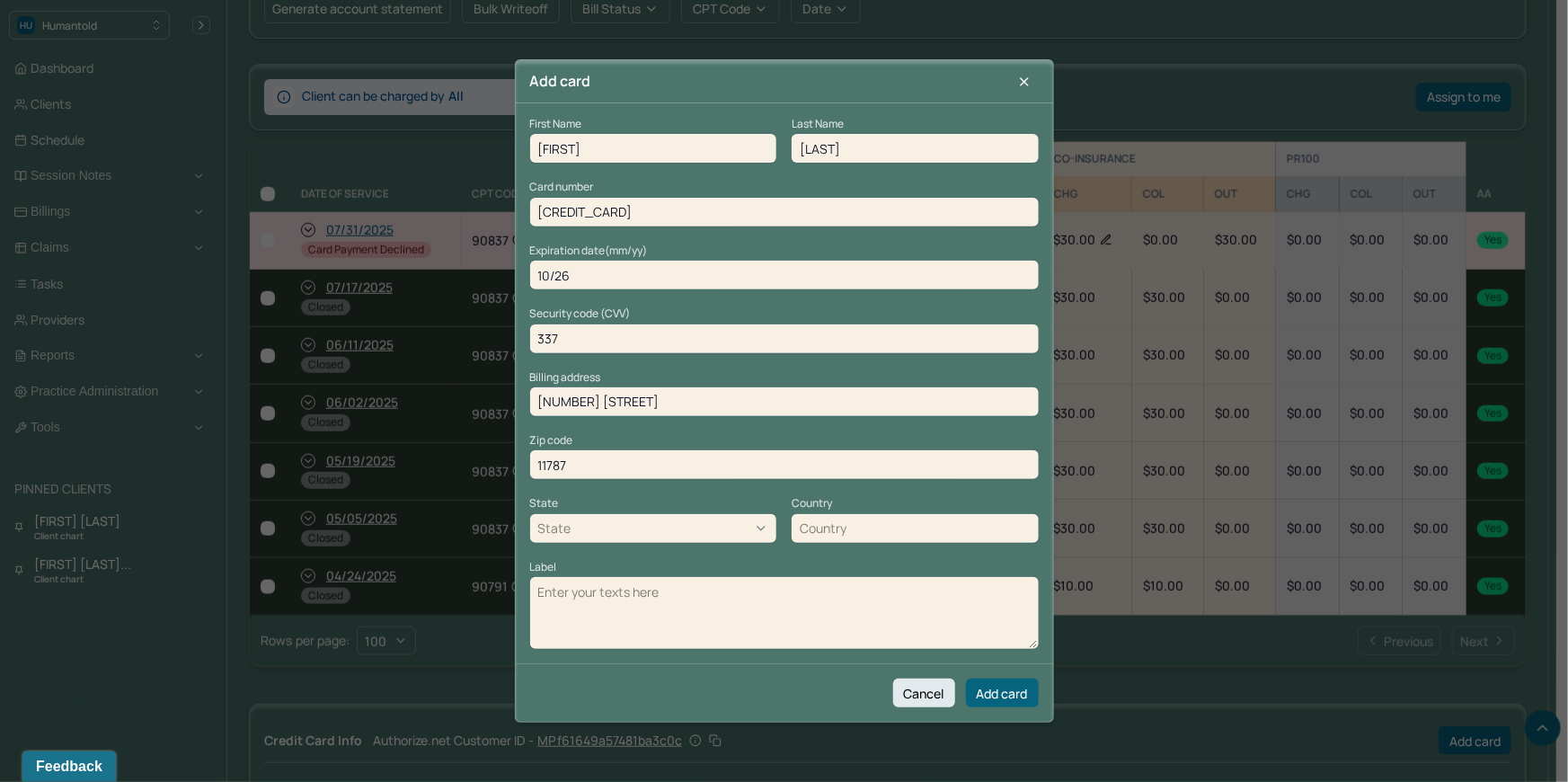 type on "11787" 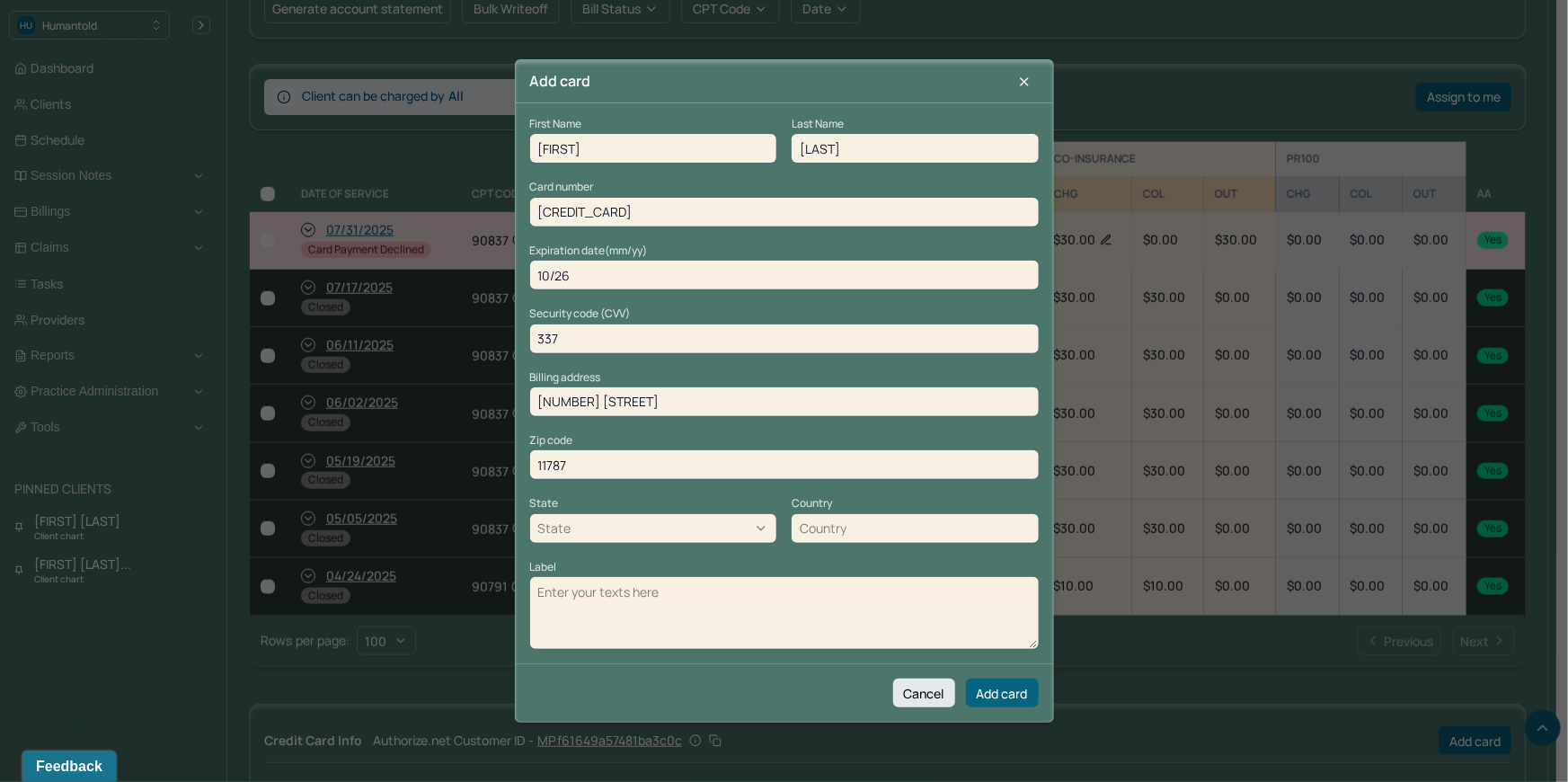 click on "Label" at bounding box center [784, 613] 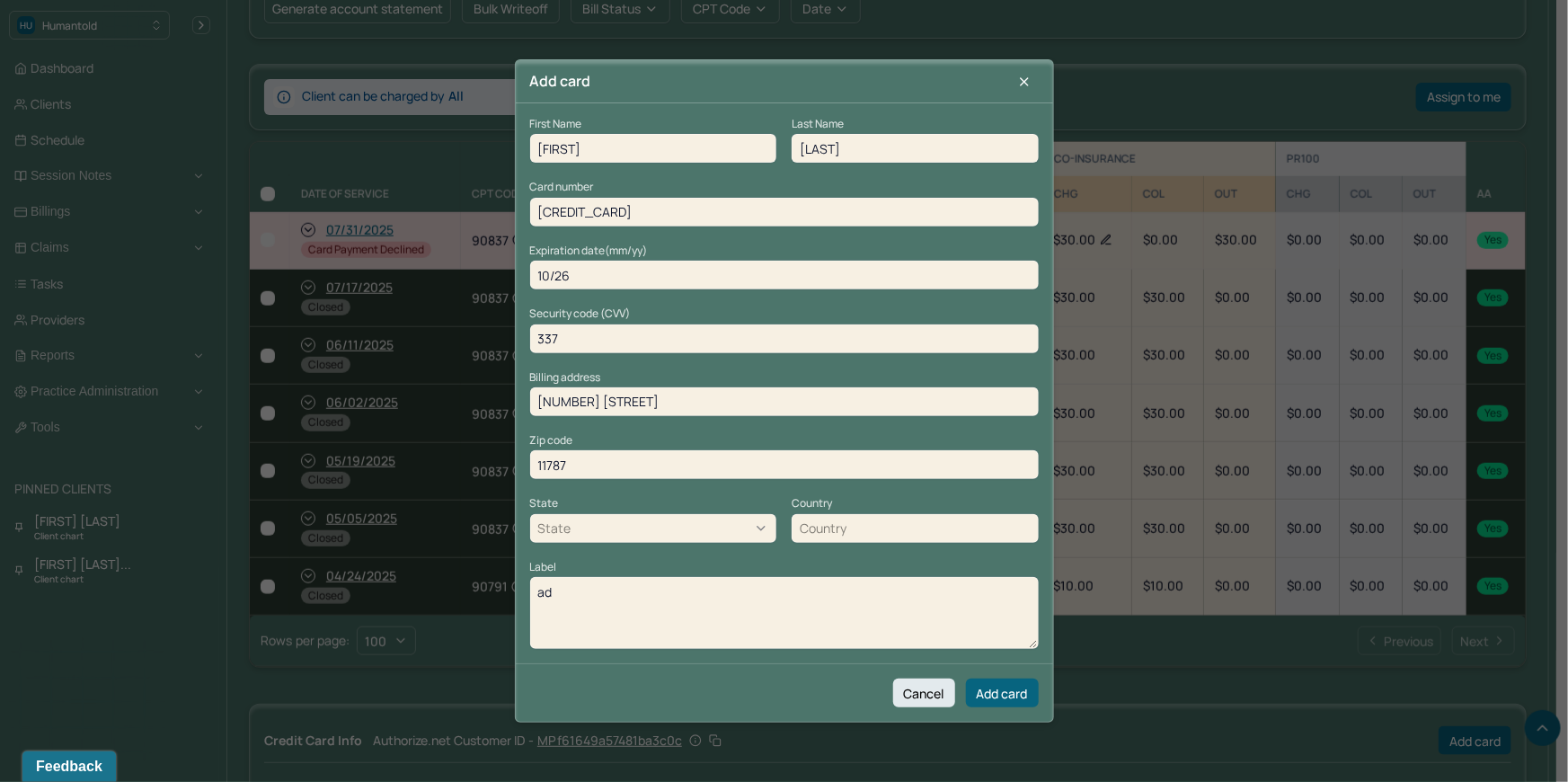 type on "a" 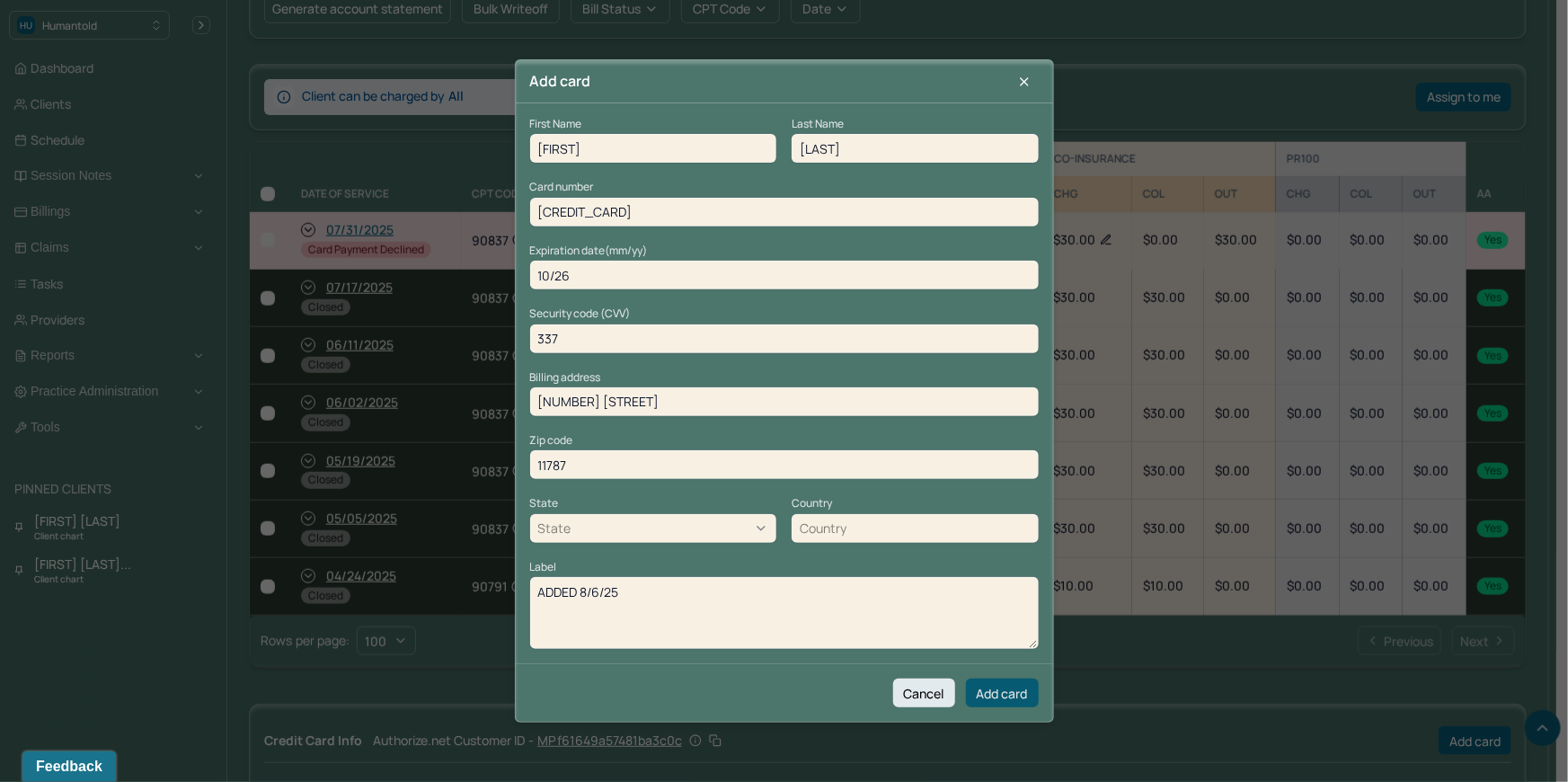 type on "ADDED 8/6/25" 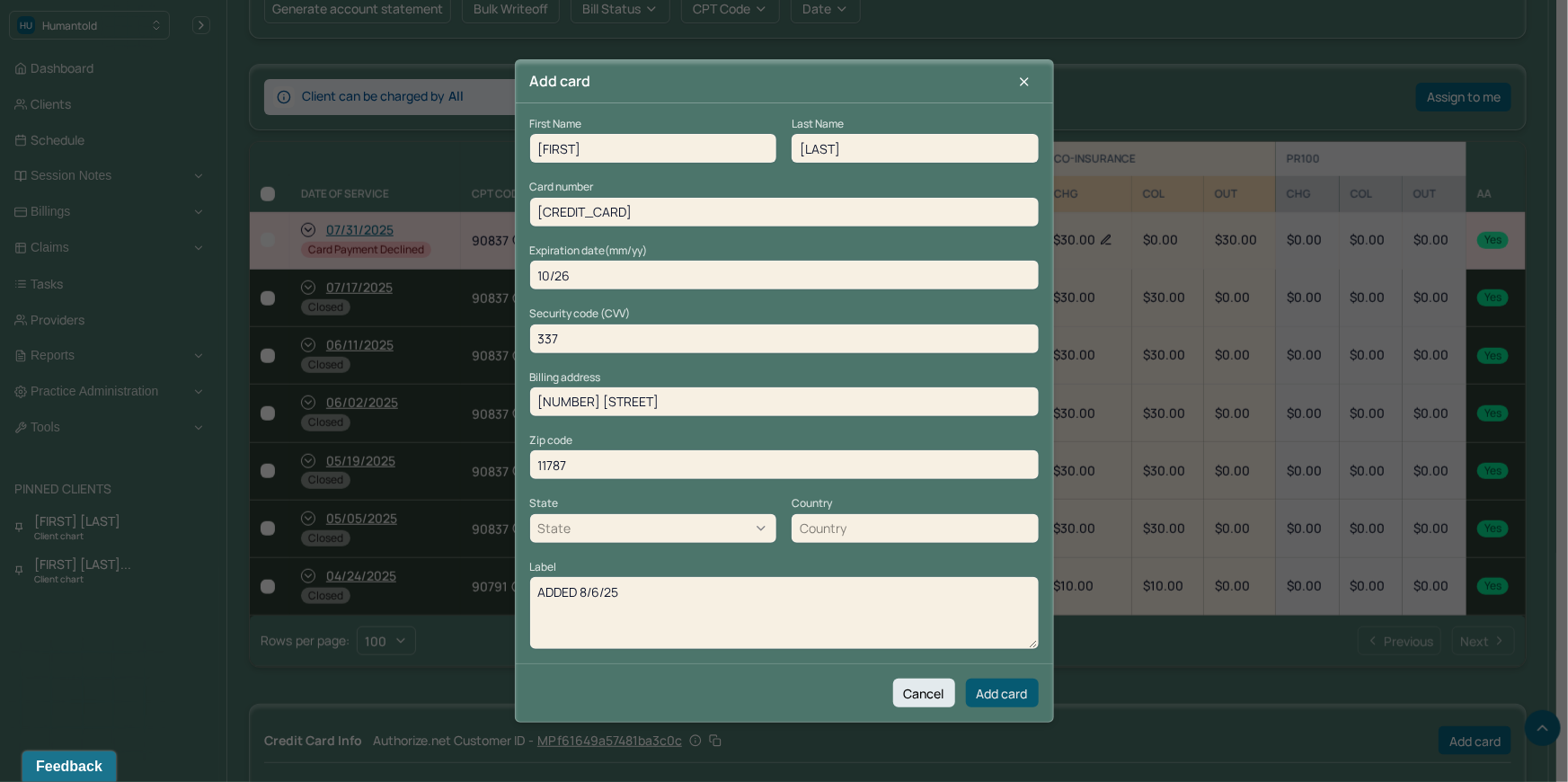 click on "Add card" at bounding box center [1002, 693] 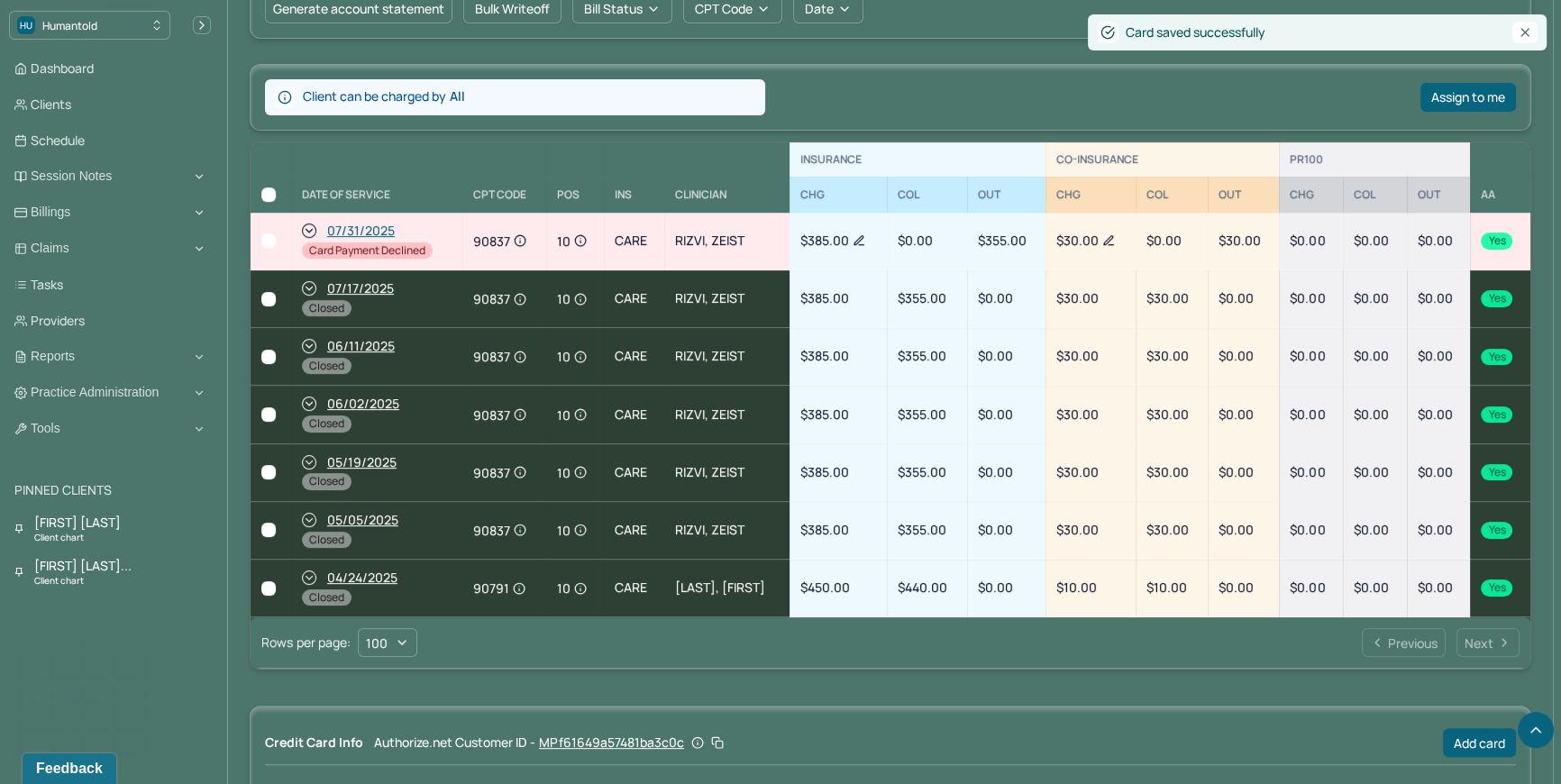 scroll, scrollTop: 1289, scrollLeft: 0, axis: vertical 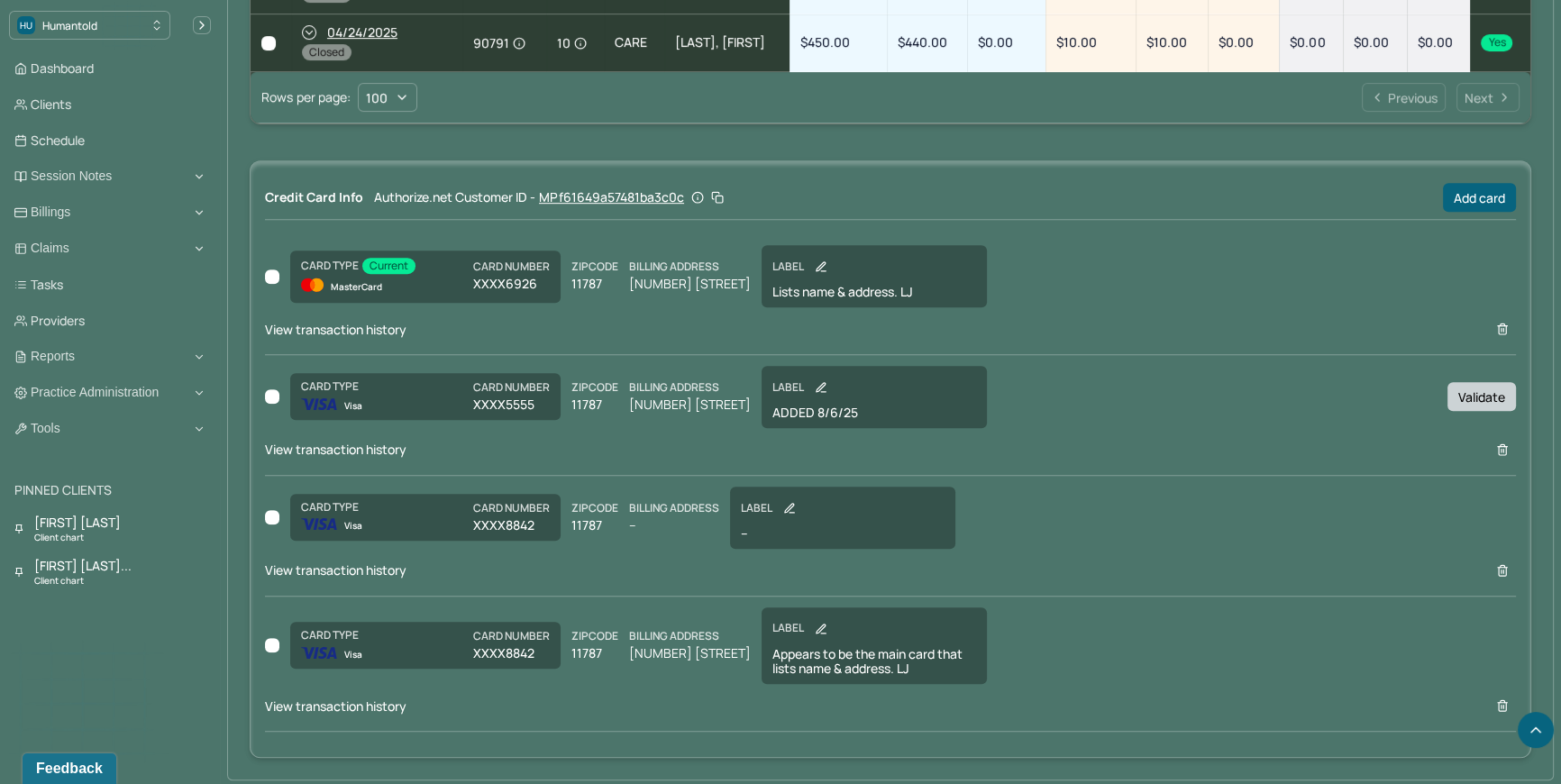 click on "Validate" at bounding box center [1482, 397] 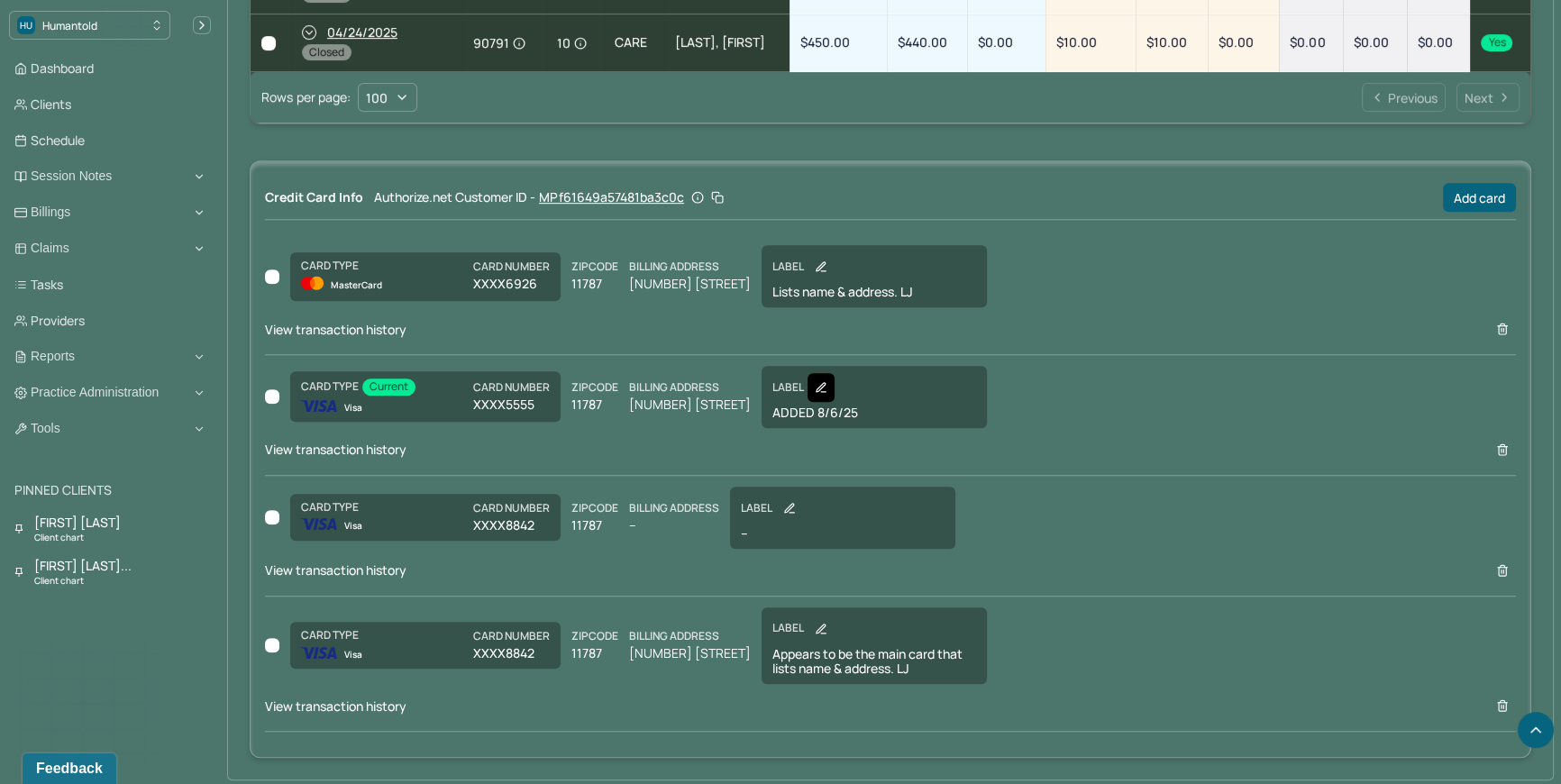 click 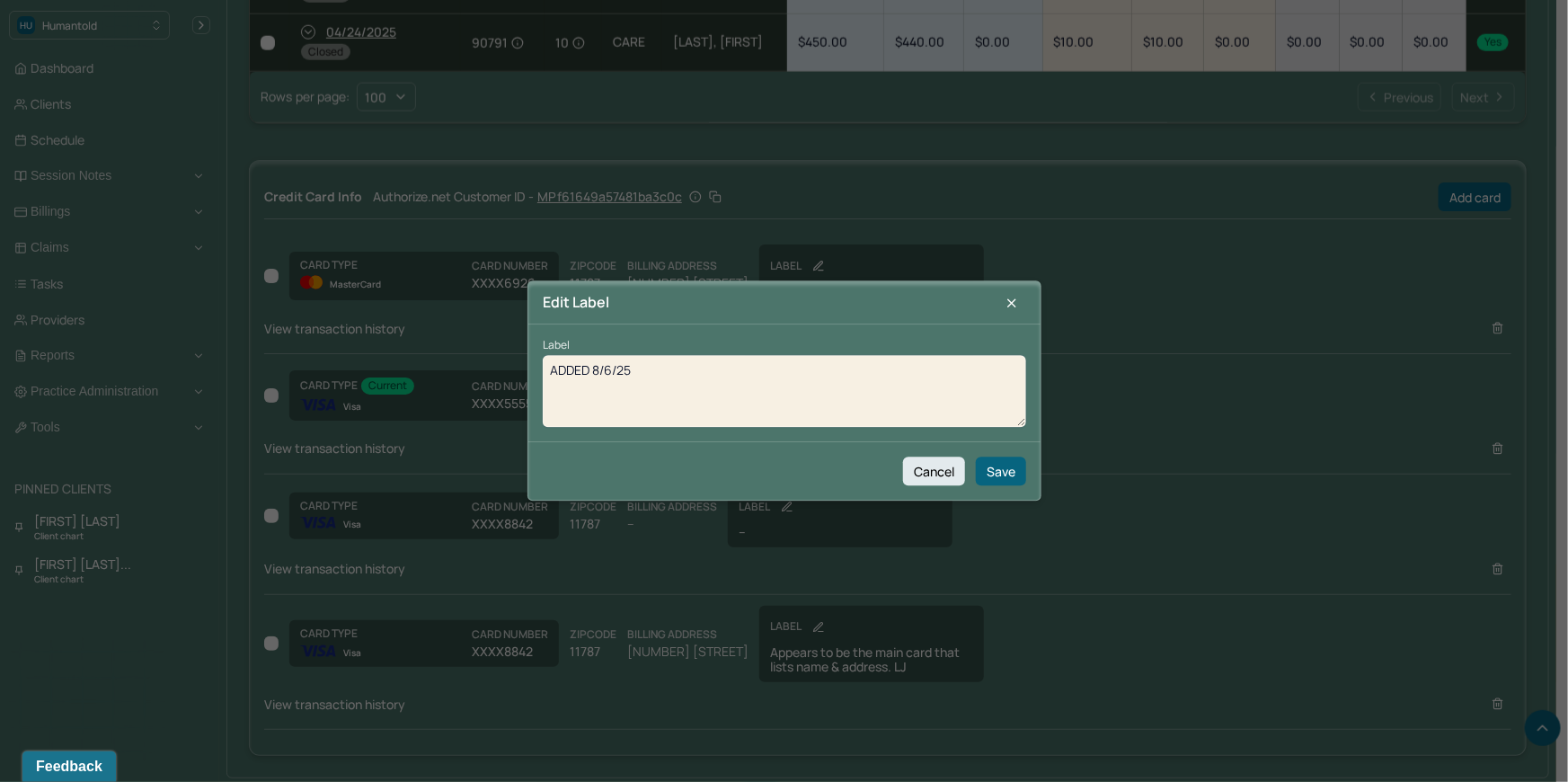 click on "ADDED 8/6/25" at bounding box center (784, 392) 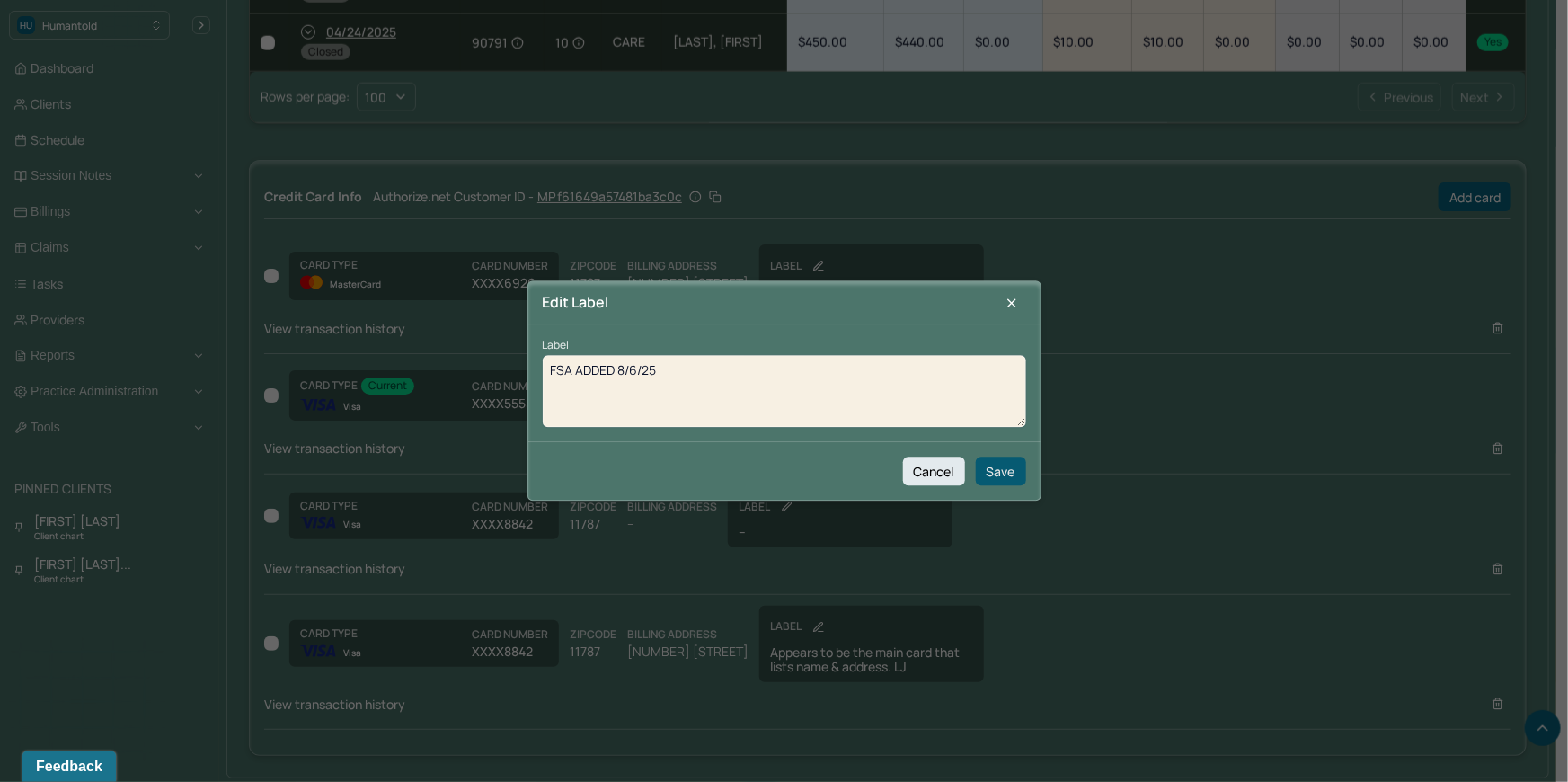 type on "FSA ADDED 8/6/25" 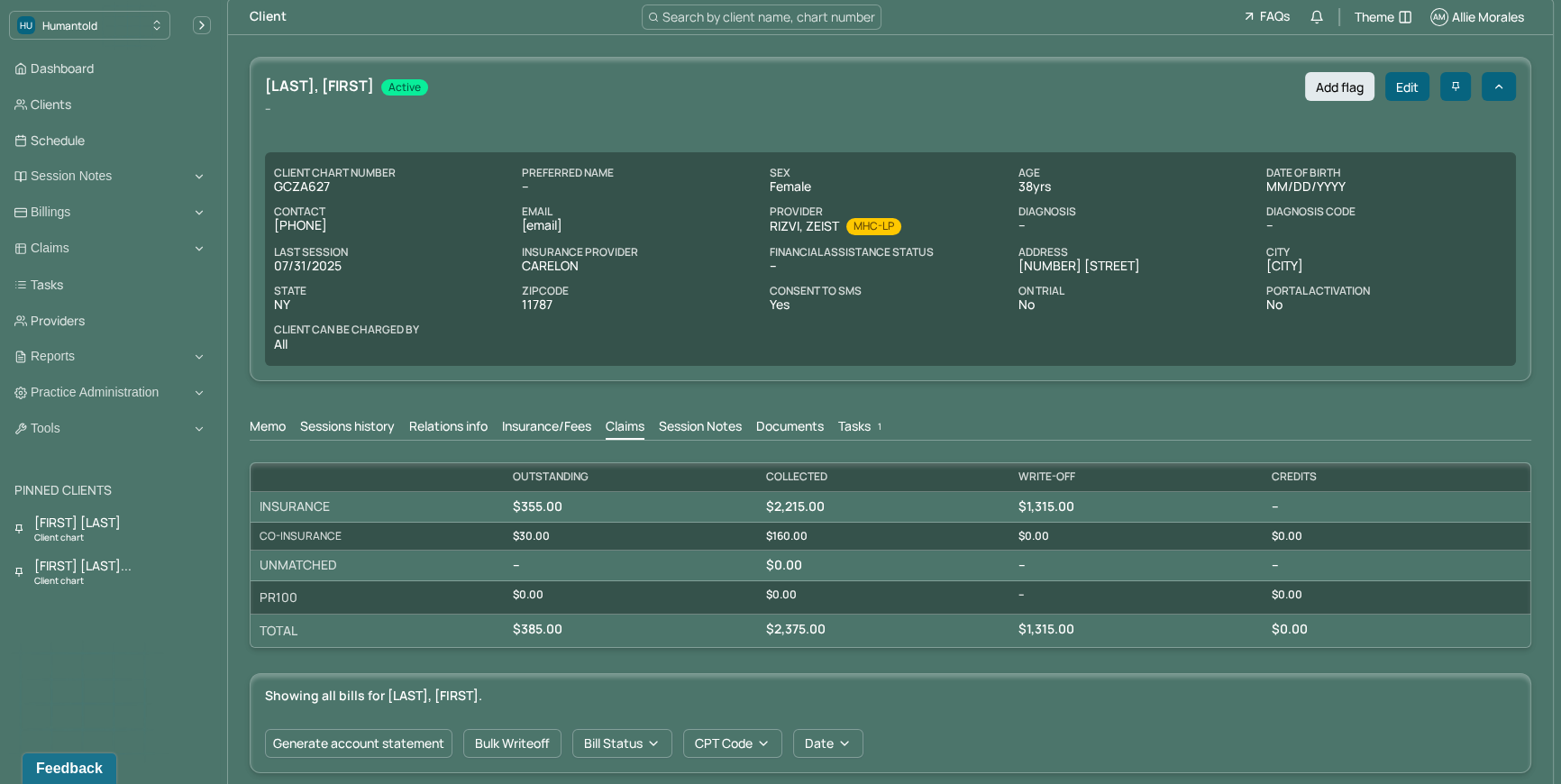 scroll, scrollTop: 0, scrollLeft: 0, axis: both 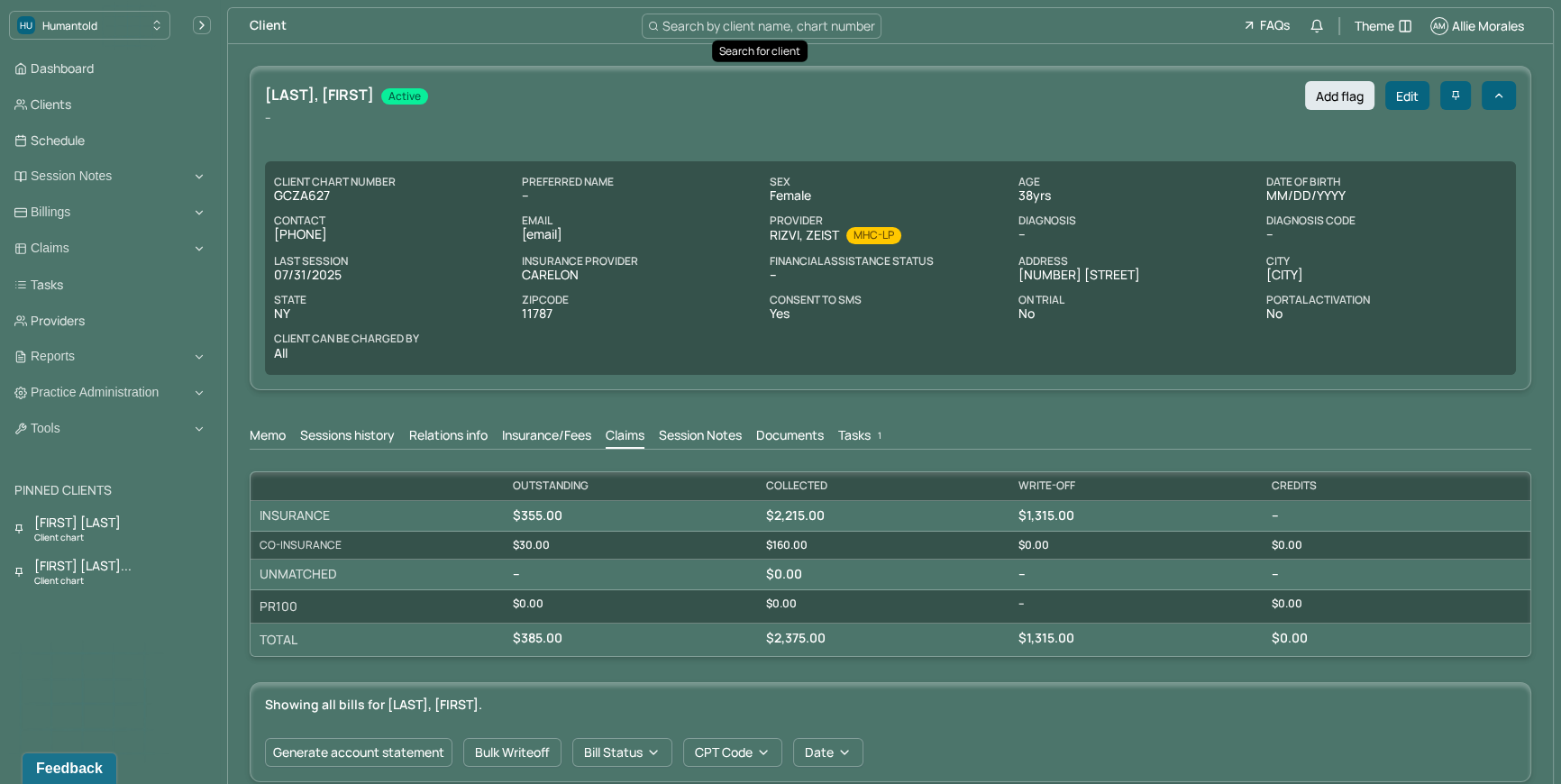 type 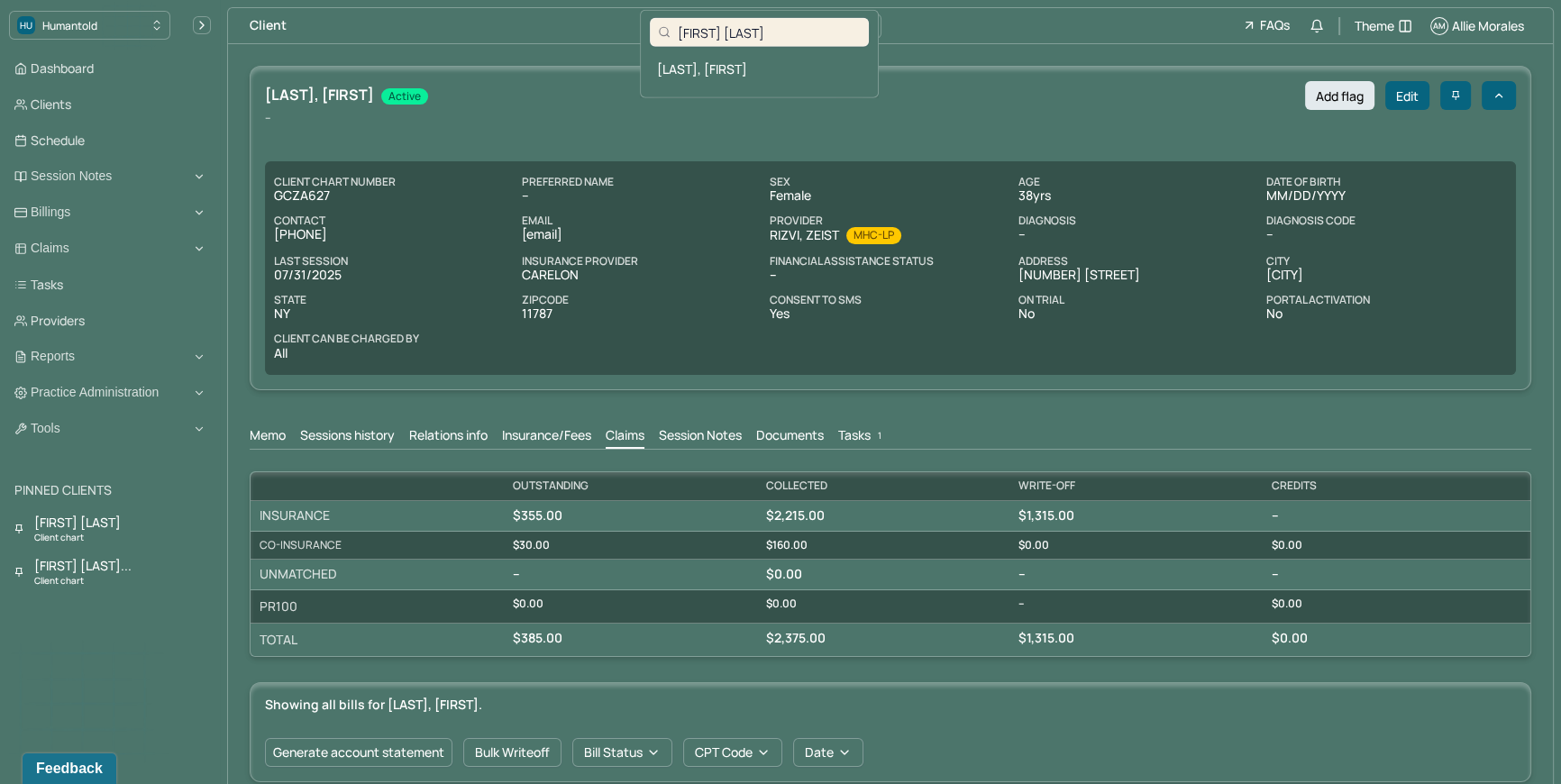 type on "Bryson Brunson" 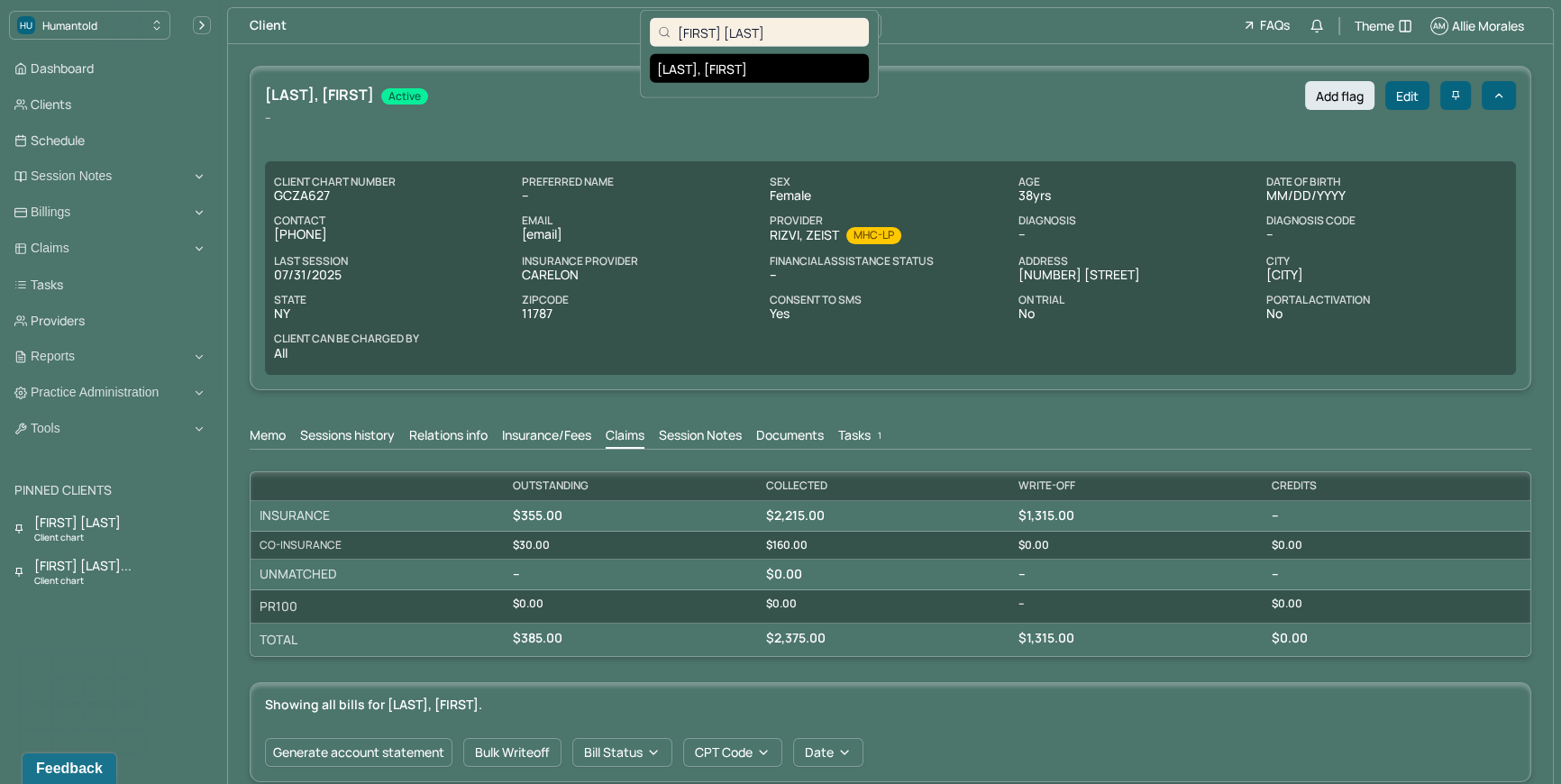click on "BRUNSON, BRYSON" at bounding box center (759, 68) 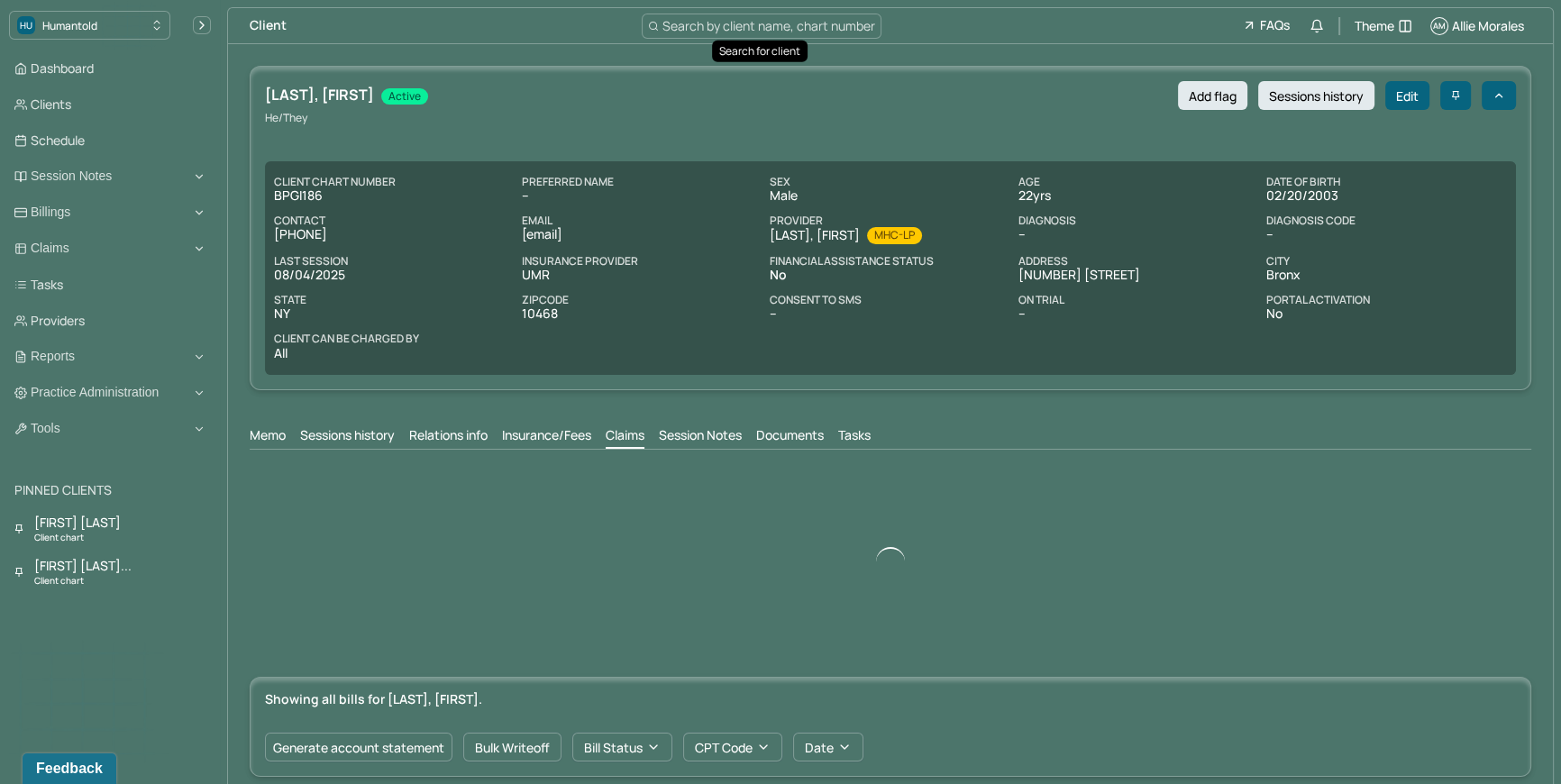 scroll, scrollTop: 0, scrollLeft: 0, axis: both 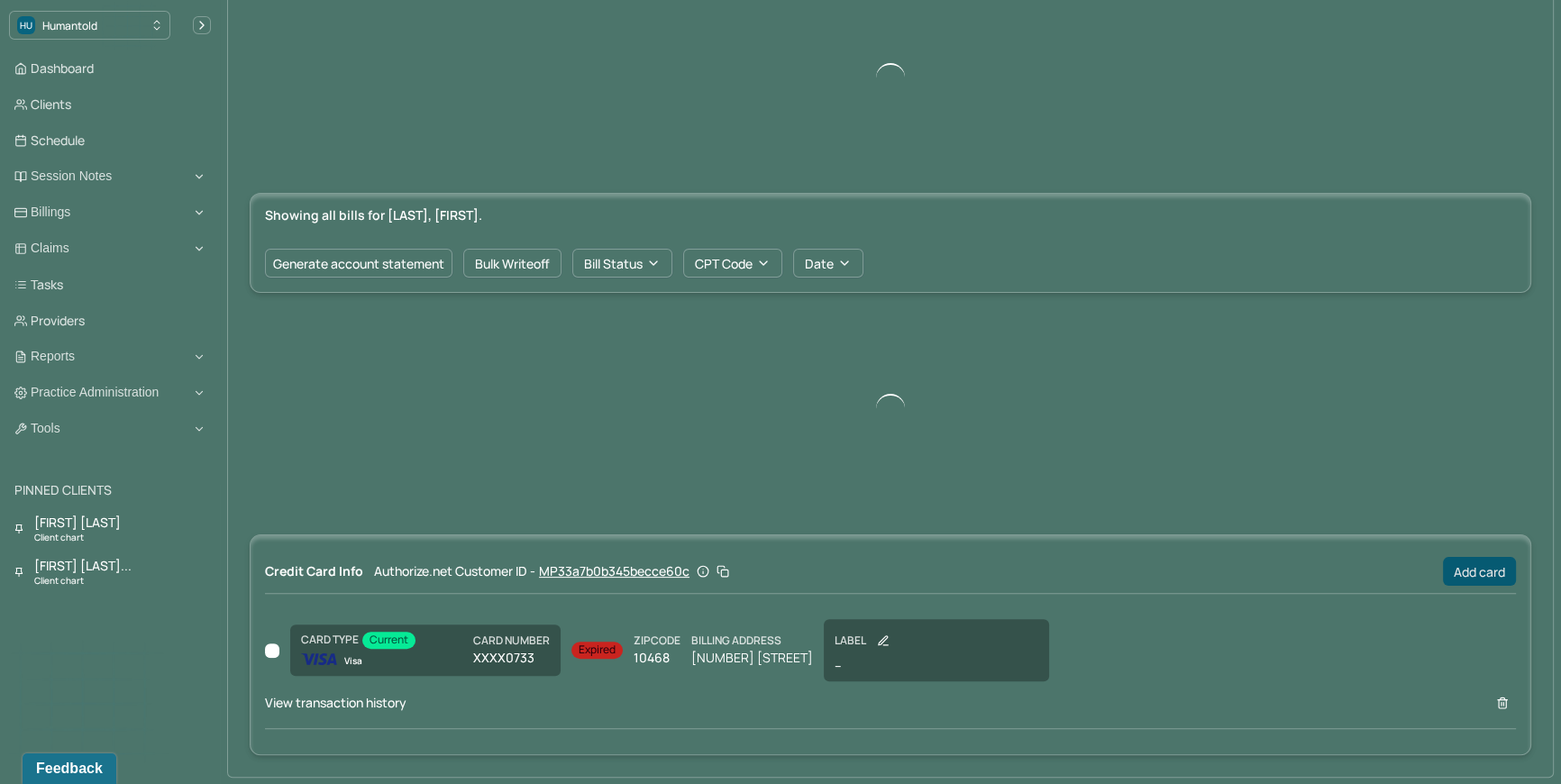 click on "Add card" at bounding box center [1479, 571] 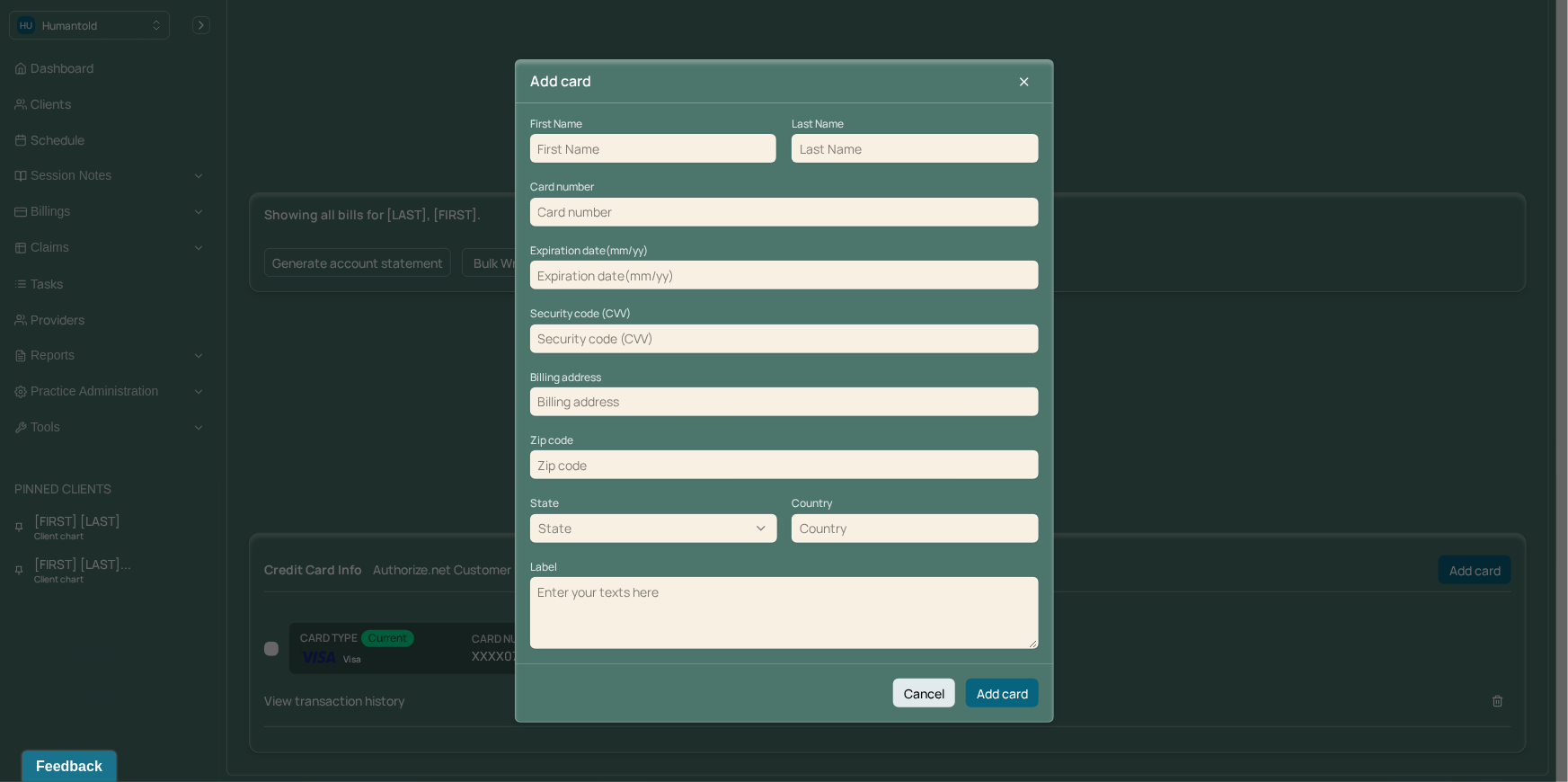 click at bounding box center (653, 148) 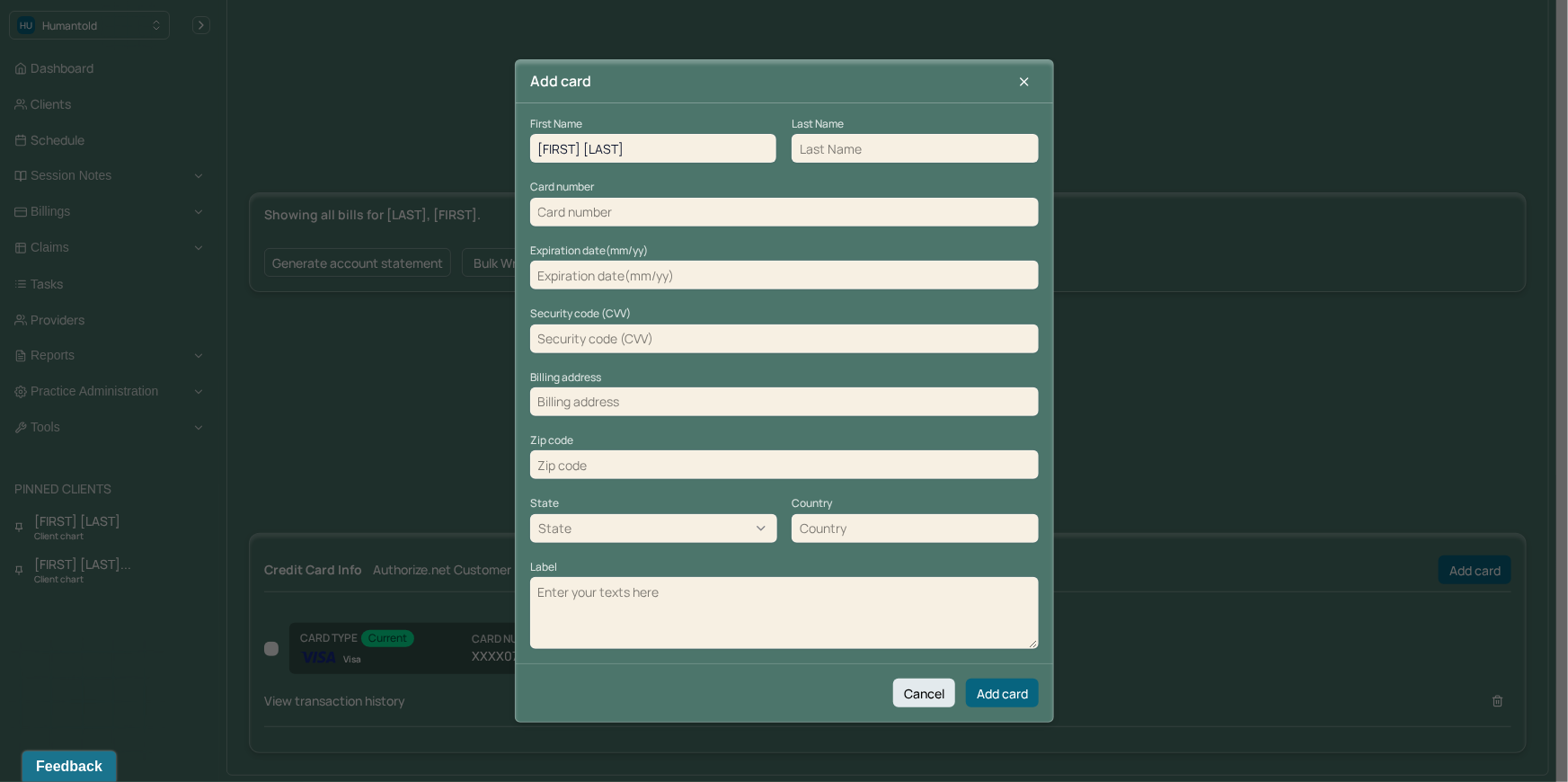 drag, startPoint x: 715, startPoint y: 126, endPoint x: 600, endPoint y: 142, distance: 116.10771 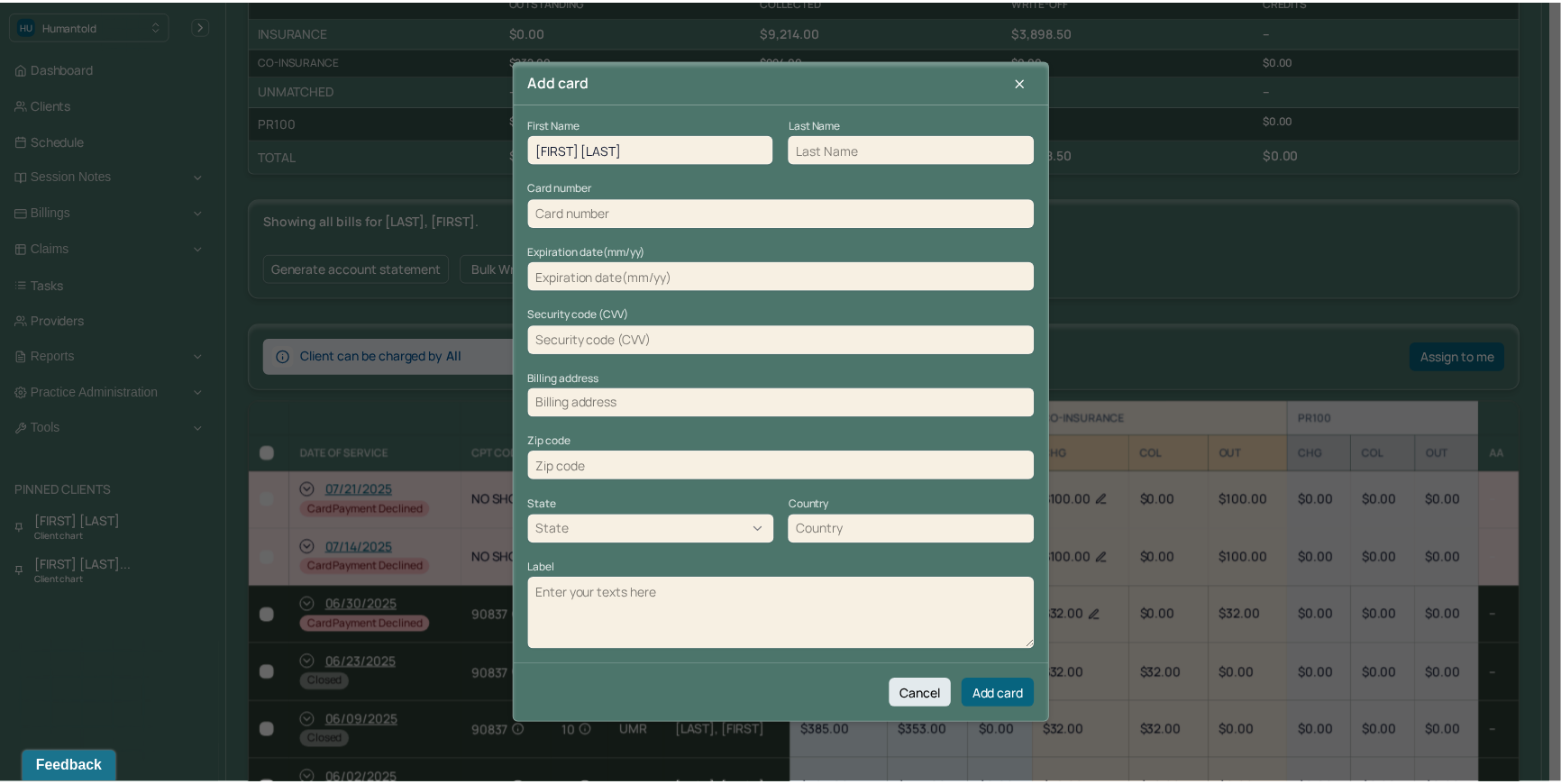 scroll, scrollTop: 488, scrollLeft: 0, axis: vertical 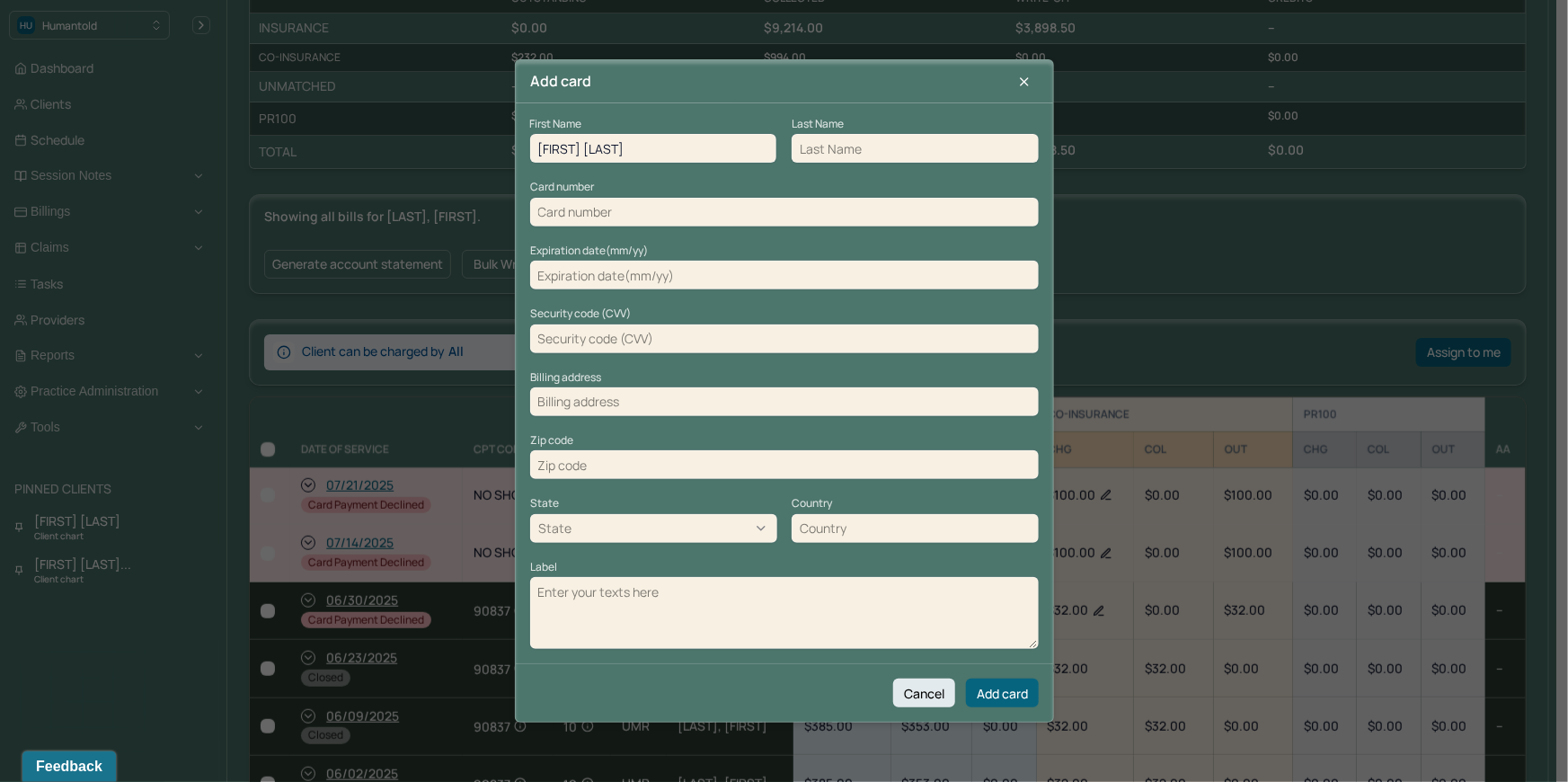 drag, startPoint x: 656, startPoint y: 140, endPoint x: 580, endPoint y: 149, distance: 76.53104 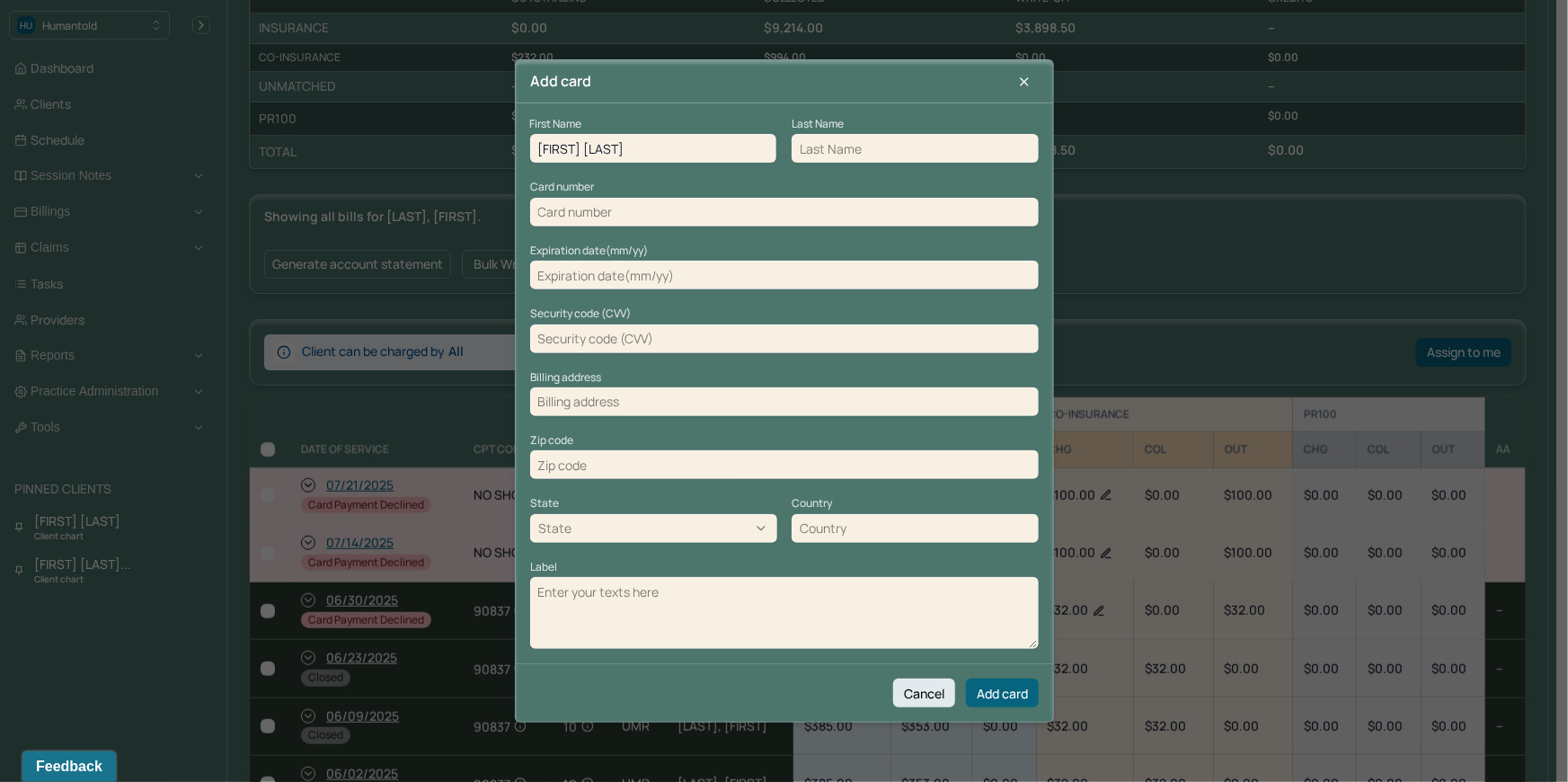 click on "Bryson Brunson" at bounding box center [653, 148] 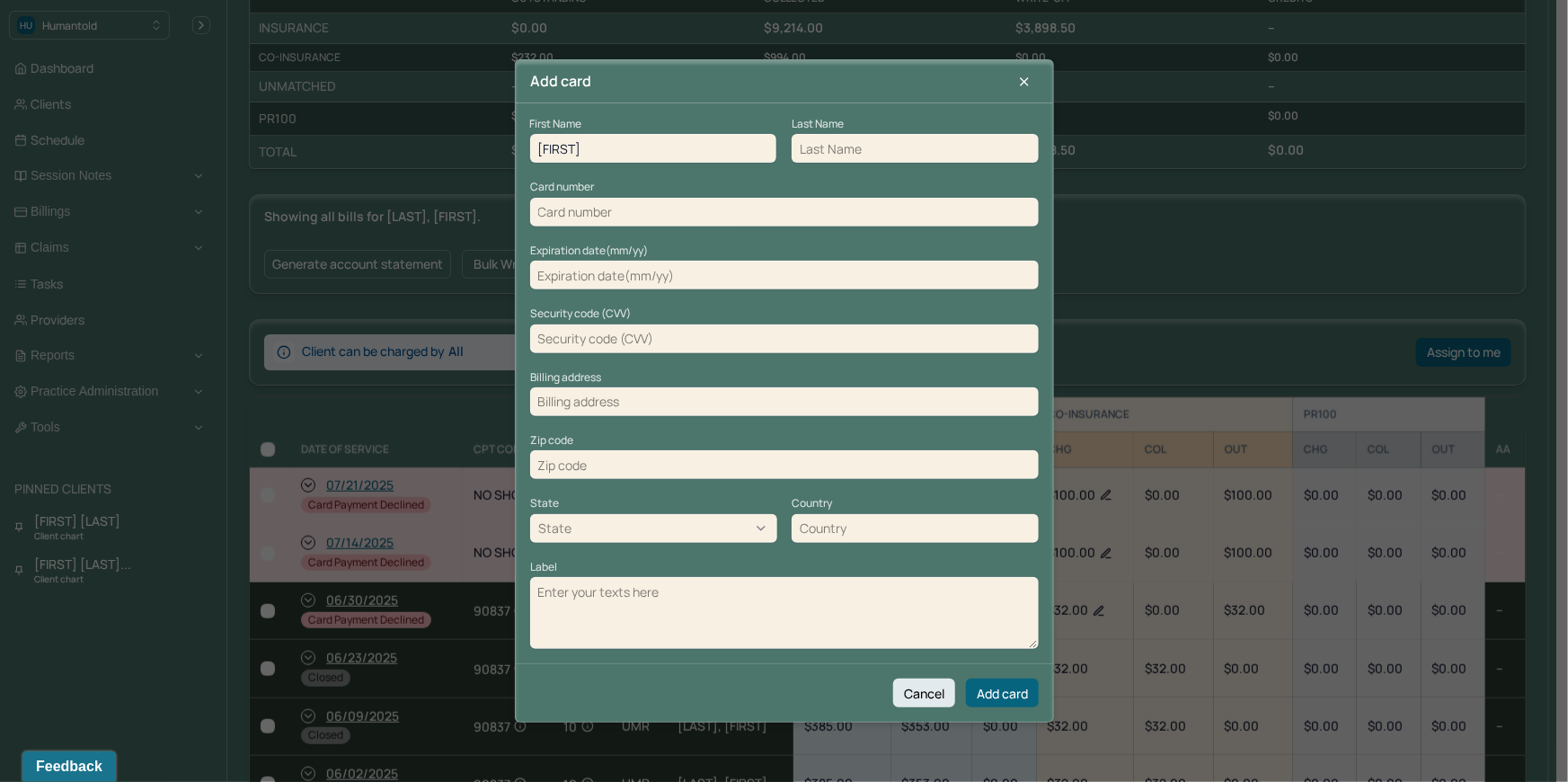 type on "Bryson" 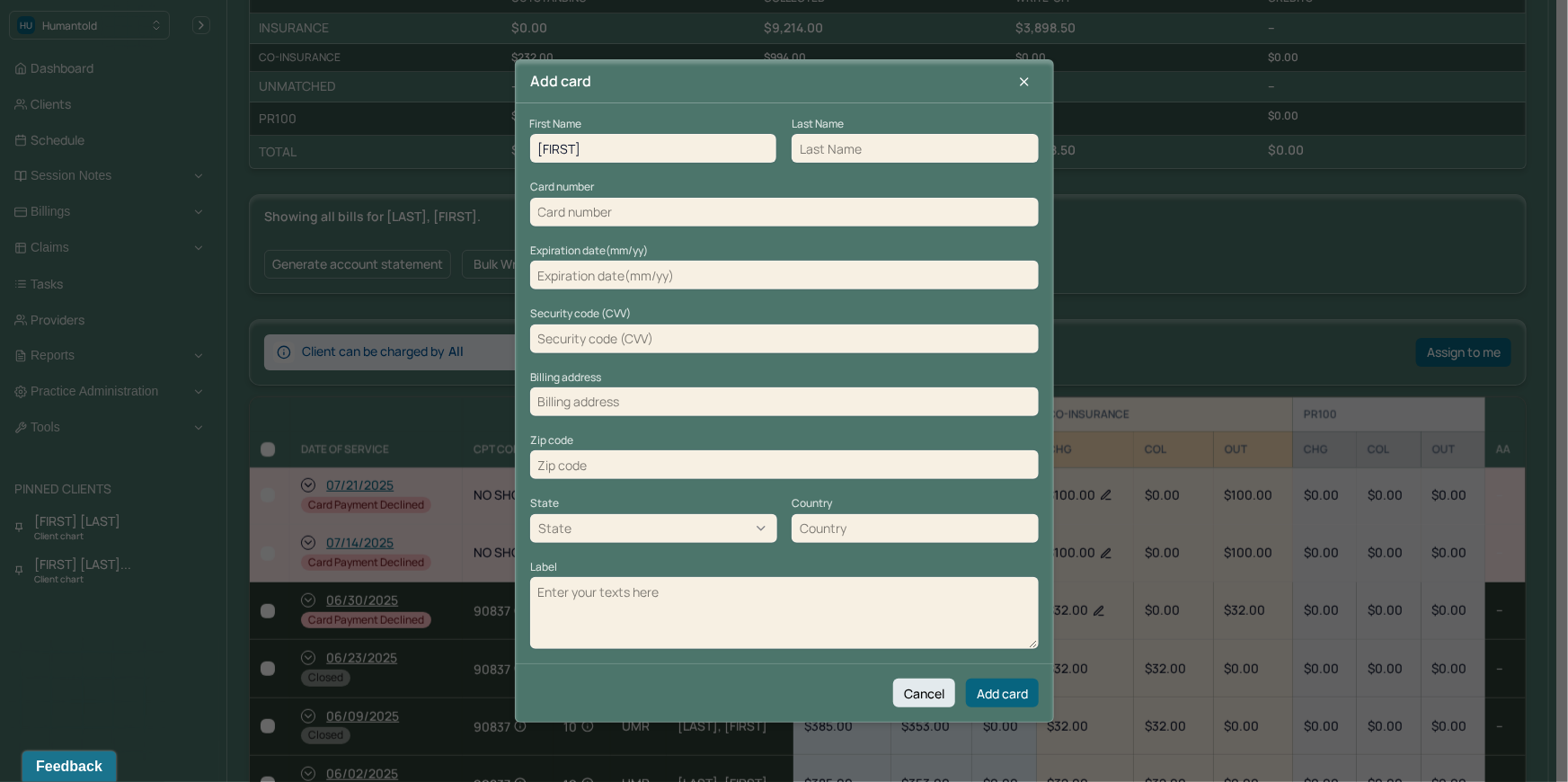 paste on "Brunson" 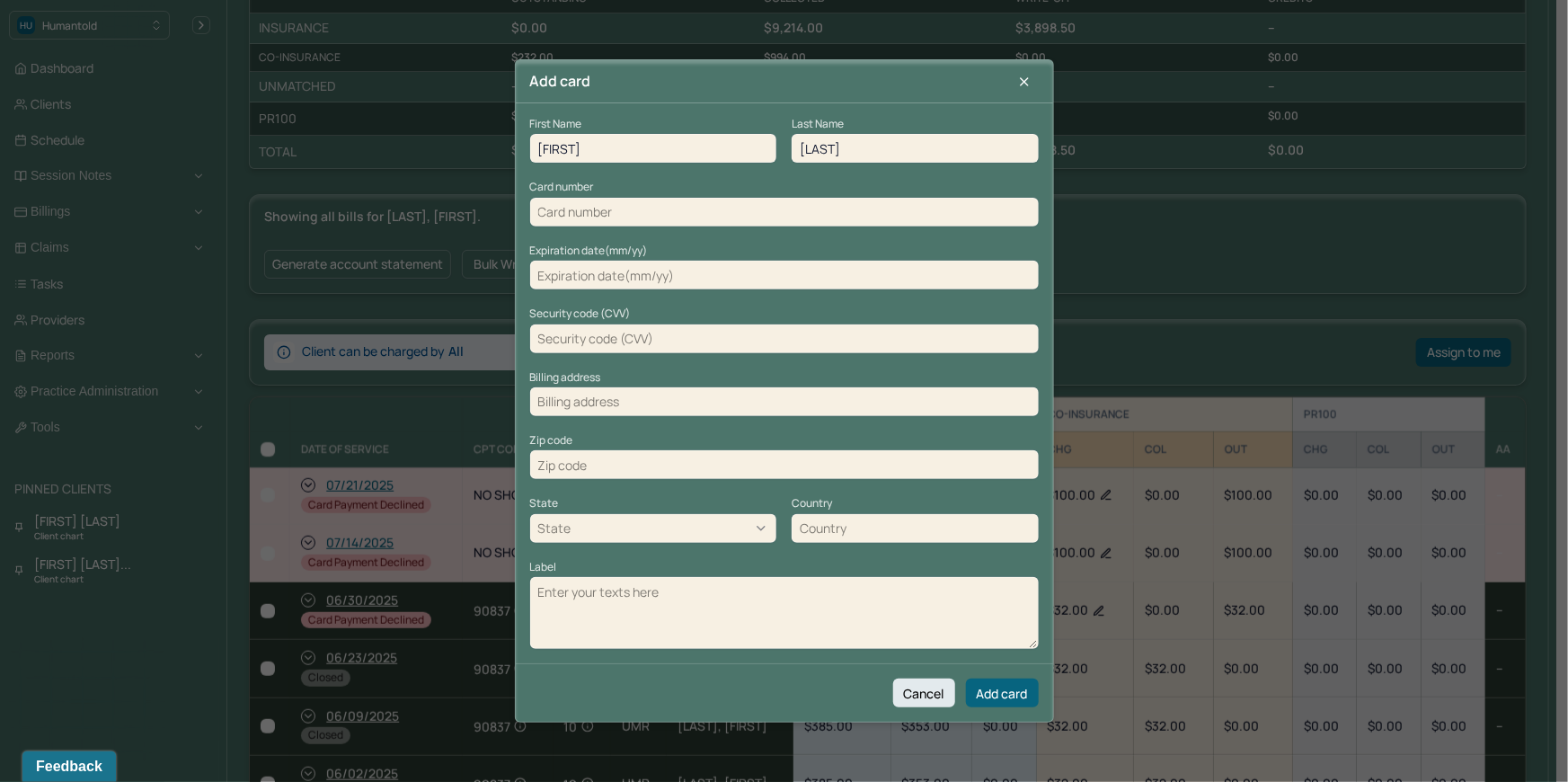 type on "Brunson" 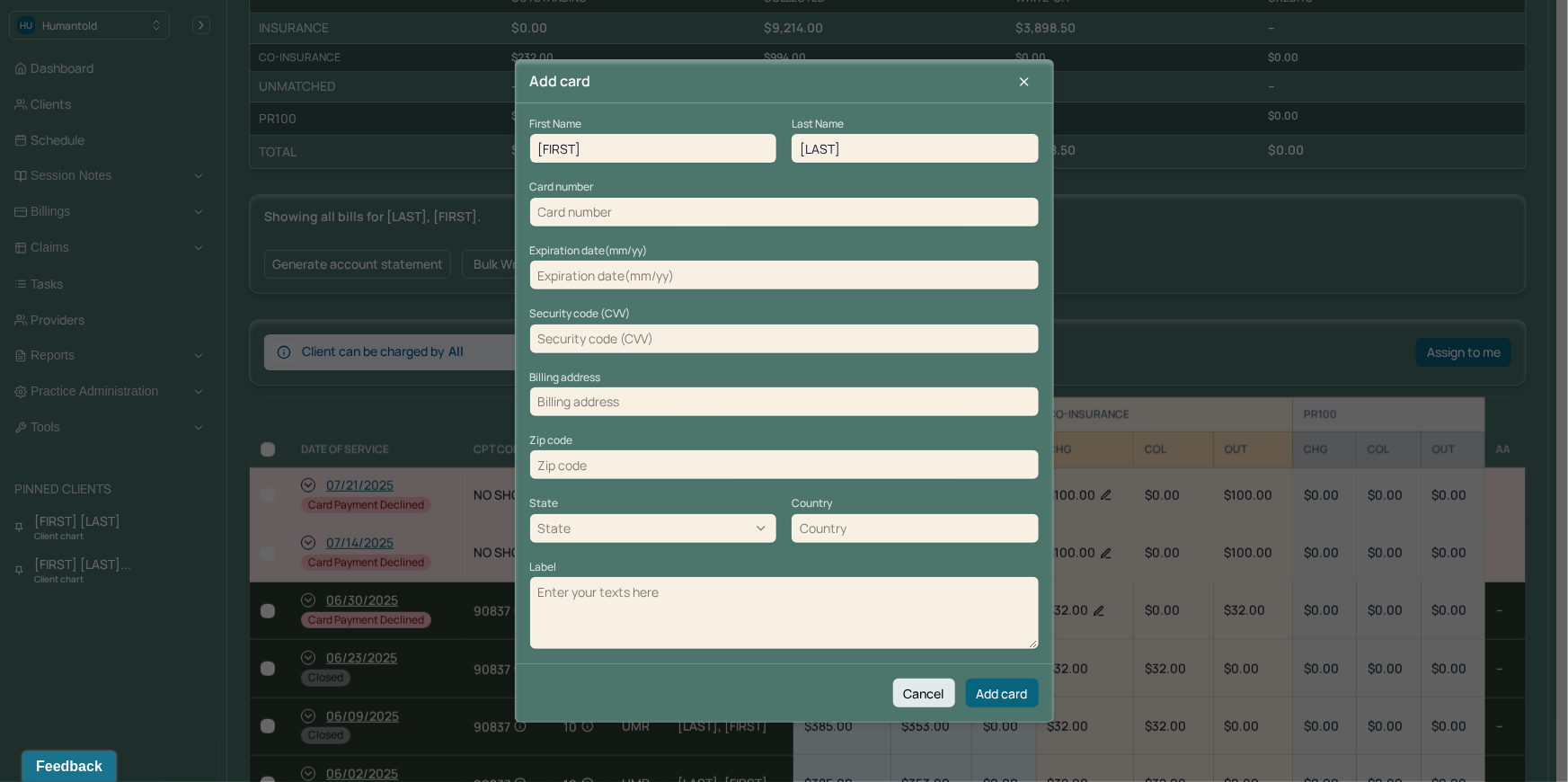 click at bounding box center (784, 212) 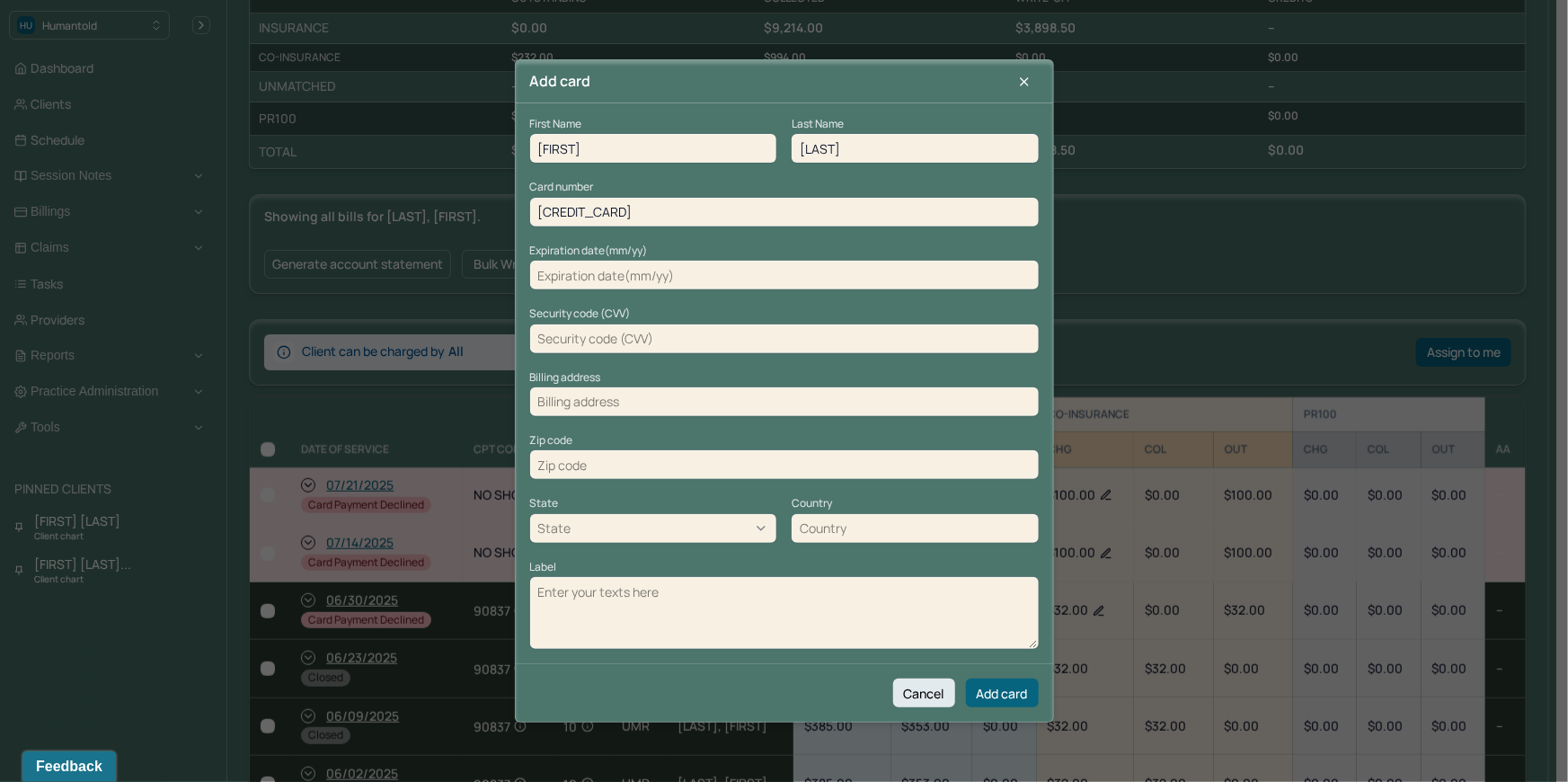 type on "4482330100290733" 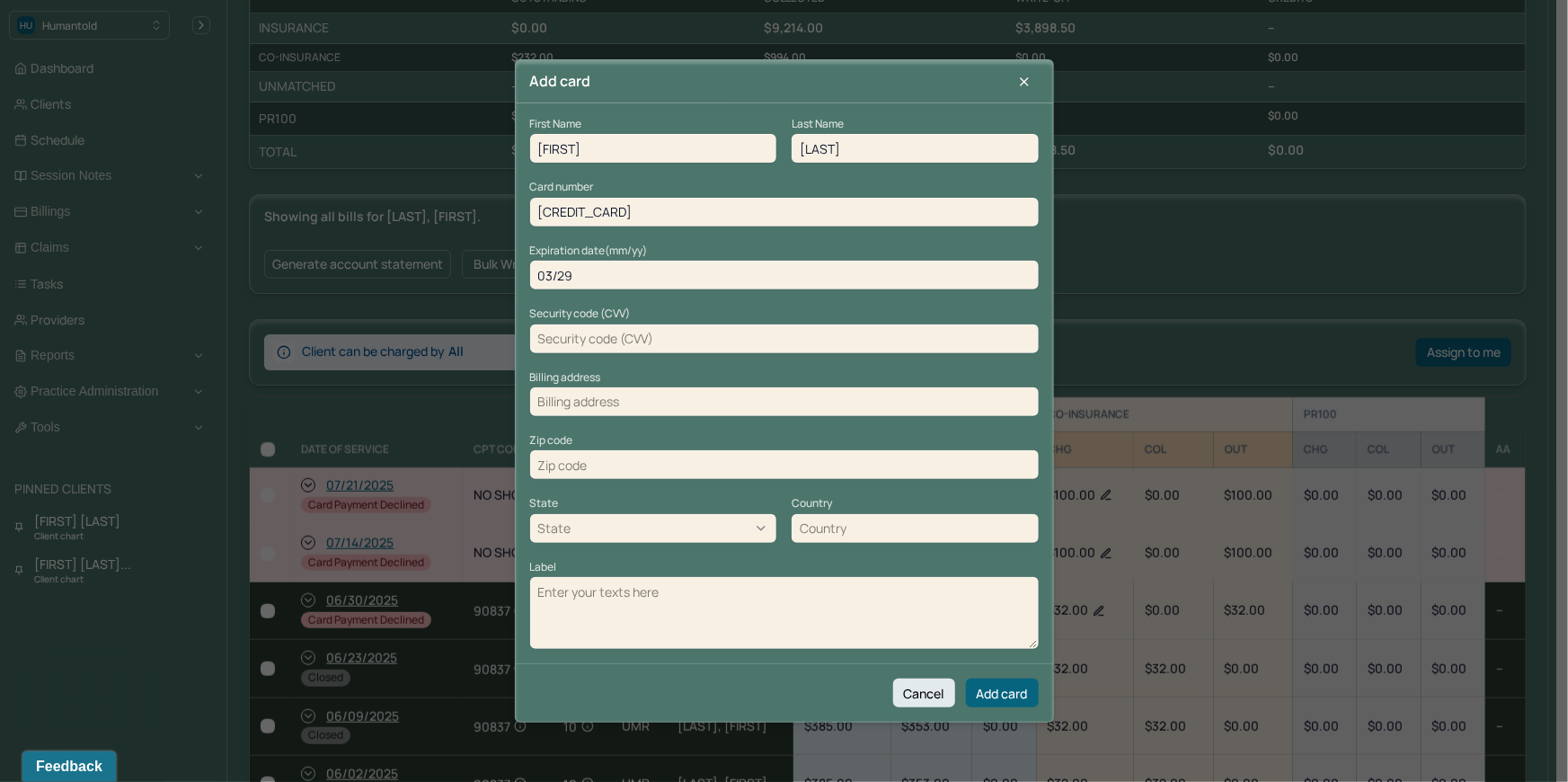 type on "03/29" 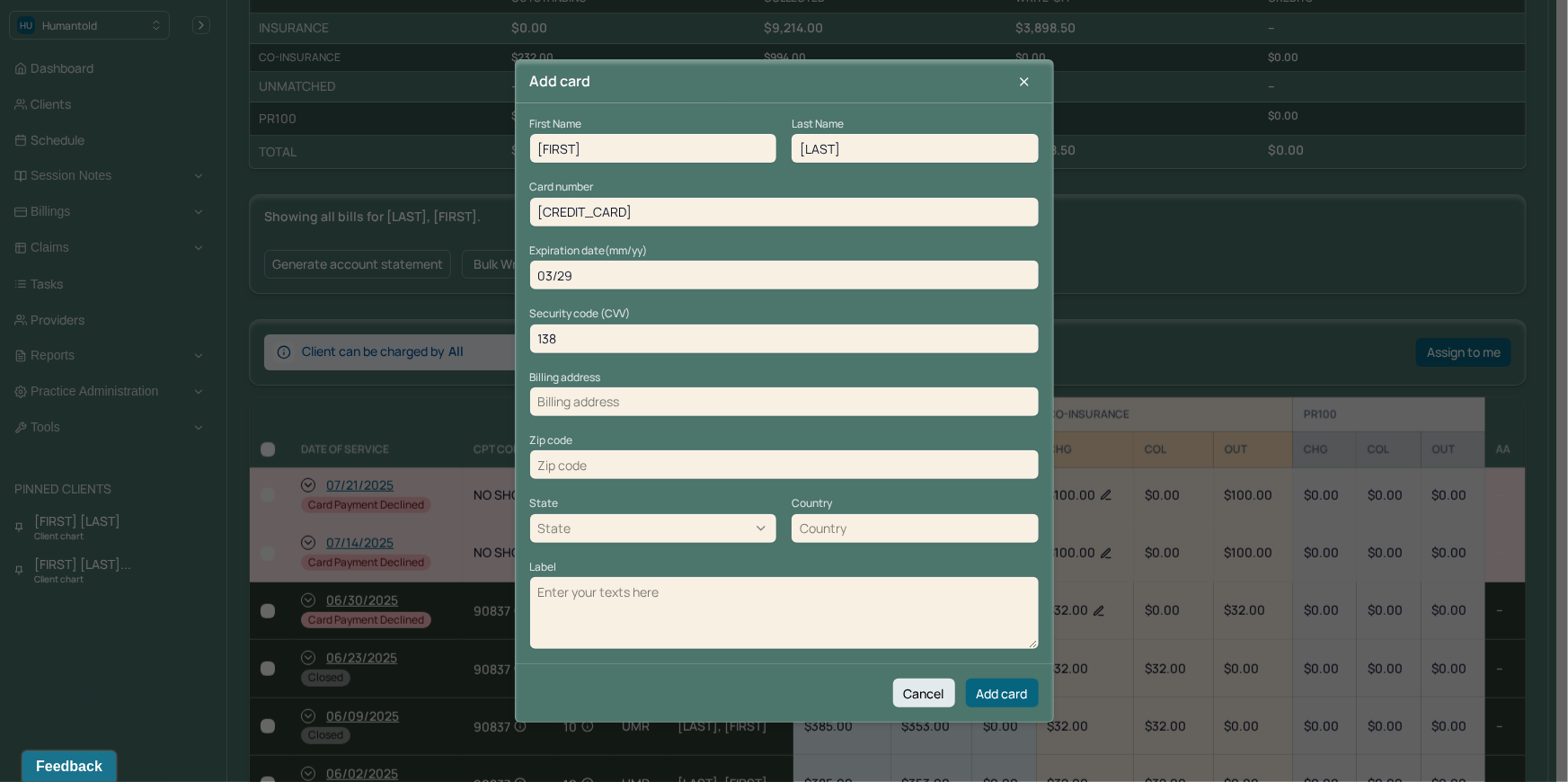 type on "138" 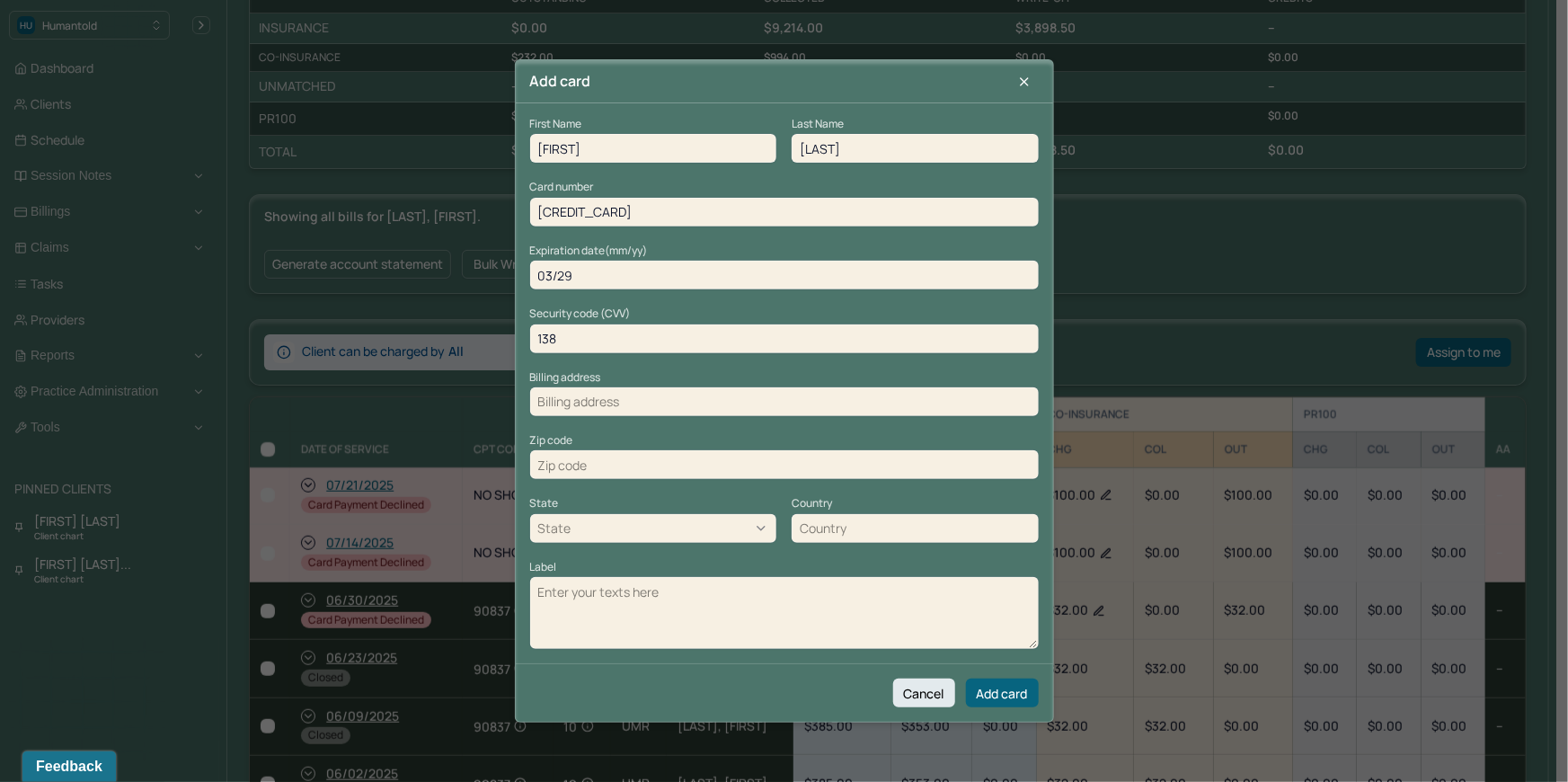 click at bounding box center [784, 402] 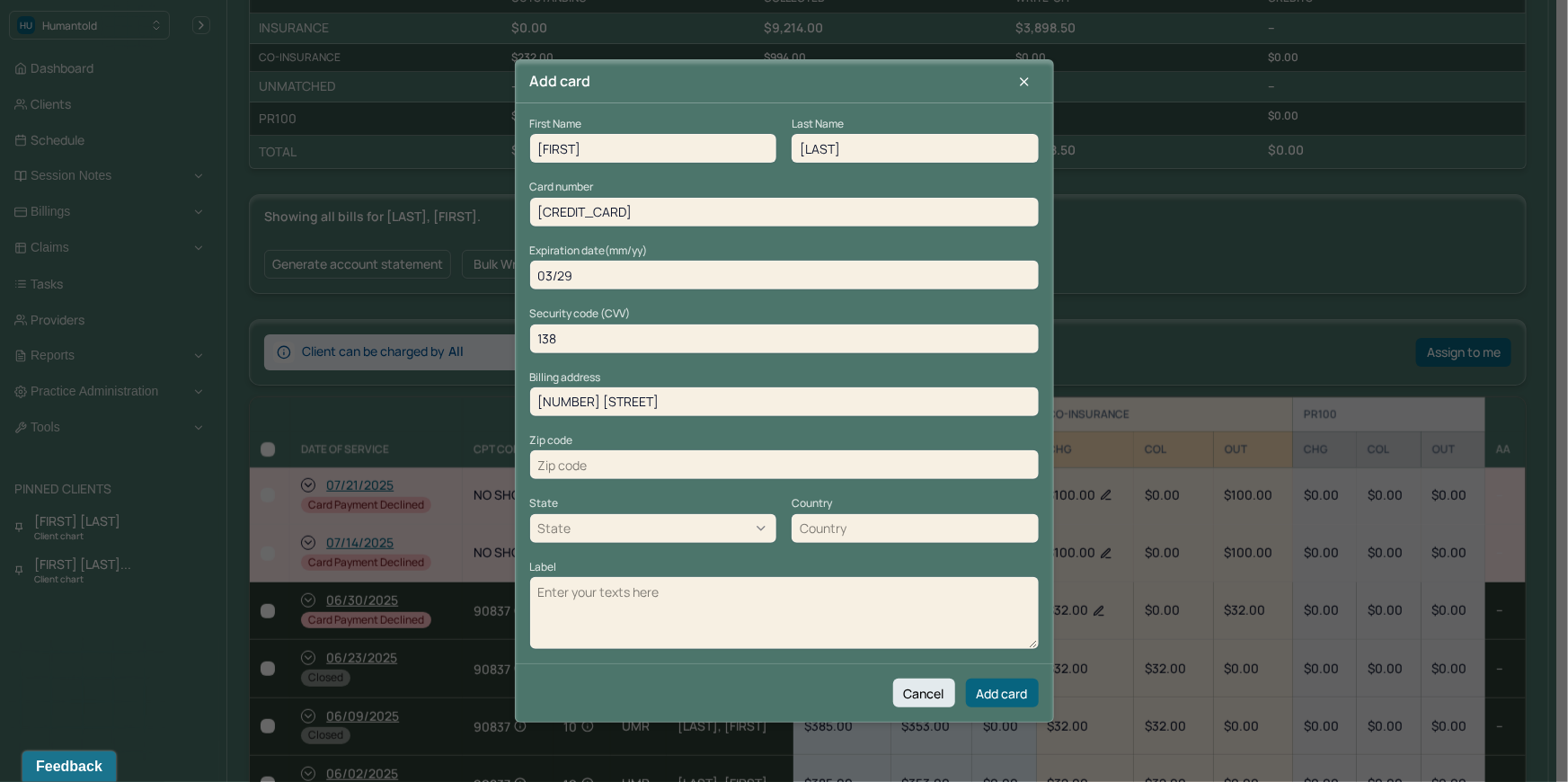 type on "2204 Cedar Avenue" 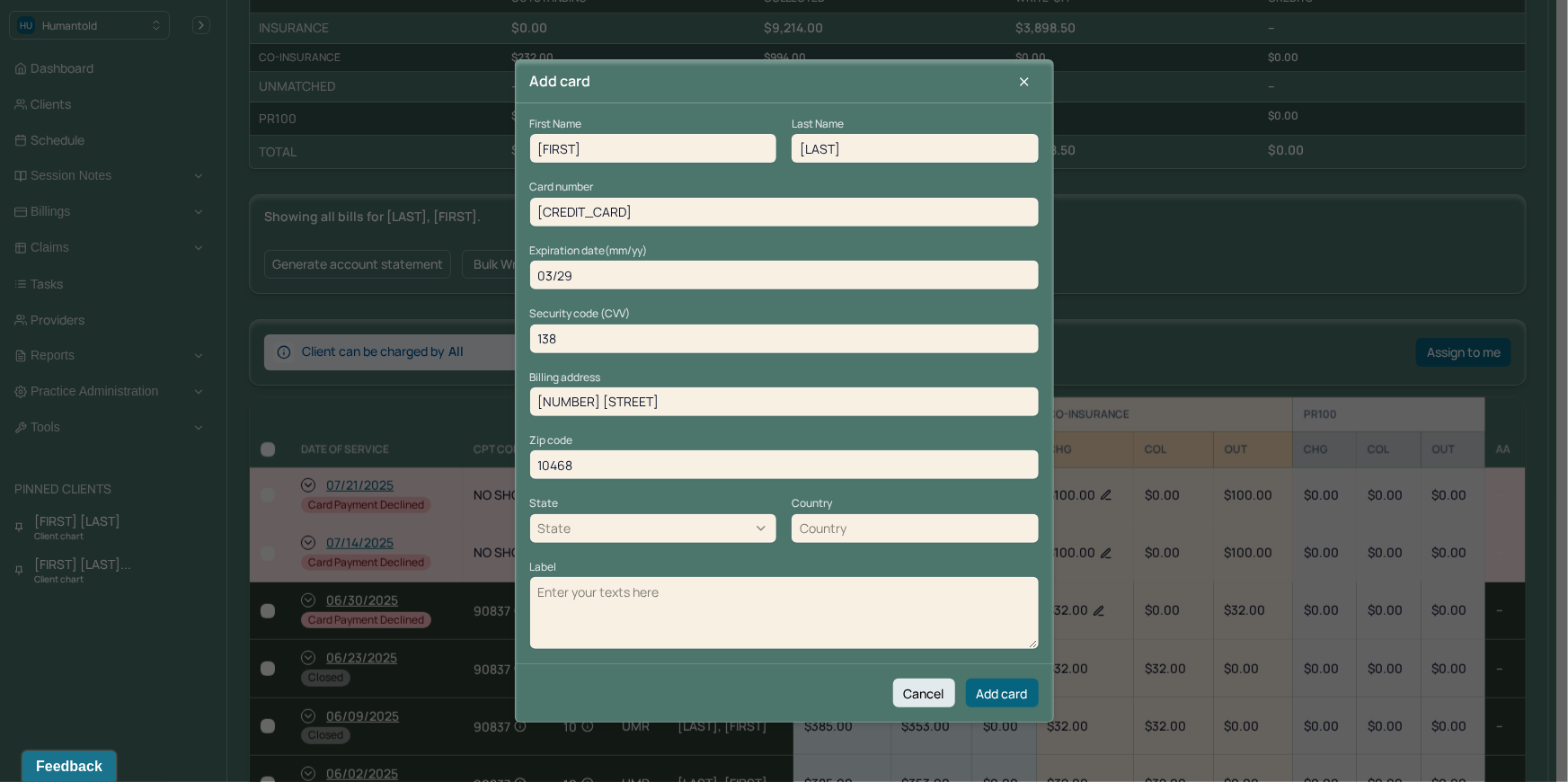 type on "10468" 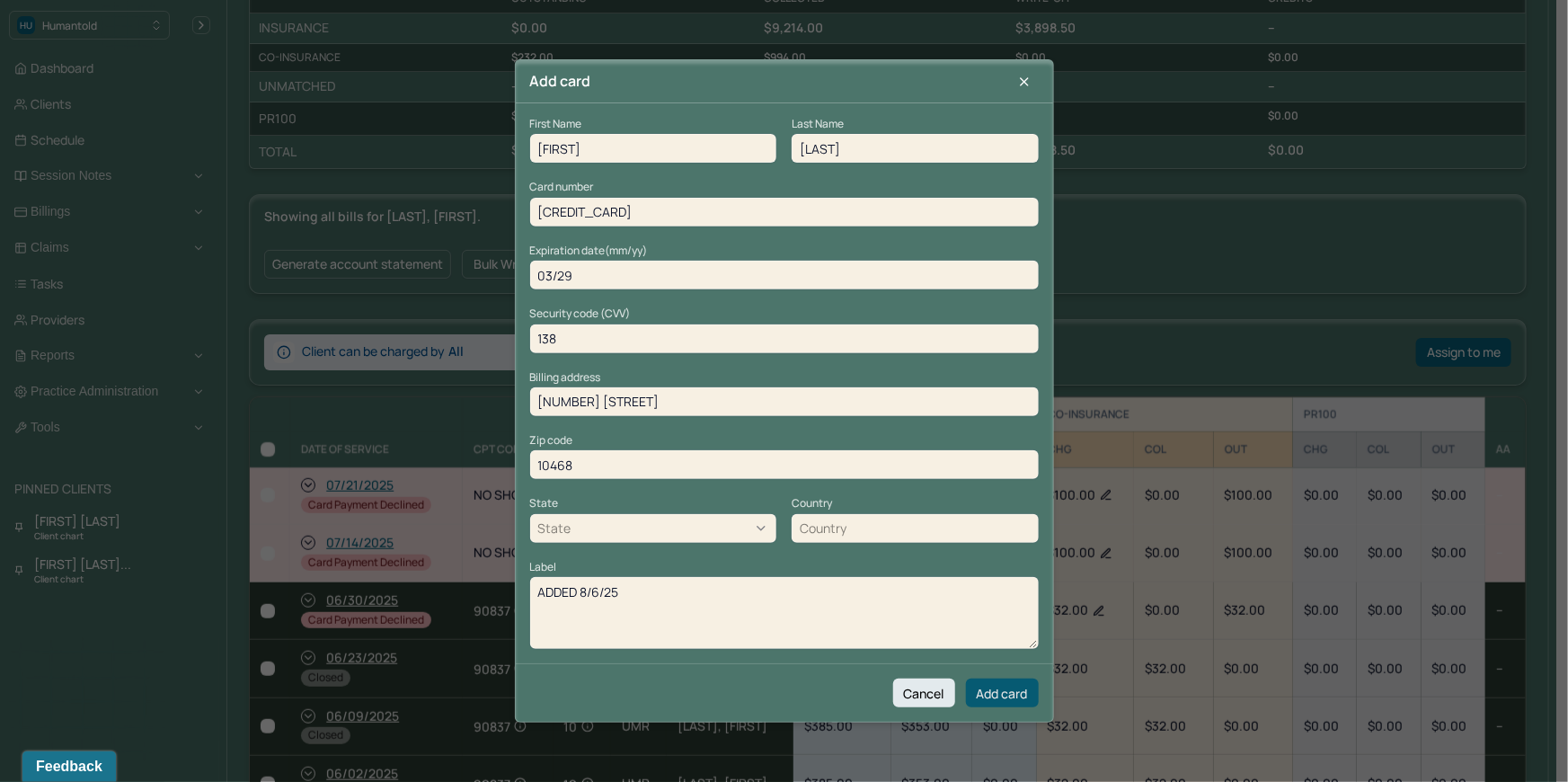 type on "ADDED 8/6/25" 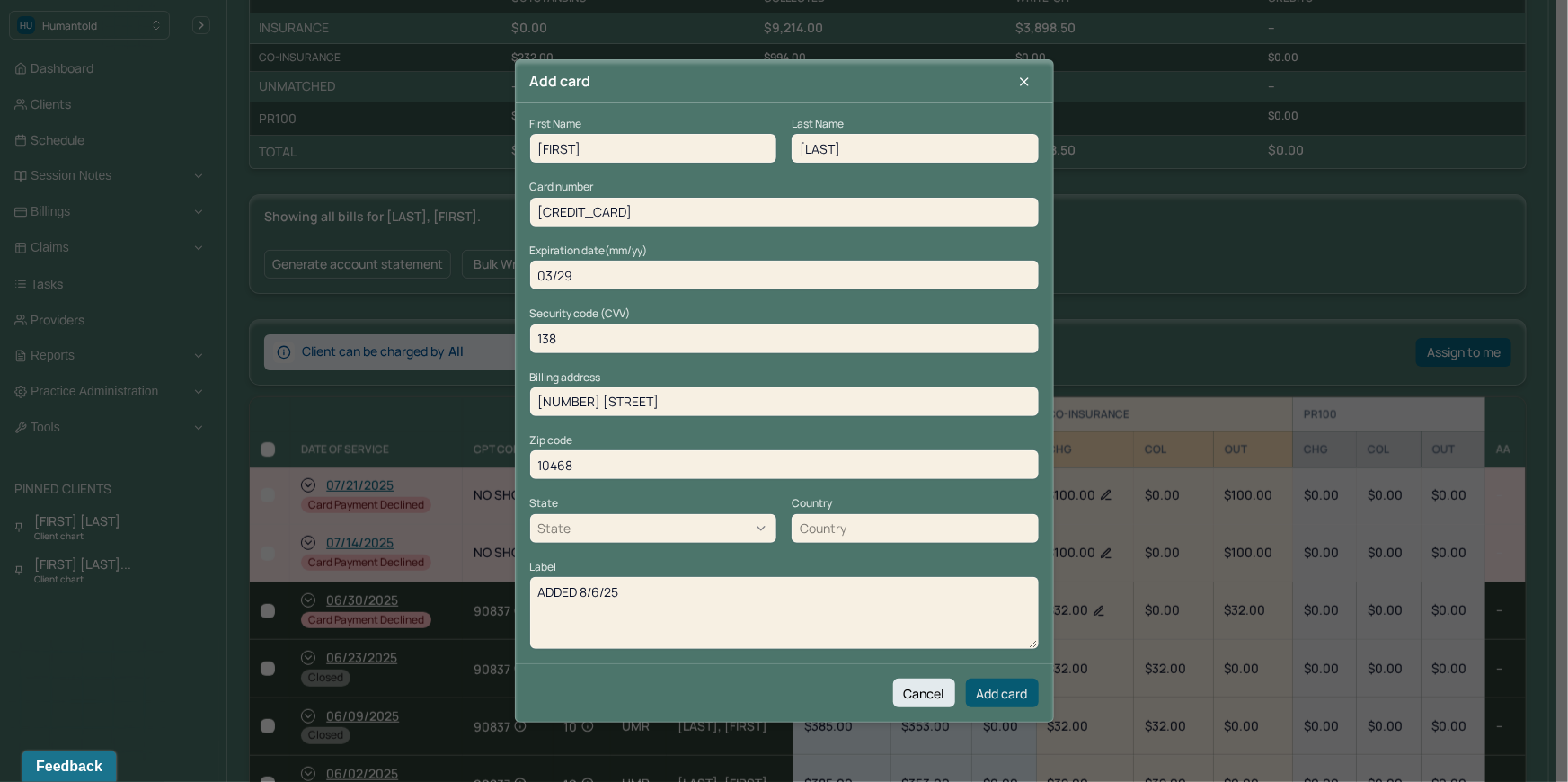 click on "Add card" at bounding box center [1002, 693] 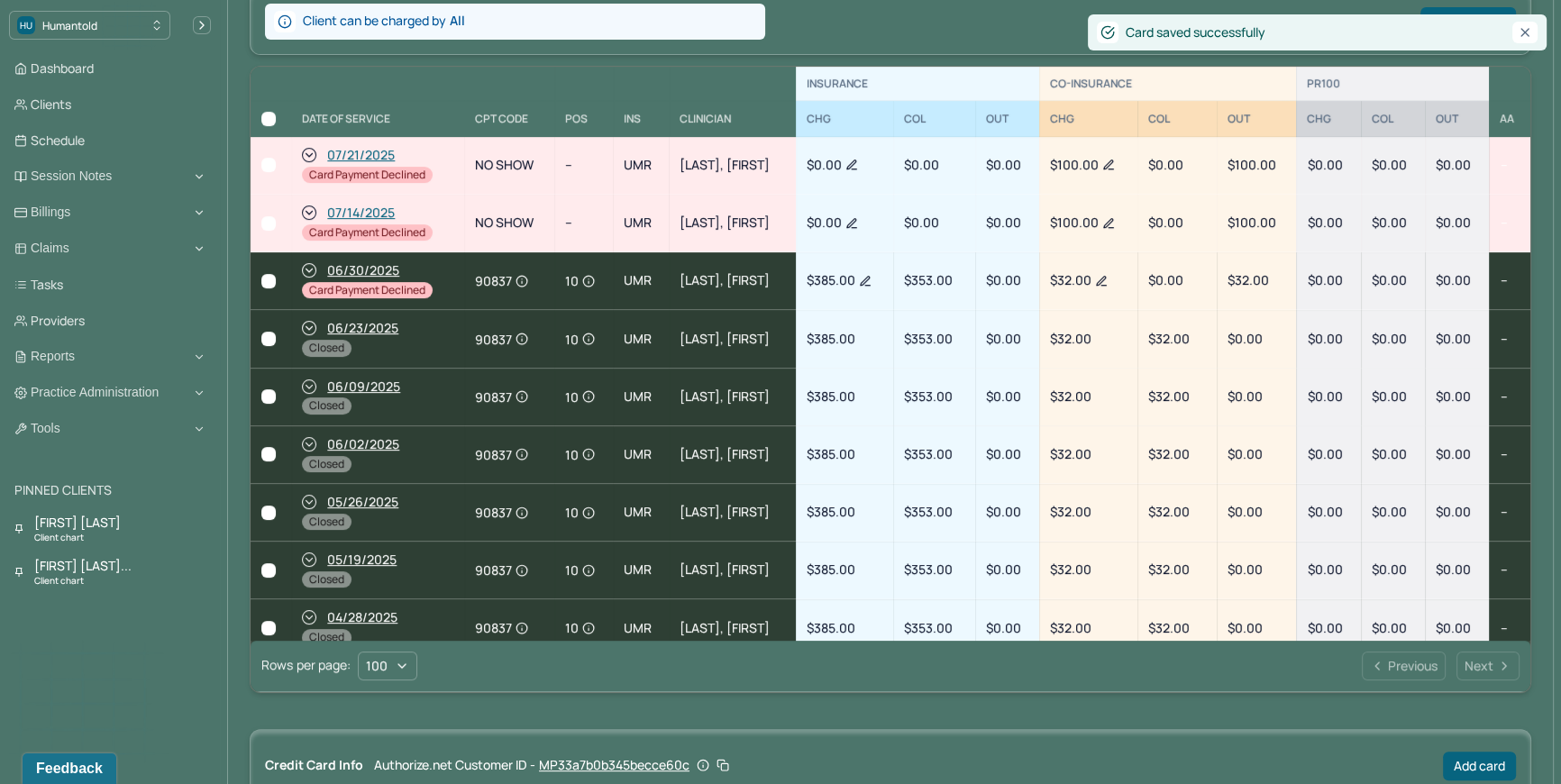 scroll, scrollTop: 1062, scrollLeft: 0, axis: vertical 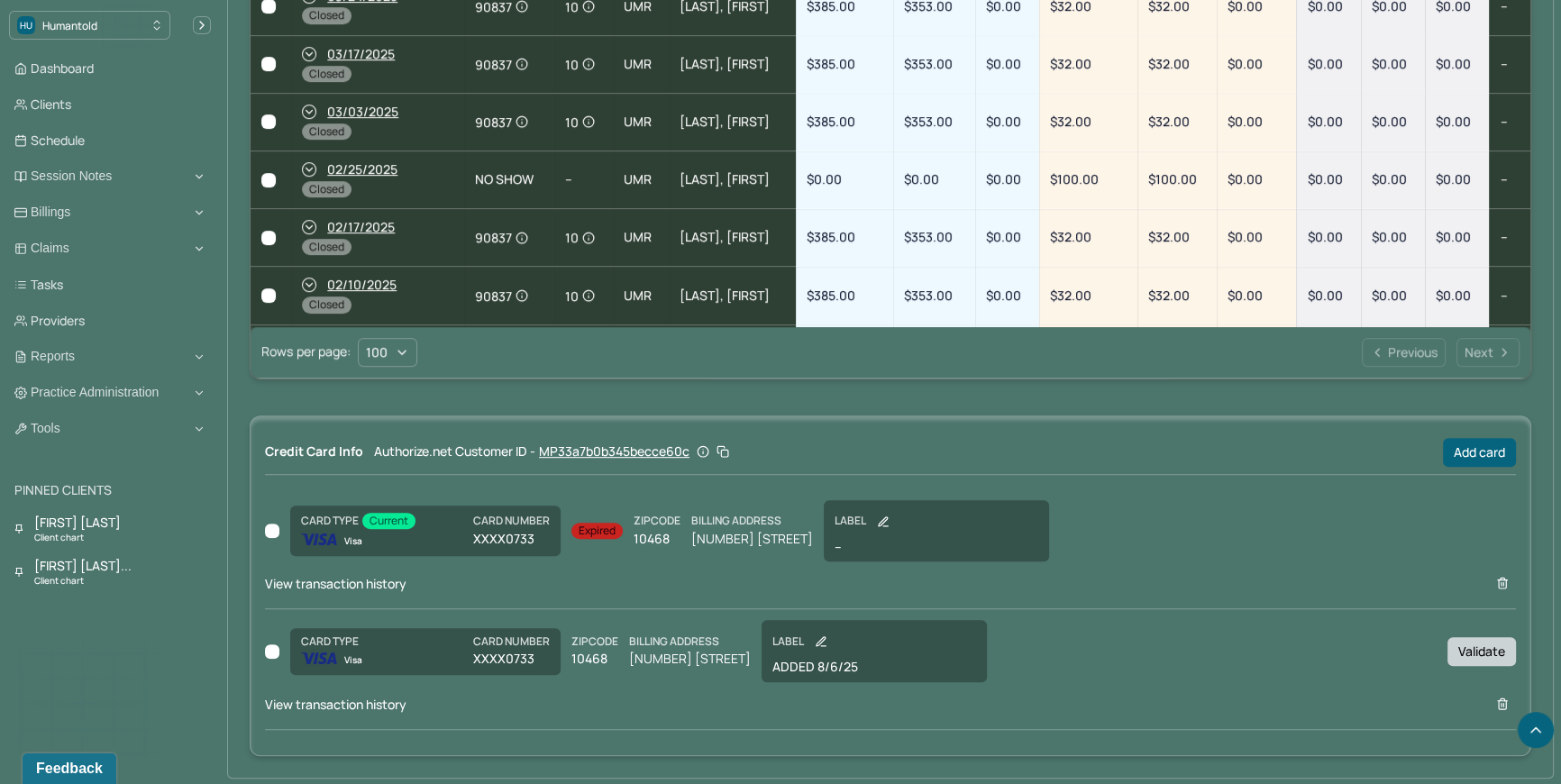 click on "Validate" at bounding box center (1482, 652) 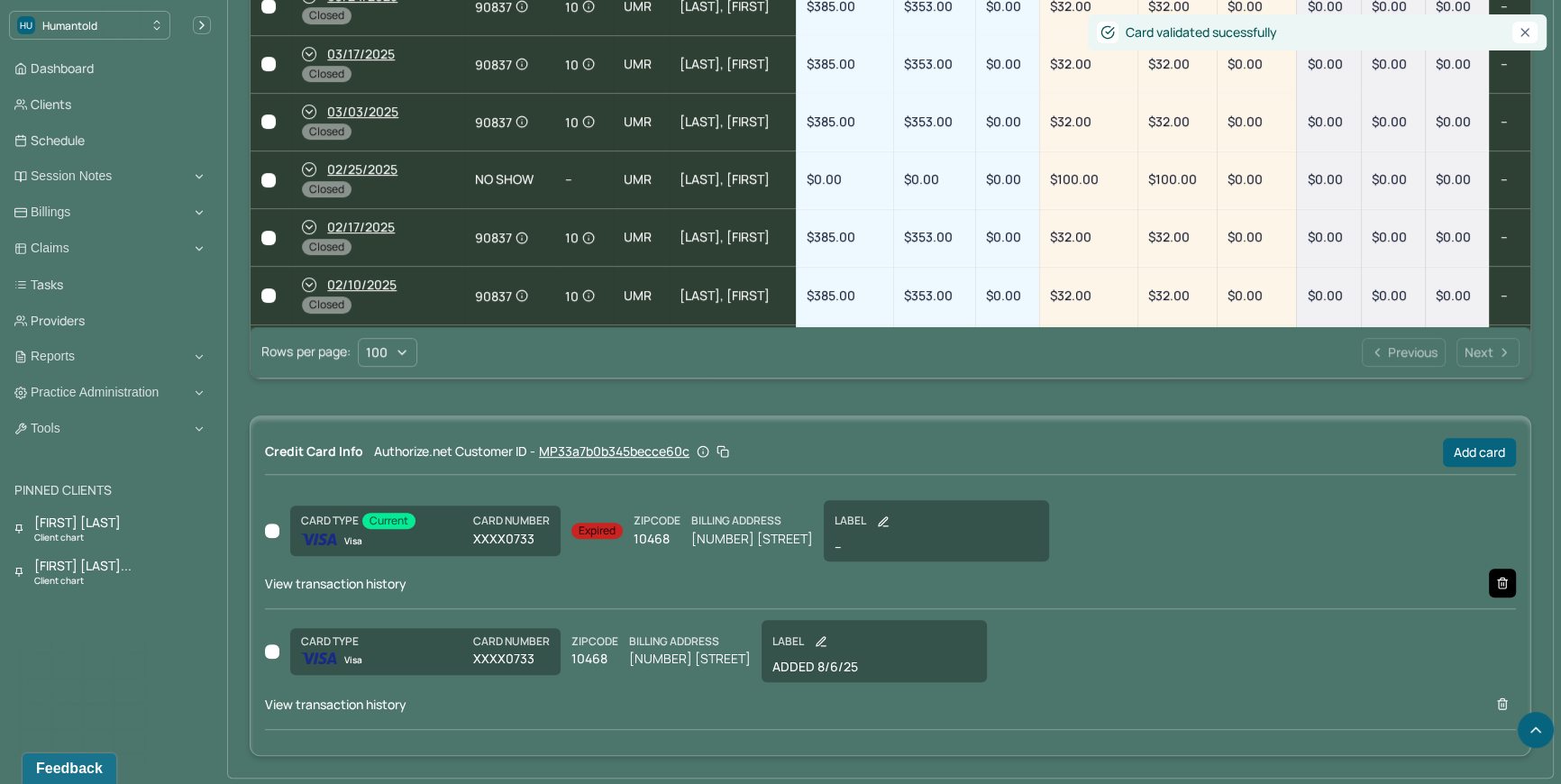 click 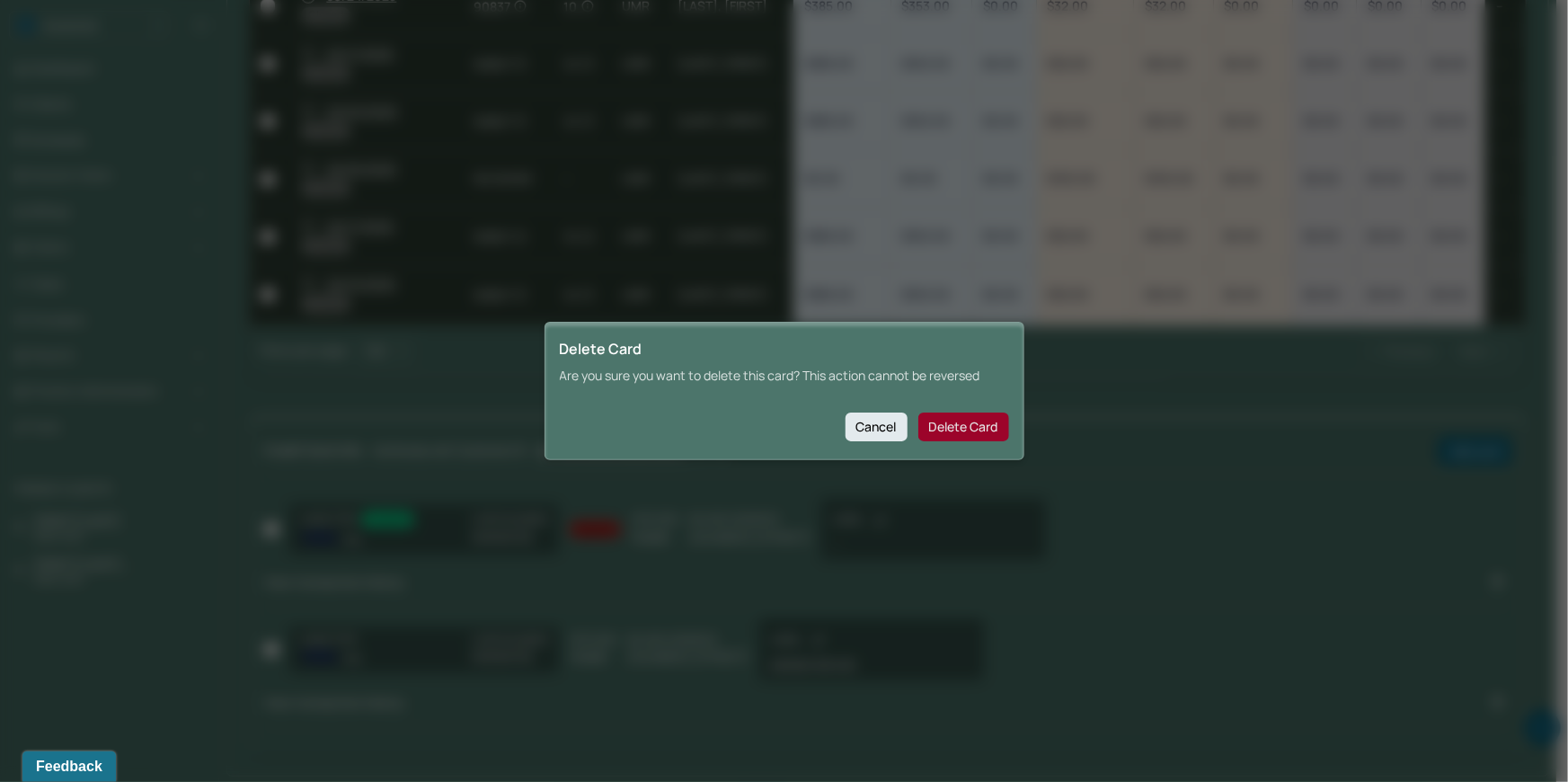 click on "Delete Card" at bounding box center [963, 427] 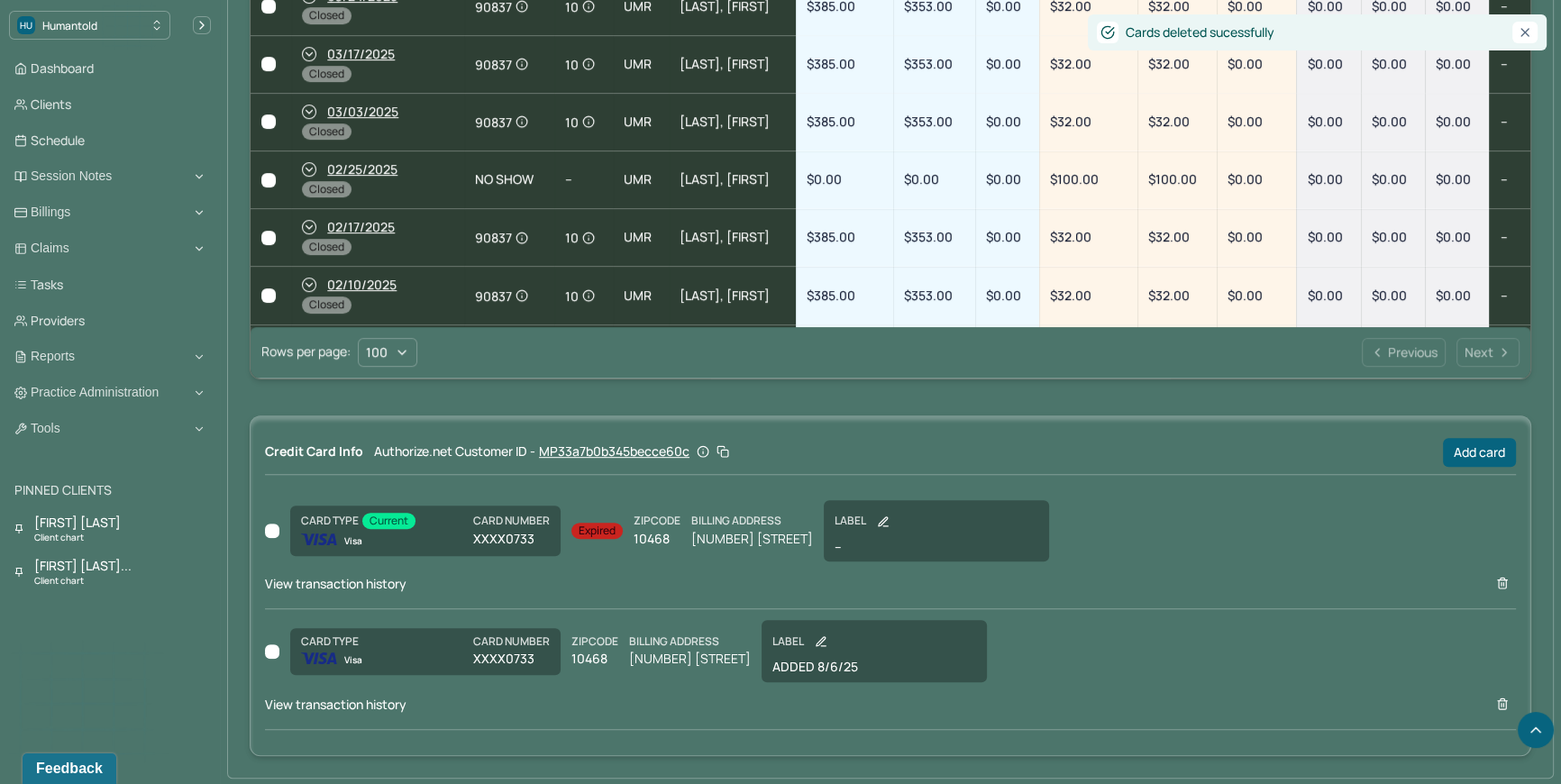 scroll, scrollTop: 1012, scrollLeft: 0, axis: vertical 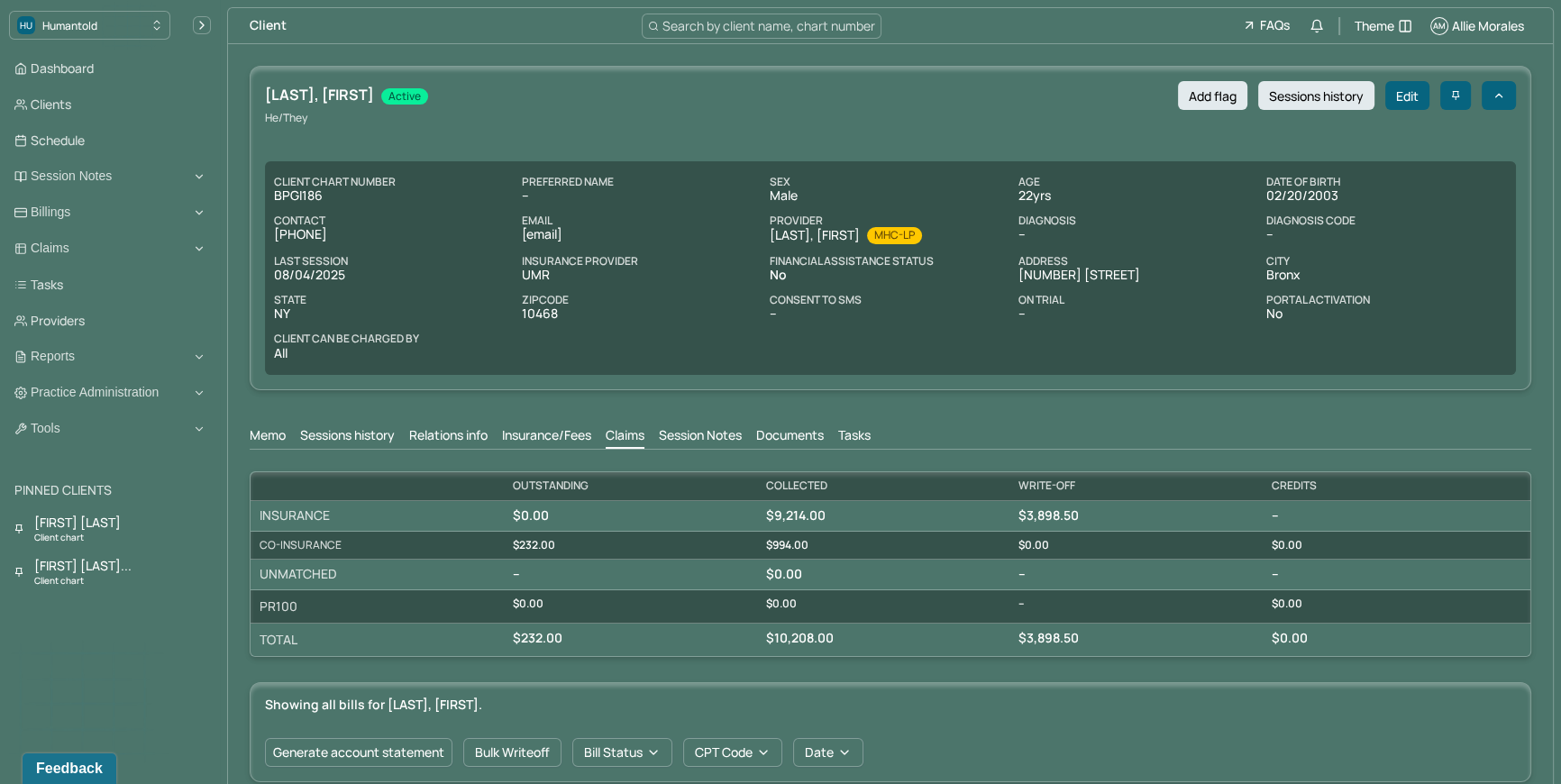 drag, startPoint x: 514, startPoint y: 231, endPoint x: 678, endPoint y: 236, distance: 164.0762 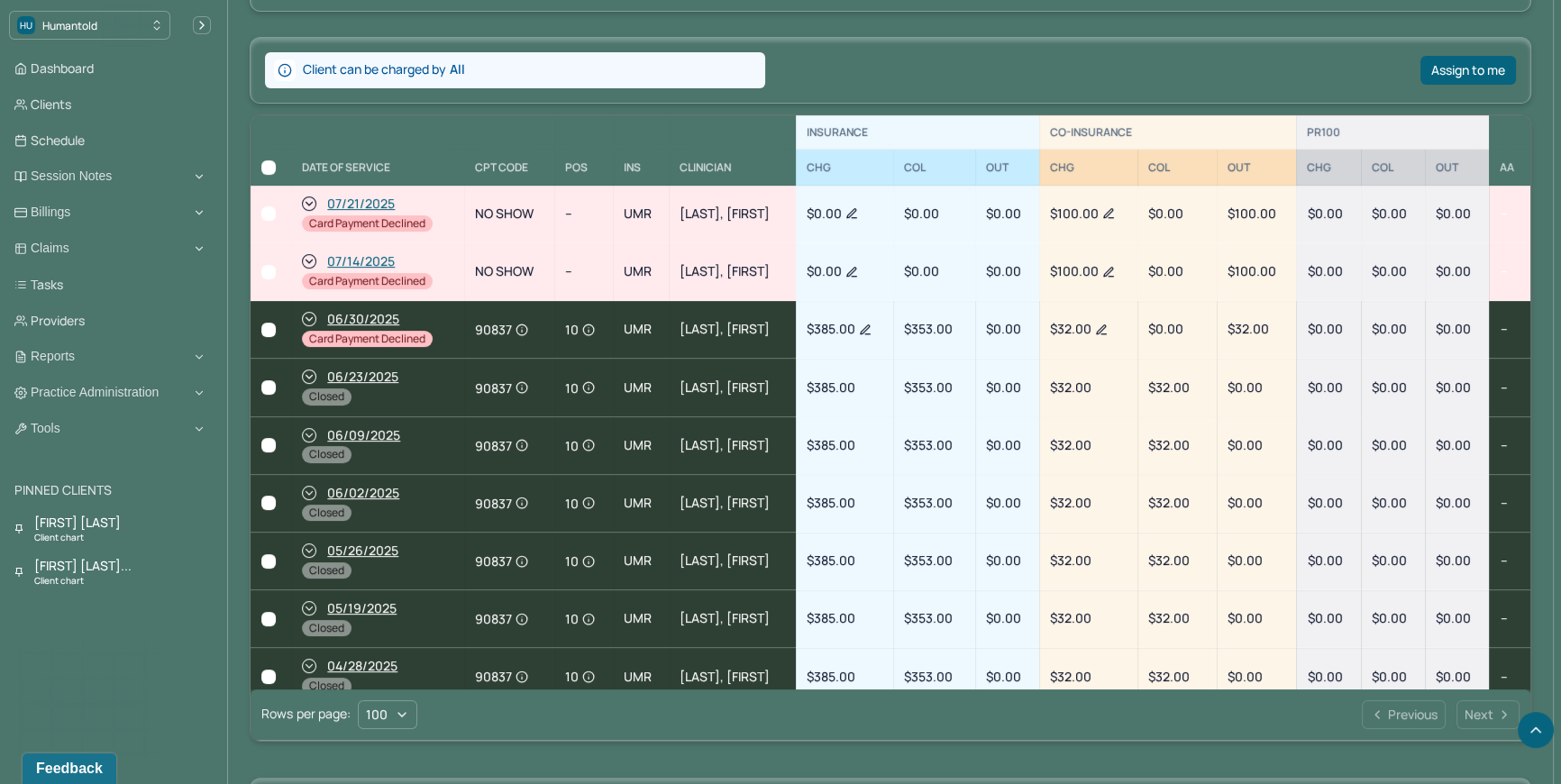 scroll, scrollTop: 685, scrollLeft: 0, axis: vertical 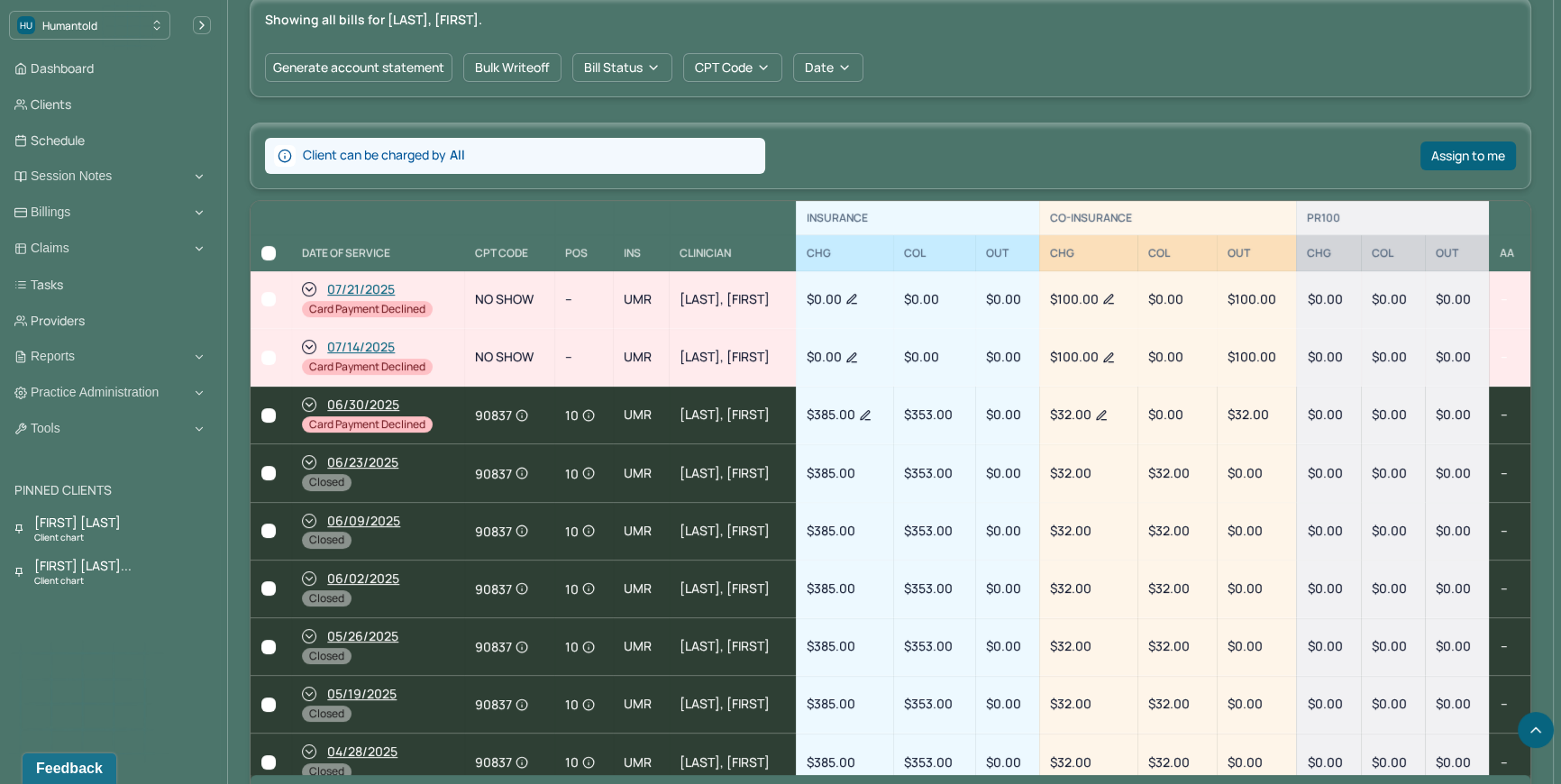 click at bounding box center (269, 415) 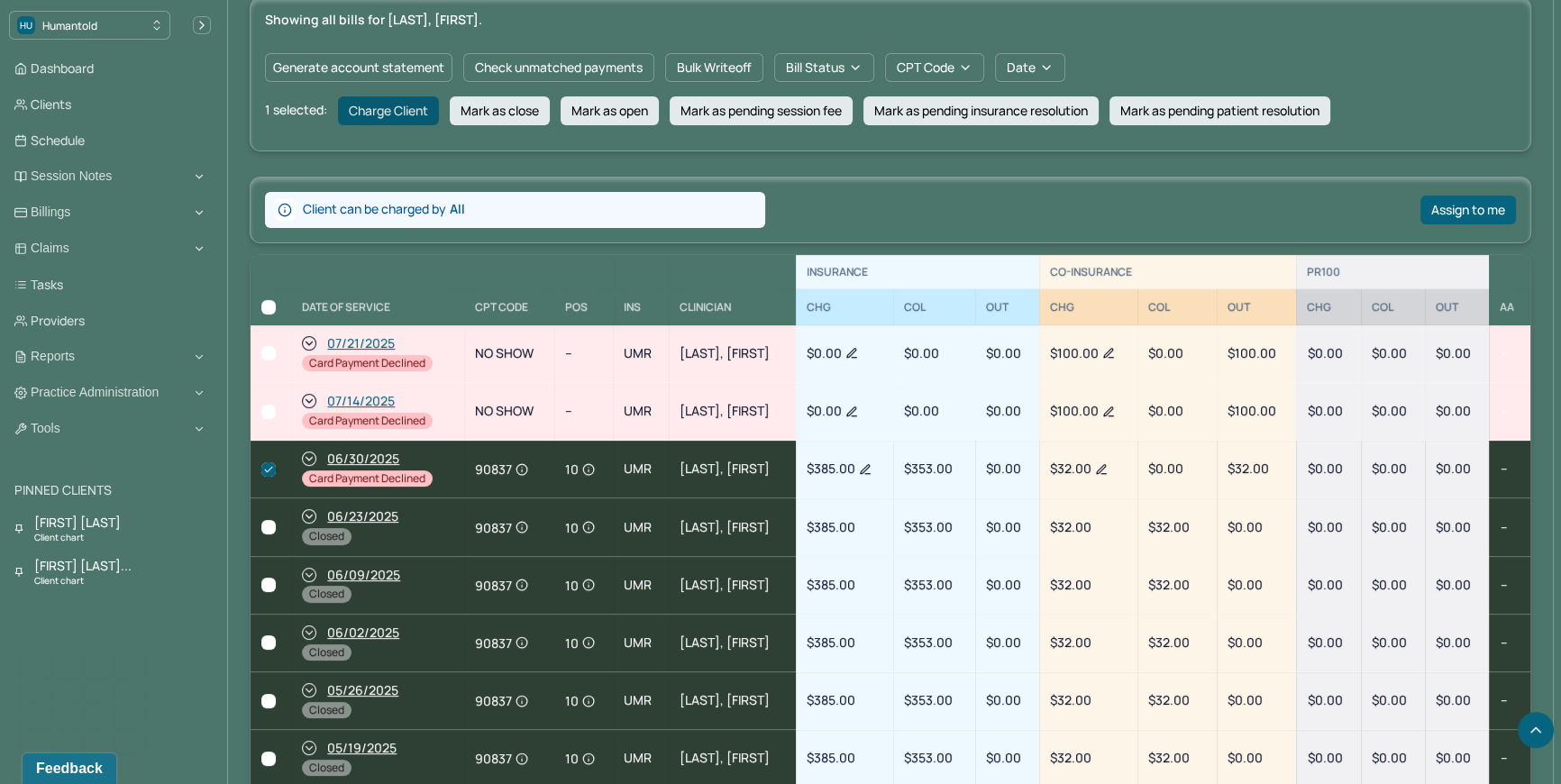 click on "Charge Client" at bounding box center [388, 111] 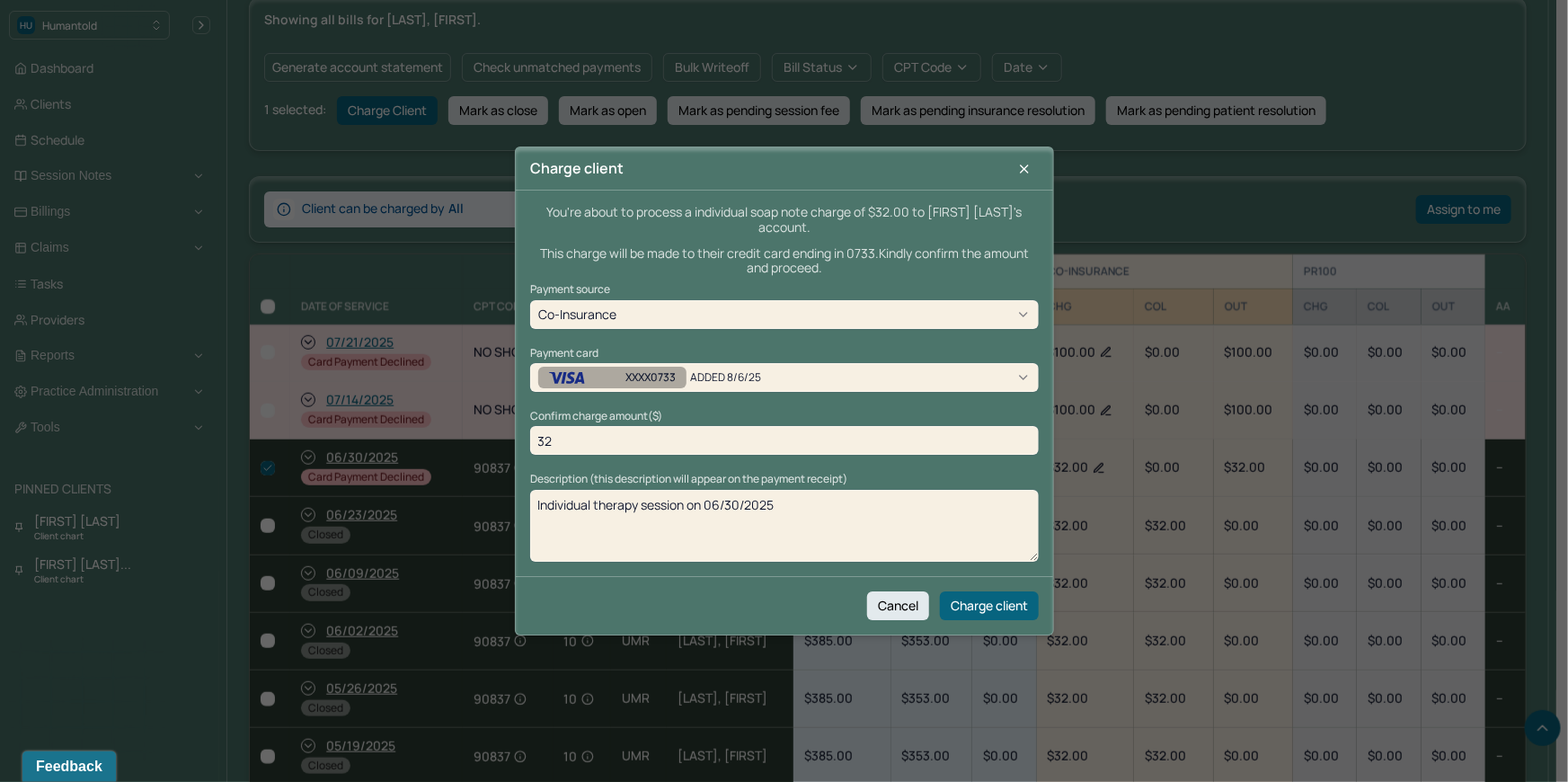 click on "XXXX0733" at bounding box center (612, 378) 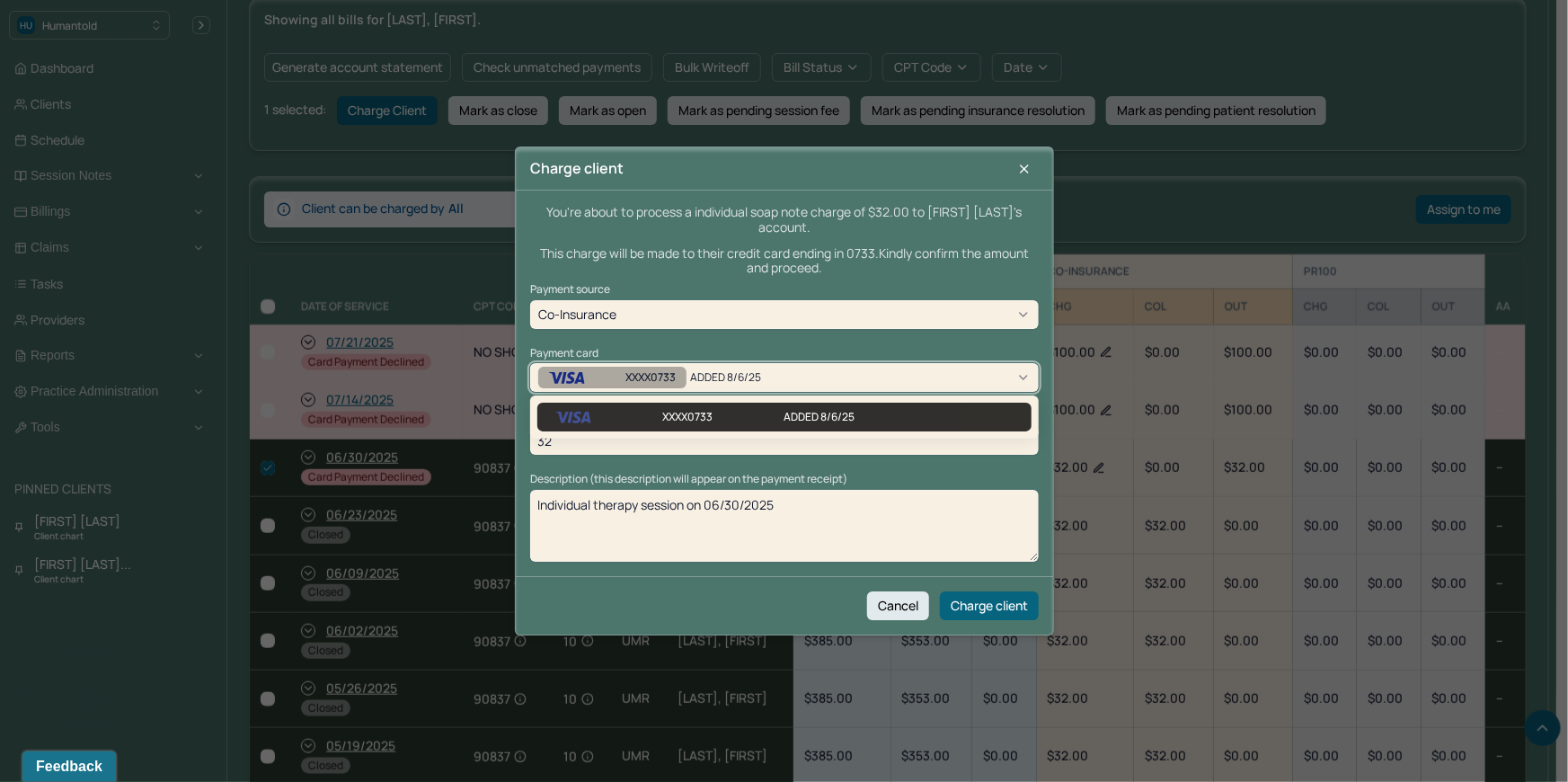 click on "XXXX0733" at bounding box center (612, 378) 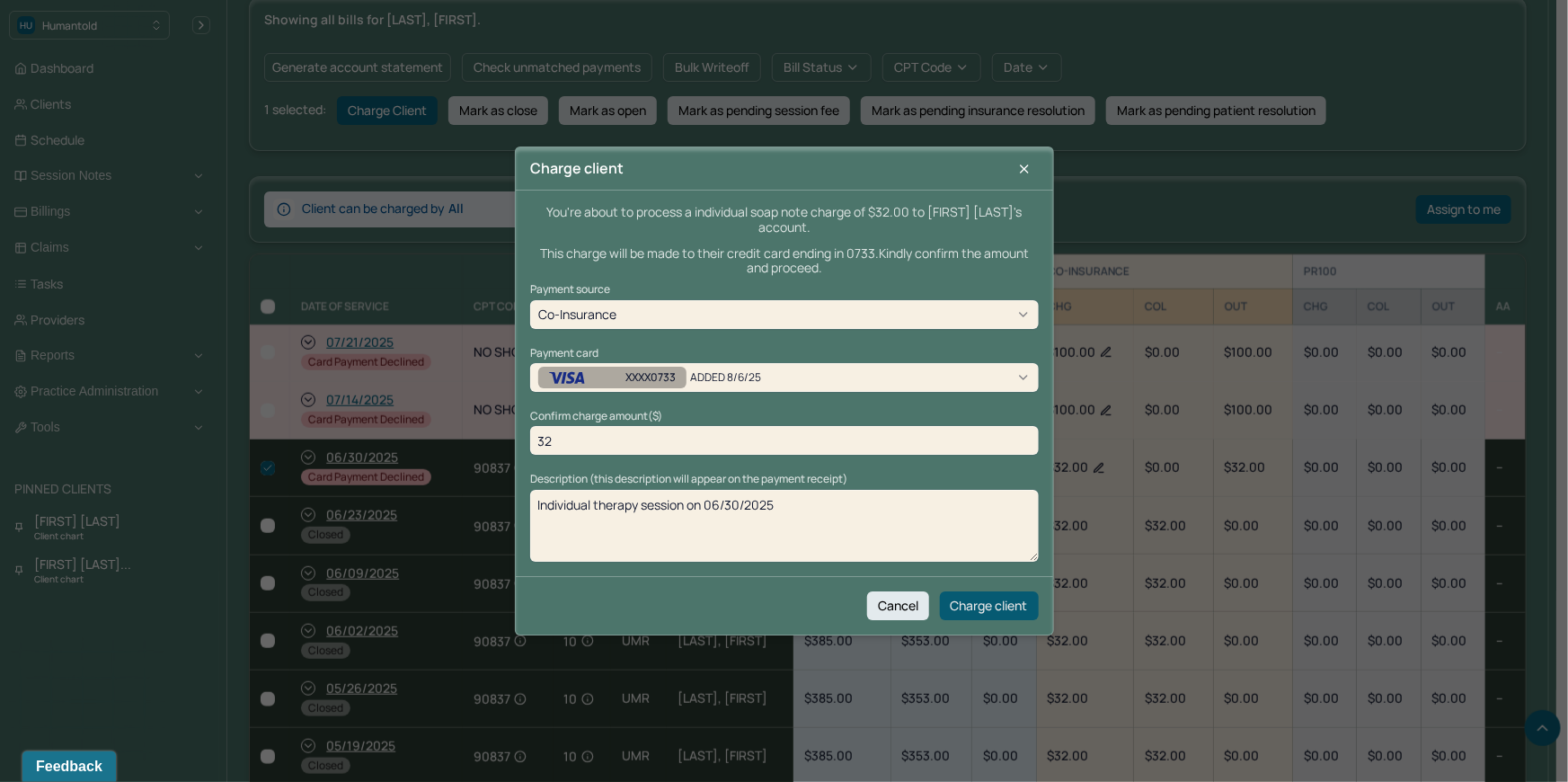 click on "Charge client" at bounding box center (989, 606) 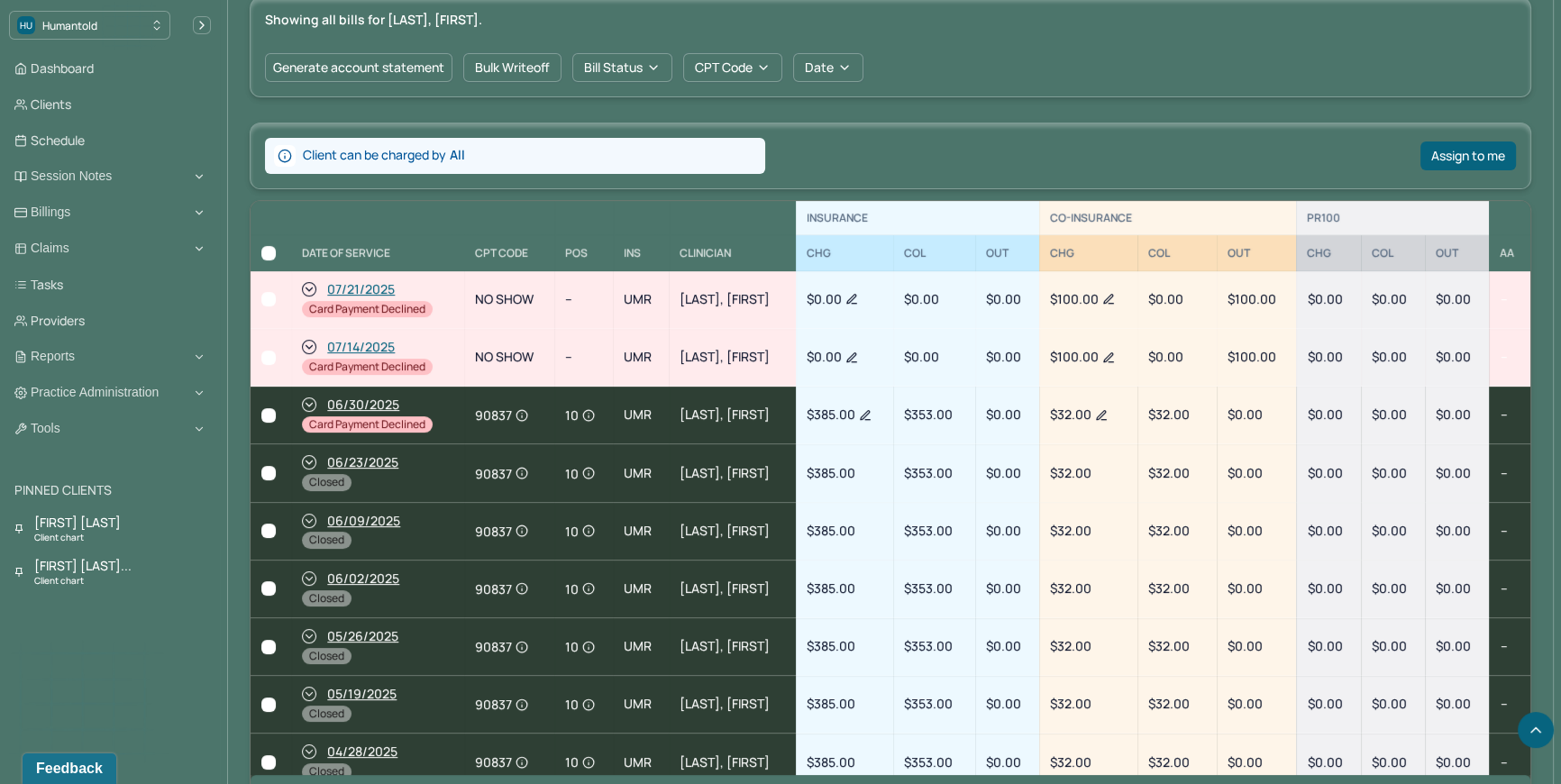 click at bounding box center (269, 415) 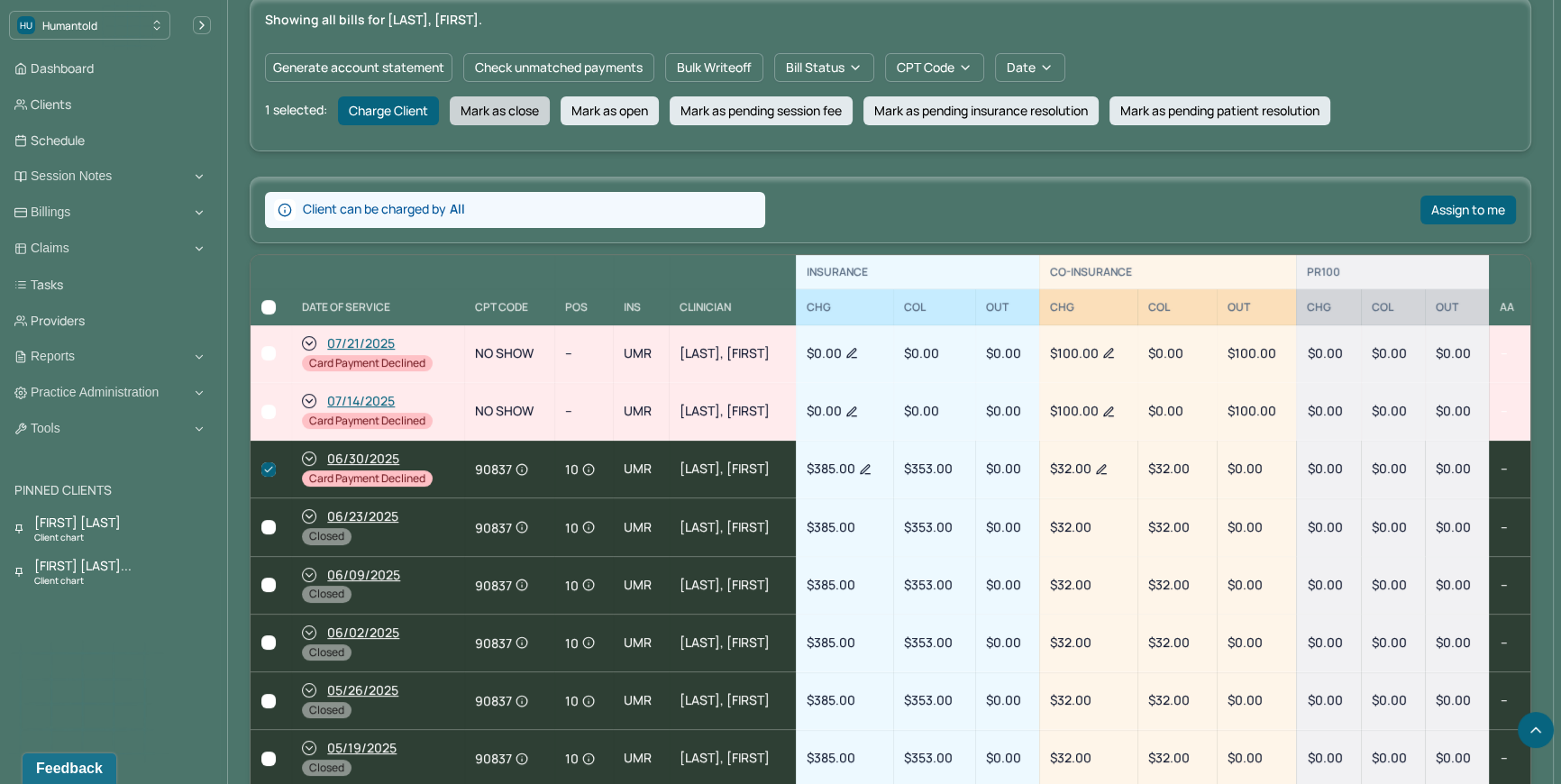 click on "Mark as close" at bounding box center (499, 111) 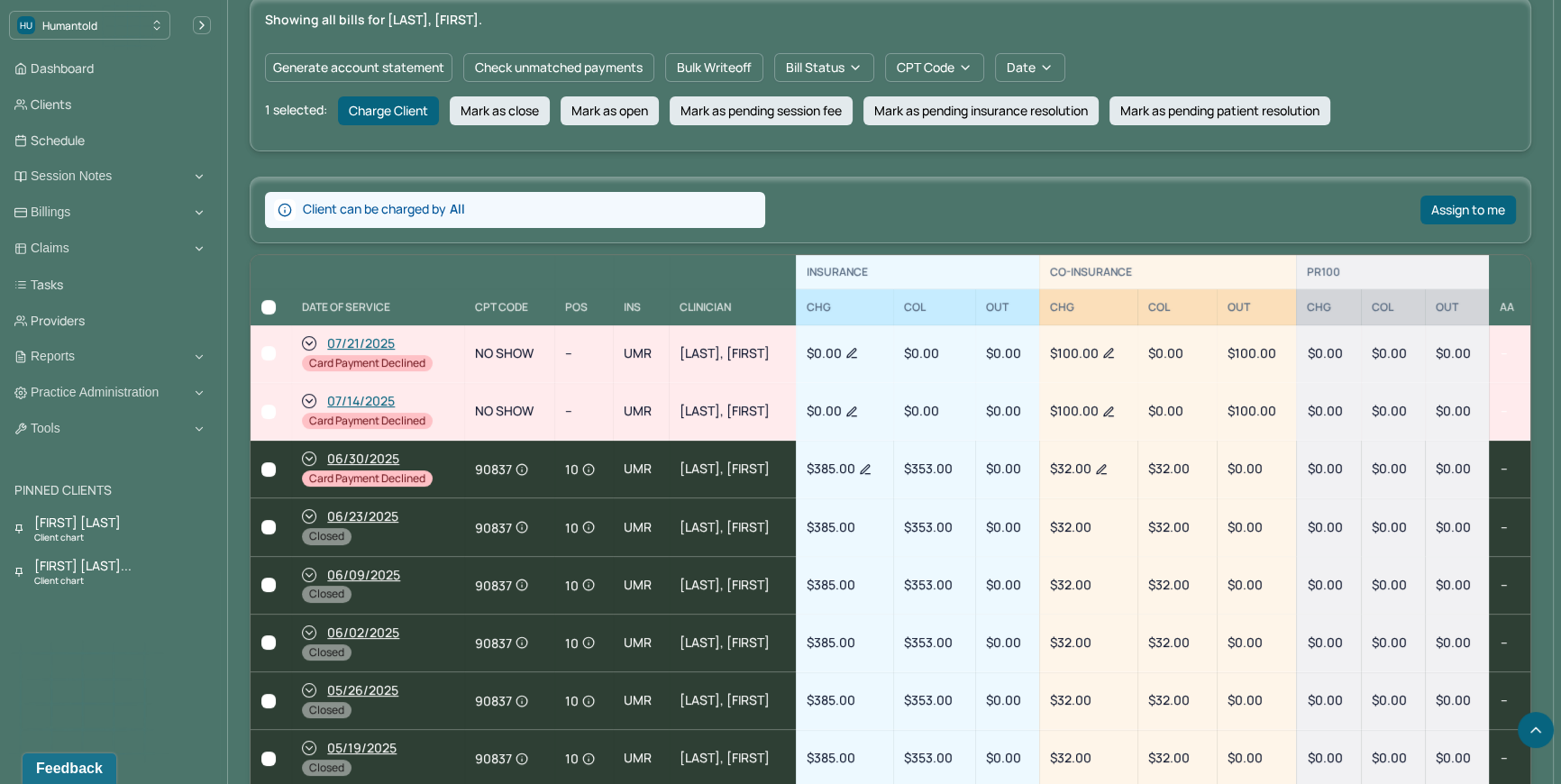 checkbox on "false" 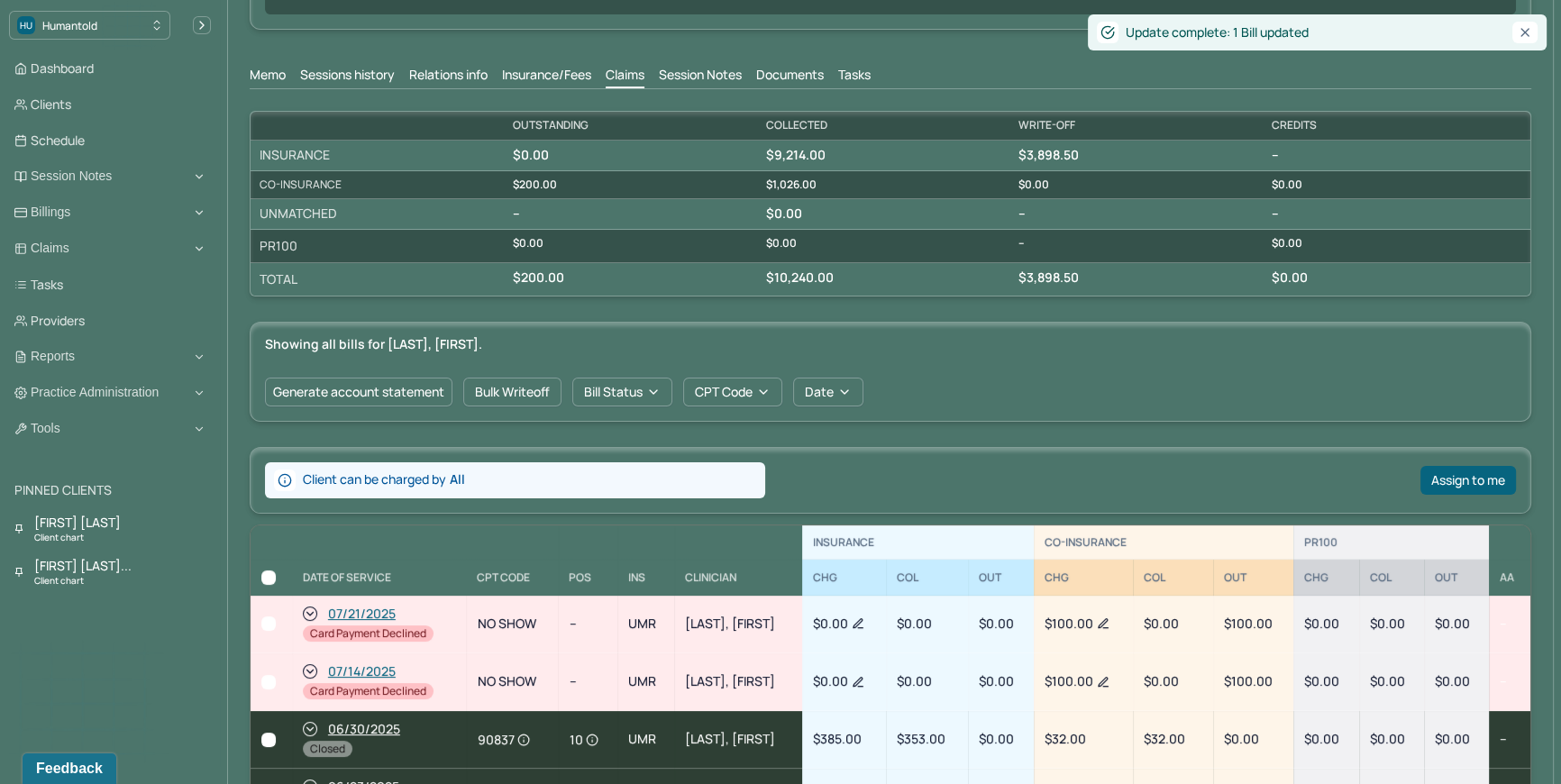 scroll, scrollTop: 357, scrollLeft: 0, axis: vertical 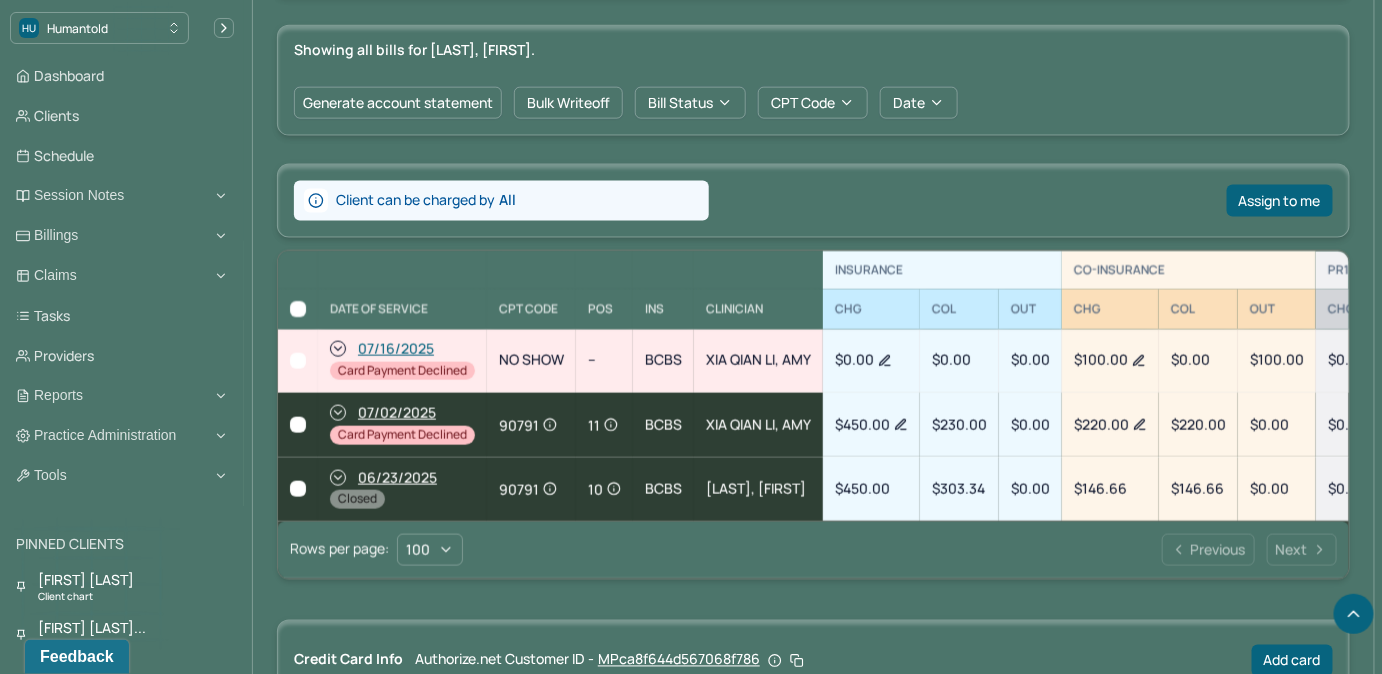 click at bounding box center [298, 425] 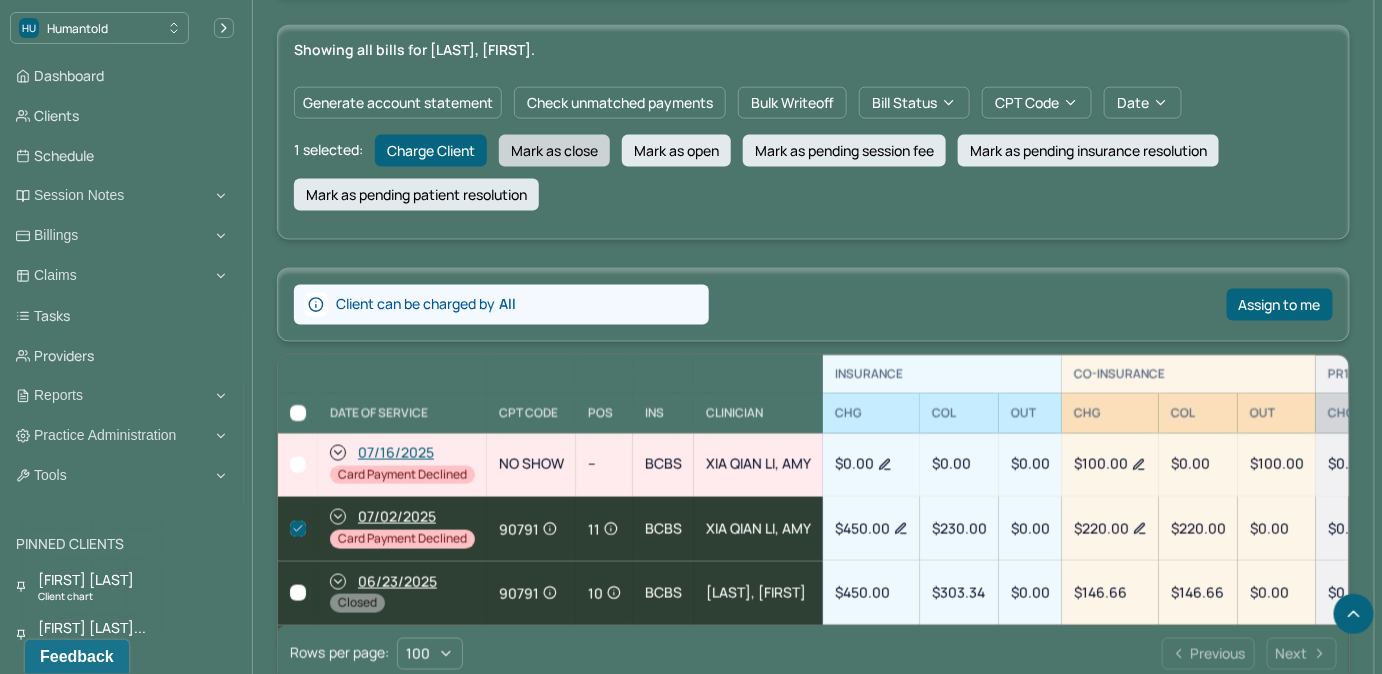 click on "Mark as close" at bounding box center (554, 151) 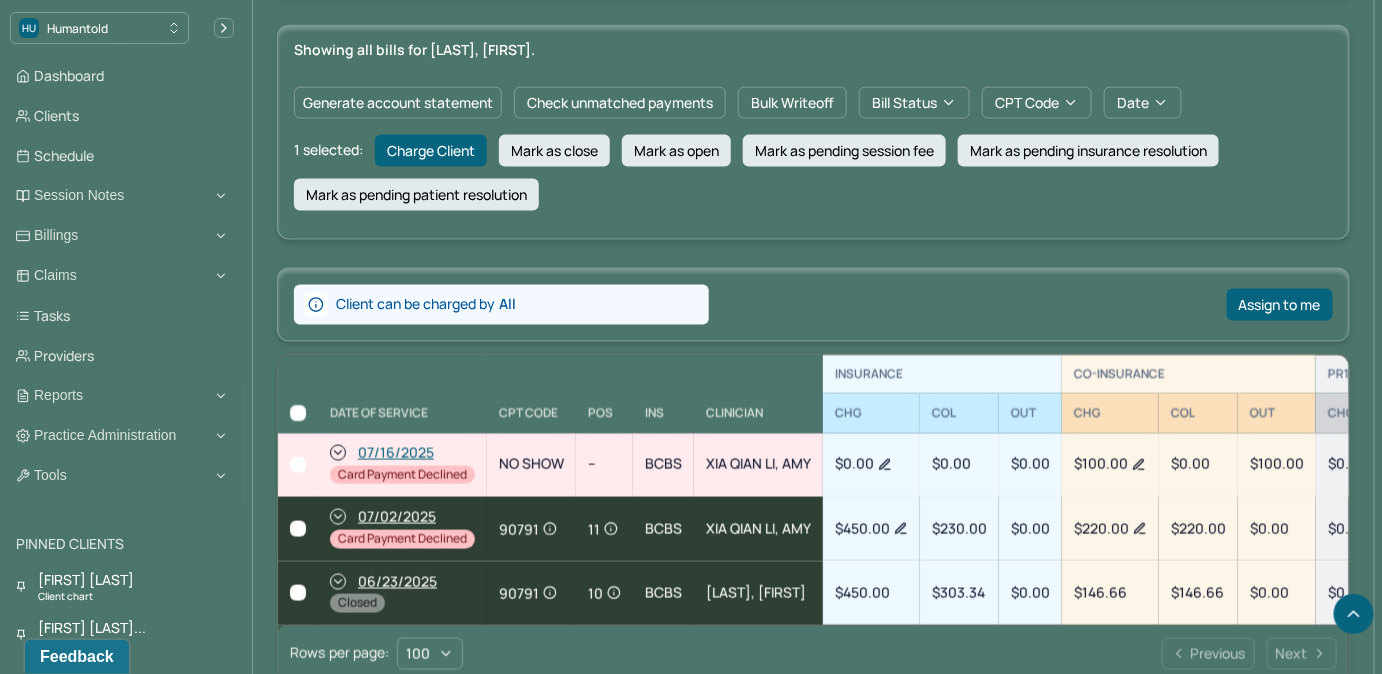 checkbox on "false" 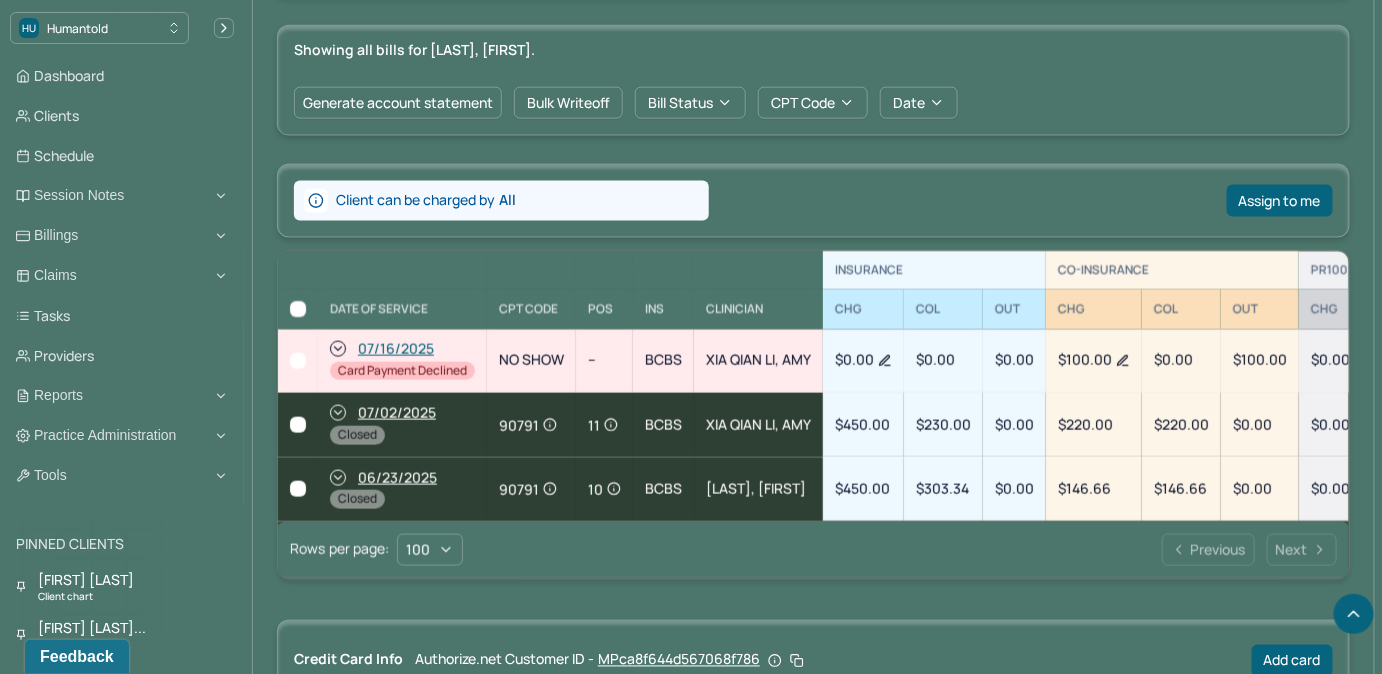 click at bounding box center [298, 361] 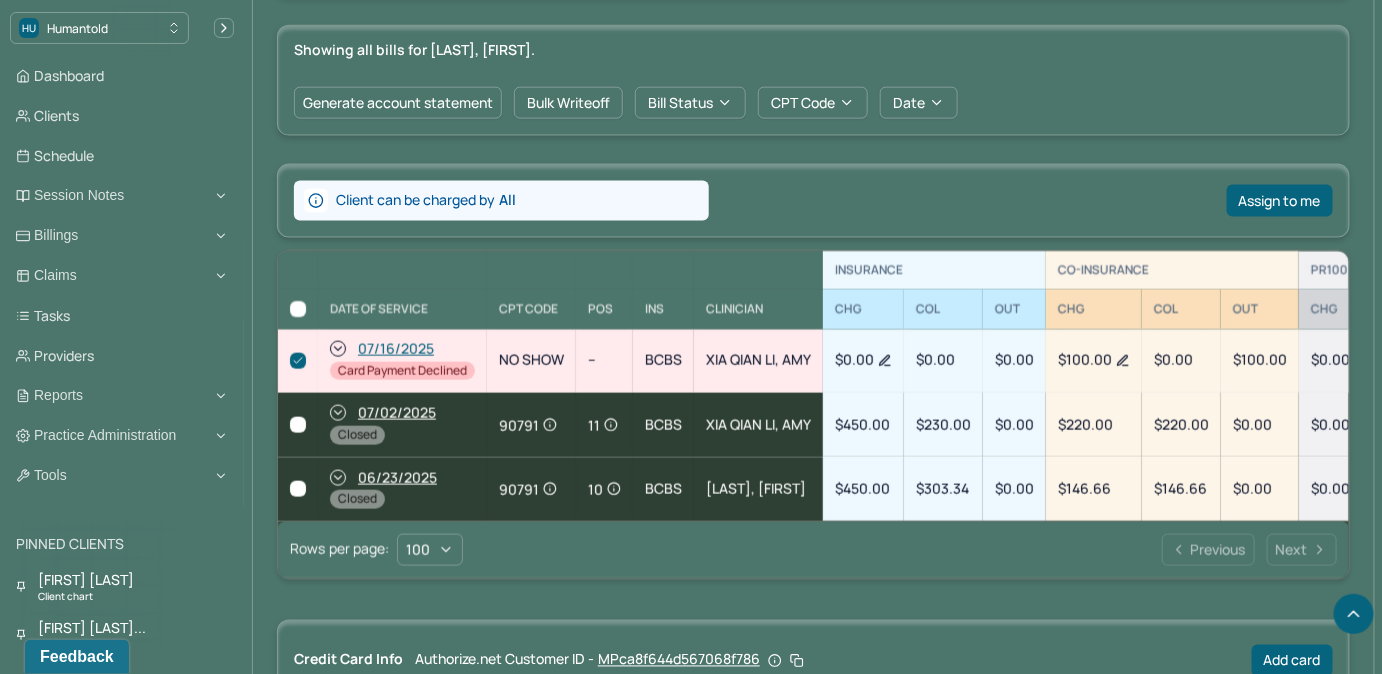 checkbox on "true" 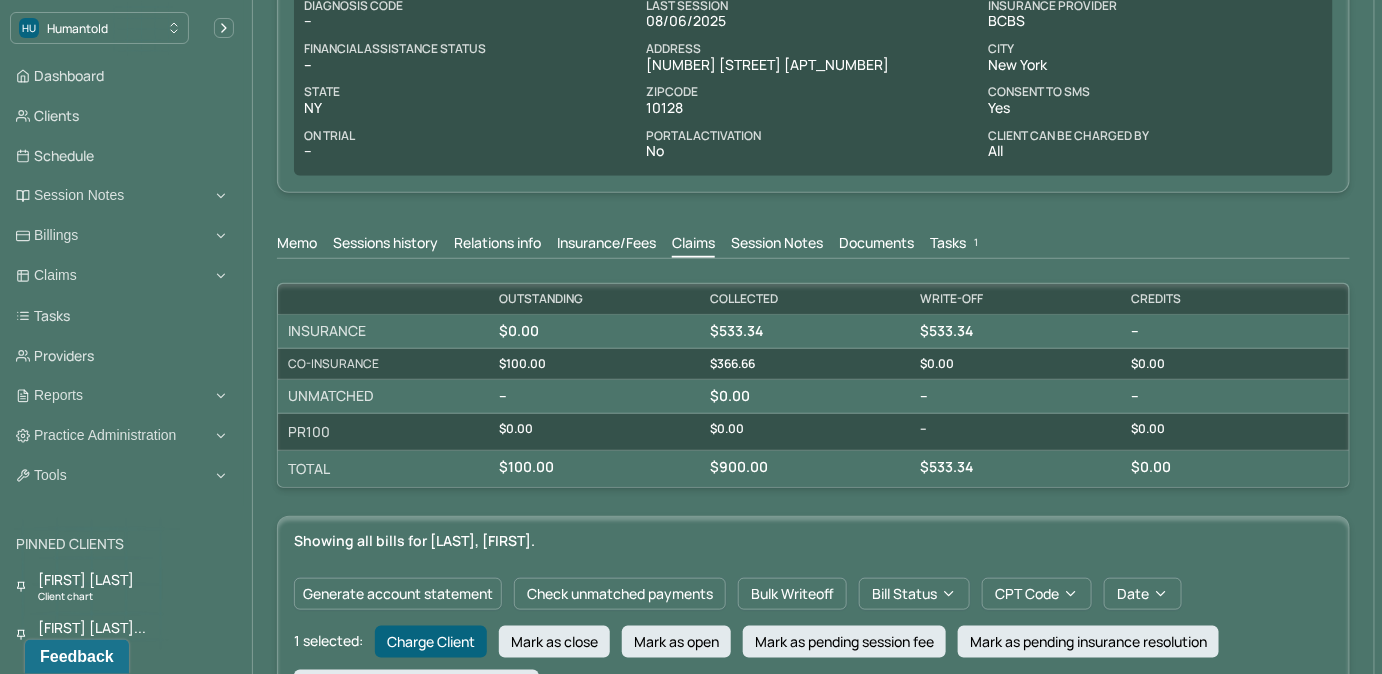 scroll, scrollTop: 272, scrollLeft: 0, axis: vertical 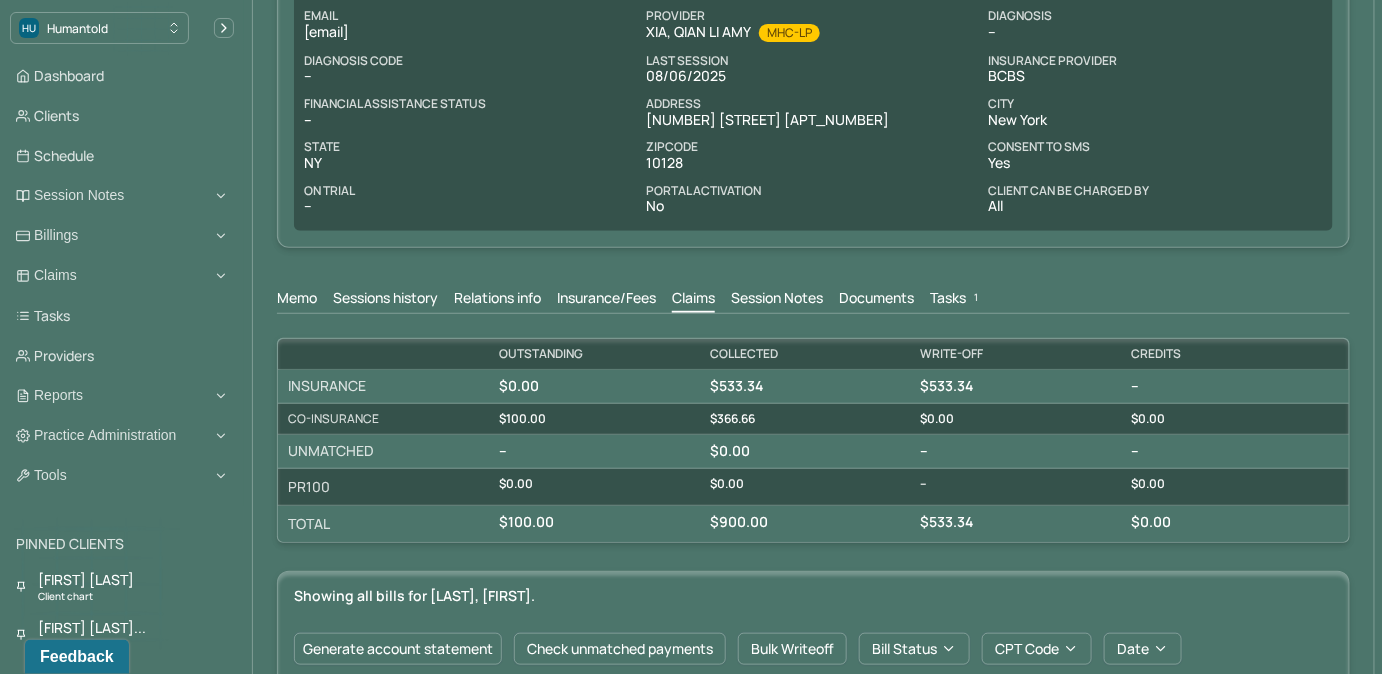 drag, startPoint x: 300, startPoint y: 28, endPoint x: 469, endPoint y: 38, distance: 169.2956 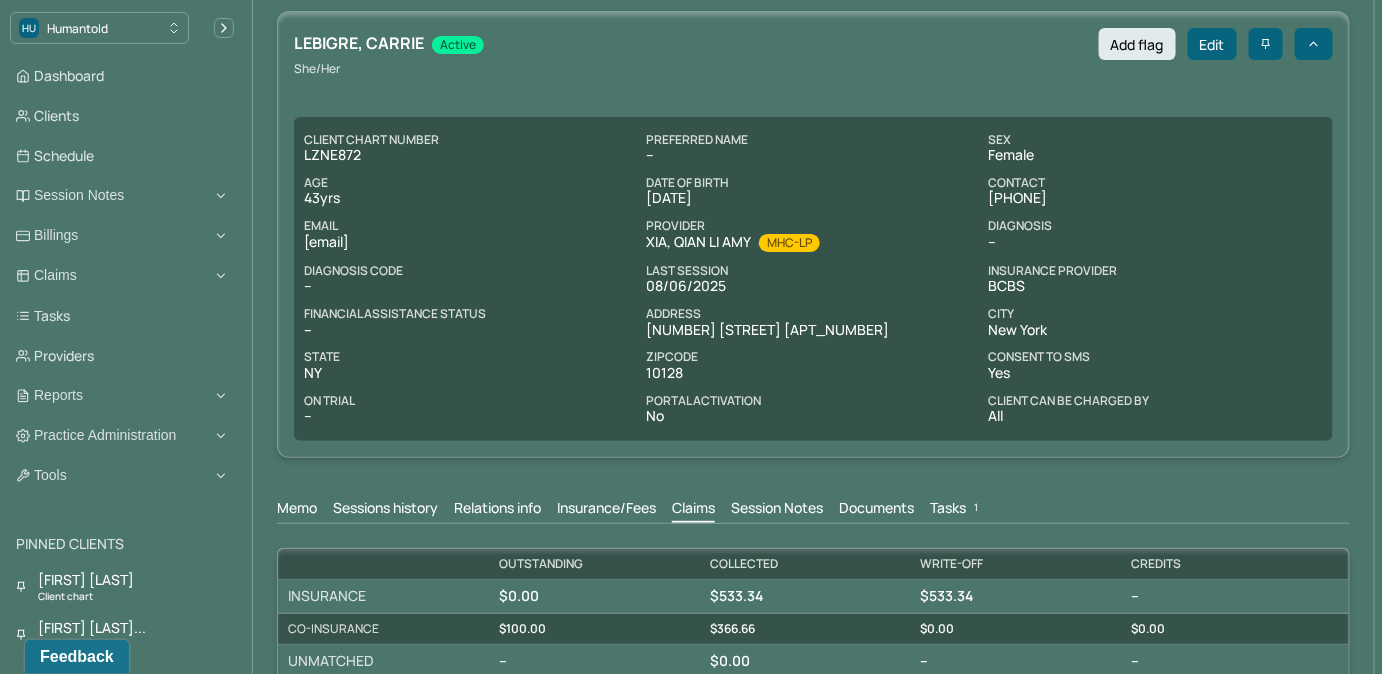 scroll, scrollTop: 0, scrollLeft: 0, axis: both 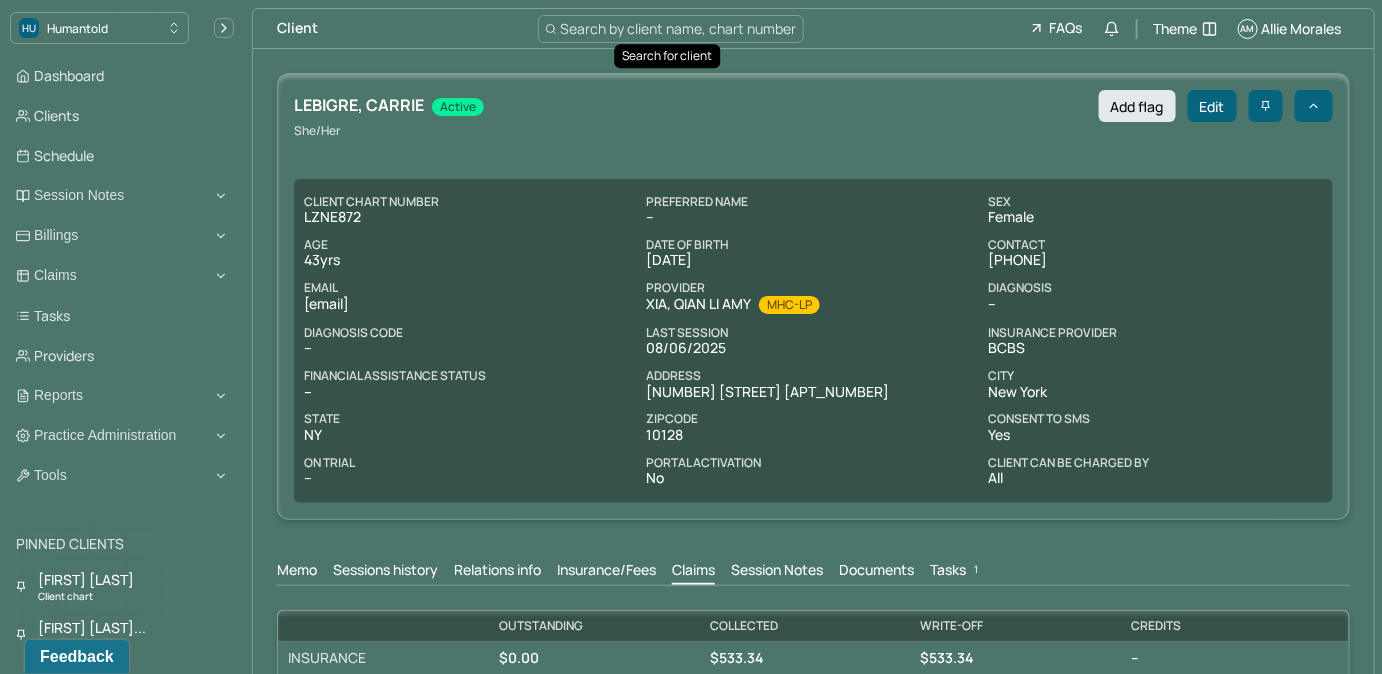 click on "Search by client name, chart number" at bounding box center (679, 28) 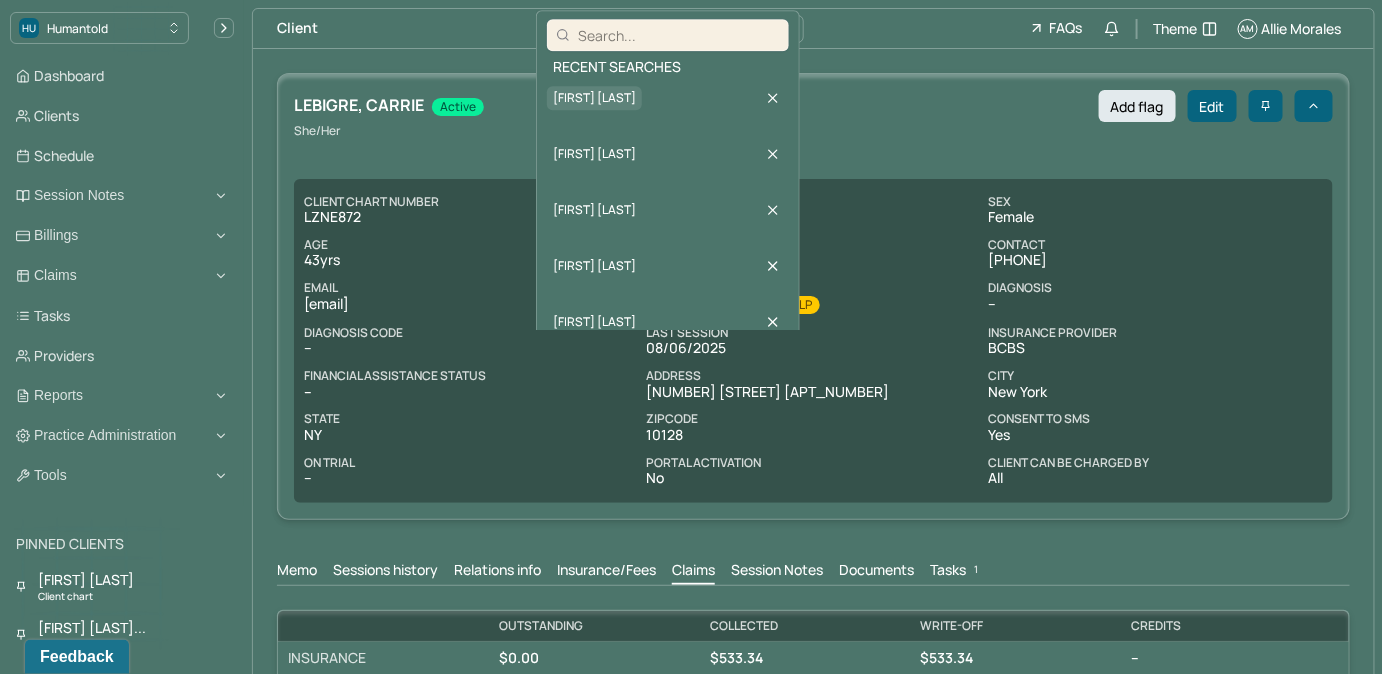 click on "Bryson Brunson" at bounding box center [594, 98] 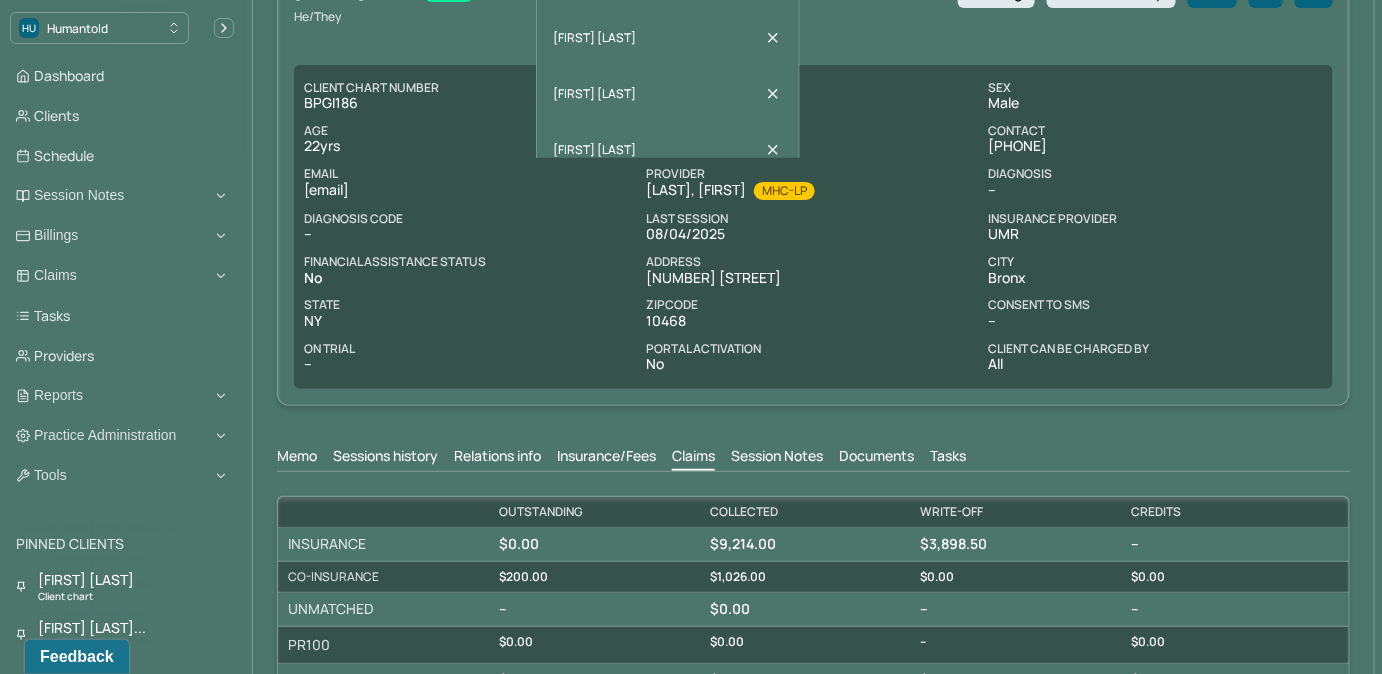 scroll, scrollTop: 0, scrollLeft: 0, axis: both 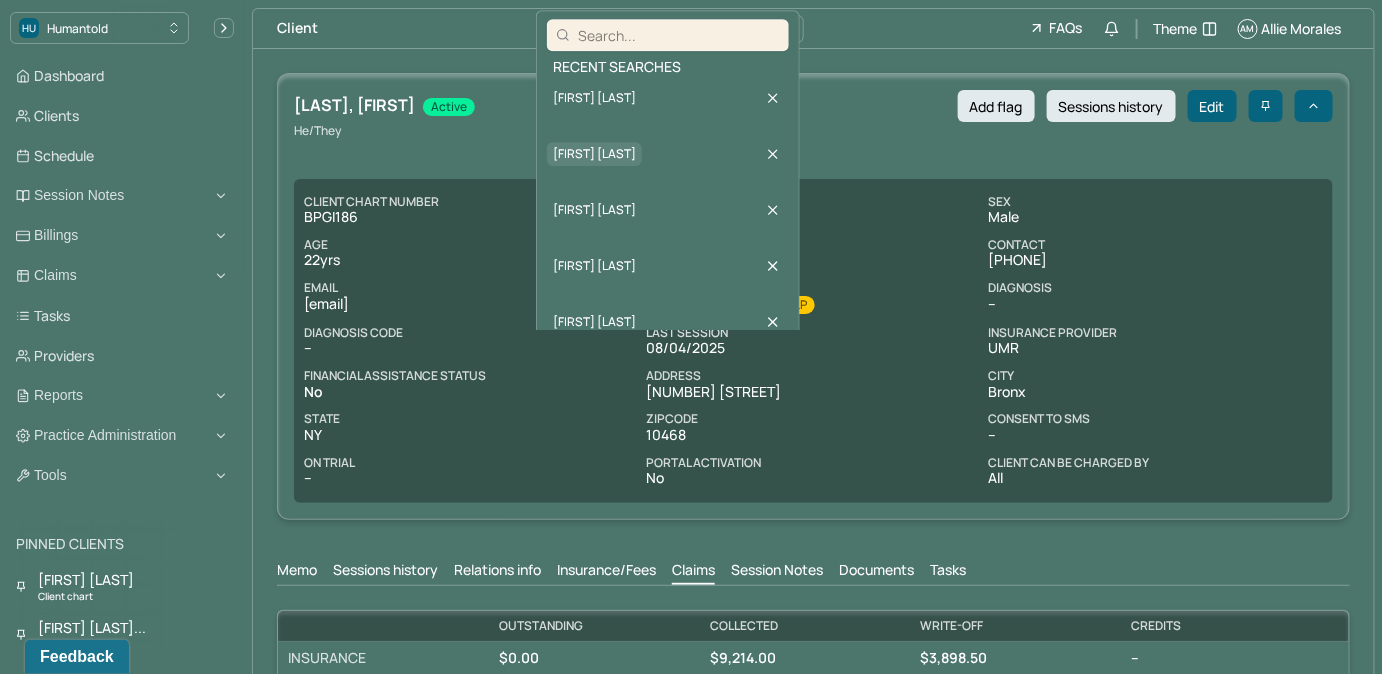 click on "[NAME]" at bounding box center [594, 154] 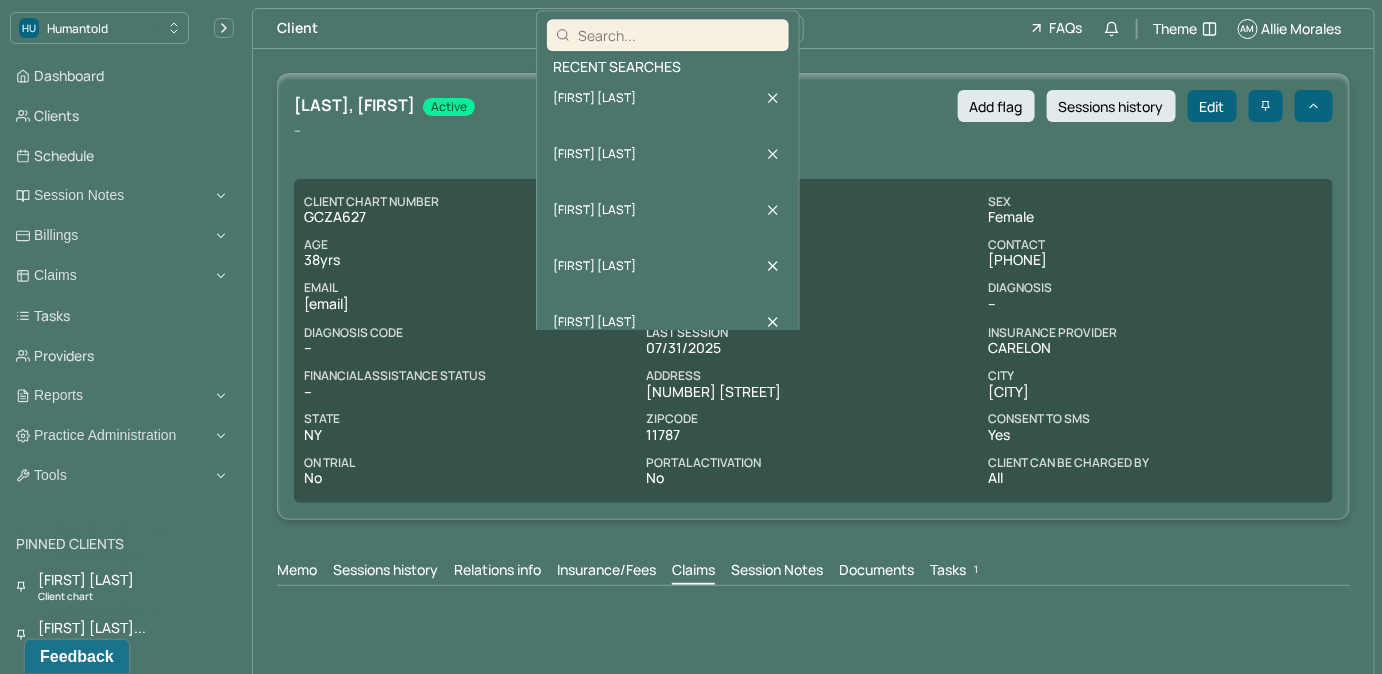 drag, startPoint x: 464, startPoint y: 131, endPoint x: 459, endPoint y: 145, distance: 14.866069 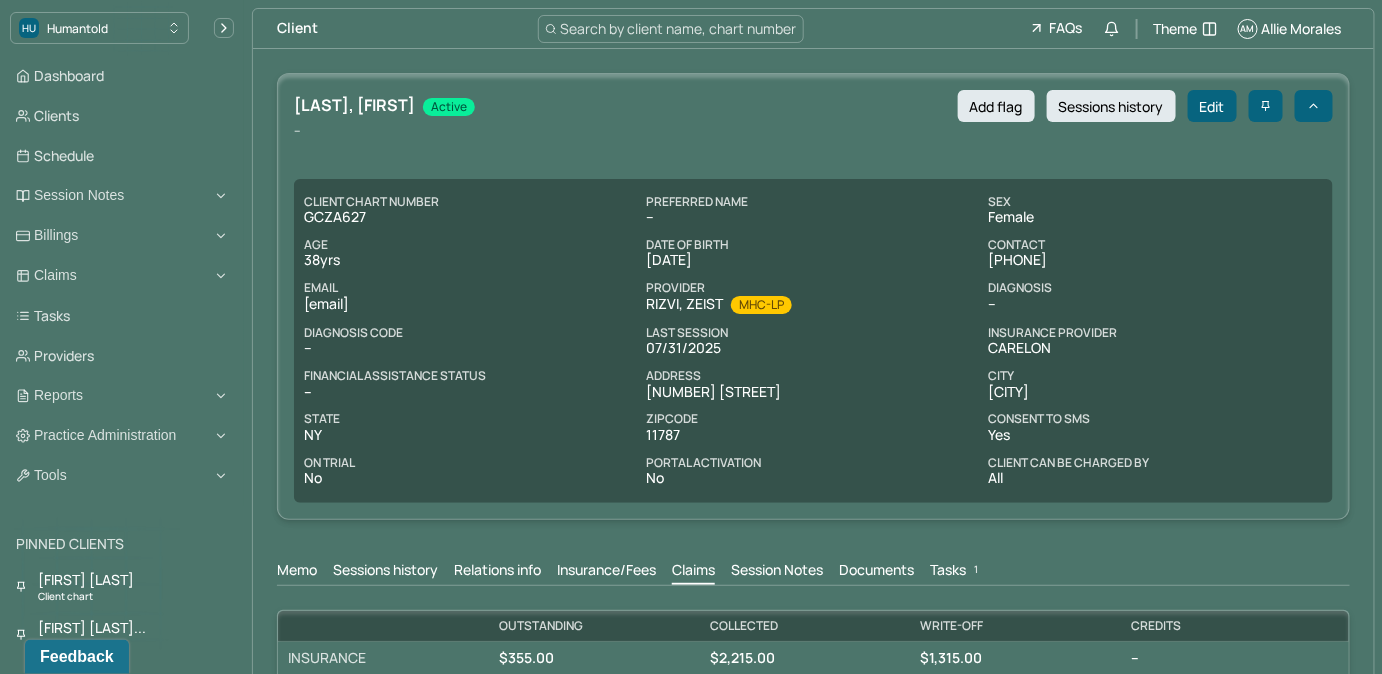 type 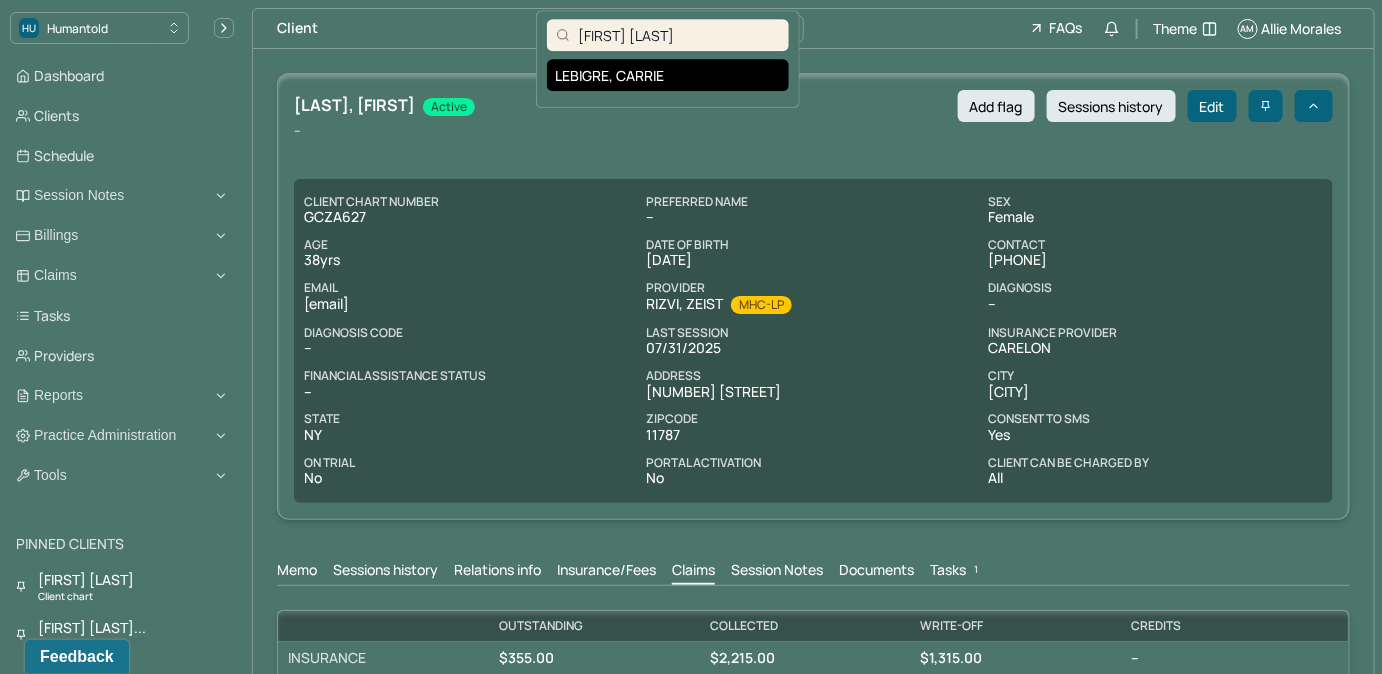 type on "Carrie Lebigre" 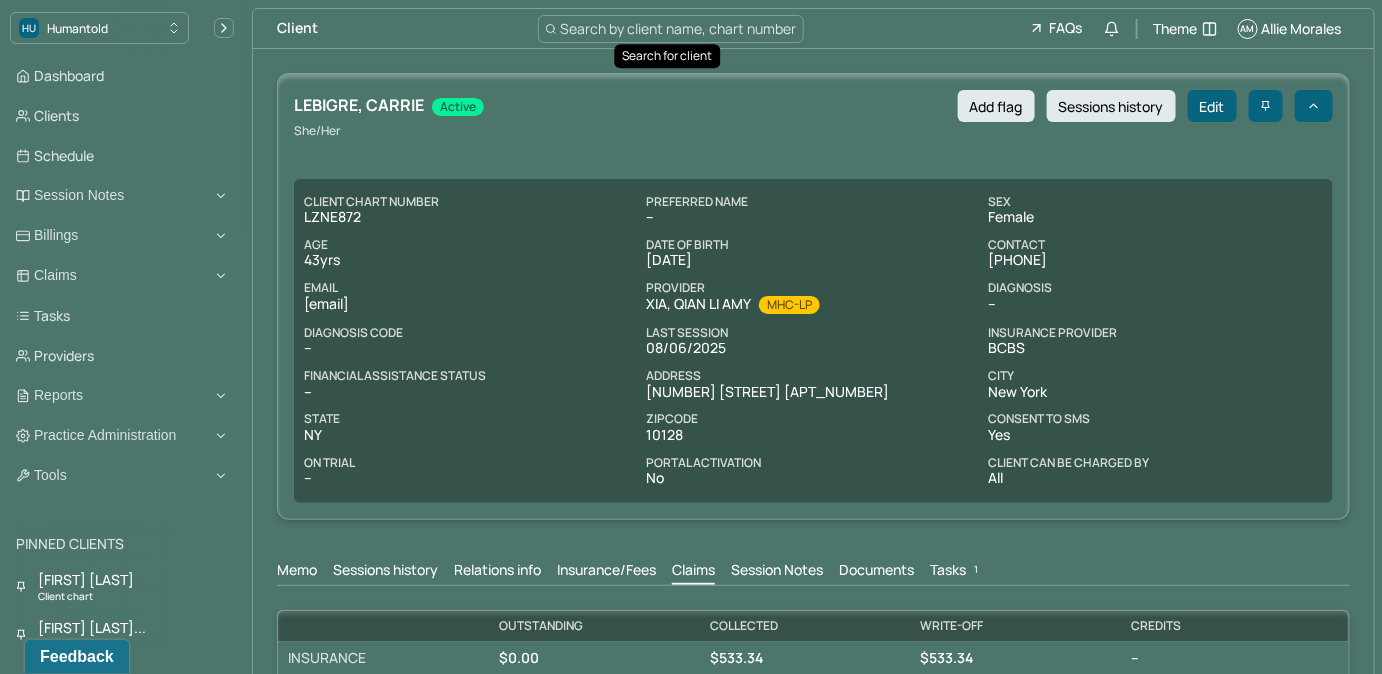 scroll, scrollTop: 0, scrollLeft: 0, axis: both 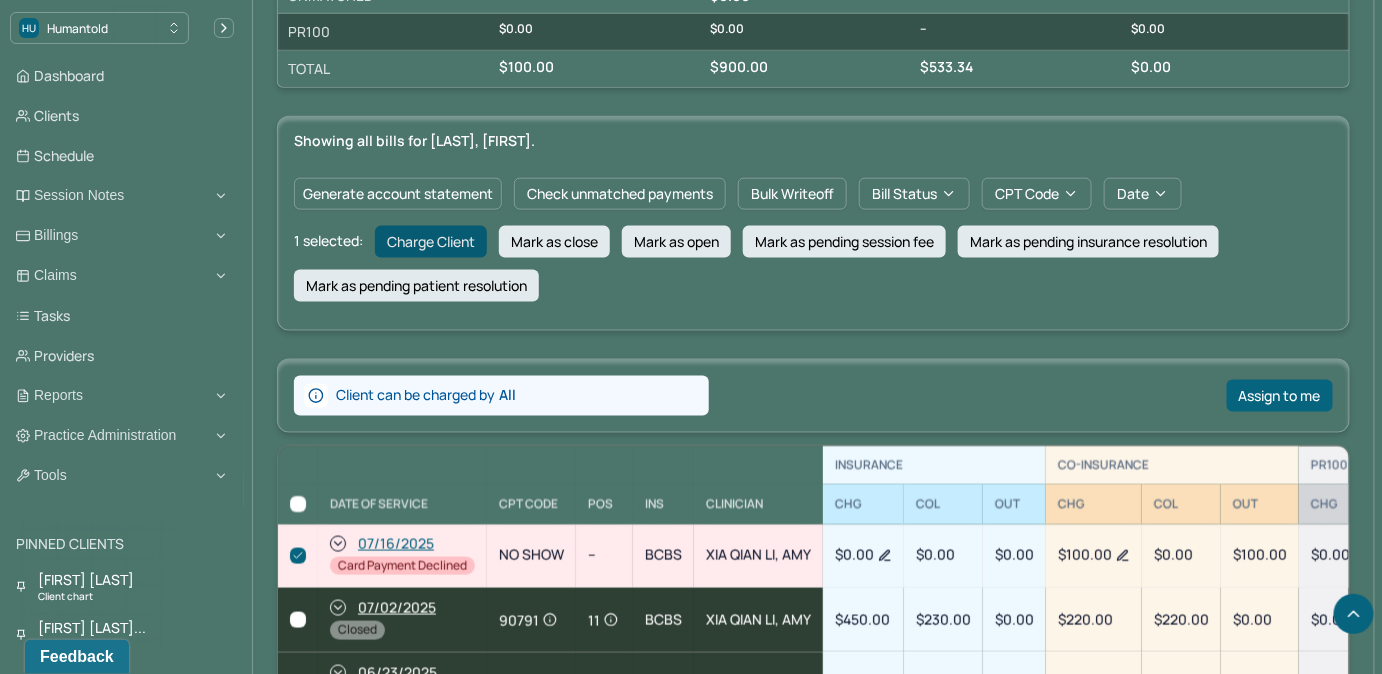 click on "Charge Client" at bounding box center (431, 242) 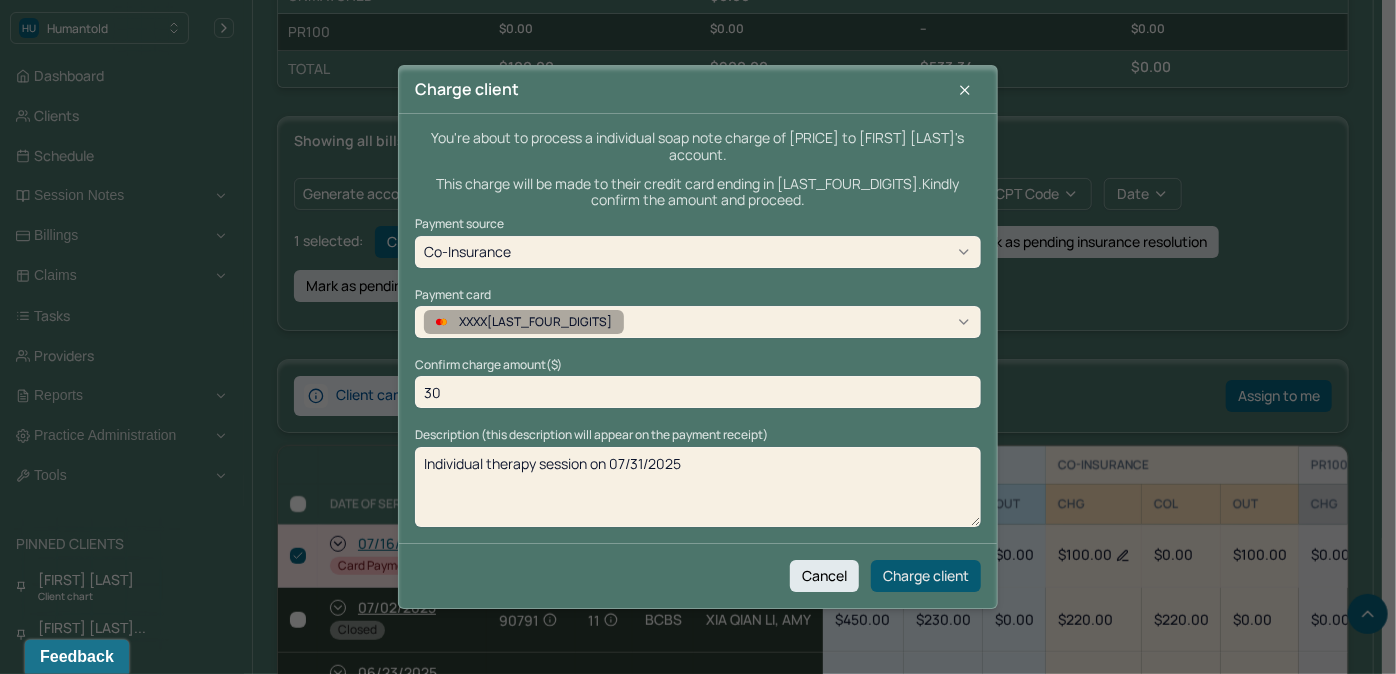 click on "Charge client" at bounding box center (926, 576) 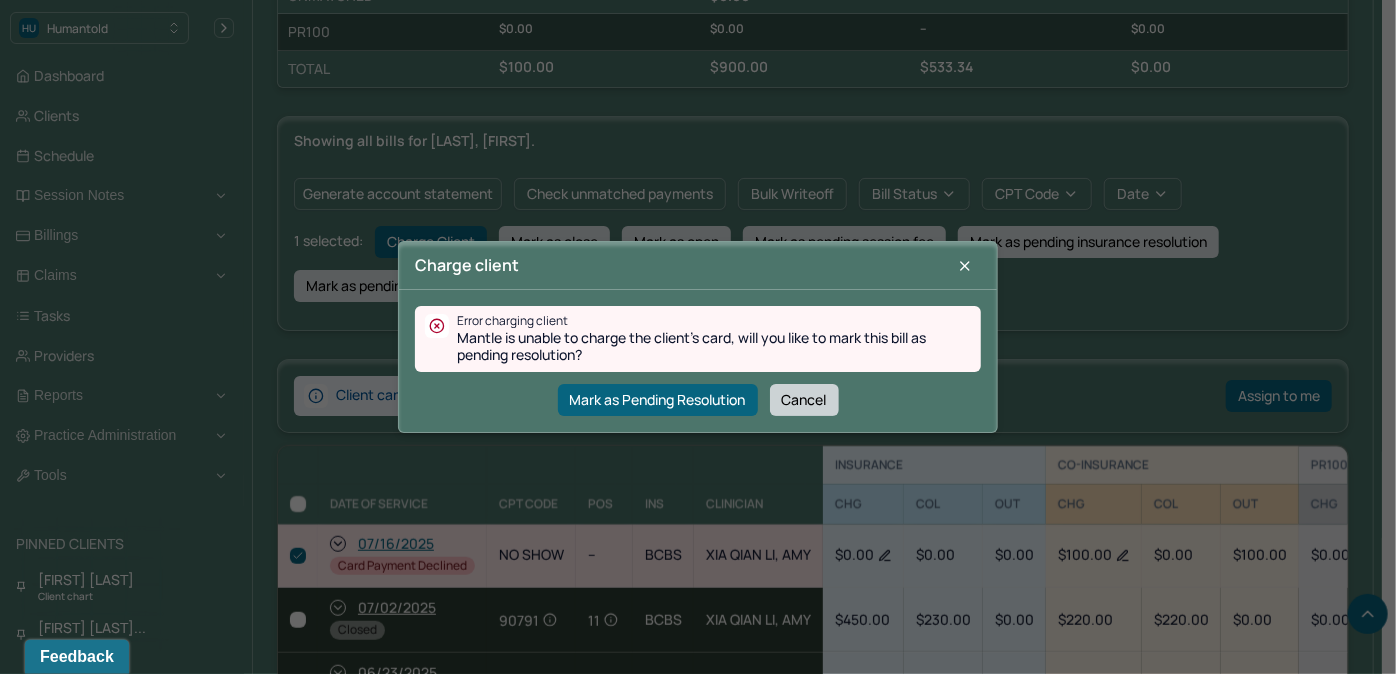 click on "Cancel" at bounding box center [804, 400] 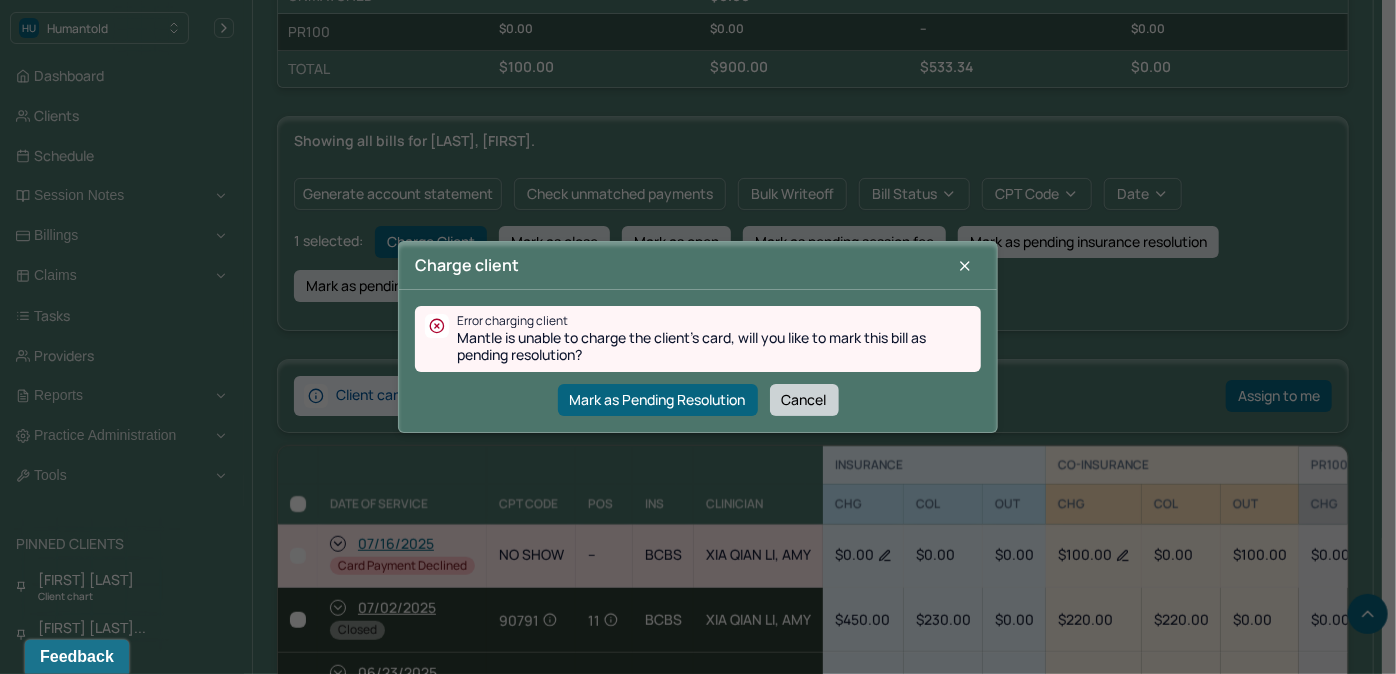 checkbox on "false" 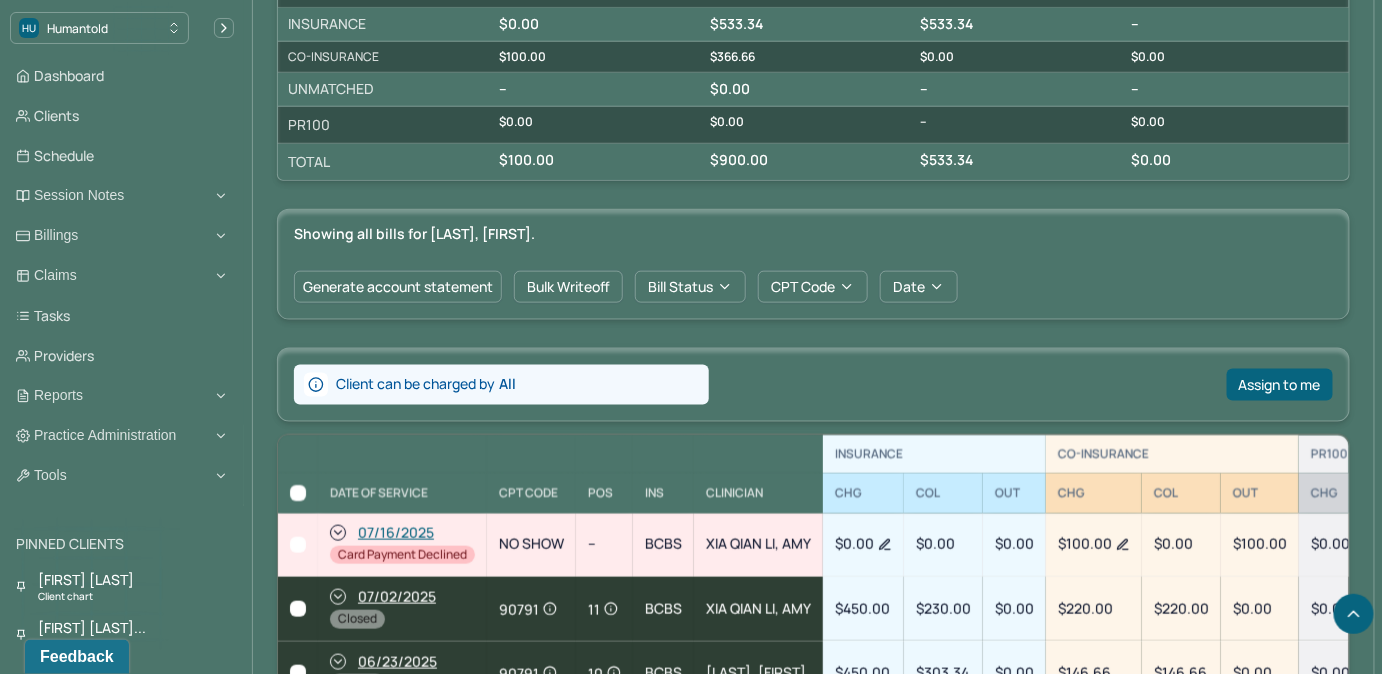 scroll, scrollTop: 181, scrollLeft: 0, axis: vertical 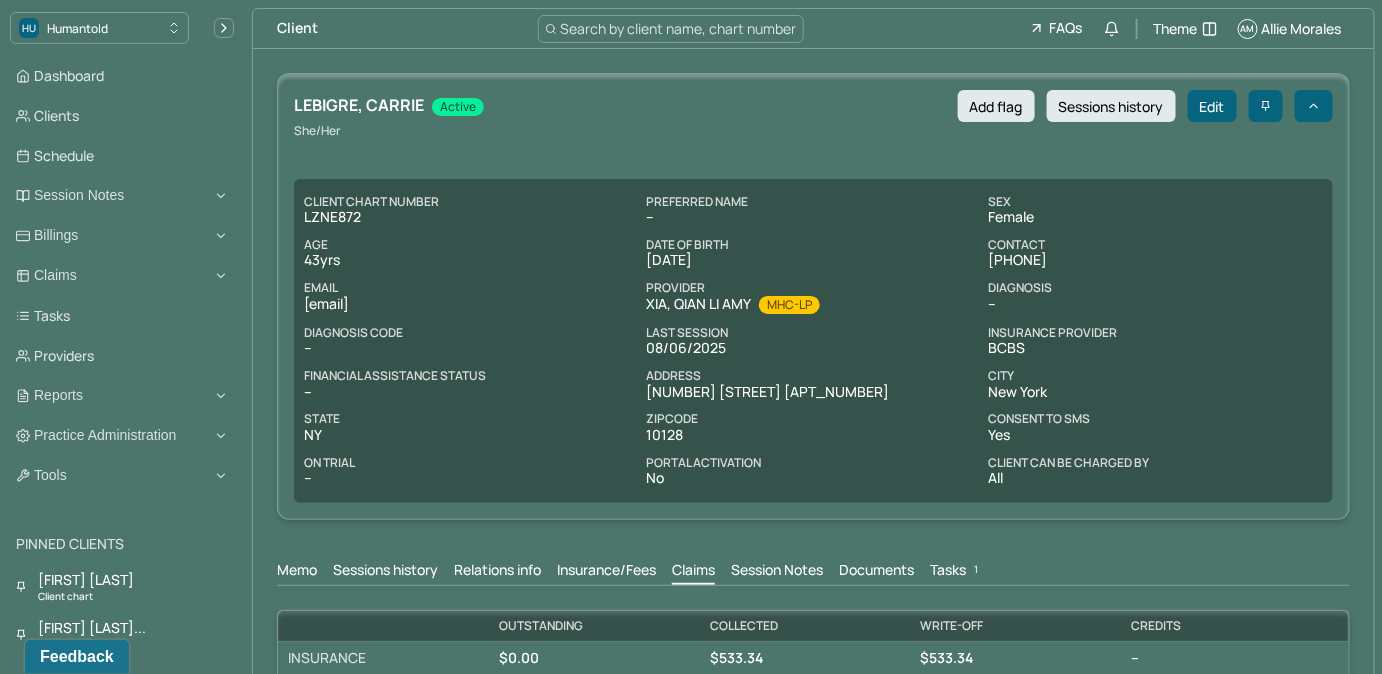 click on "Tasks 1" at bounding box center [956, 572] 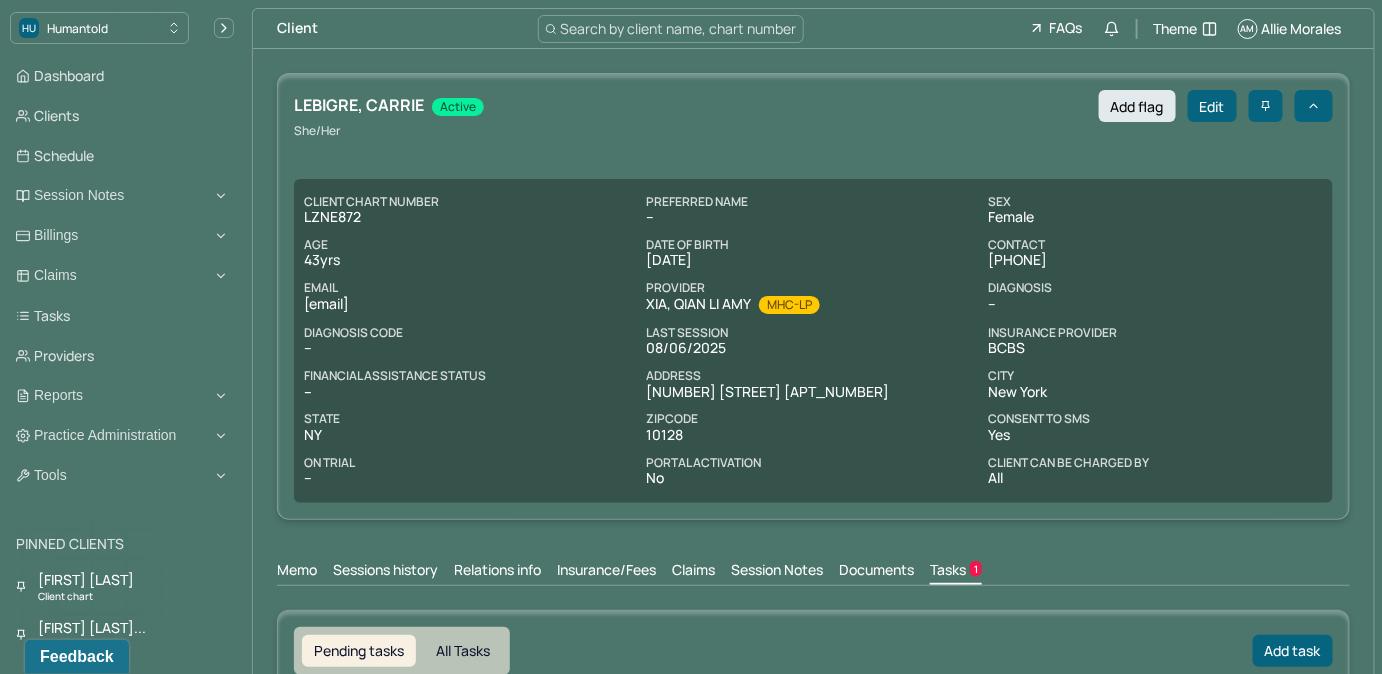 scroll, scrollTop: 0, scrollLeft: 0, axis: both 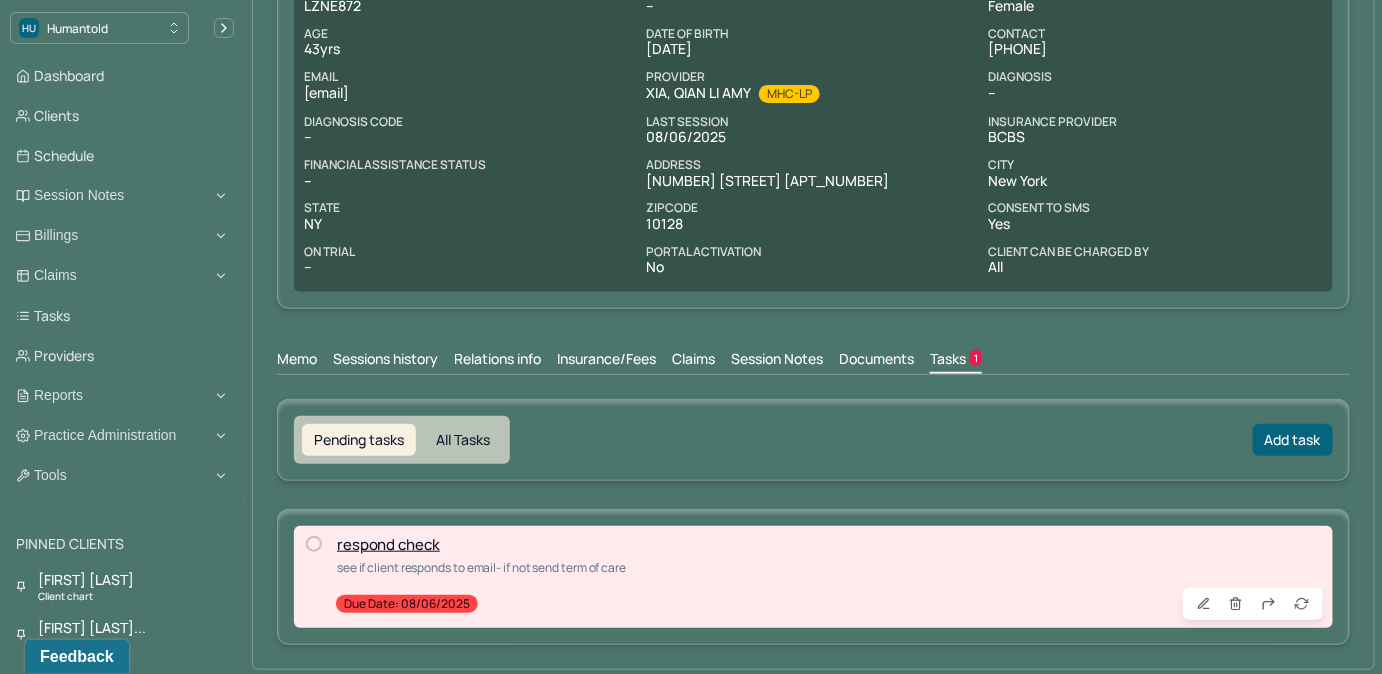 click at bounding box center [314, 544] 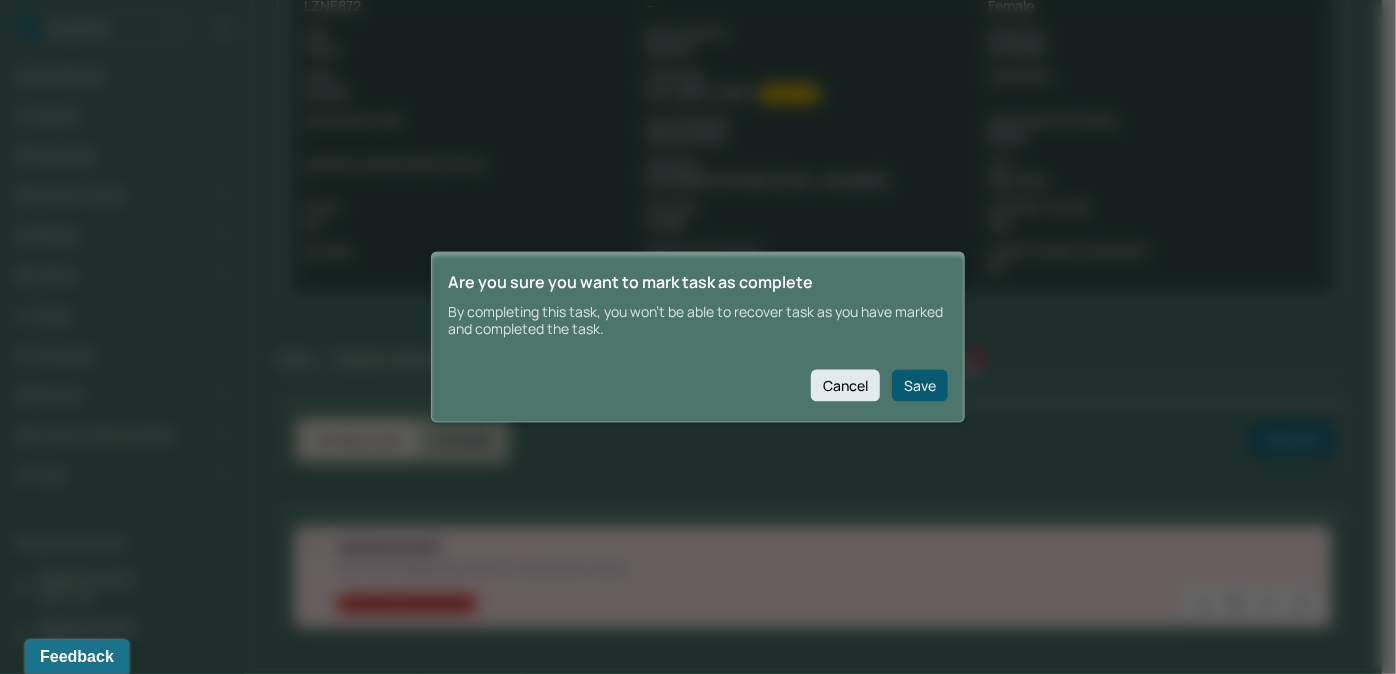 click on "Save" at bounding box center (920, 385) 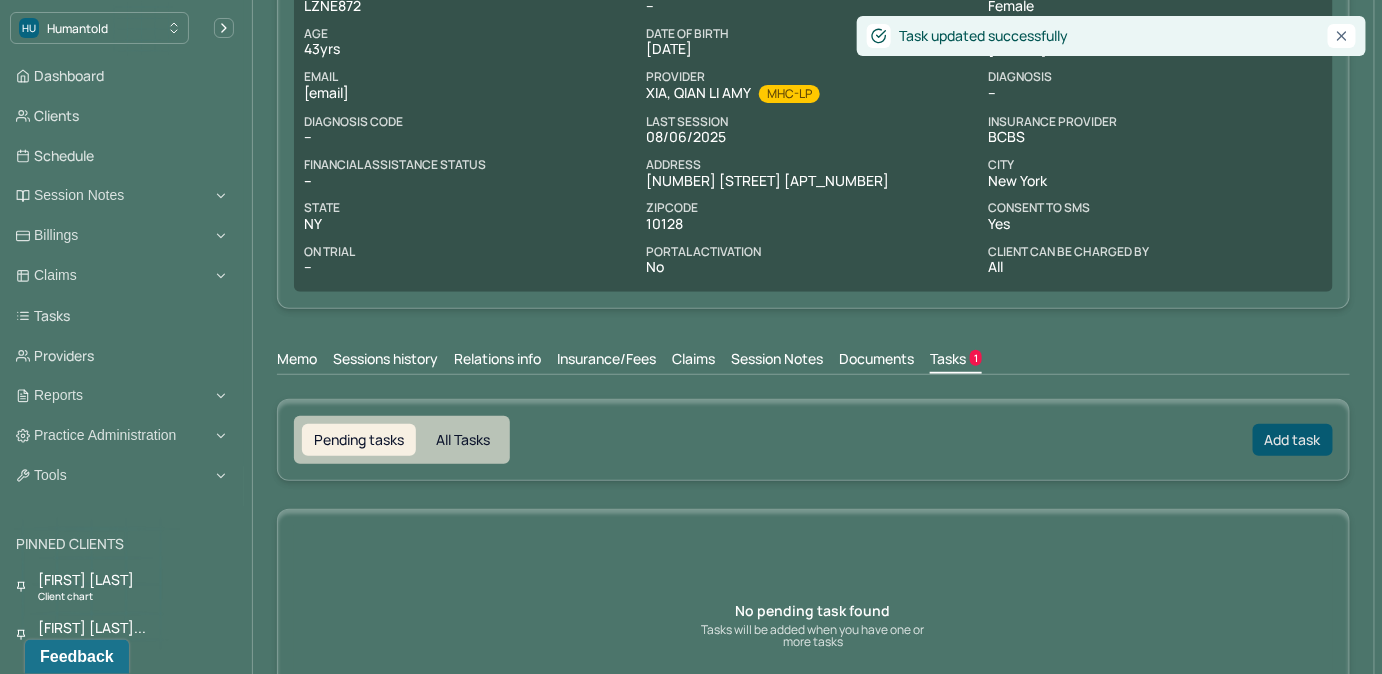 click on "Add task" at bounding box center (1293, 440) 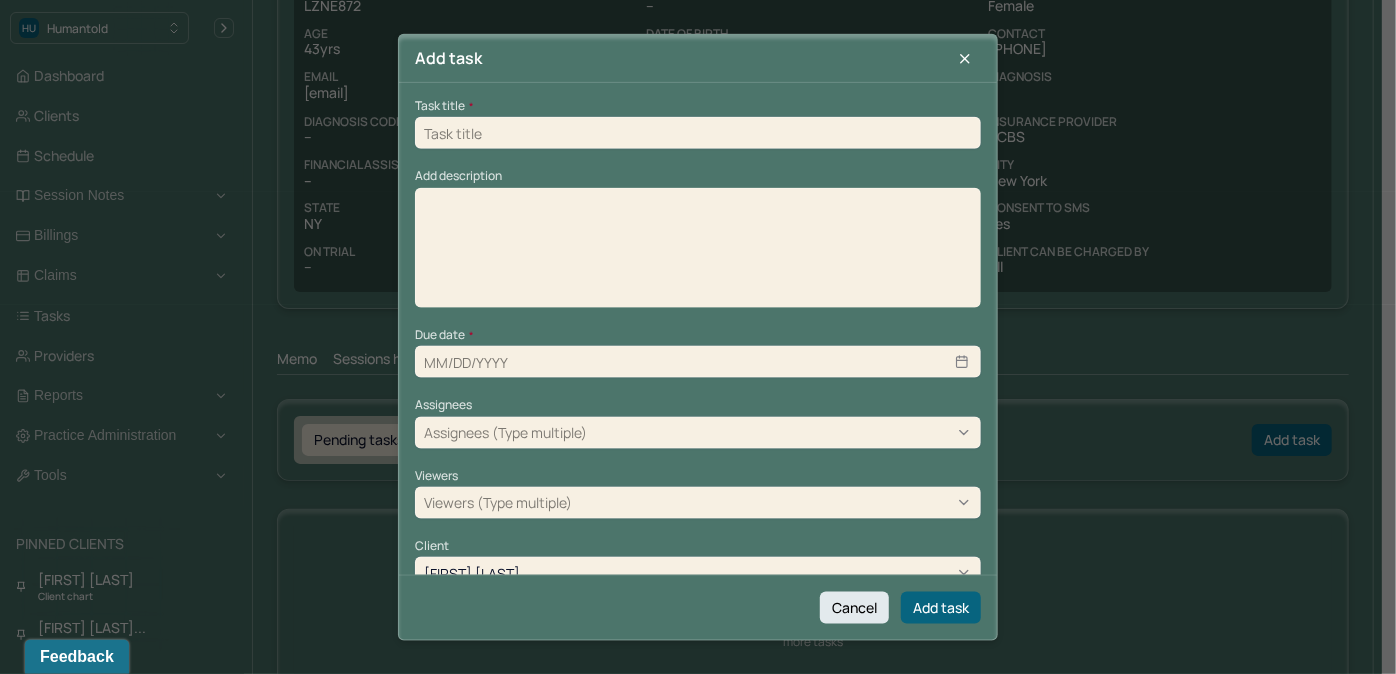 click at bounding box center [698, 133] 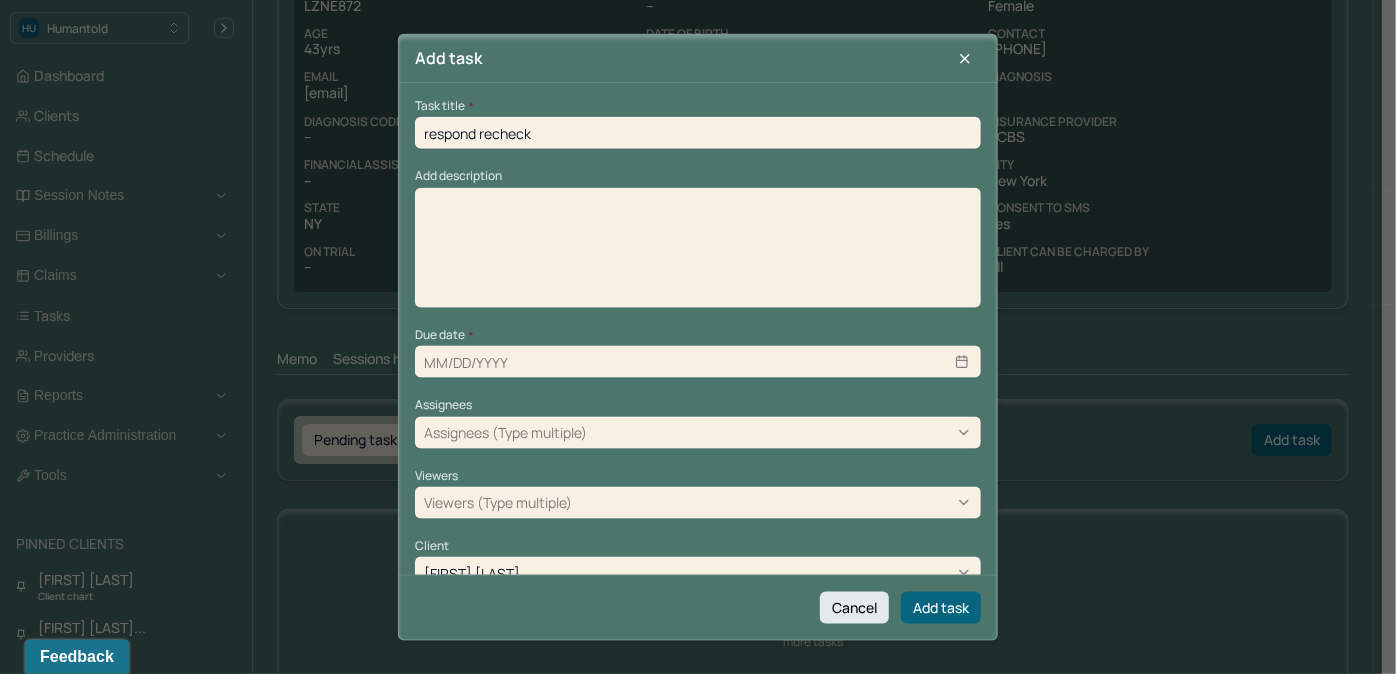 click at bounding box center [698, 254] 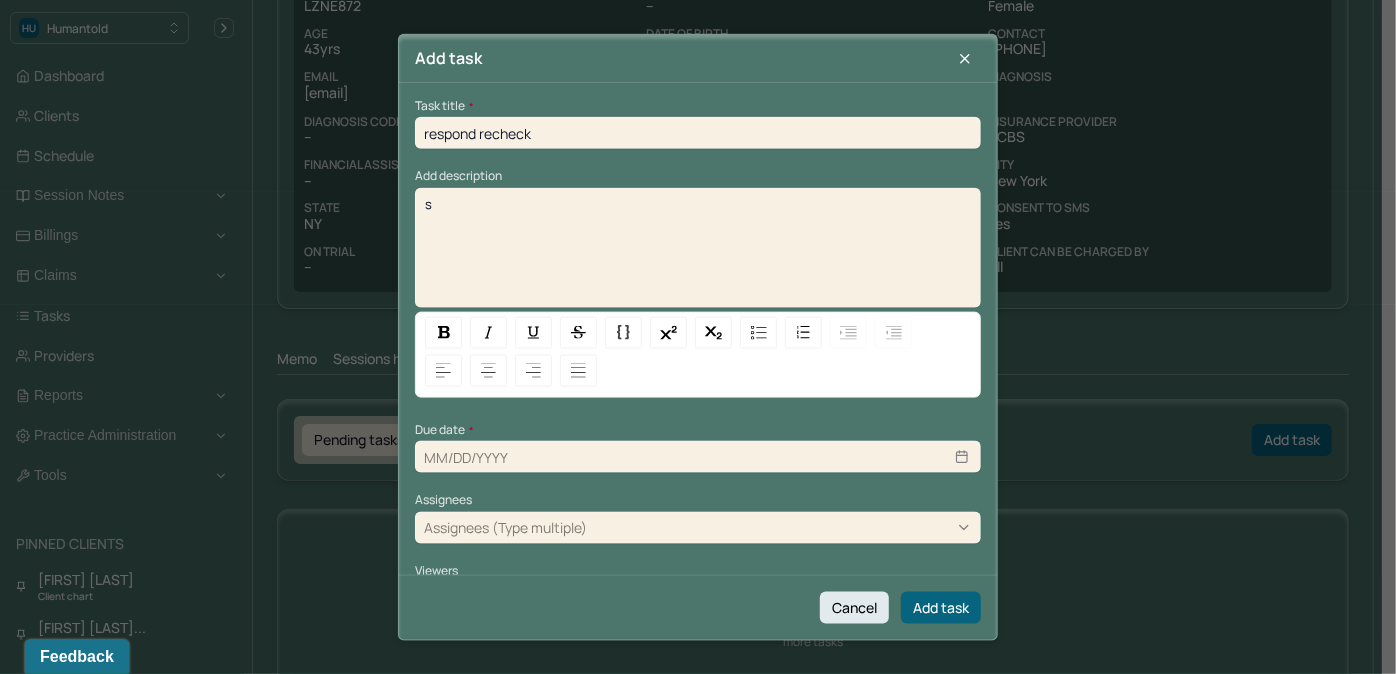 type 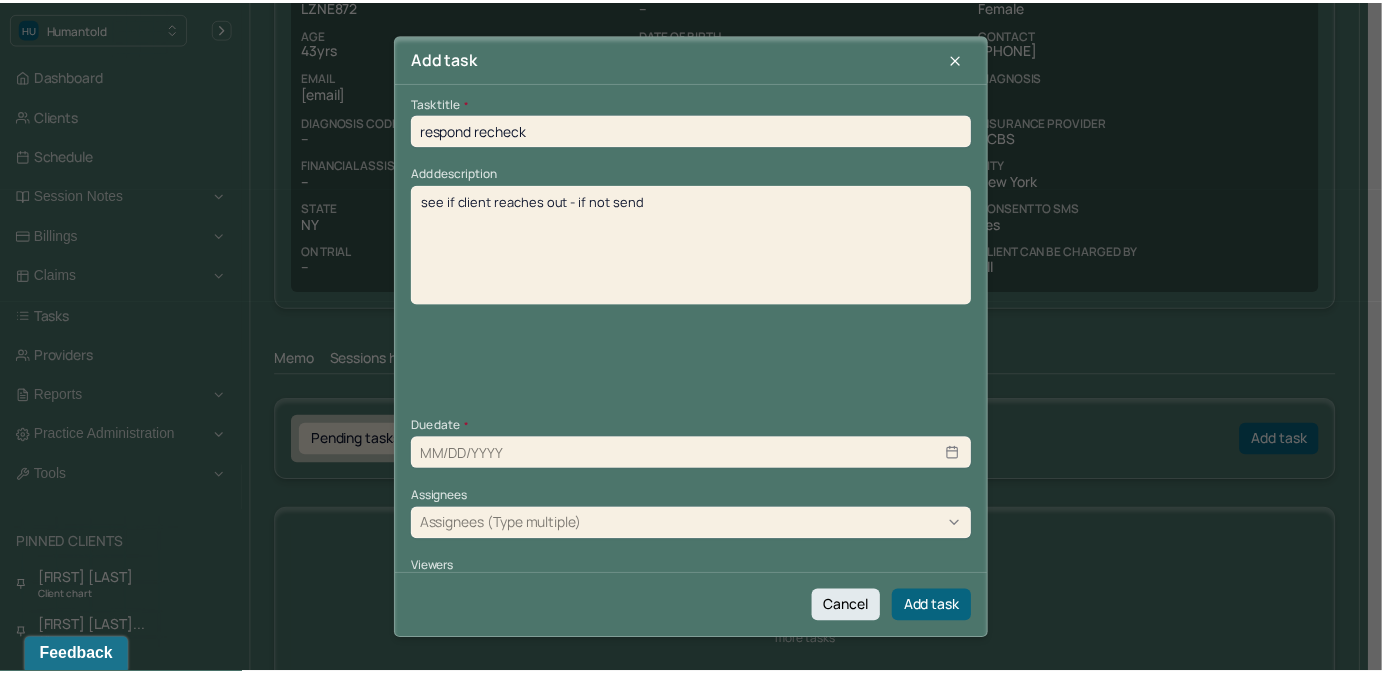 scroll, scrollTop: 0, scrollLeft: 0, axis: both 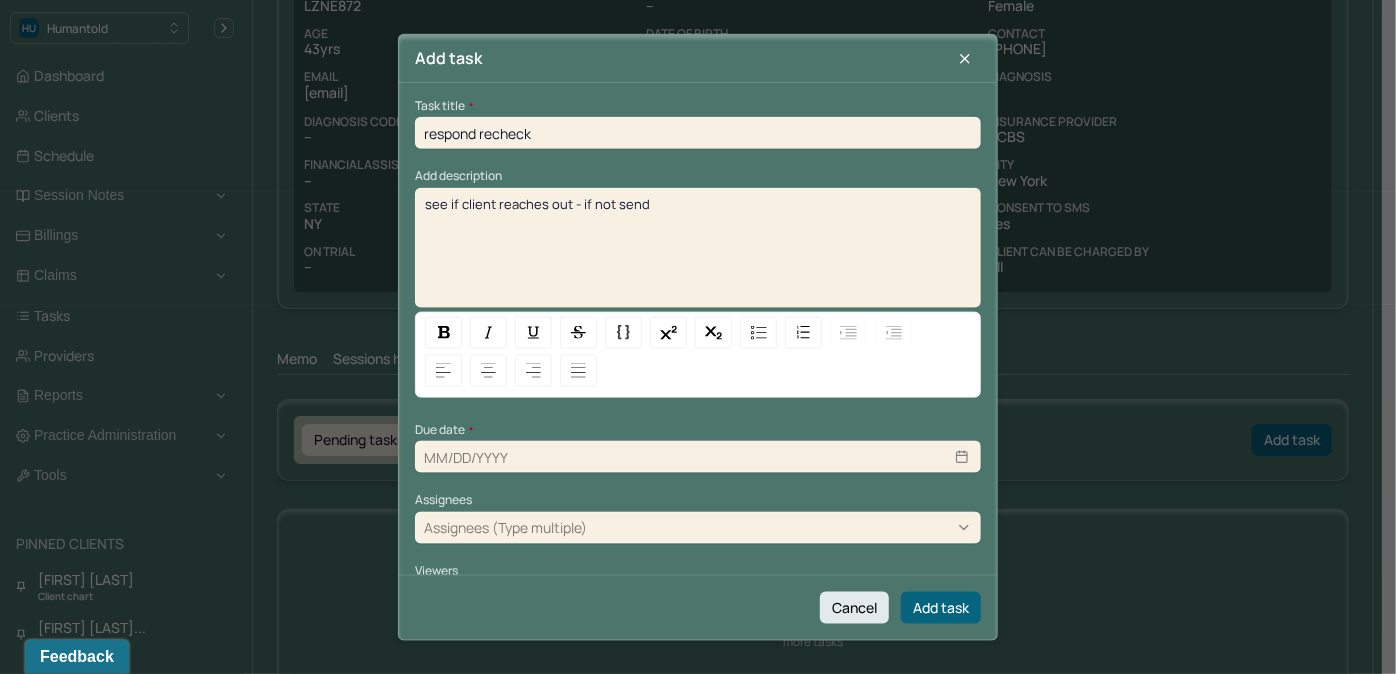 click on "see if client reaches out - if not send" at bounding box center [698, 203] 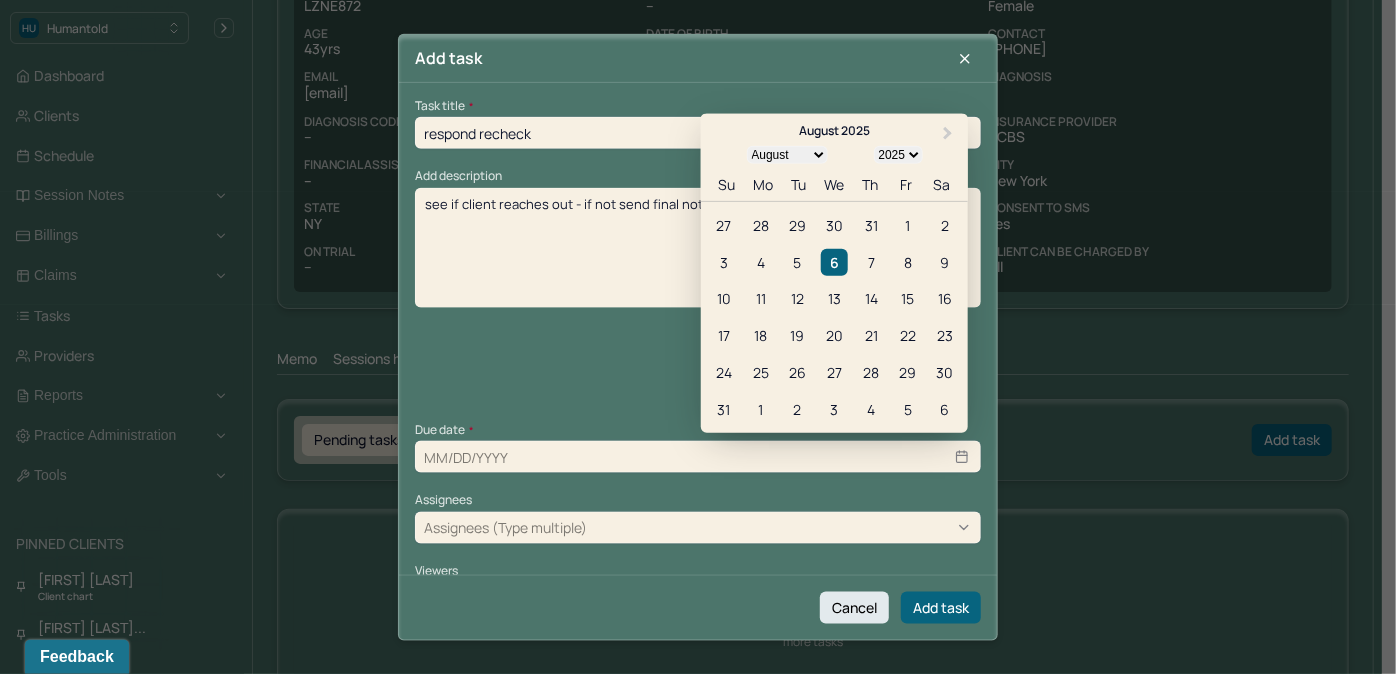 click at bounding box center (698, 457) 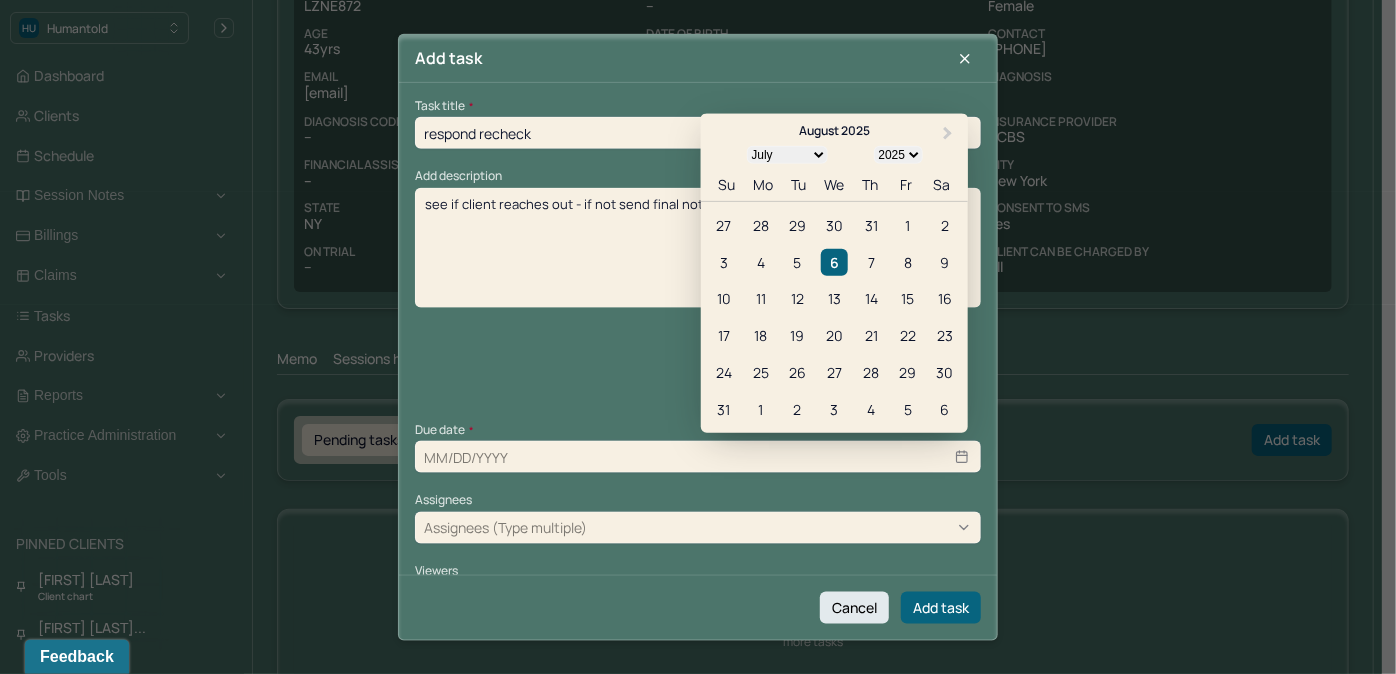 click on "January February March April May June July August September October November December" at bounding box center [786, 154] 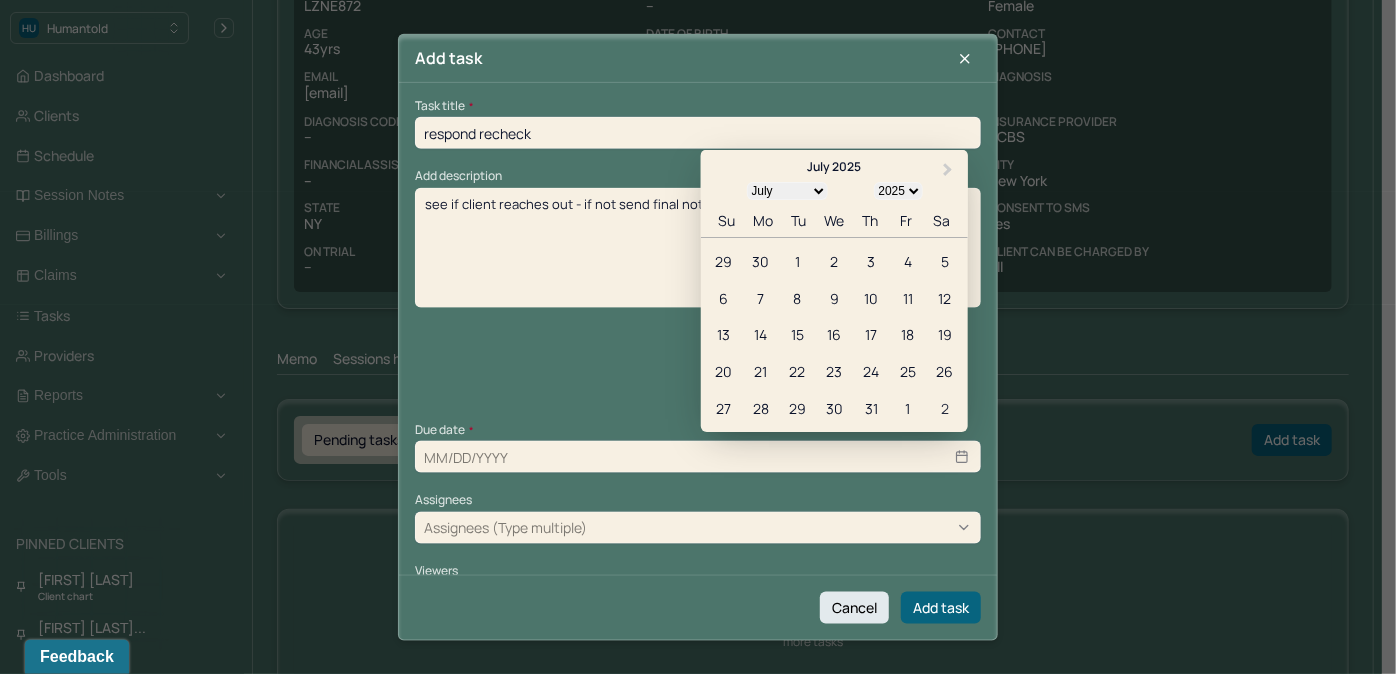 click on "2" at bounding box center [944, 408] 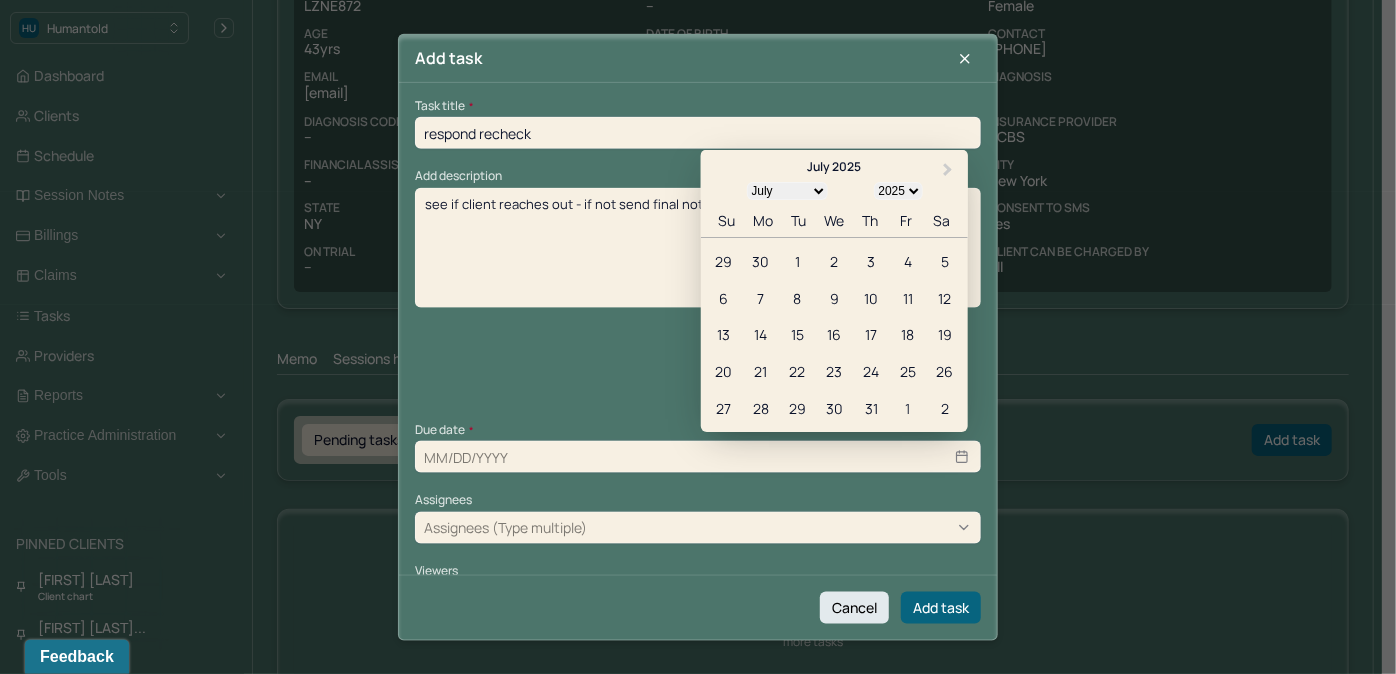 click on "1" at bounding box center [907, 408] 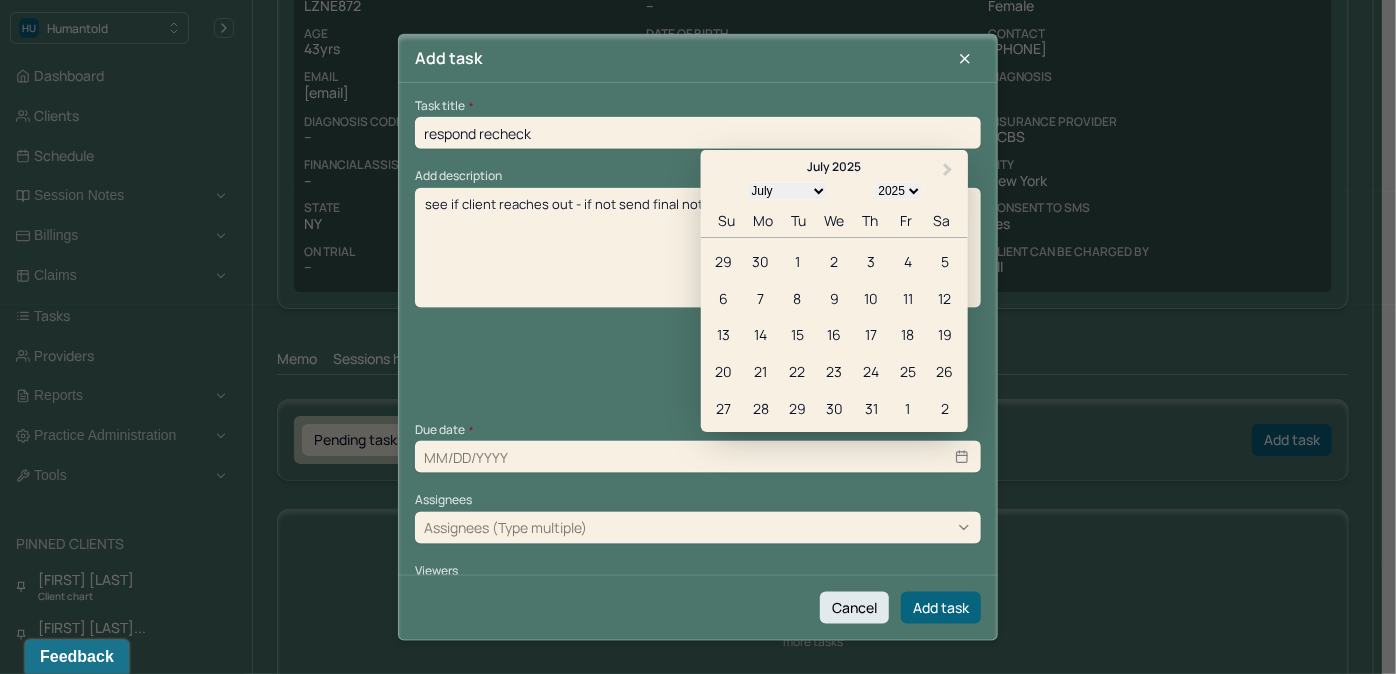 drag, startPoint x: 782, startPoint y: 185, endPoint x: 781, endPoint y: 195, distance: 10.049875 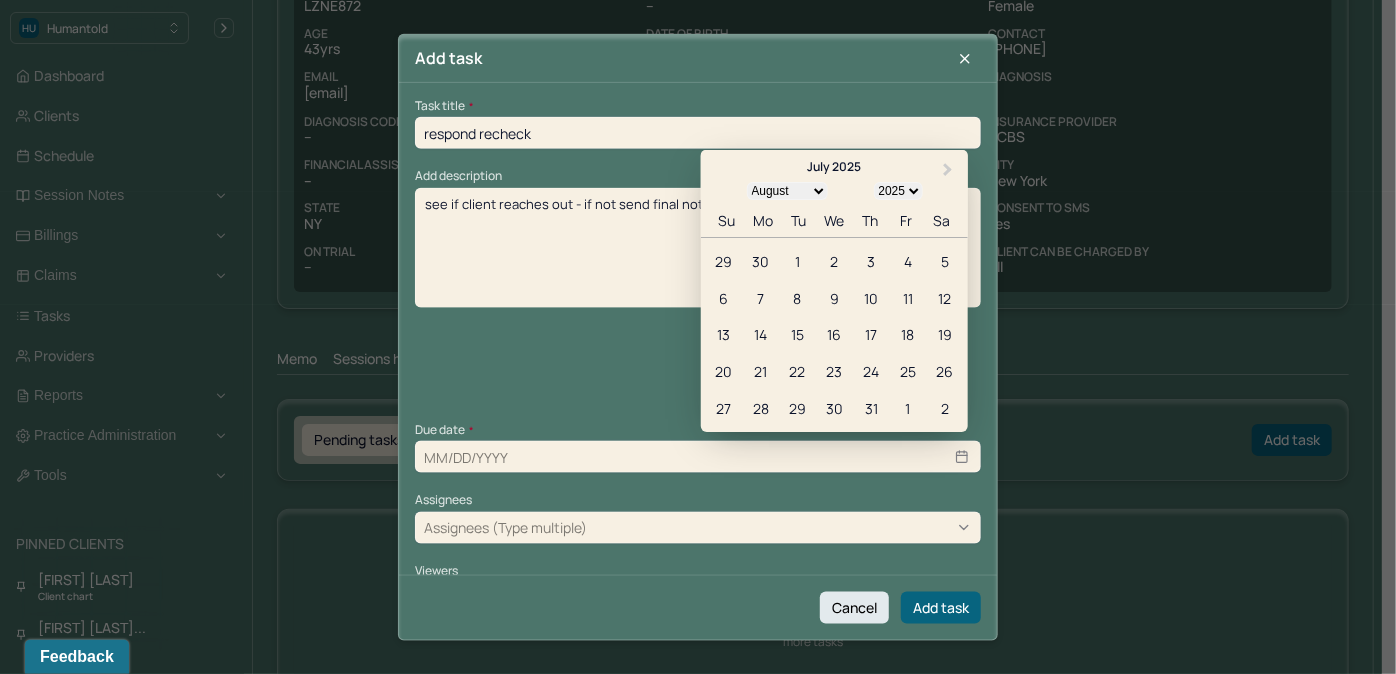 click on "January February March April May June July August September October November December" at bounding box center (786, 191) 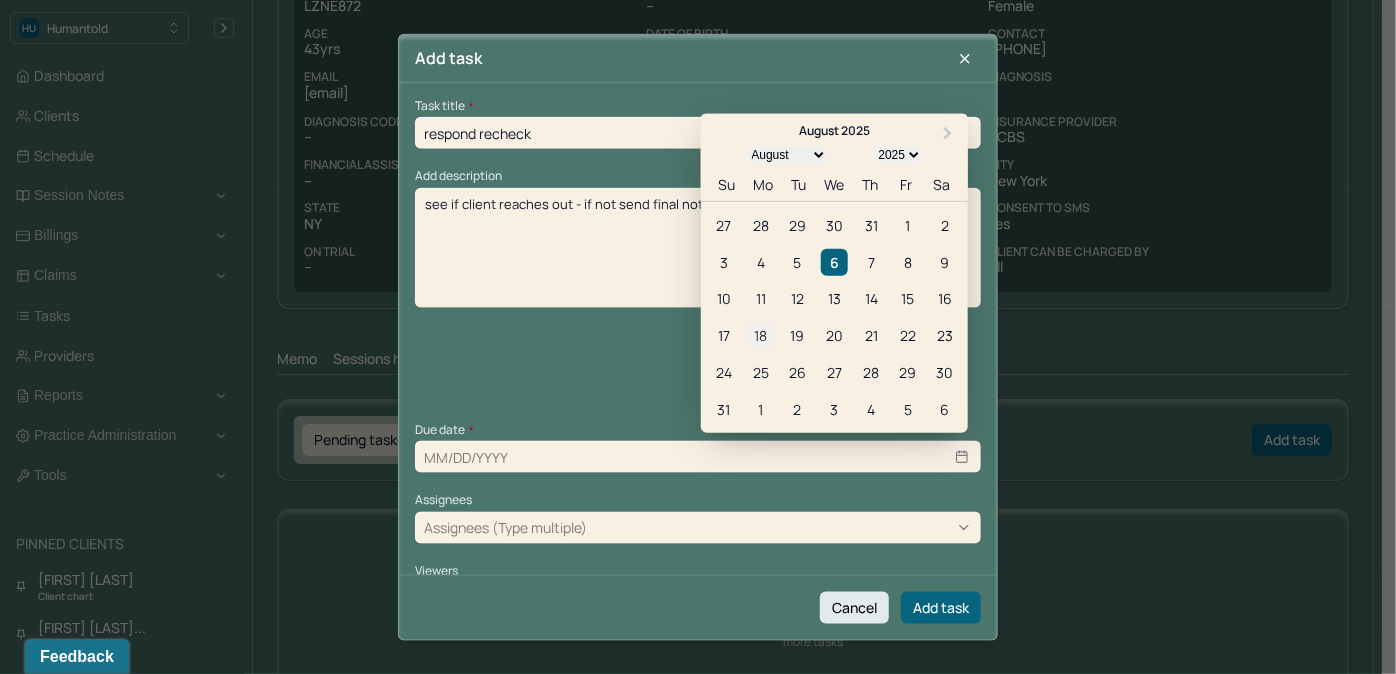 click on "18" at bounding box center (760, 335) 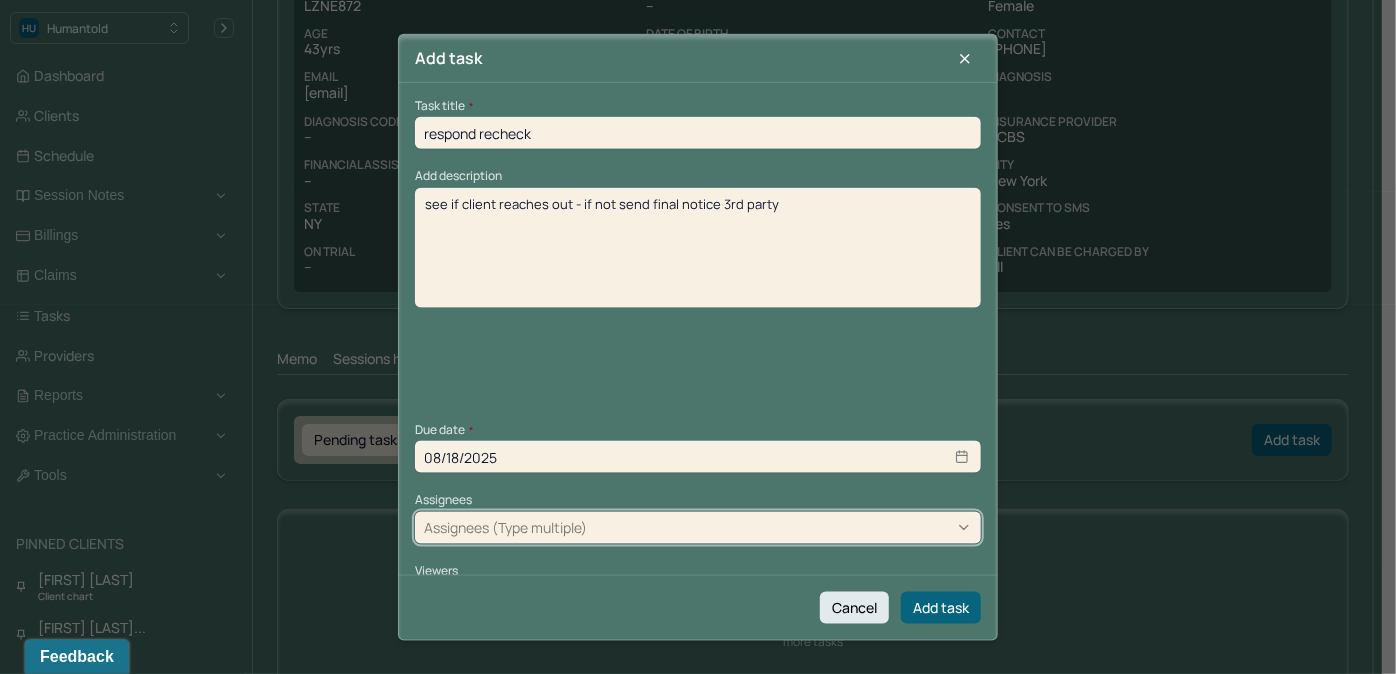 click on "Assignees (Type multiple)" at bounding box center (698, 527) 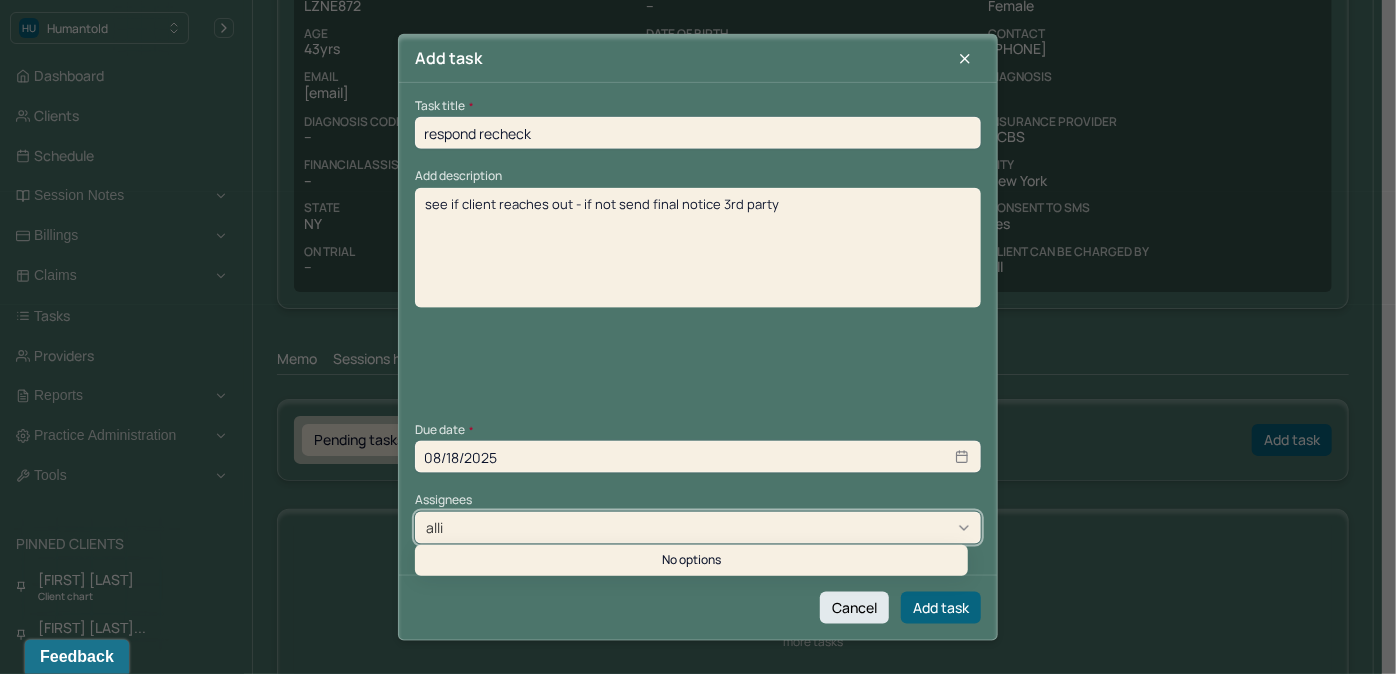 type on "allie" 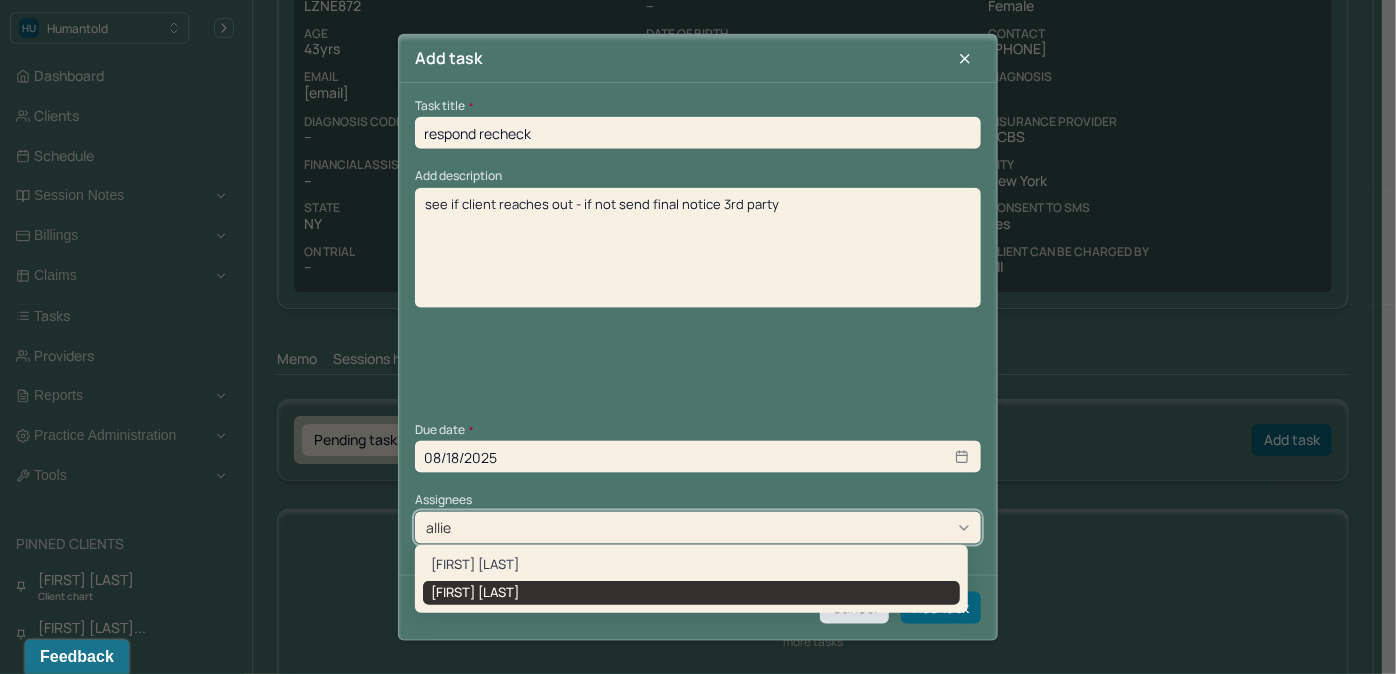 click on "[NAME]" at bounding box center (691, 593) 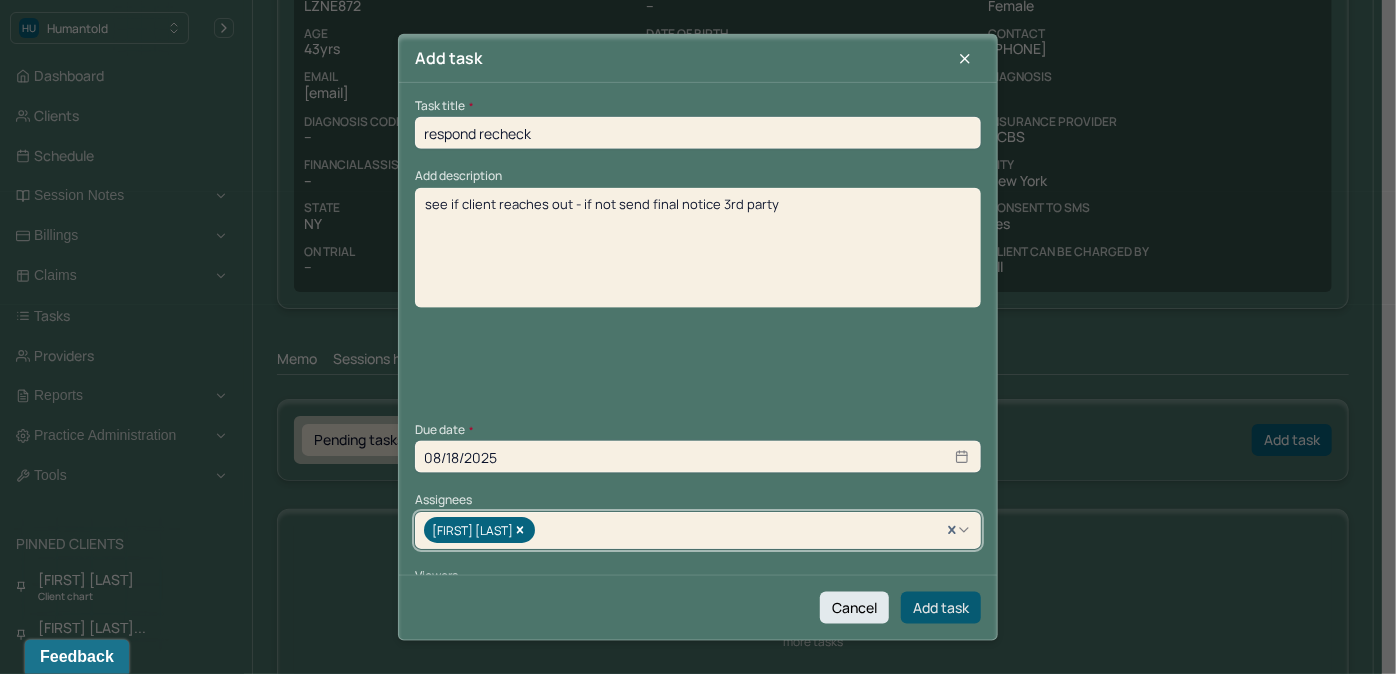click on "Add task" at bounding box center (941, 607) 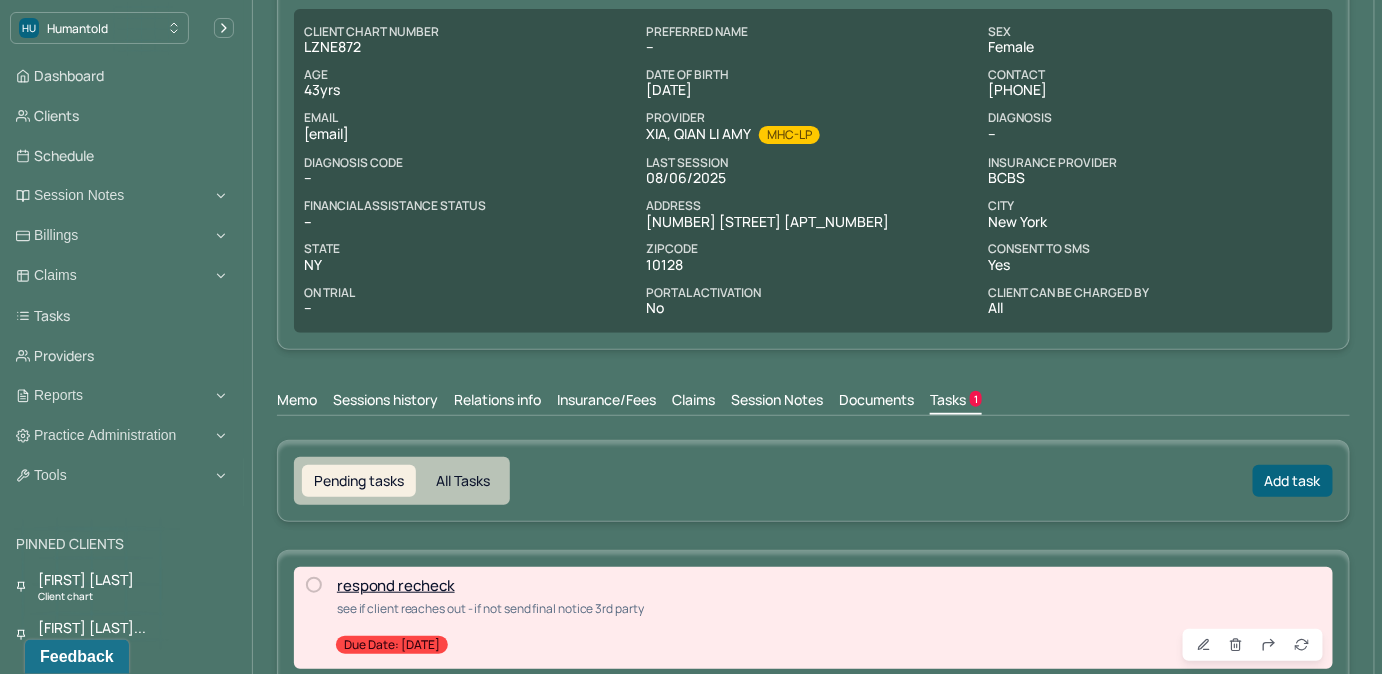 scroll, scrollTop: 120, scrollLeft: 0, axis: vertical 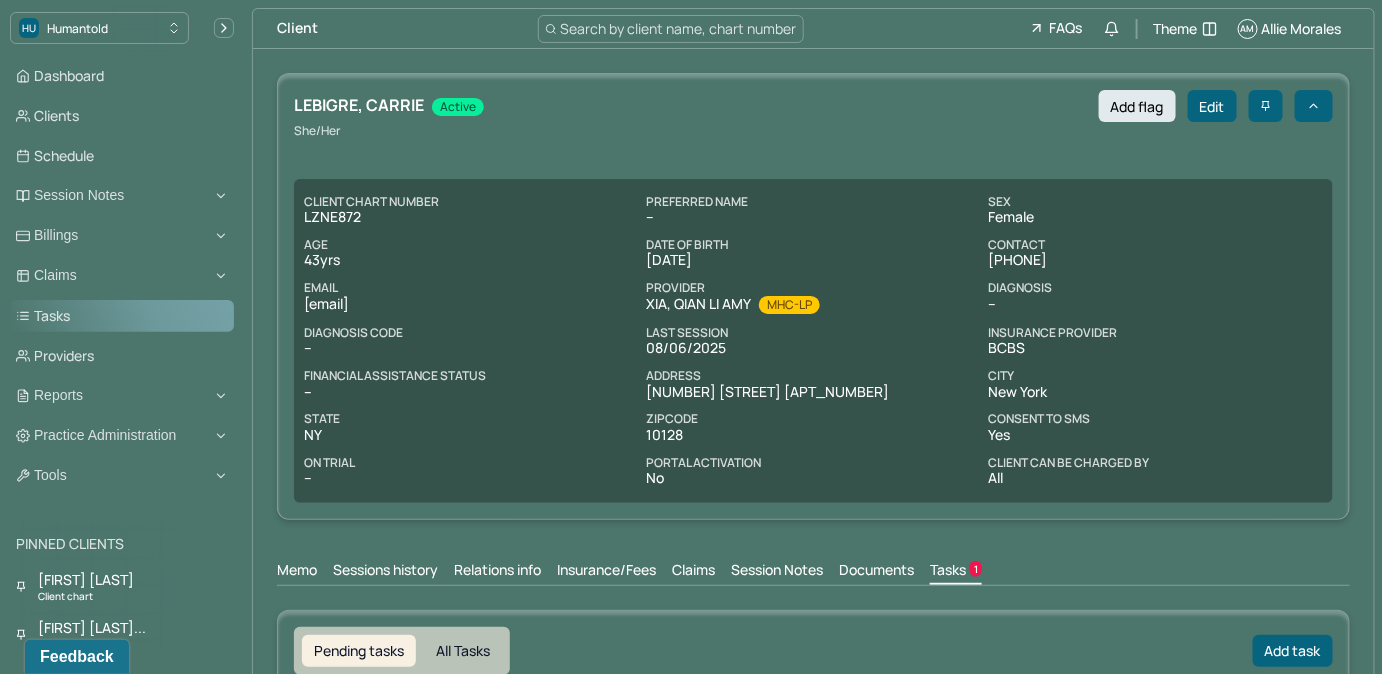 drag, startPoint x: 110, startPoint y: 320, endPoint x: 92, endPoint y: 312, distance: 19.697716 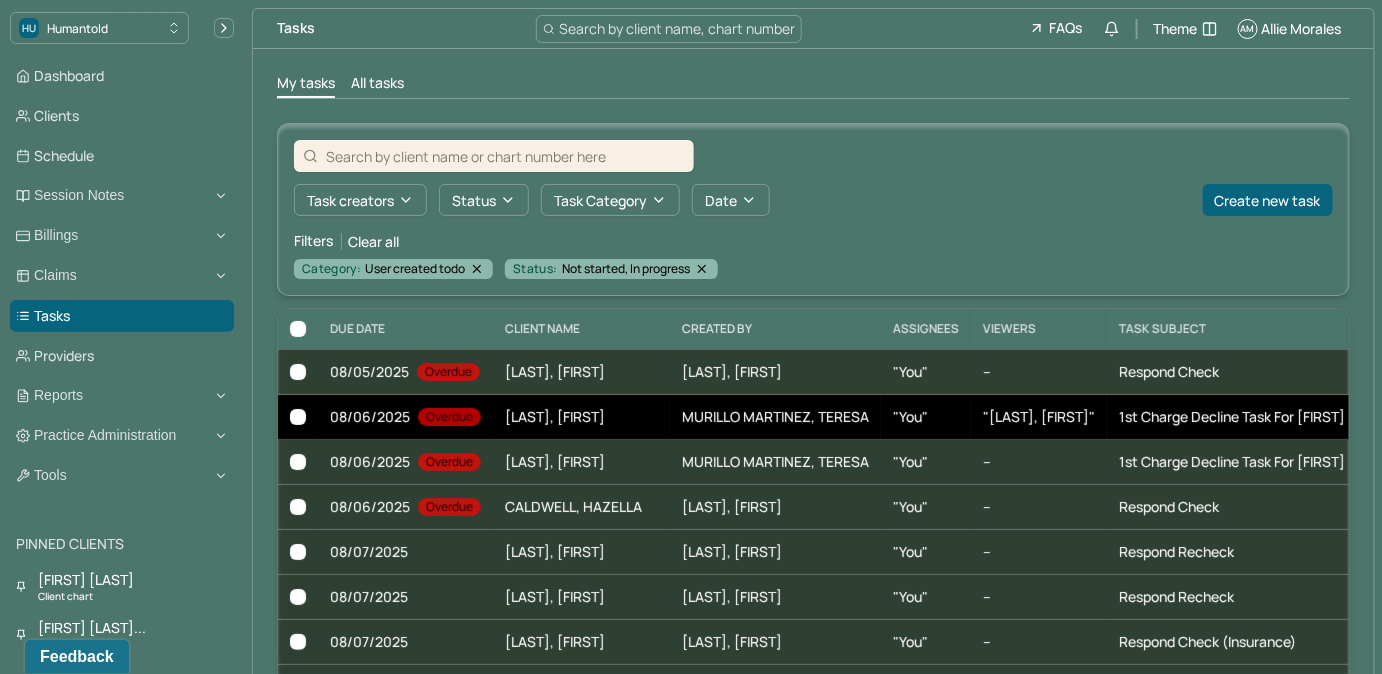 scroll, scrollTop: 363, scrollLeft: 0, axis: vertical 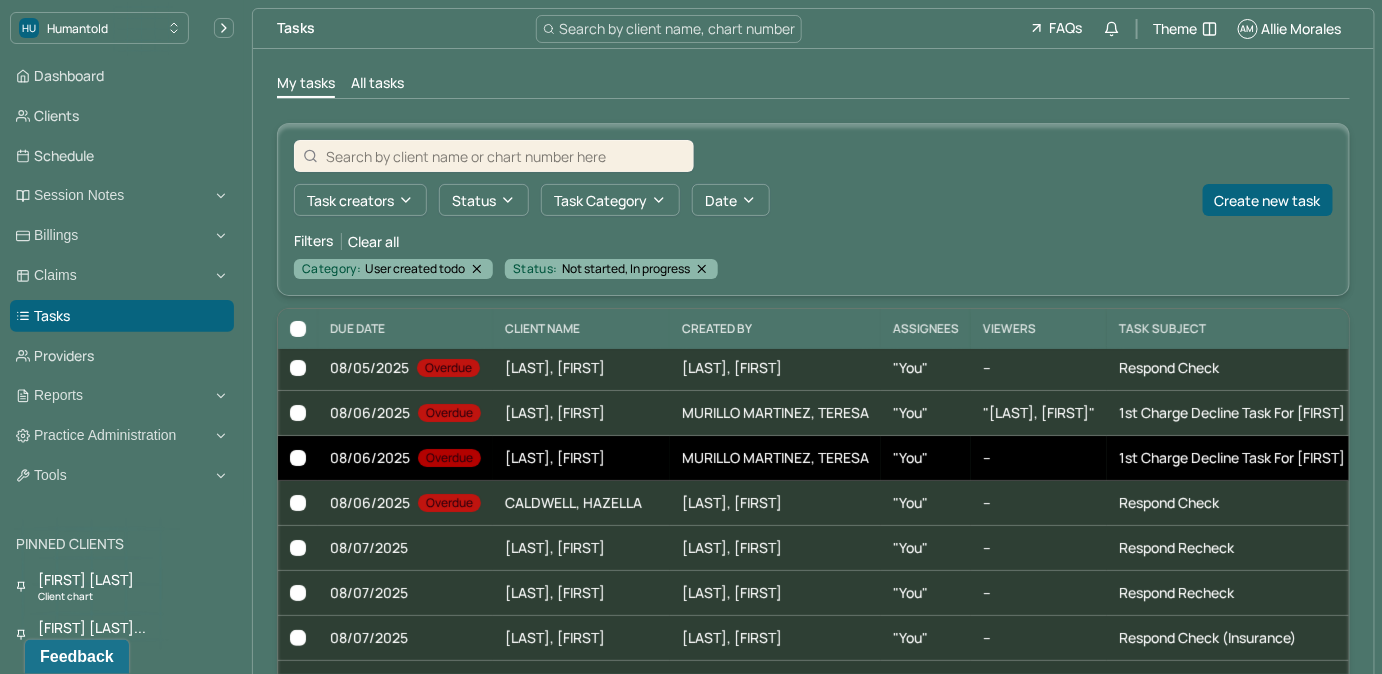 click on "MURILLO MARTINEZ, TERESA" at bounding box center [775, 458] 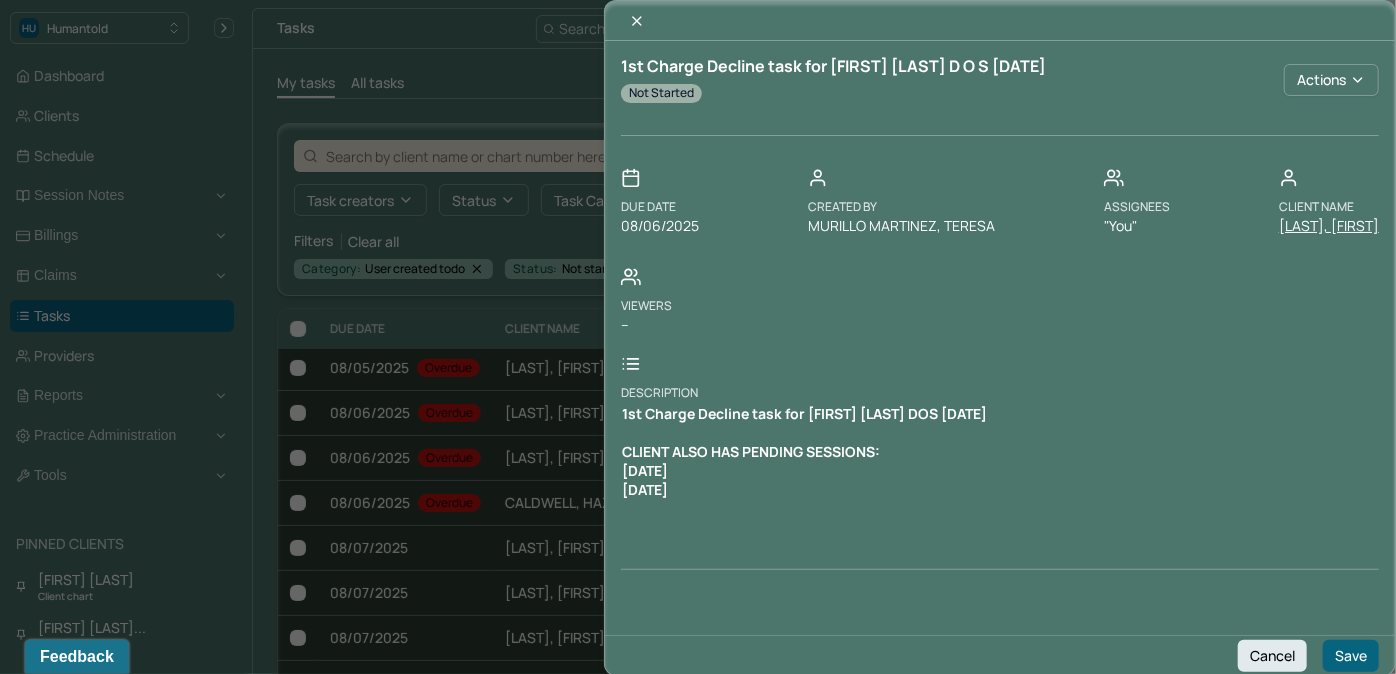 click on "[NAME]" at bounding box center (1329, 226) 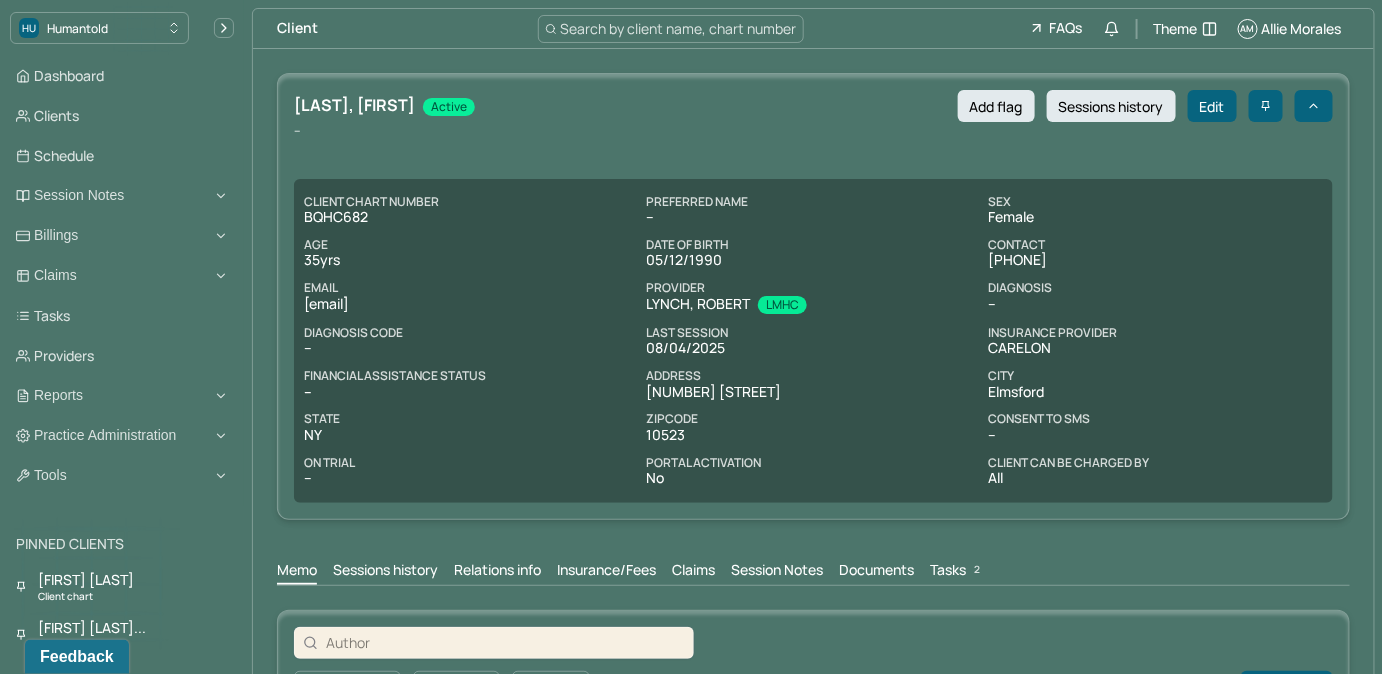 click on "Tasks 2" at bounding box center (957, 572) 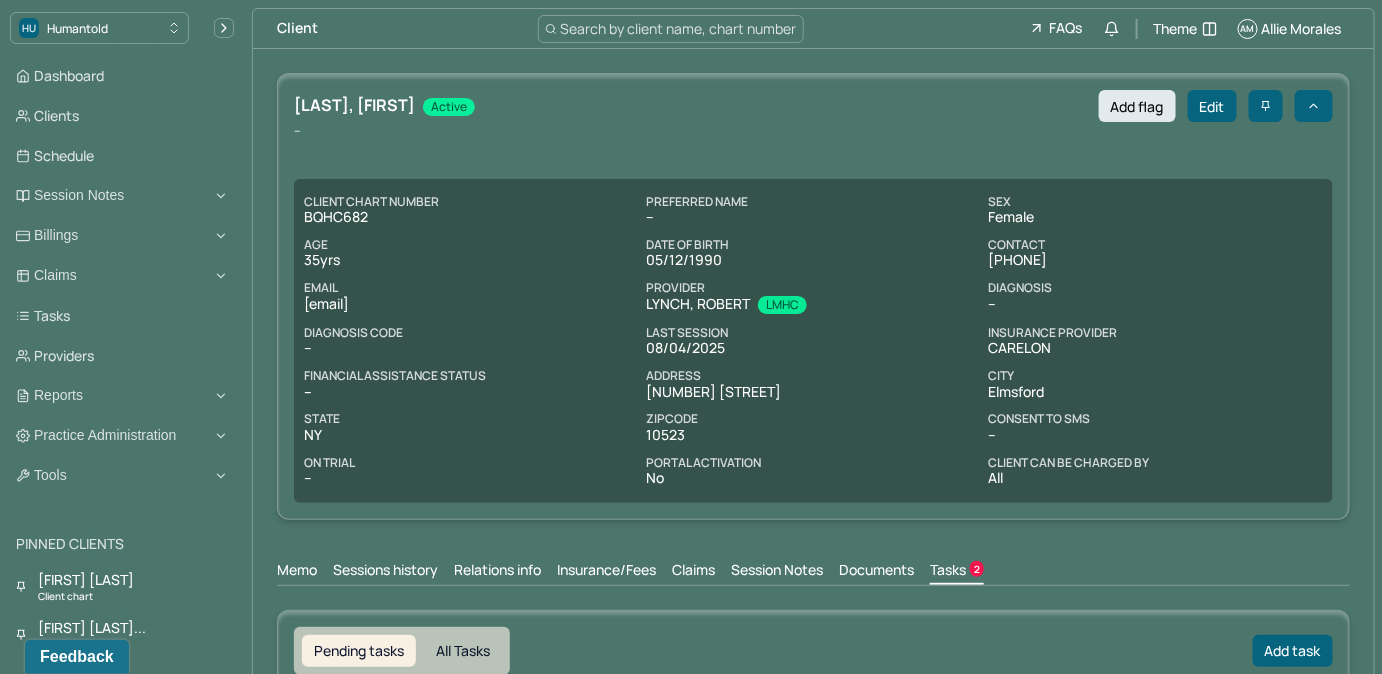 scroll, scrollTop: 0, scrollLeft: 0, axis: both 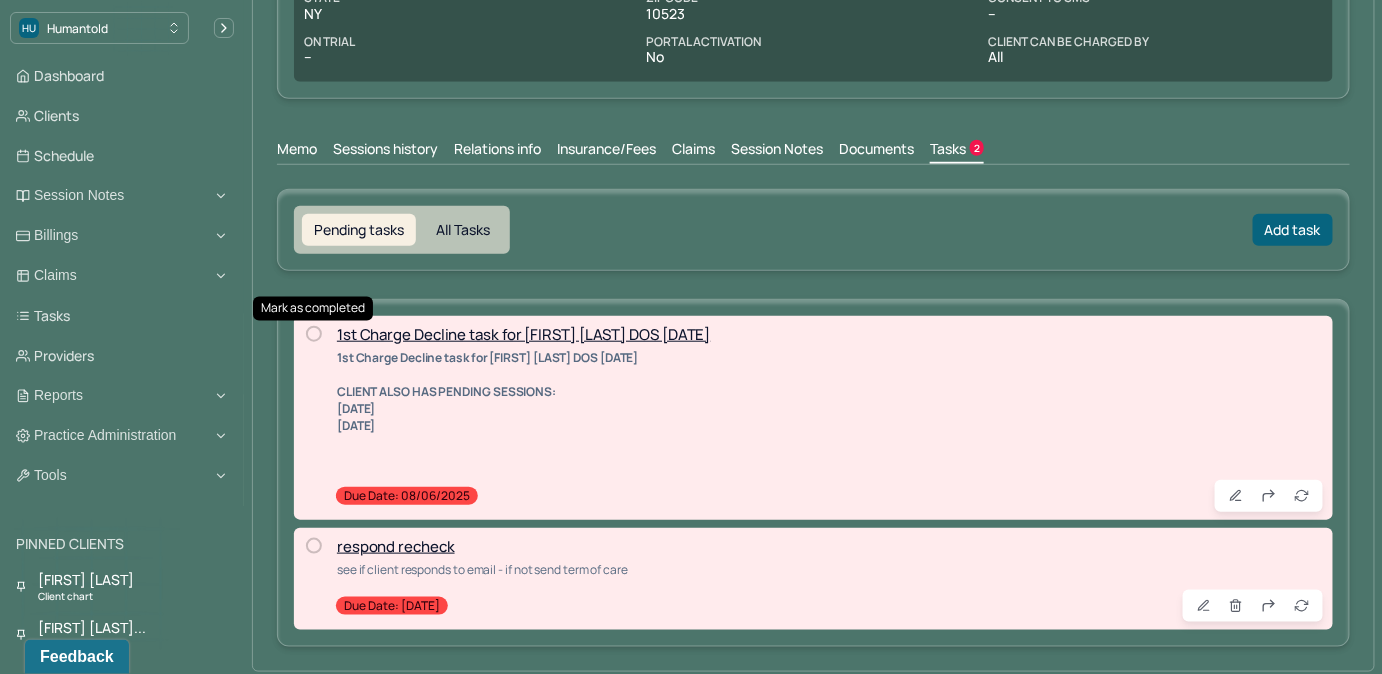 click at bounding box center [314, 334] 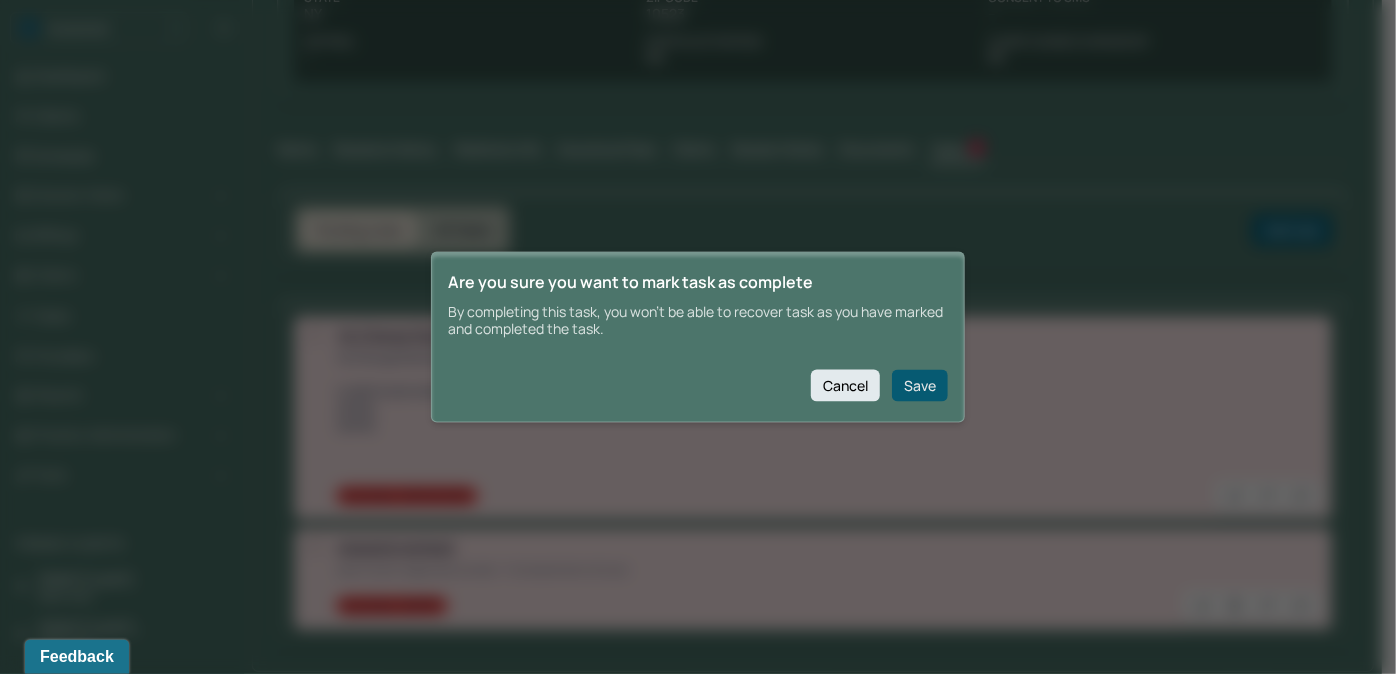 click on "Save" at bounding box center [920, 385] 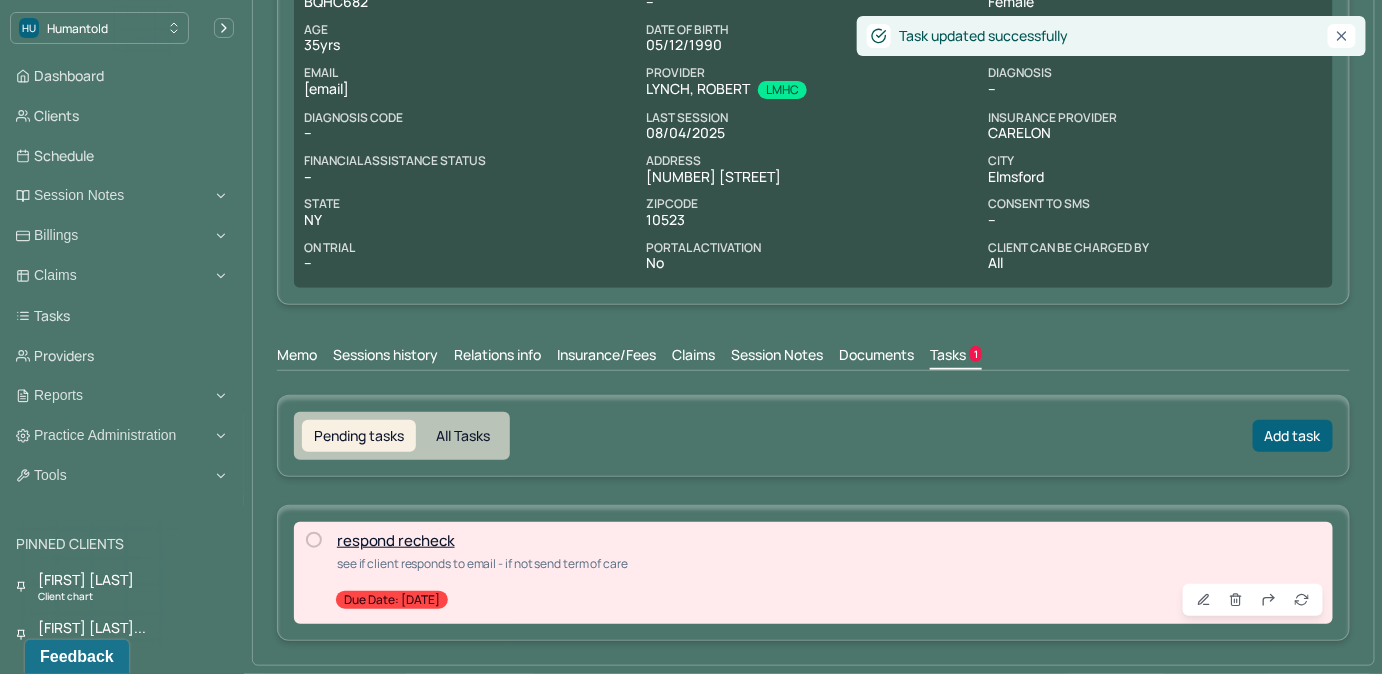 scroll, scrollTop: 211, scrollLeft: 0, axis: vertical 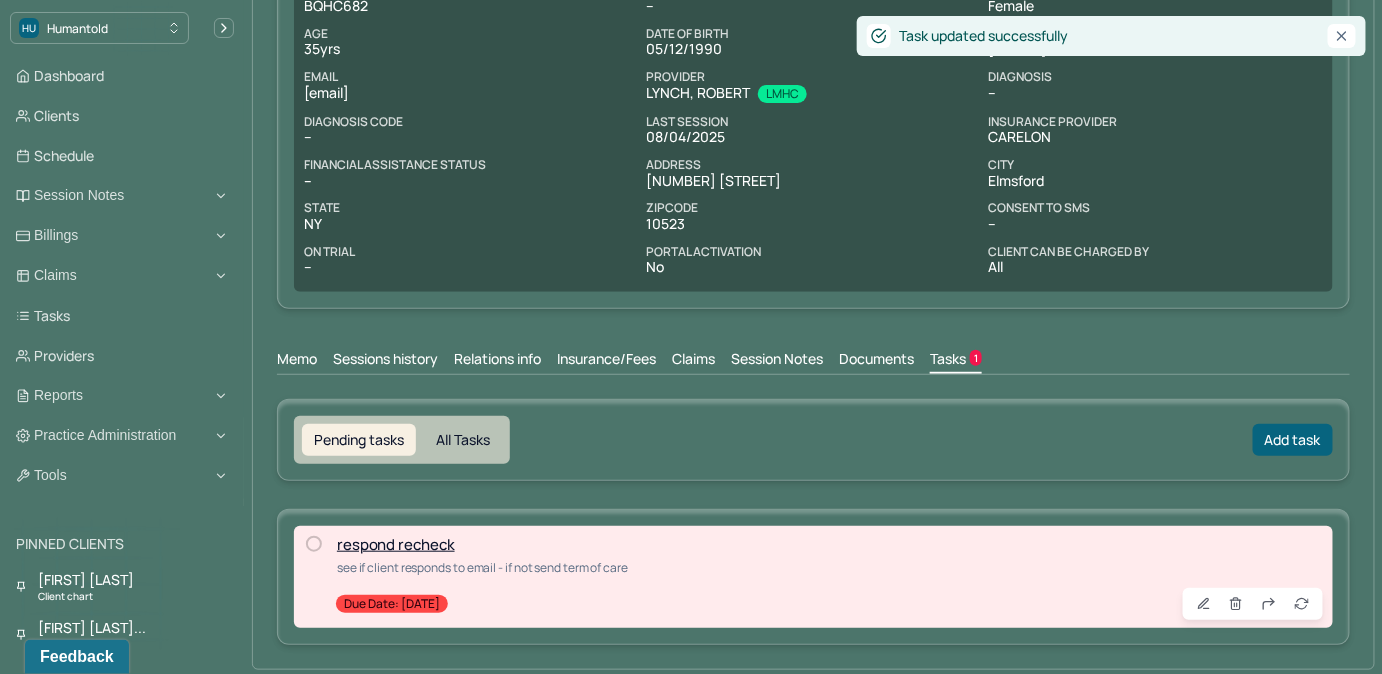 click on "Claims" at bounding box center (693, 361) 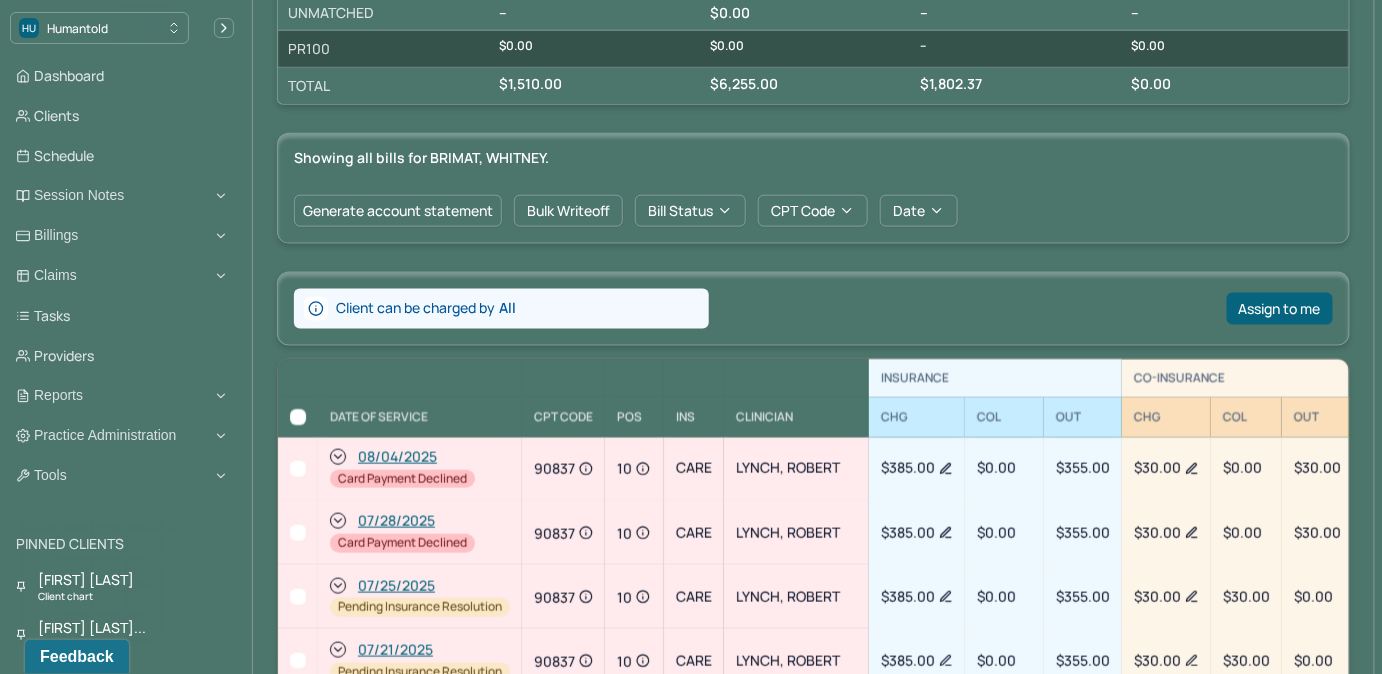 scroll, scrollTop: 757, scrollLeft: 0, axis: vertical 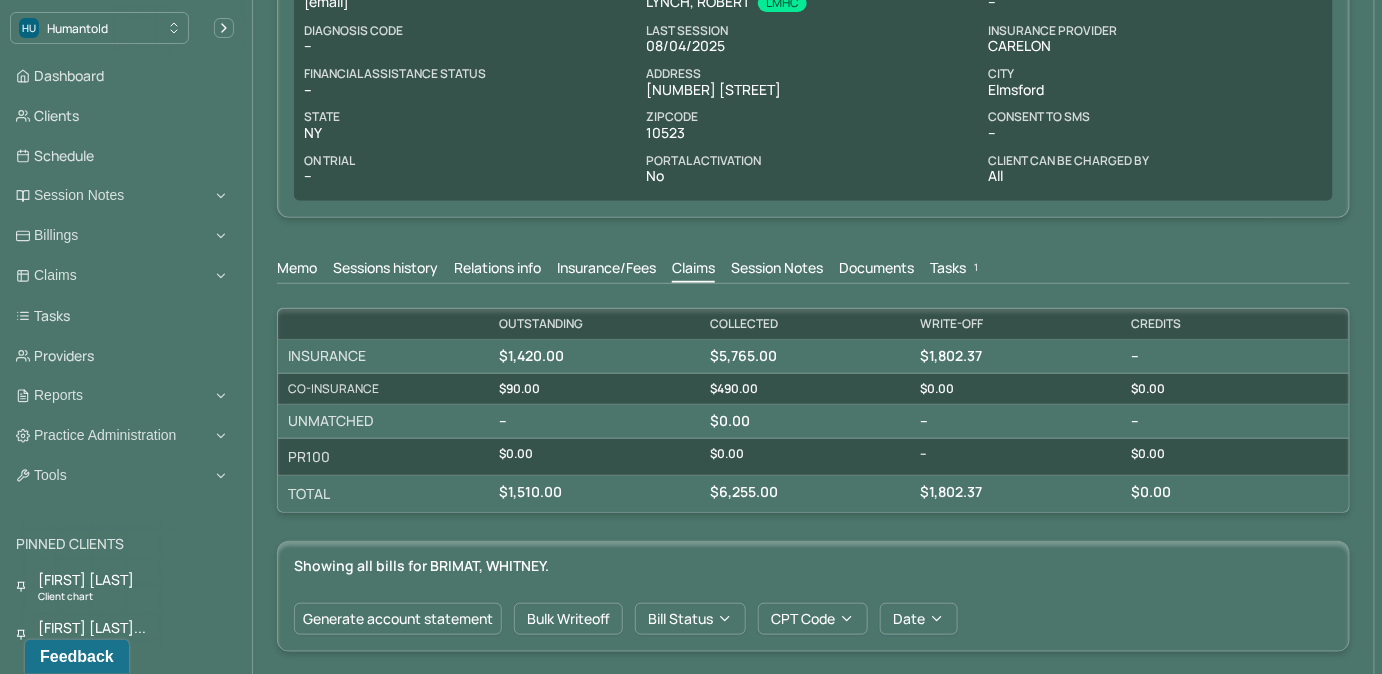 click on "Tasks 1" at bounding box center [956, 270] 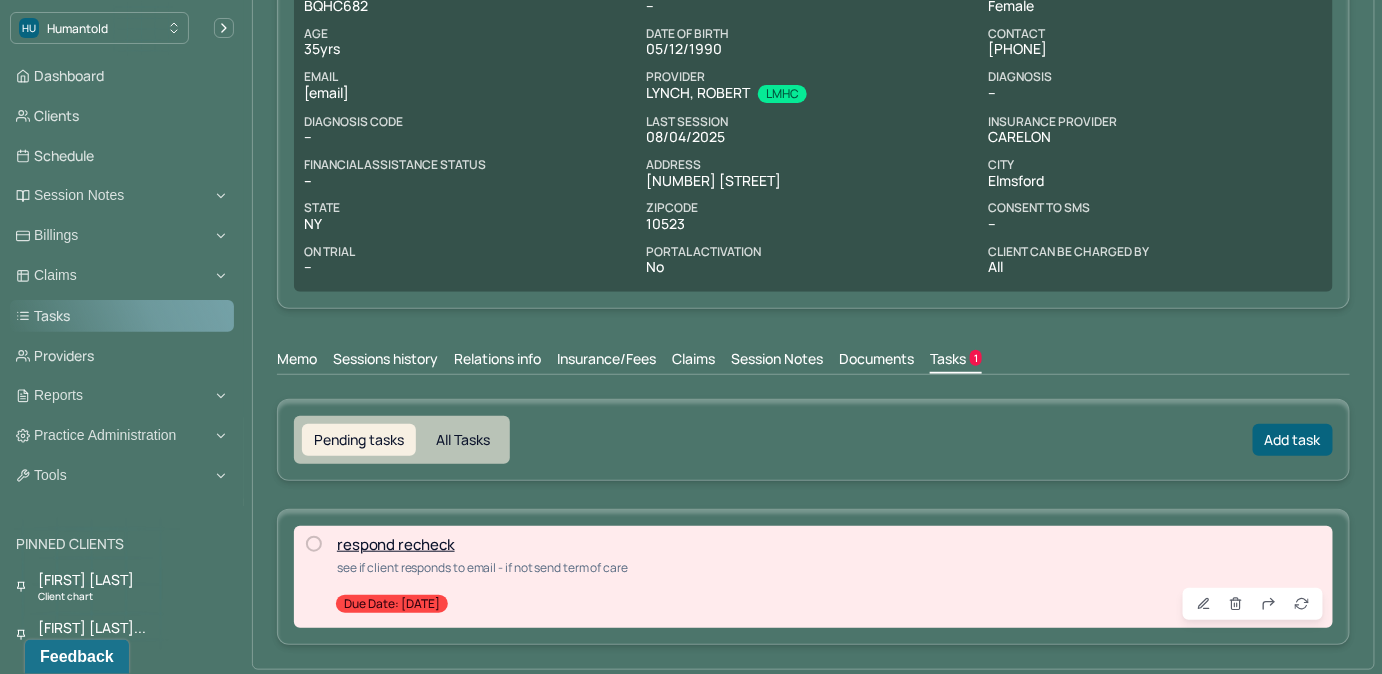 click on "Tasks" at bounding box center [122, 316] 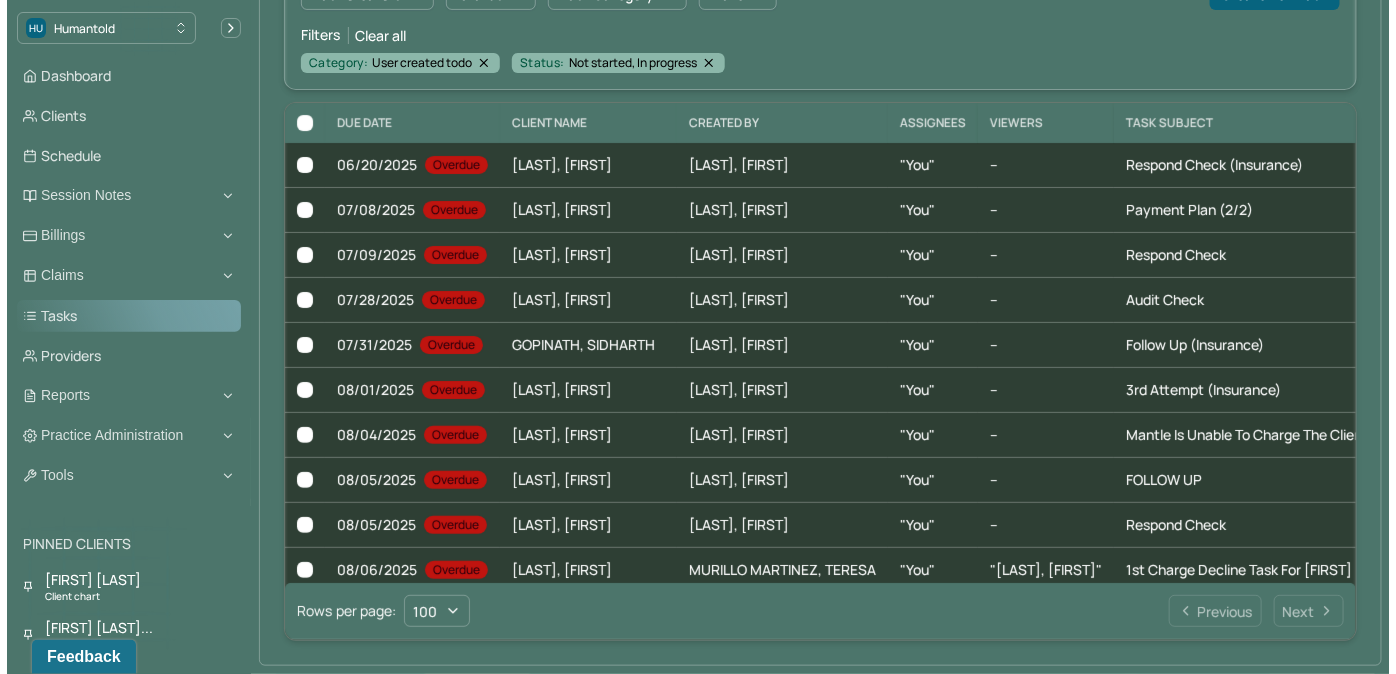 scroll, scrollTop: 205, scrollLeft: 0, axis: vertical 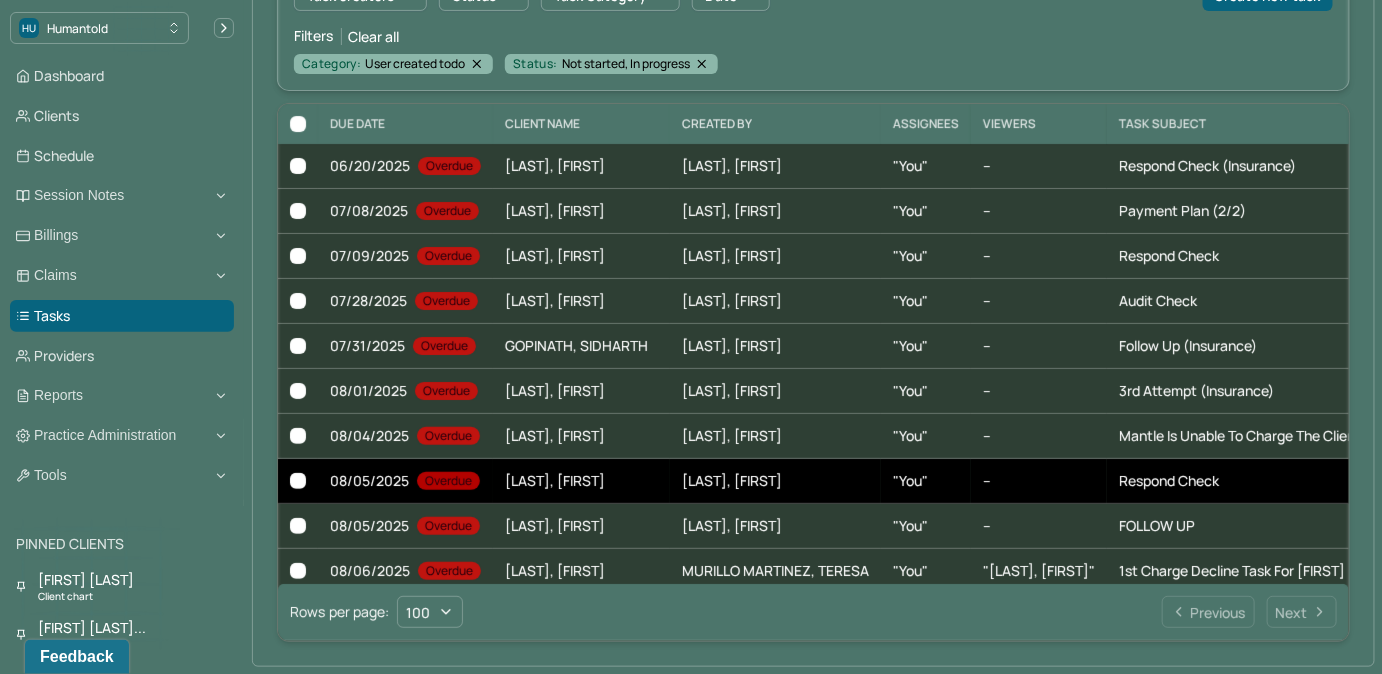 click on "--" at bounding box center (1039, 481) 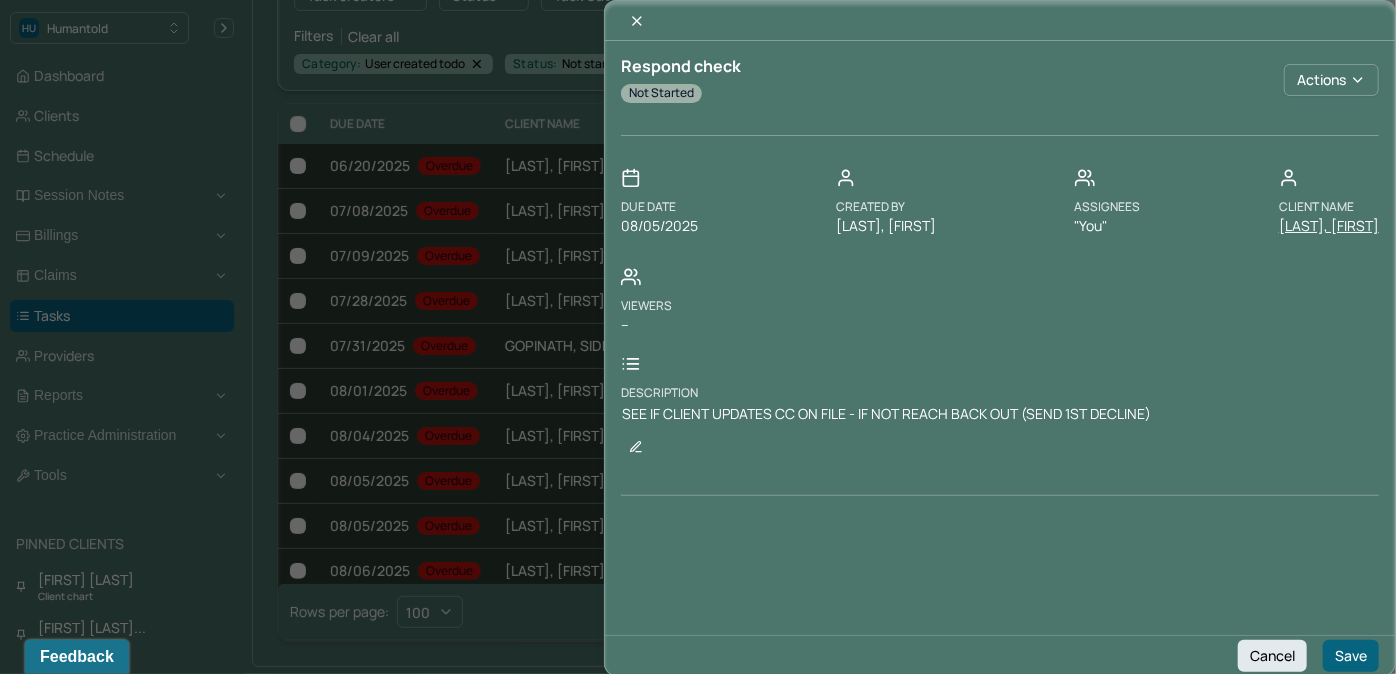 click on "[LAST], [FIRST]" at bounding box center [1329, 226] 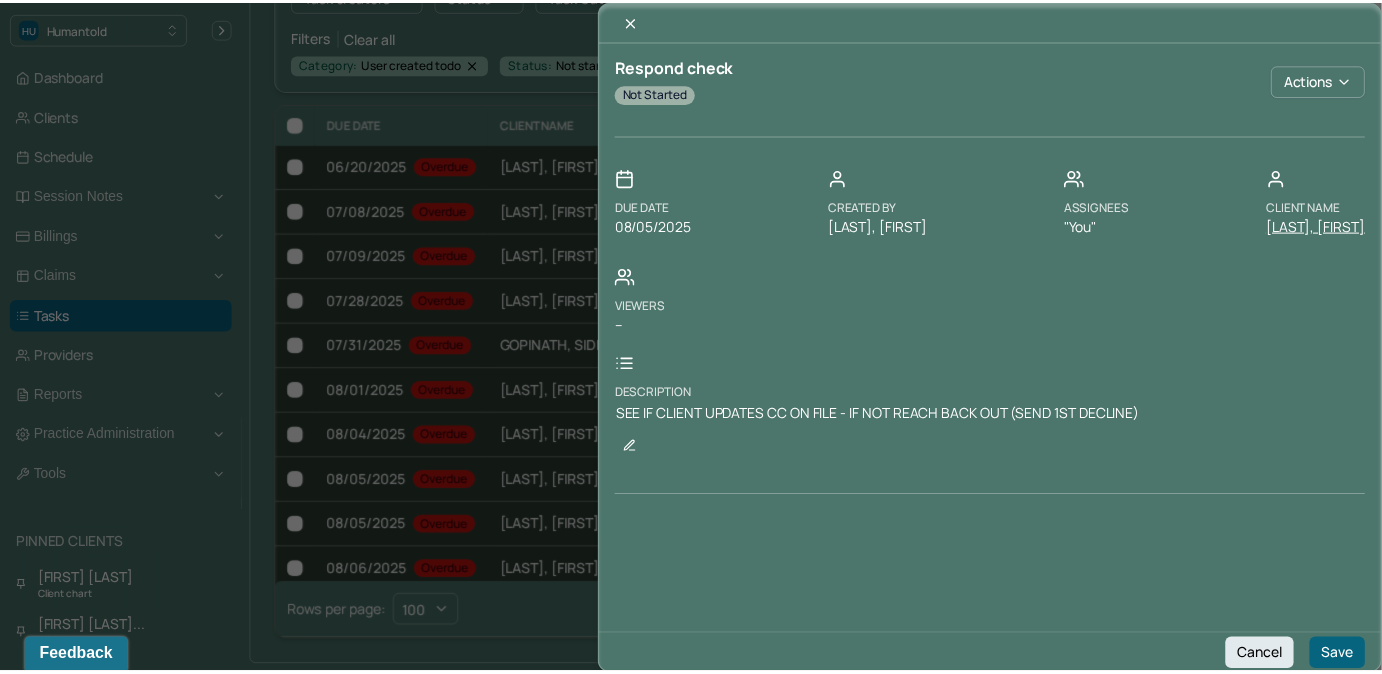 scroll, scrollTop: 0, scrollLeft: 0, axis: both 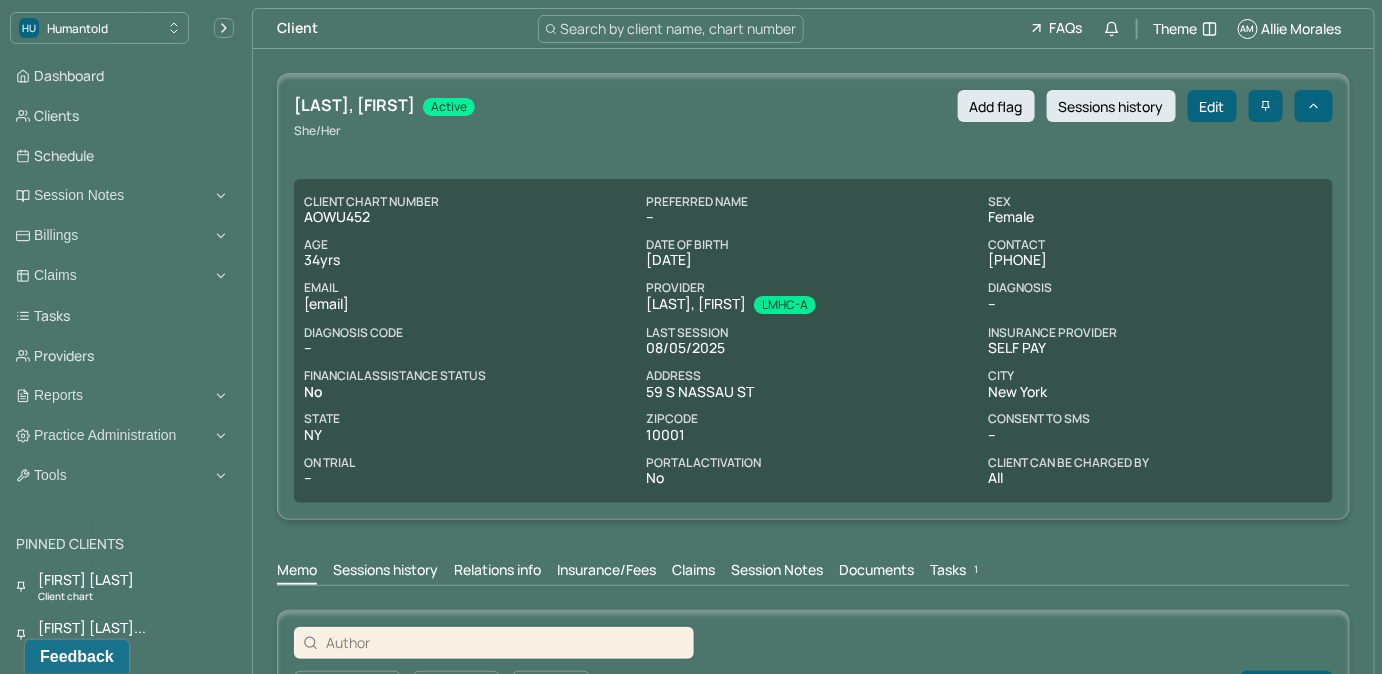 click on "Tasks 1" at bounding box center [956, 572] 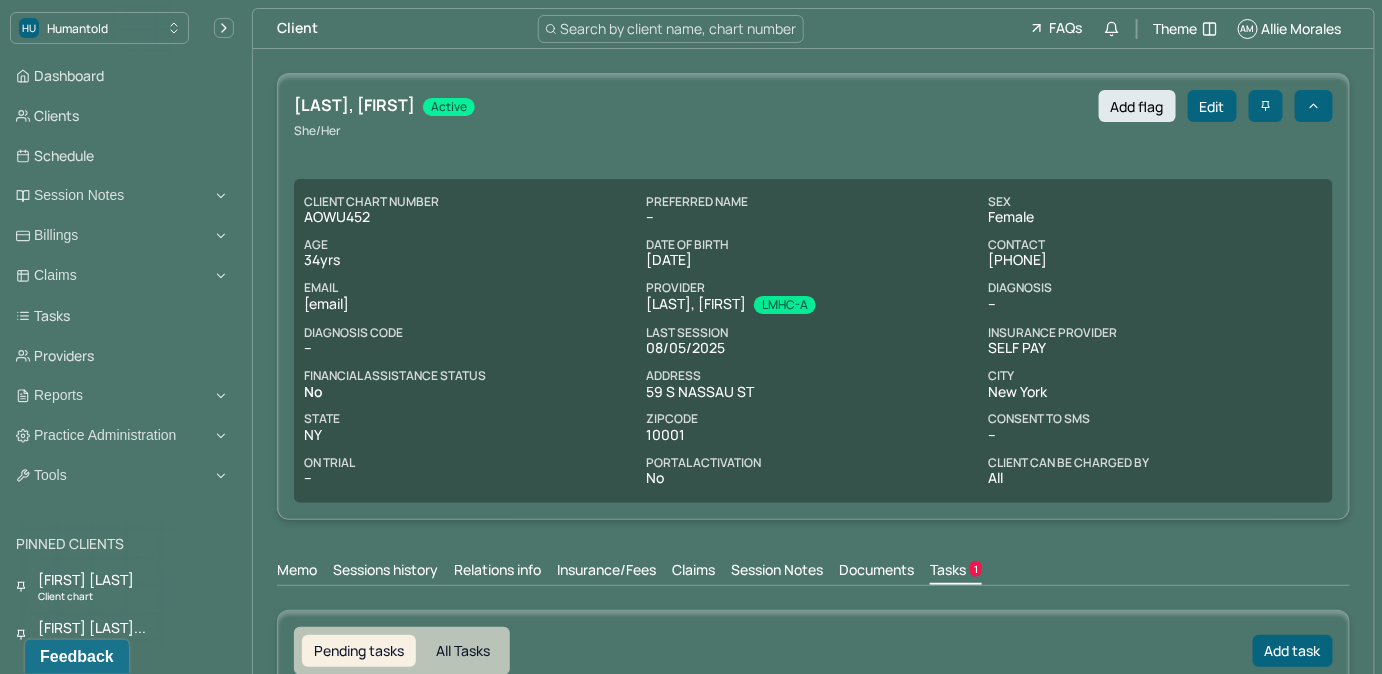 scroll, scrollTop: 0, scrollLeft: 0, axis: both 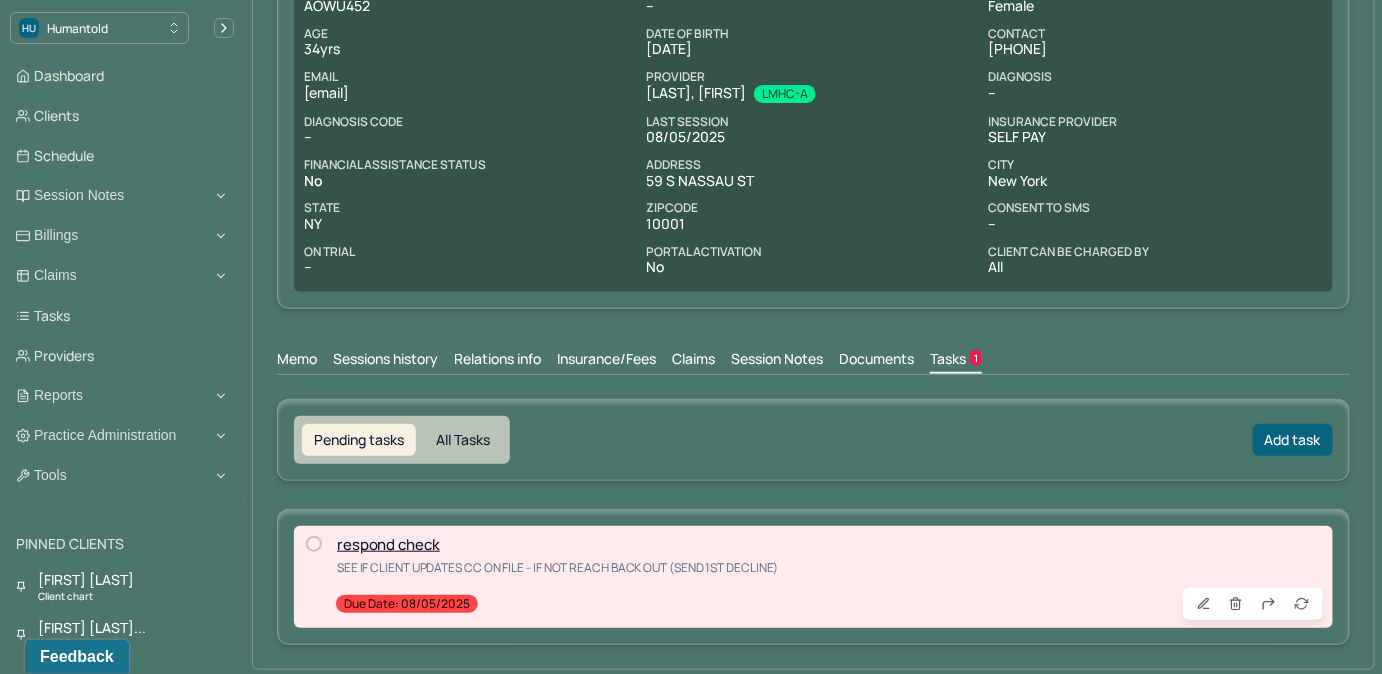 click on "Claims" at bounding box center [693, 361] 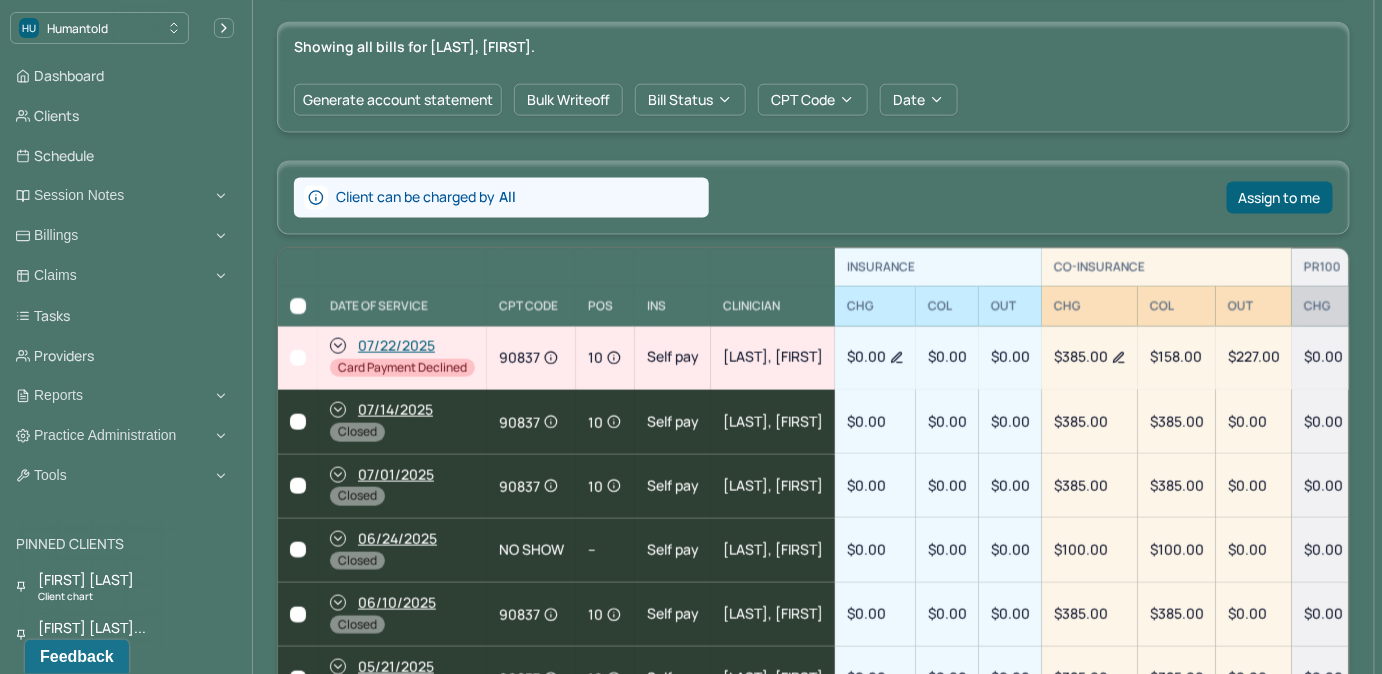 scroll, scrollTop: 1000, scrollLeft: 0, axis: vertical 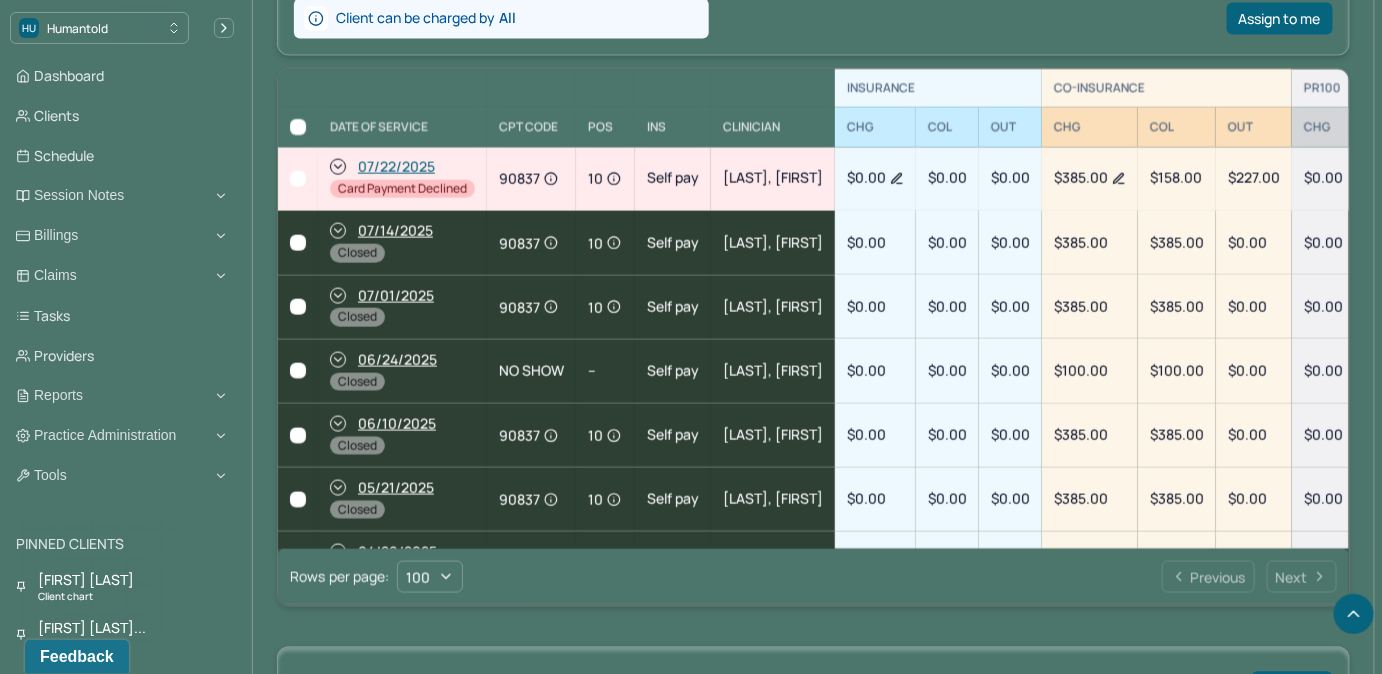 click at bounding box center [298, 179] 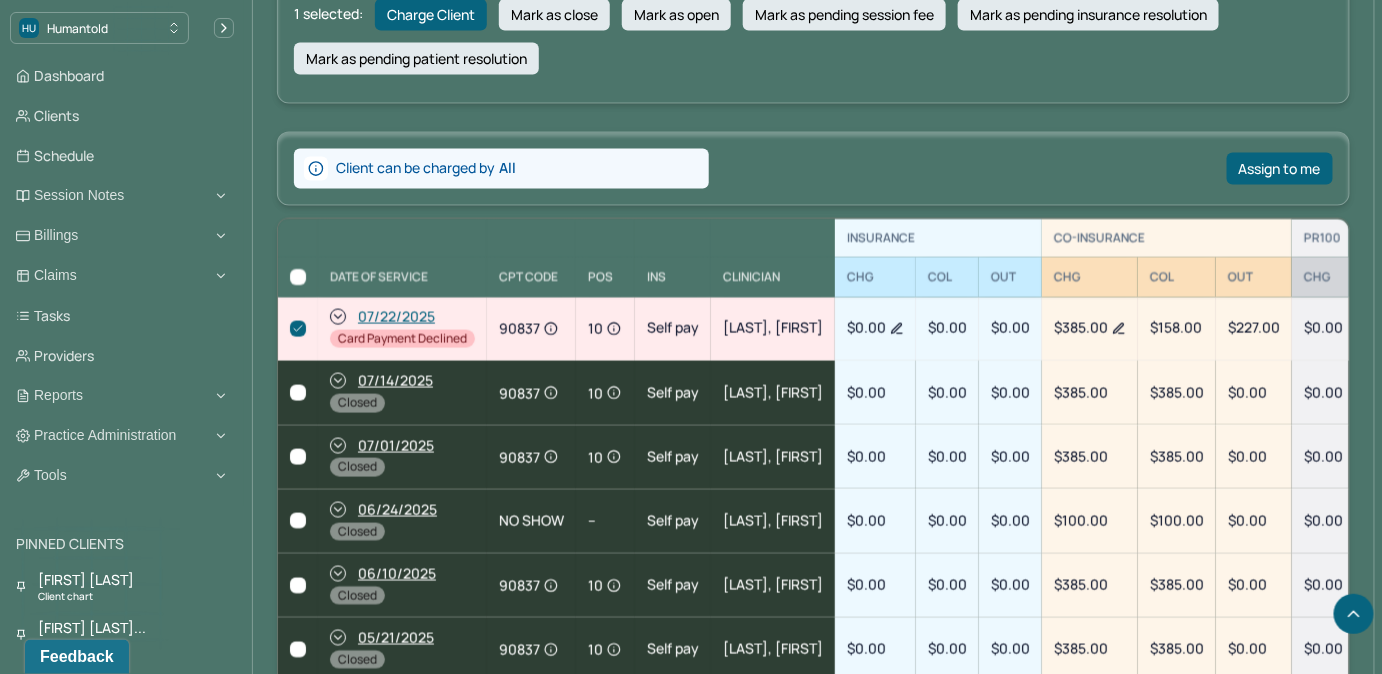 scroll, scrollTop: 922, scrollLeft: 0, axis: vertical 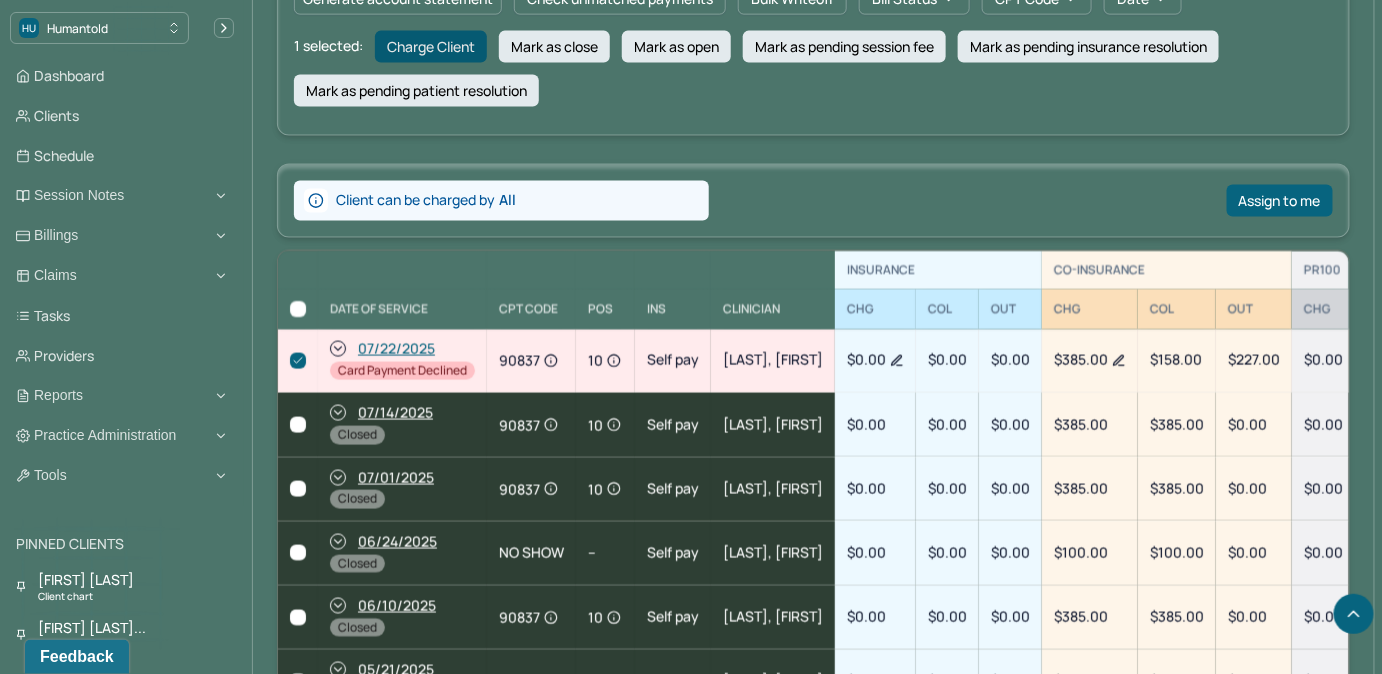 click on "Charge Client" at bounding box center [431, 47] 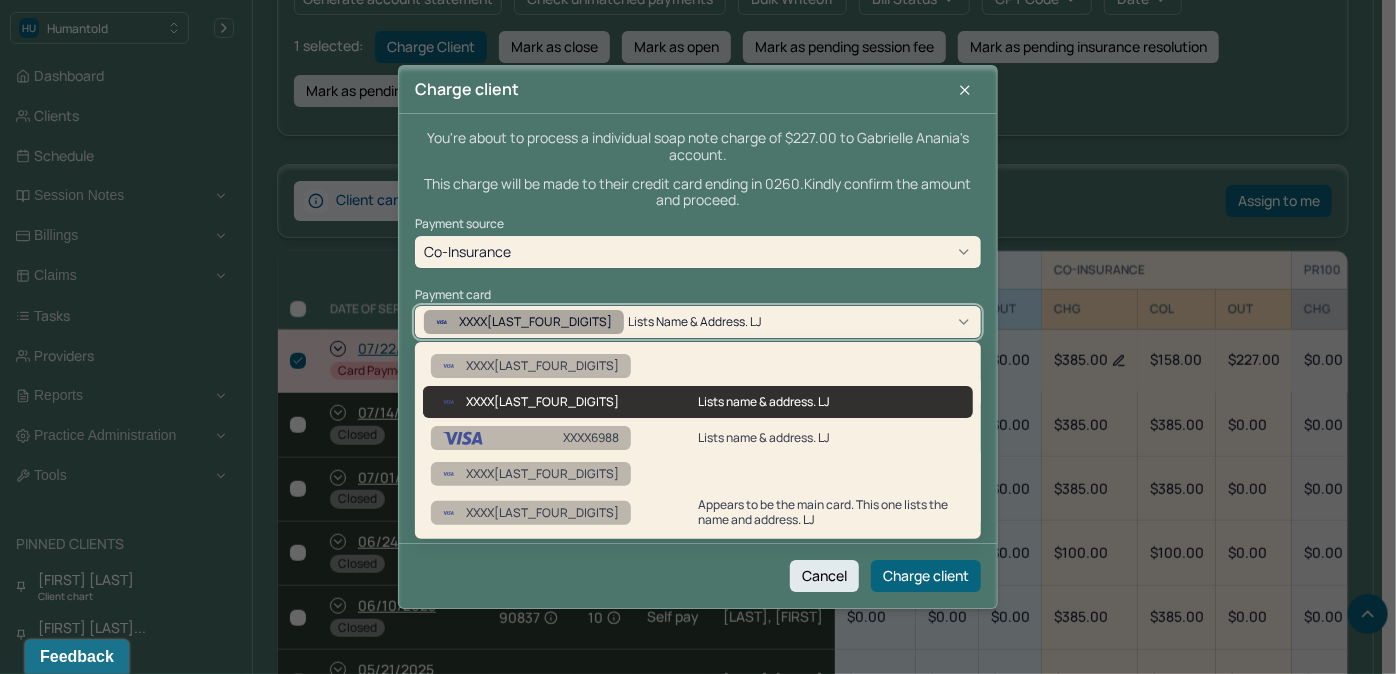 click on "XXXX0260" at bounding box center [524, 322] 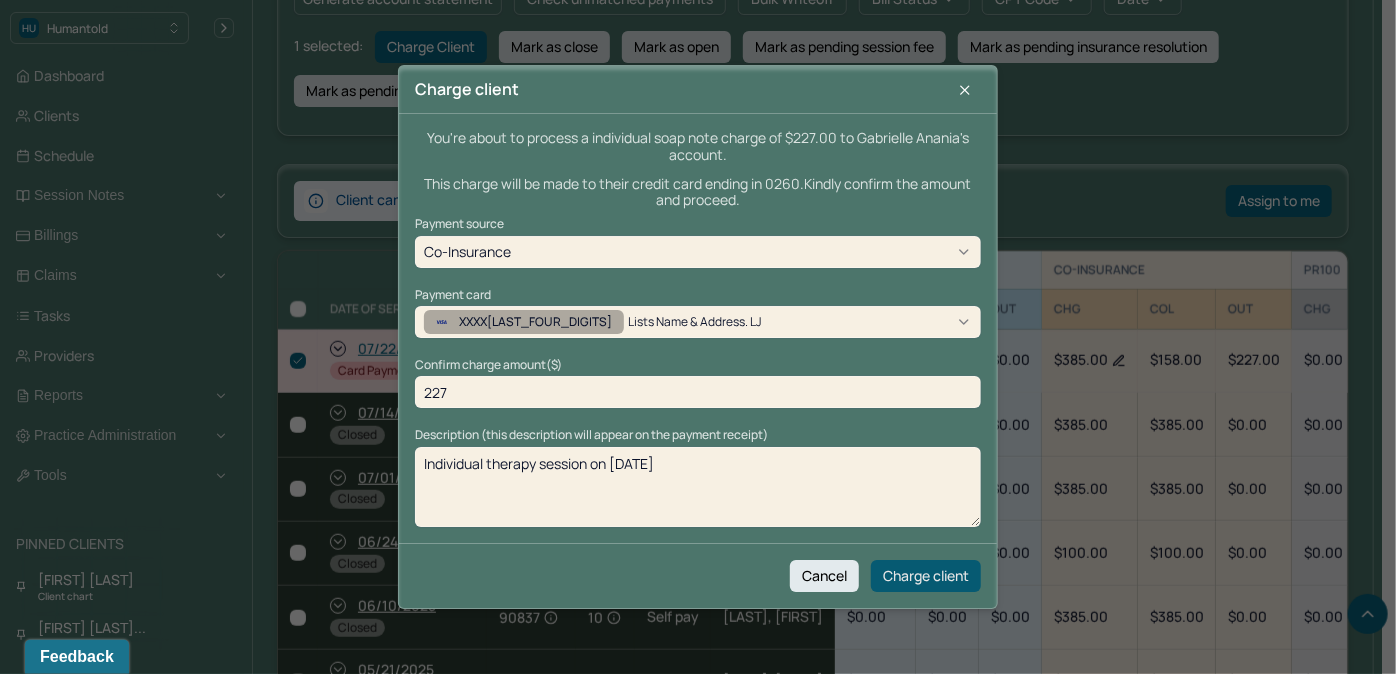 click on "Charge client" at bounding box center (926, 576) 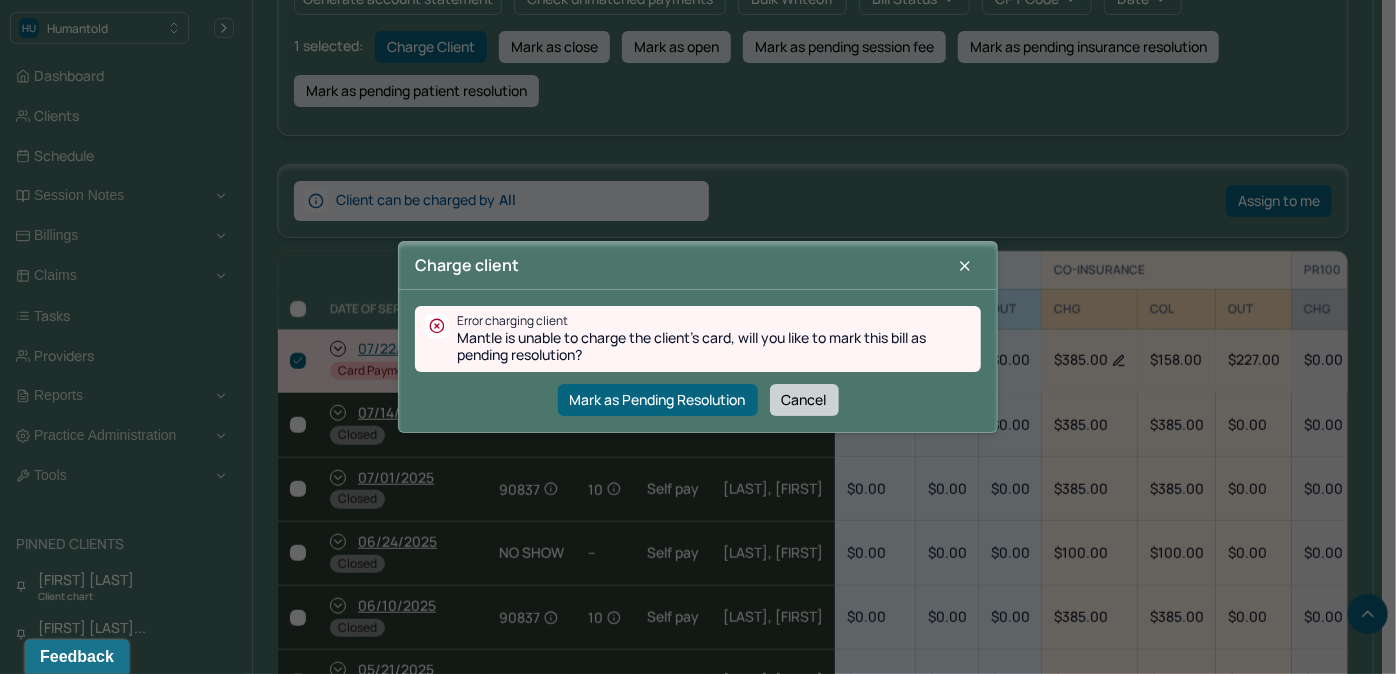 click on "Cancel" at bounding box center [804, 400] 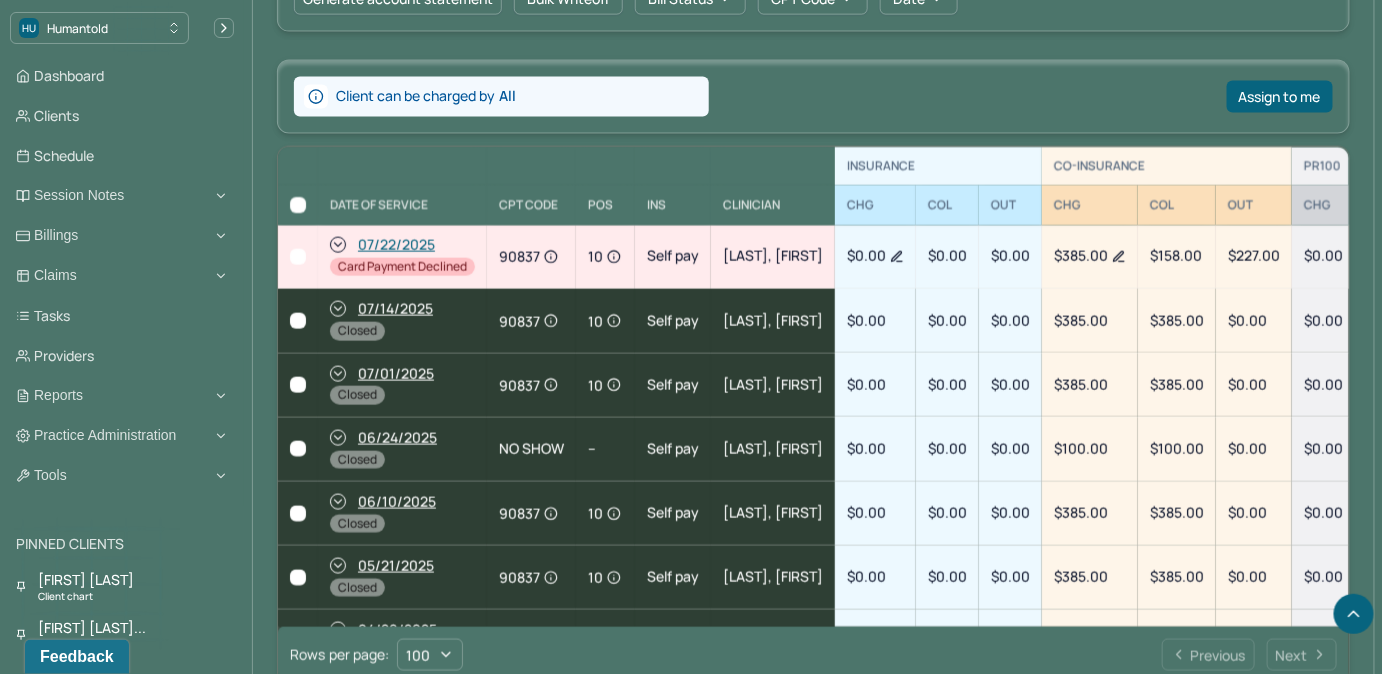 click at bounding box center [298, 257] 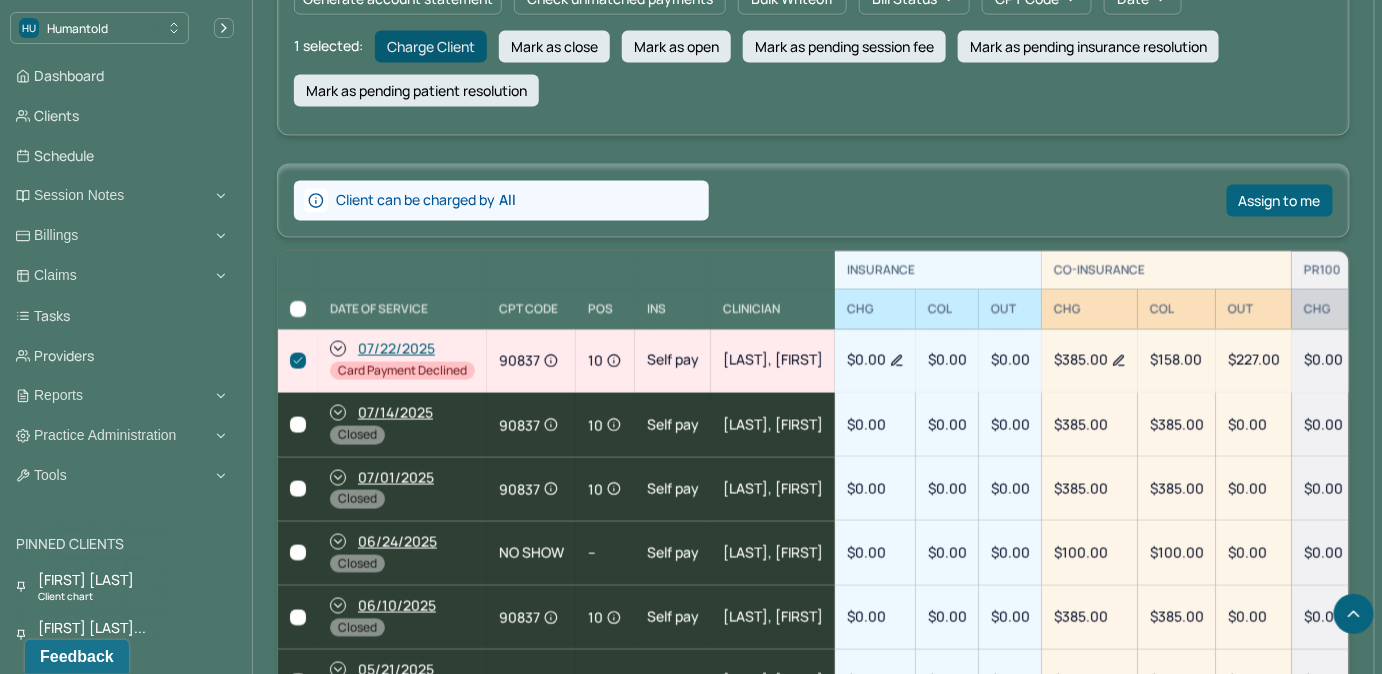 click on "Charge Client" at bounding box center [431, 47] 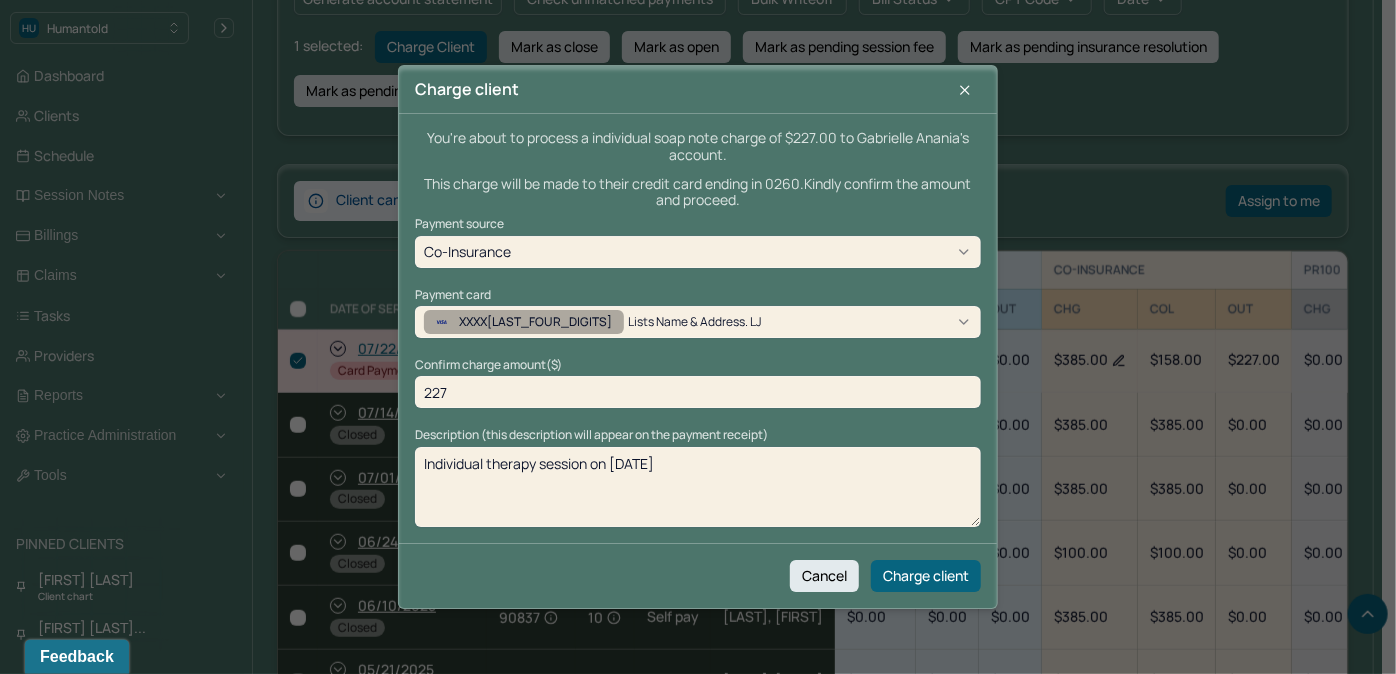click on "XXXX0260 Lists name & address. LJ" at bounding box center [698, 322] 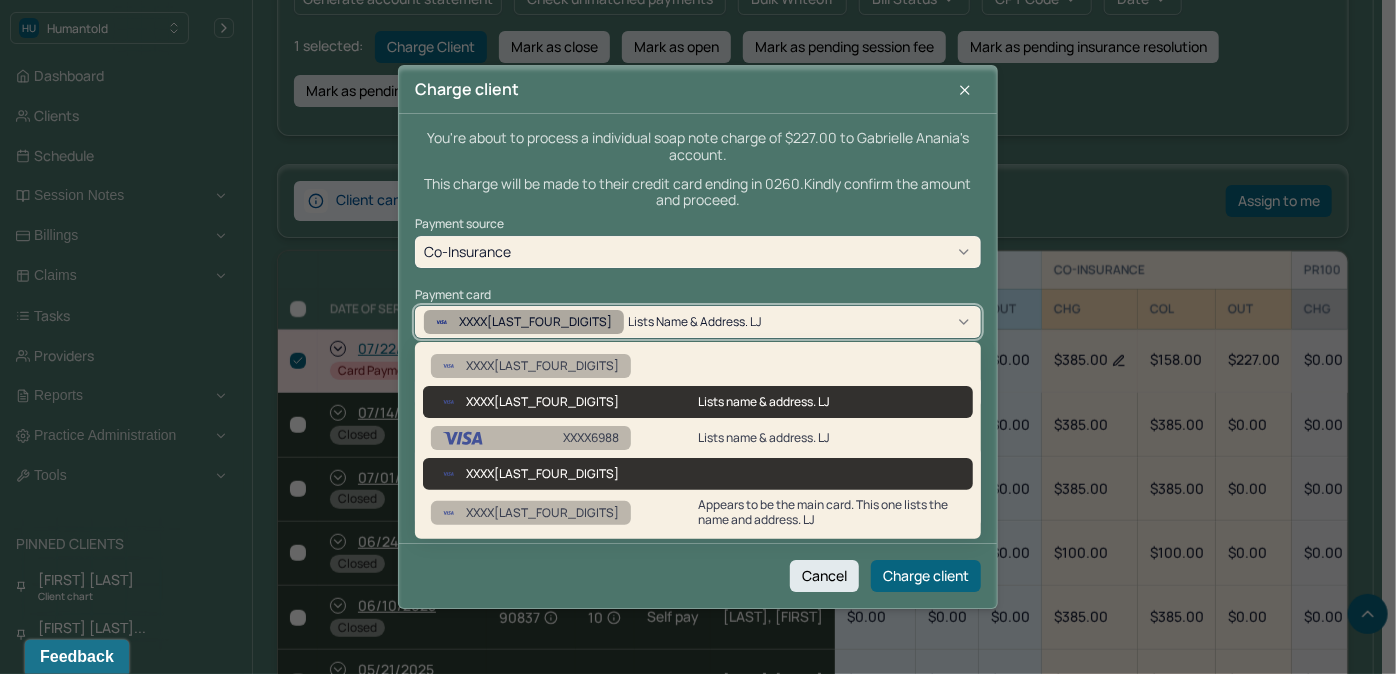 click on "XXXX4648" at bounding box center (542, 474) 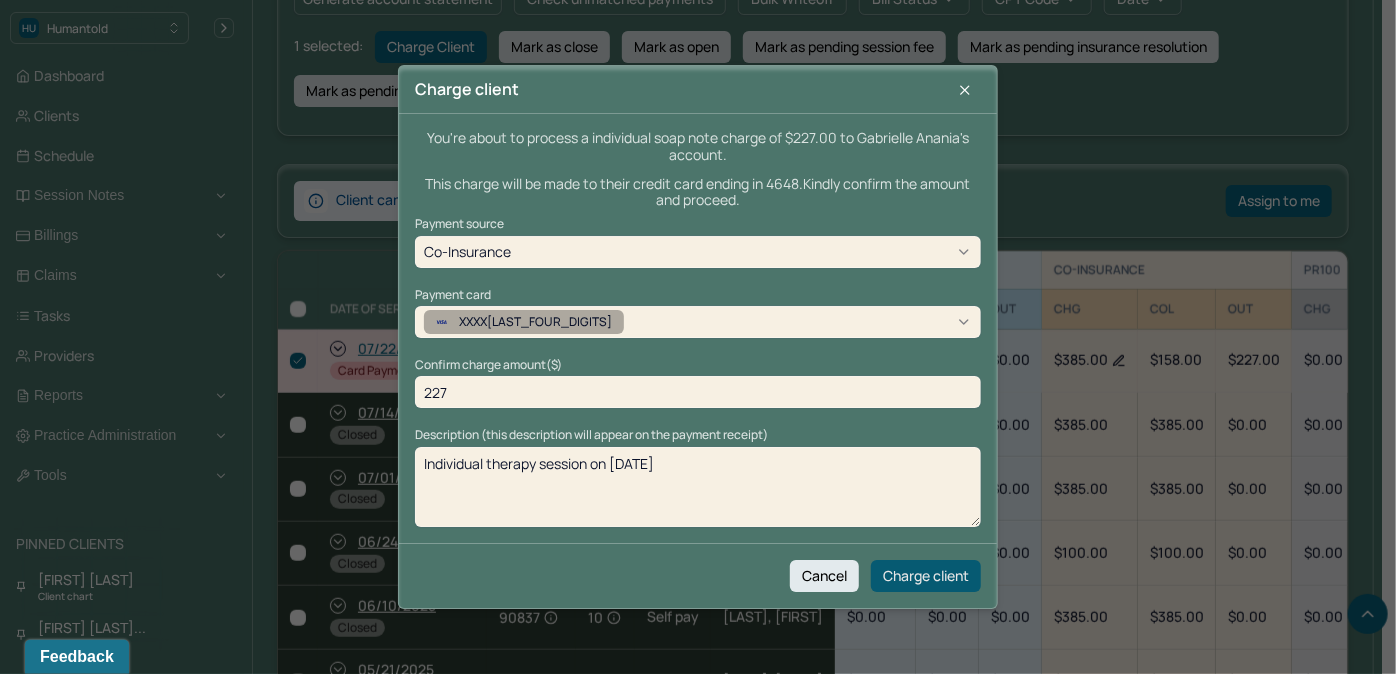 click on "Charge client" at bounding box center (926, 576) 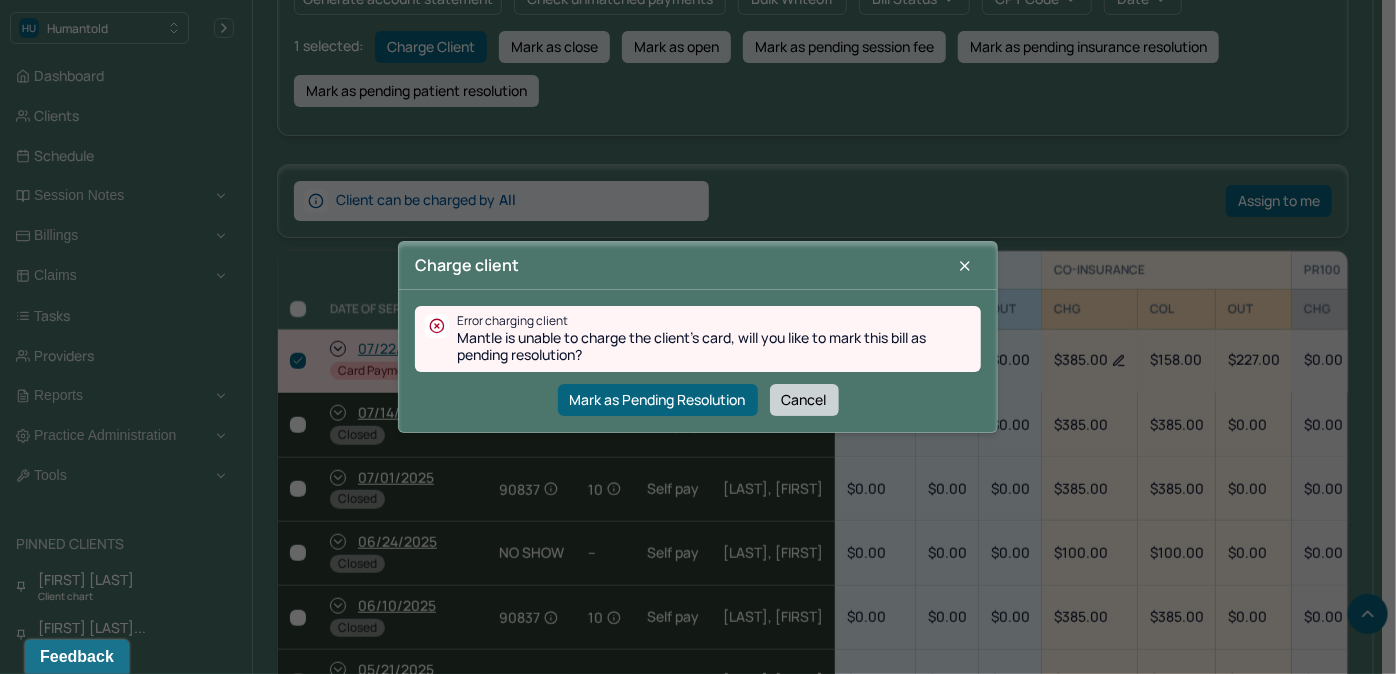 click on "Cancel" at bounding box center [804, 400] 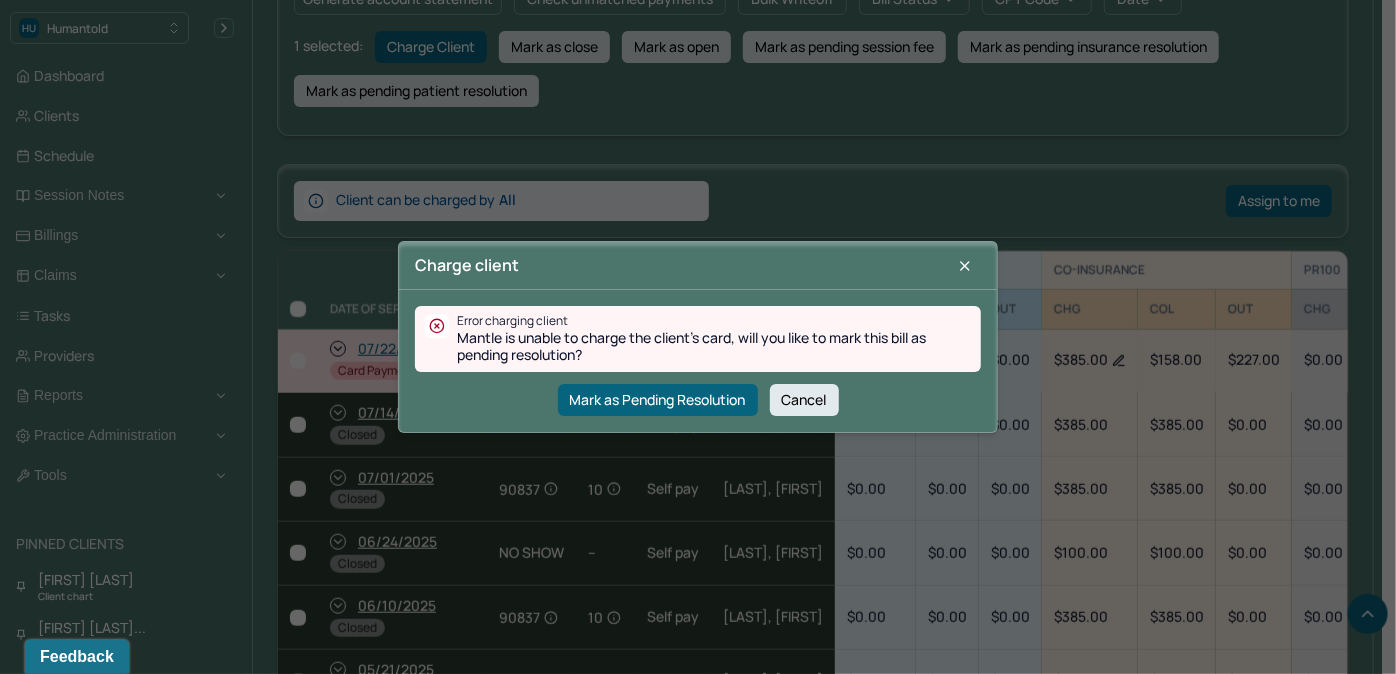 checkbox on "false" 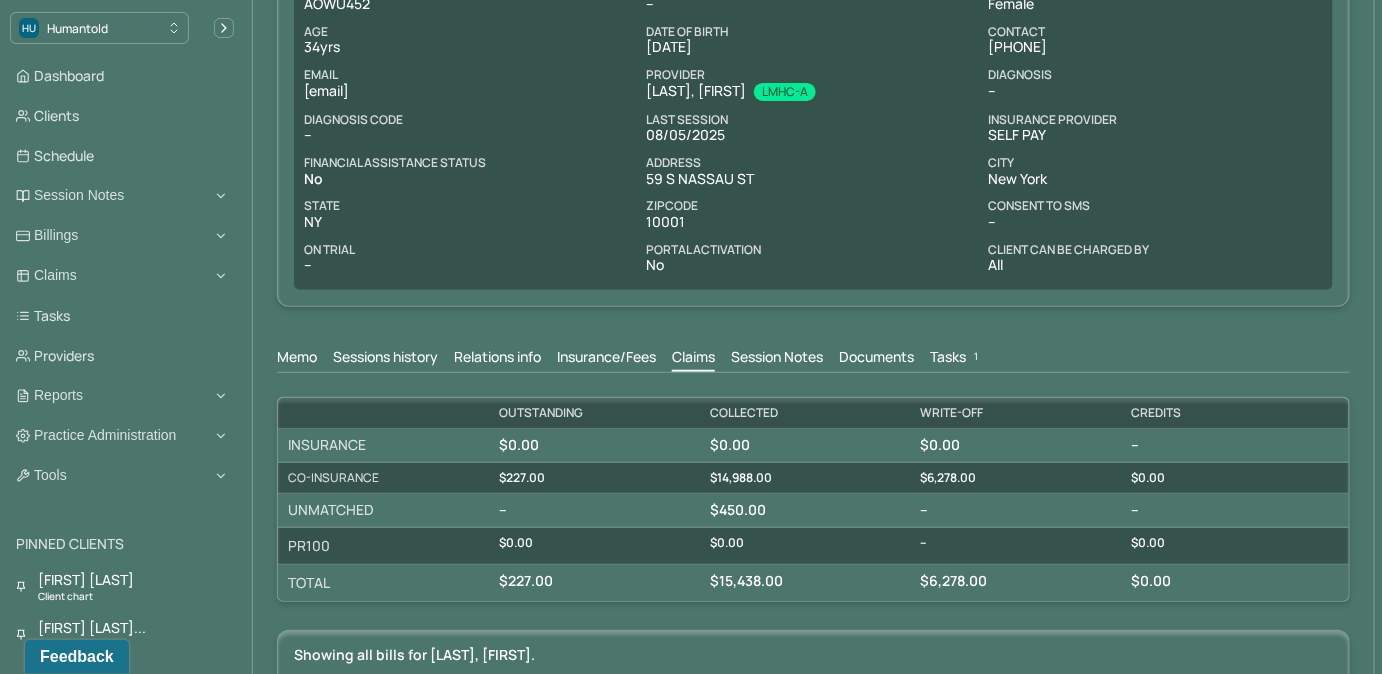 scroll, scrollTop: 194, scrollLeft: 0, axis: vertical 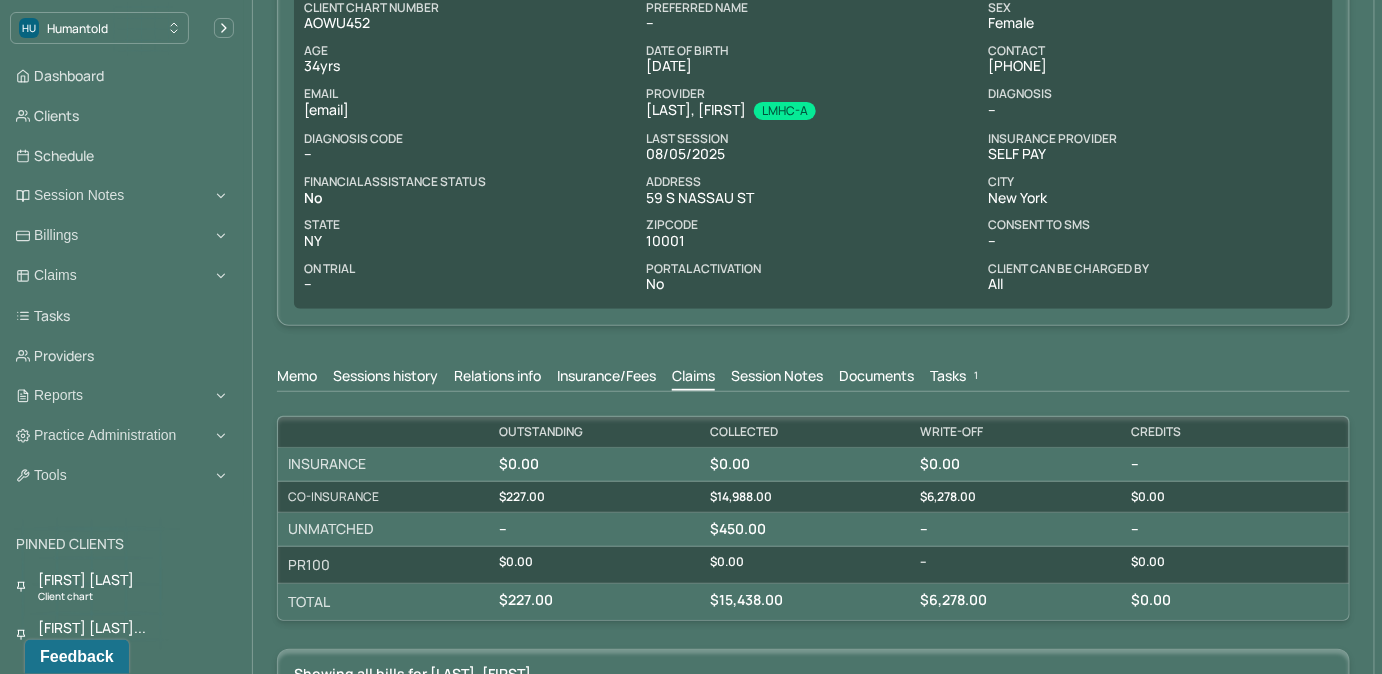 drag, startPoint x: 304, startPoint y: 106, endPoint x: 490, endPoint y: 107, distance: 186.00269 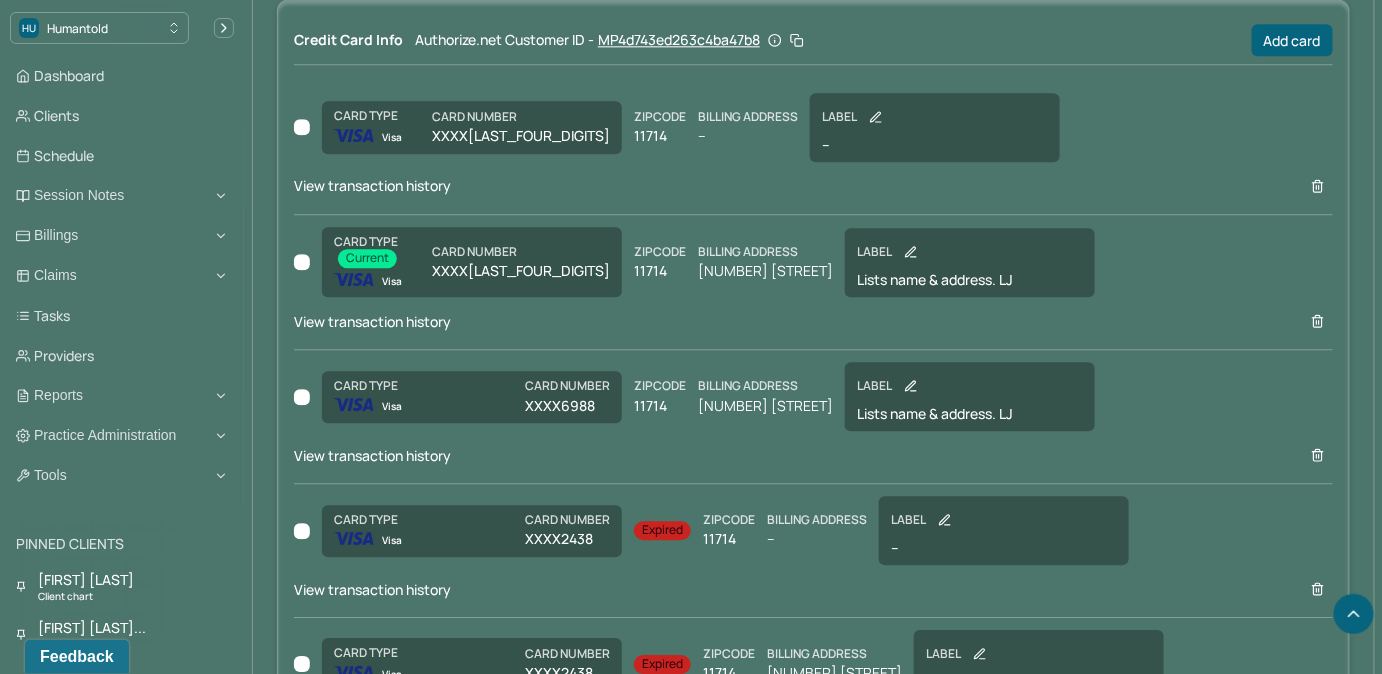 scroll, scrollTop: 1649, scrollLeft: 0, axis: vertical 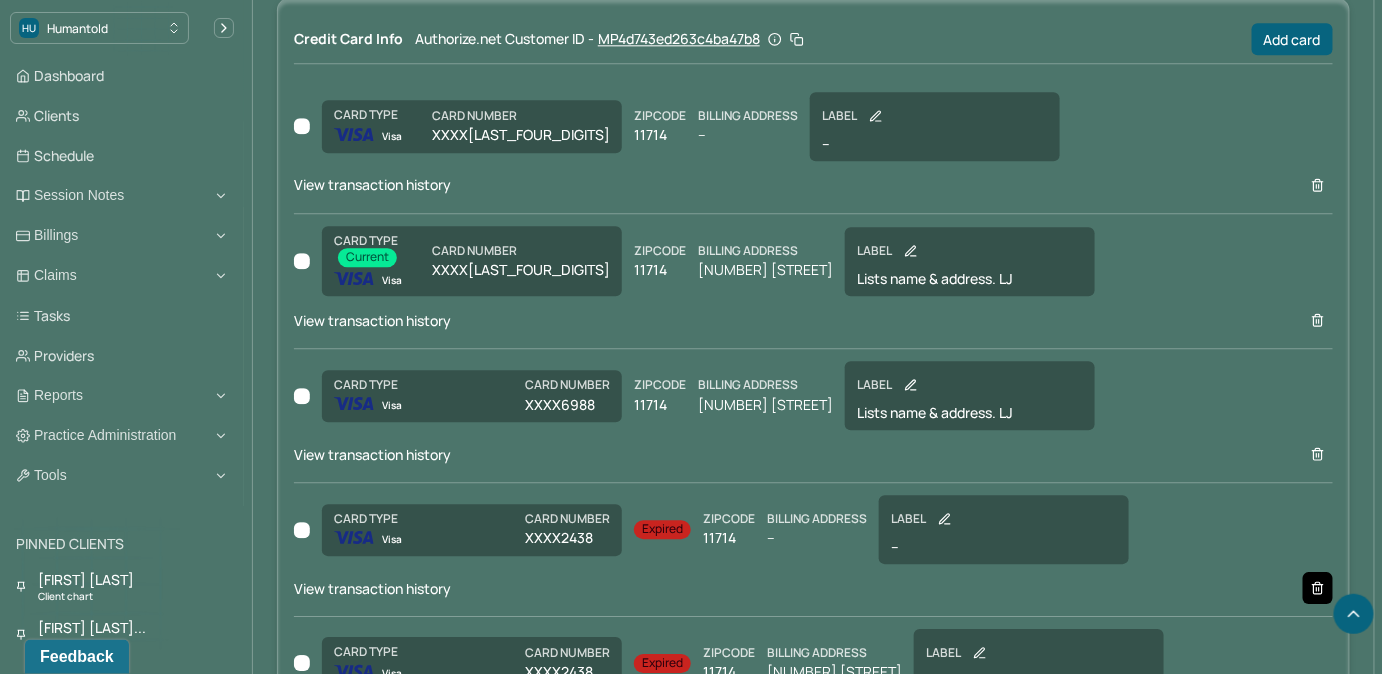 click 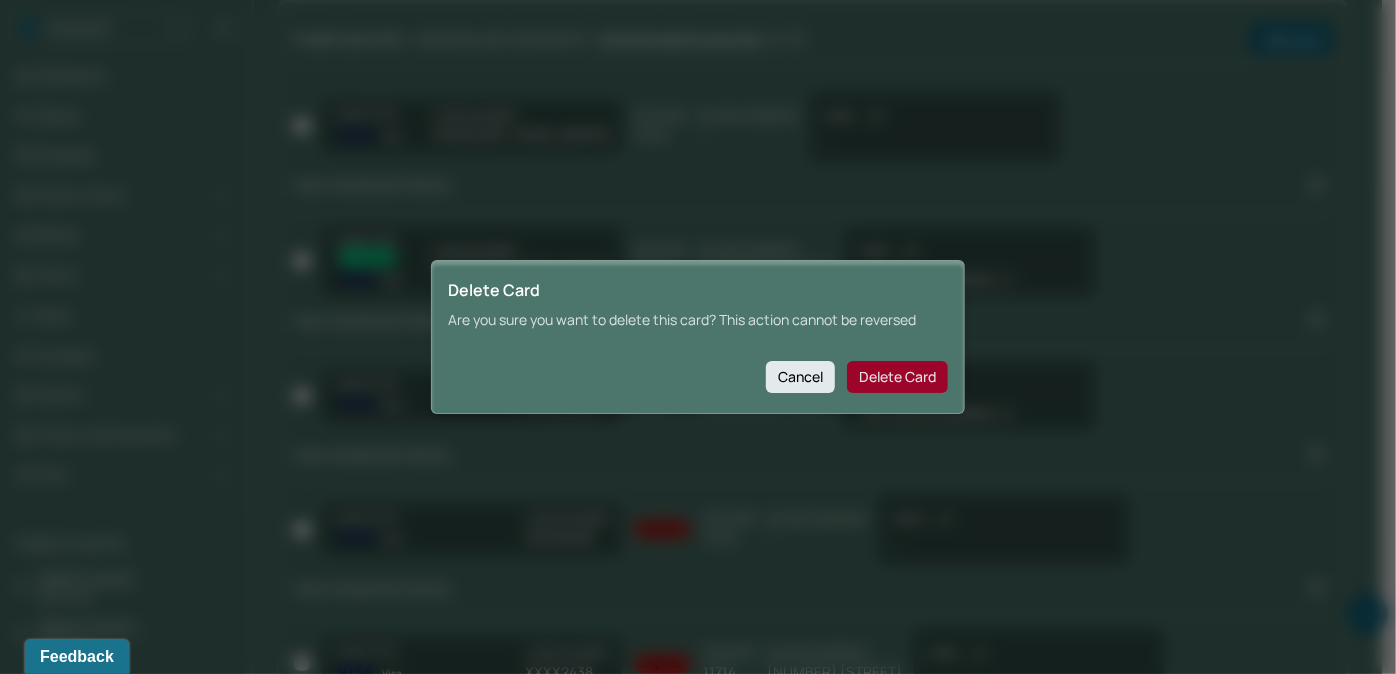 click on "Delete Card" at bounding box center (897, 377) 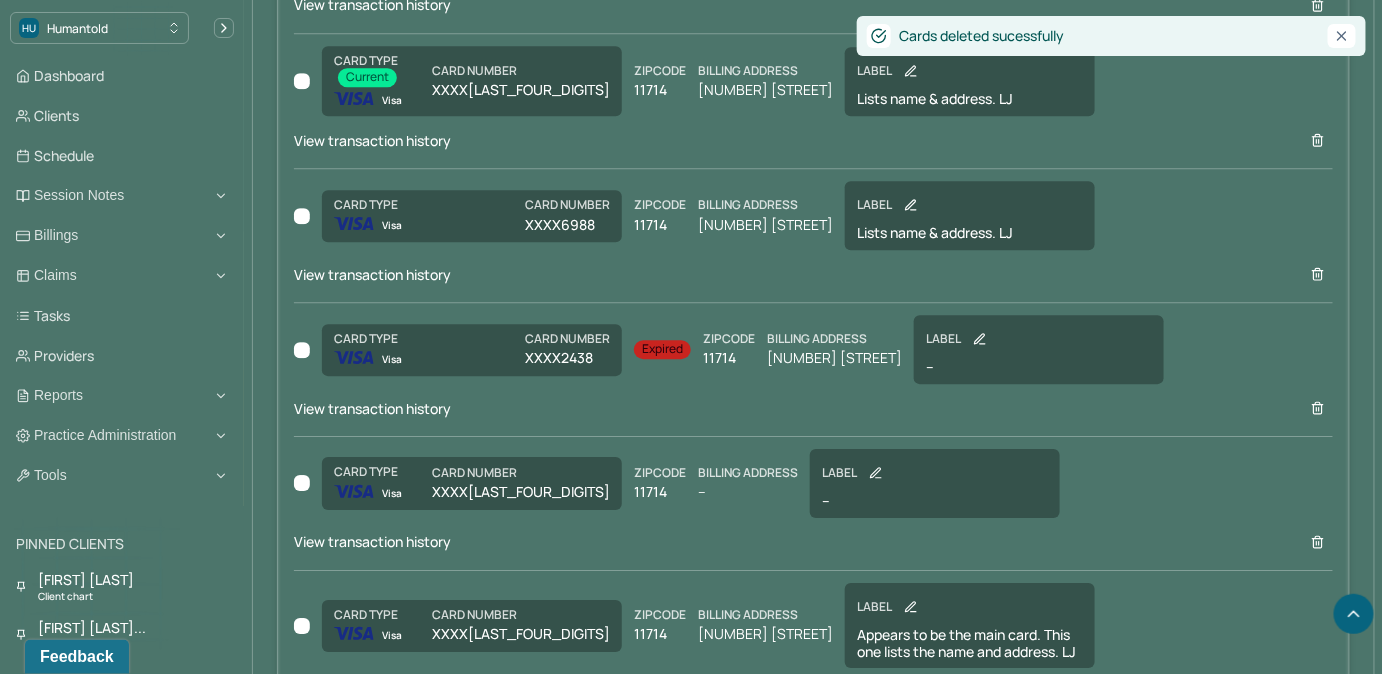 scroll, scrollTop: 1831, scrollLeft: 0, axis: vertical 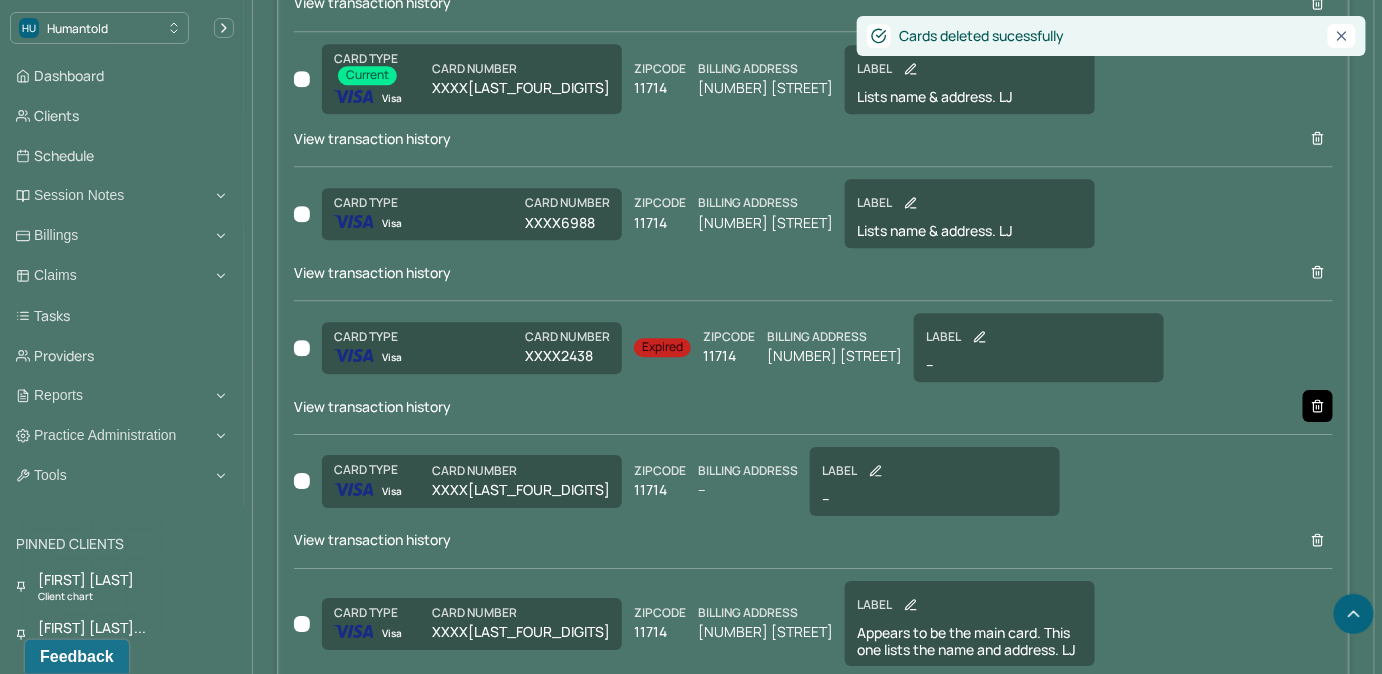 click 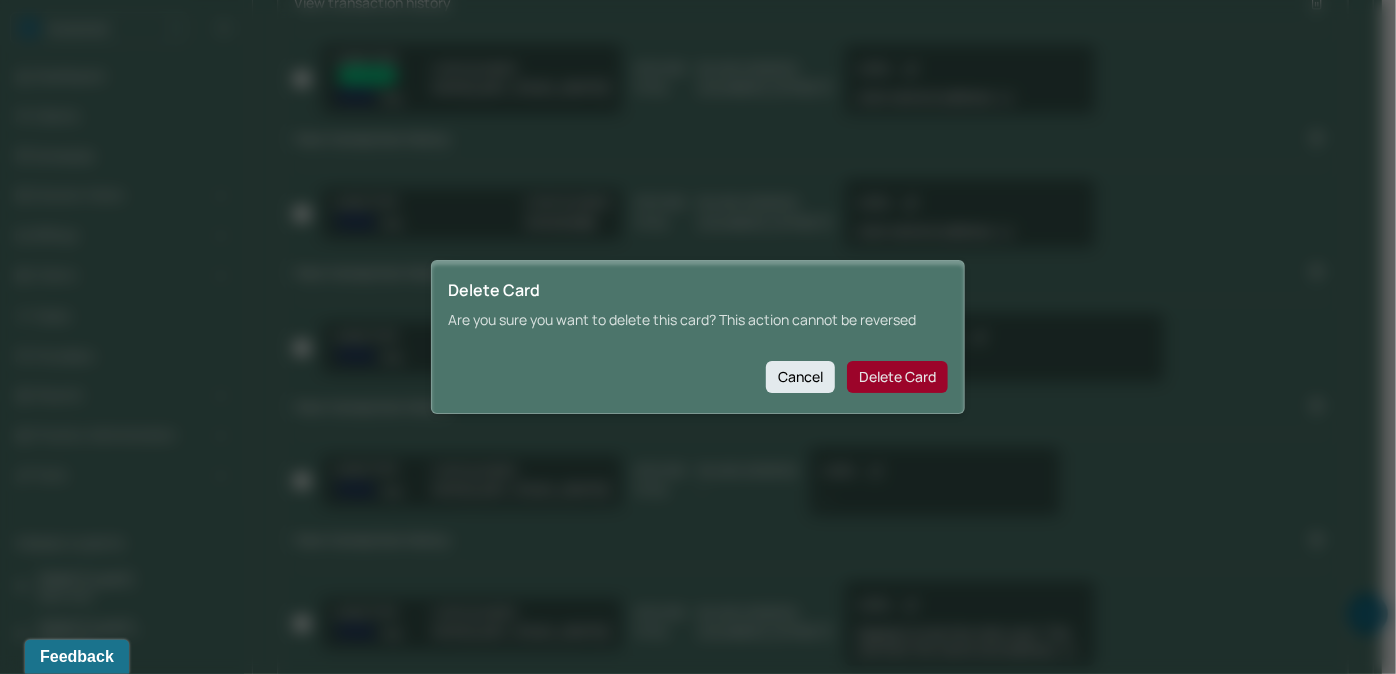 click on "Delete Card" at bounding box center [897, 377] 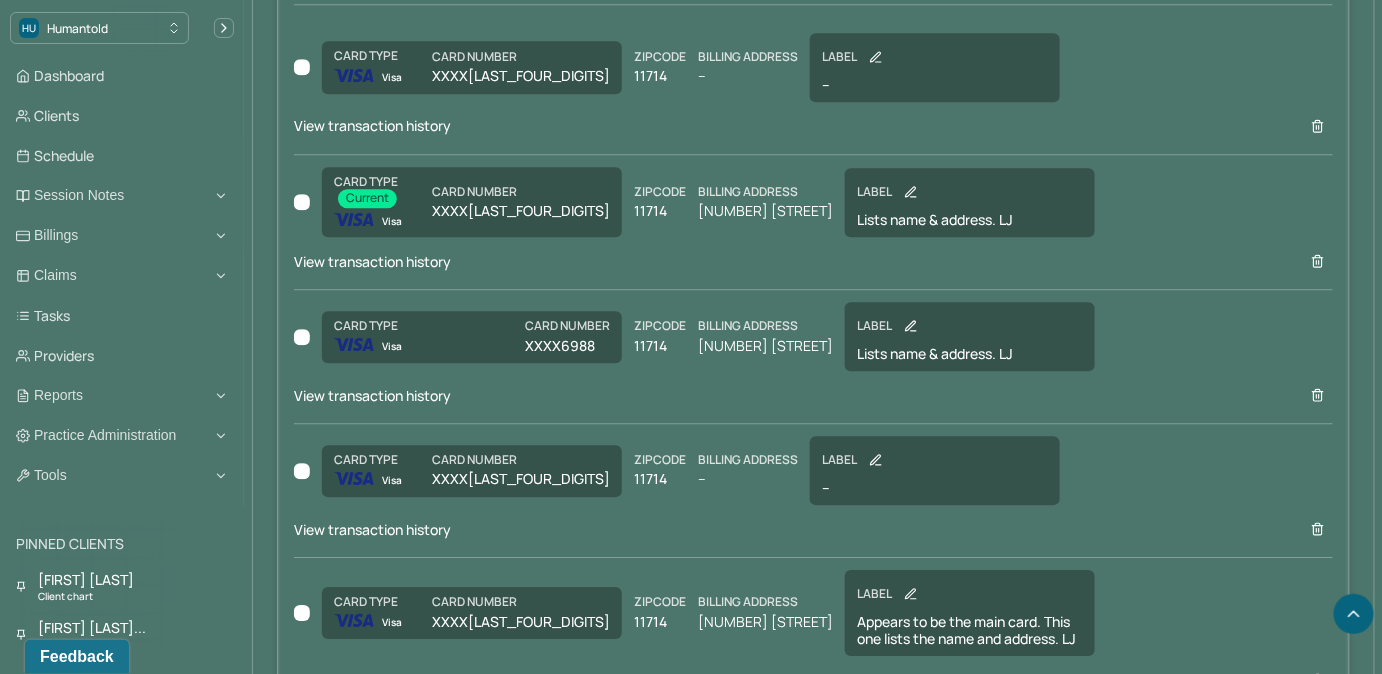 scroll, scrollTop: 1706, scrollLeft: 0, axis: vertical 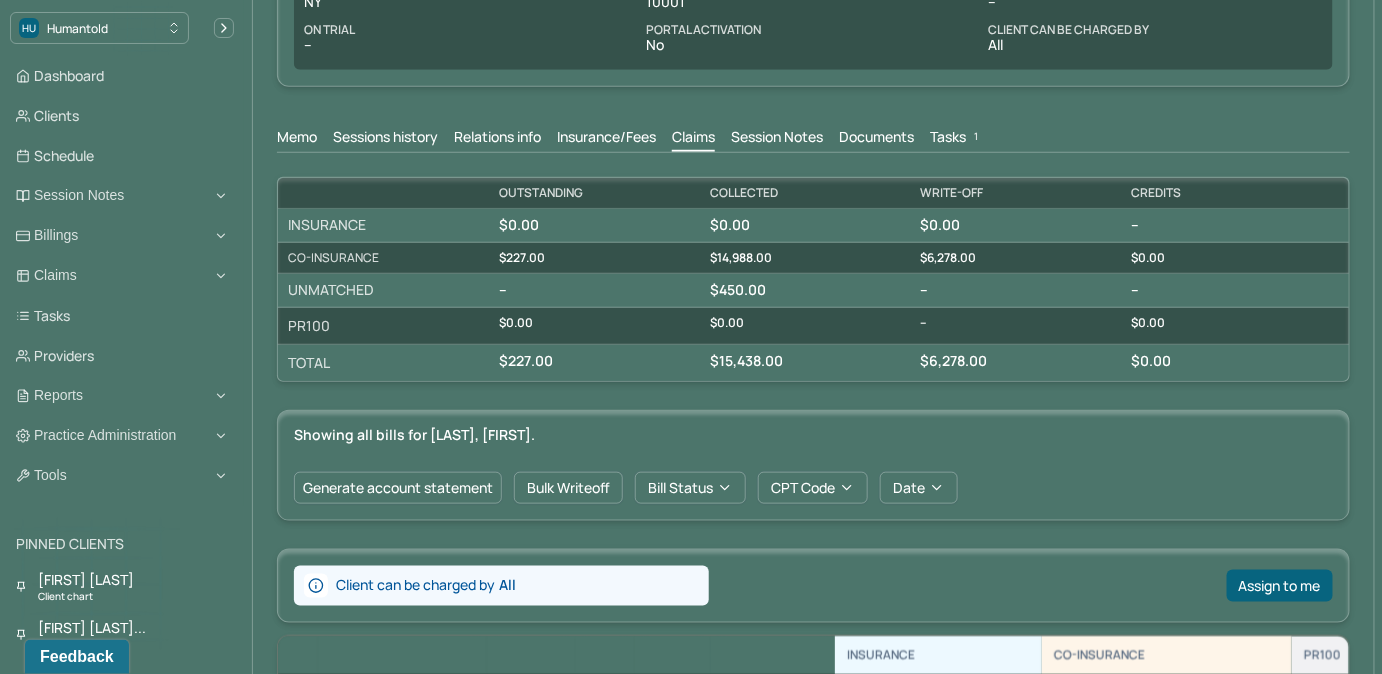 click on "Tasks 1" at bounding box center (956, 139) 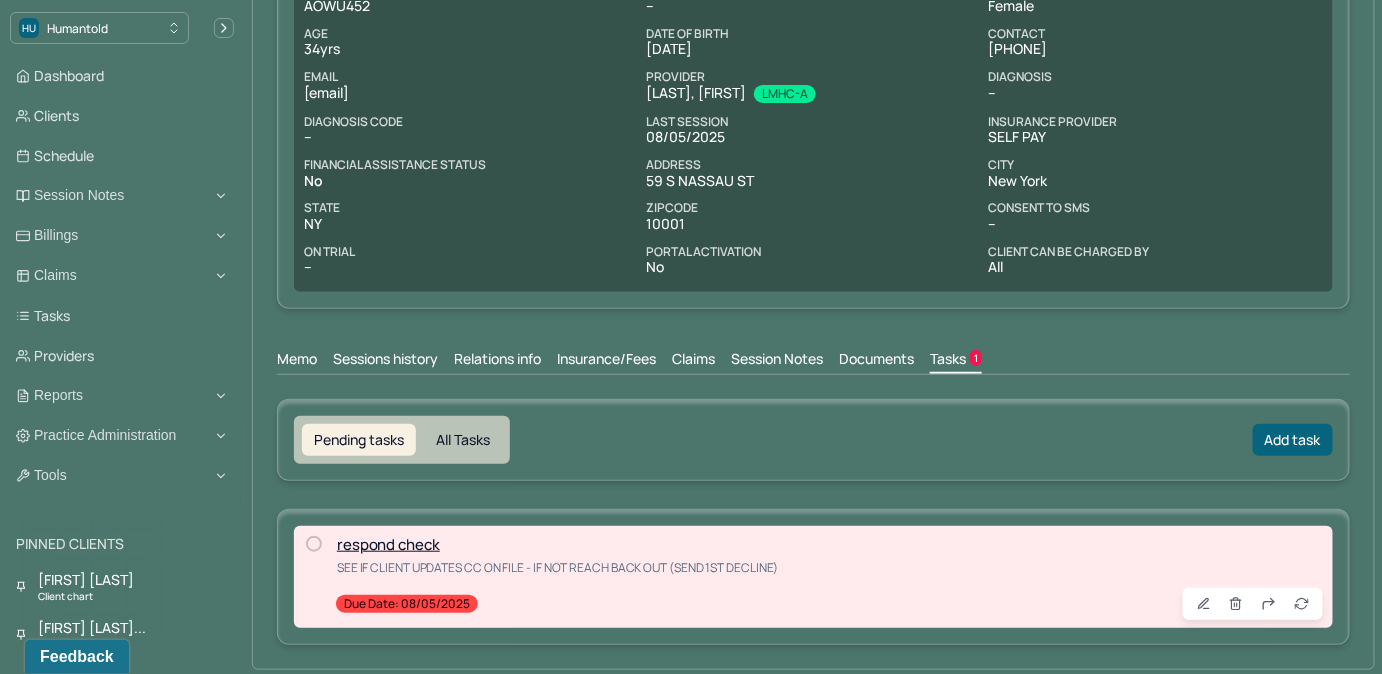 click at bounding box center (314, 544) 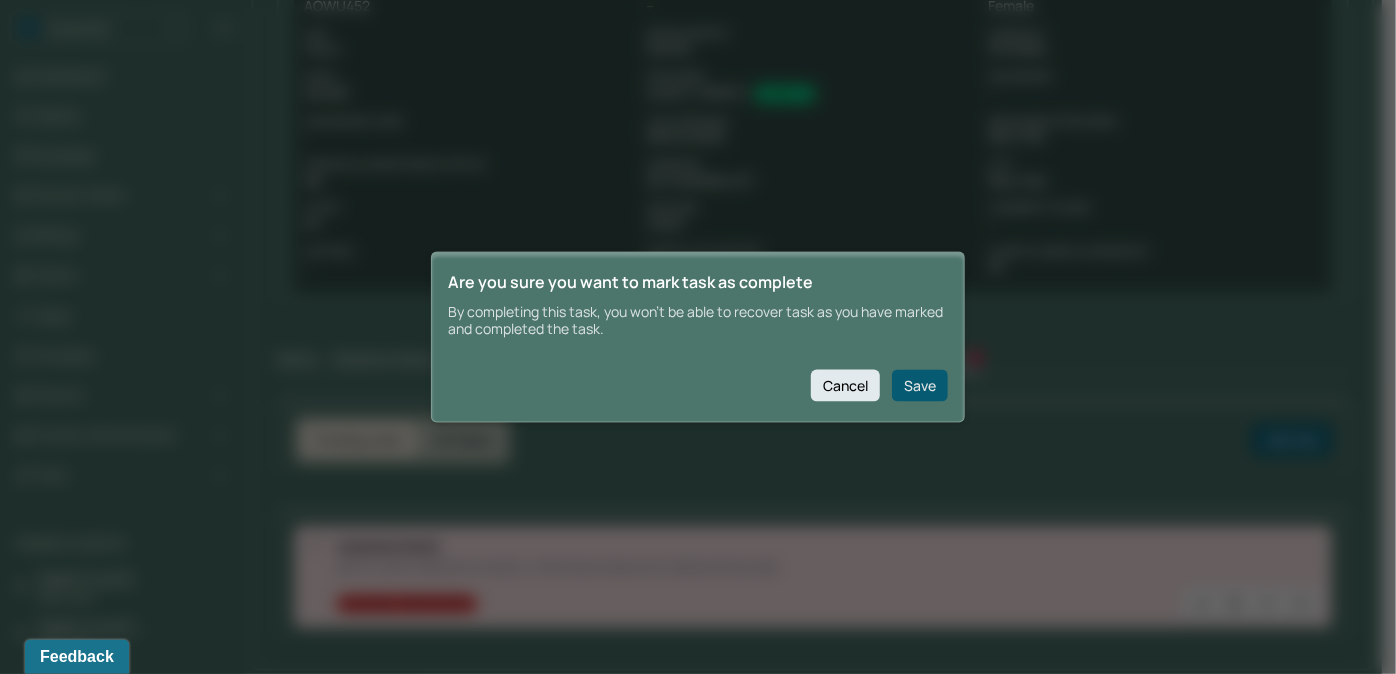 click on "Save" at bounding box center (920, 385) 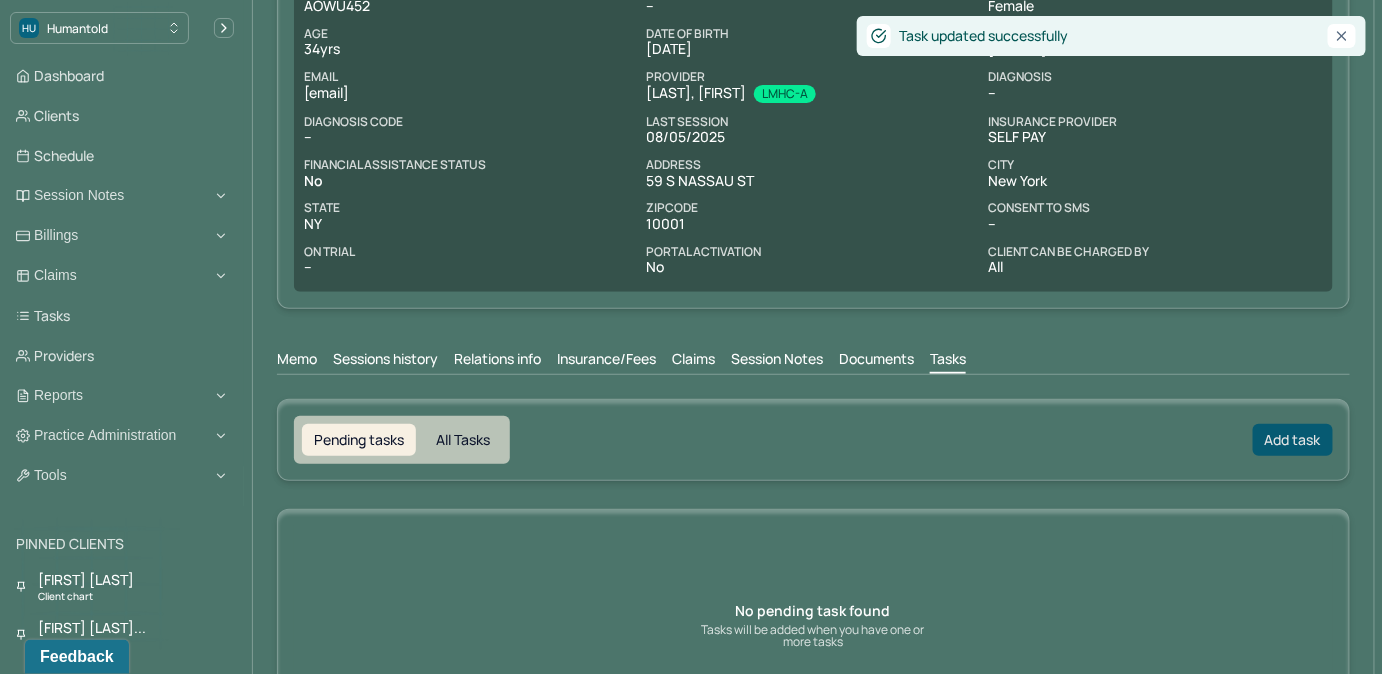click on "Add task" at bounding box center (1293, 440) 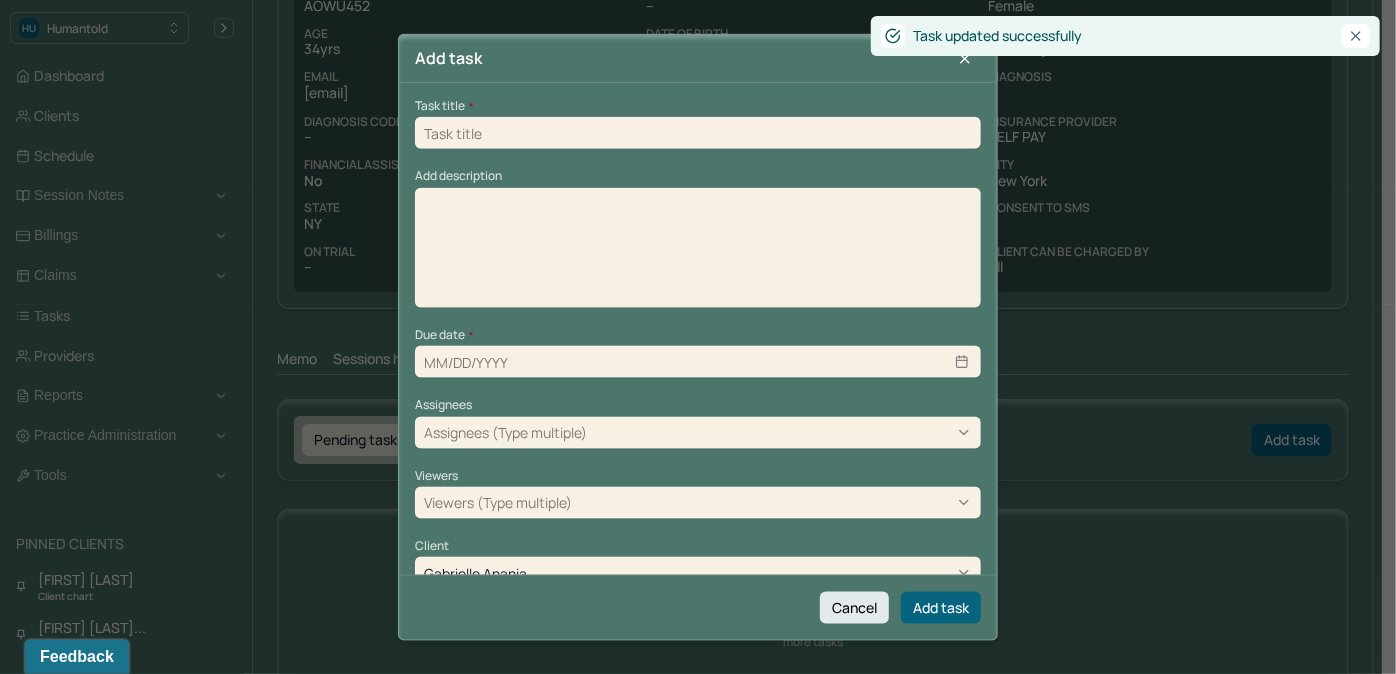 click at bounding box center (698, 133) 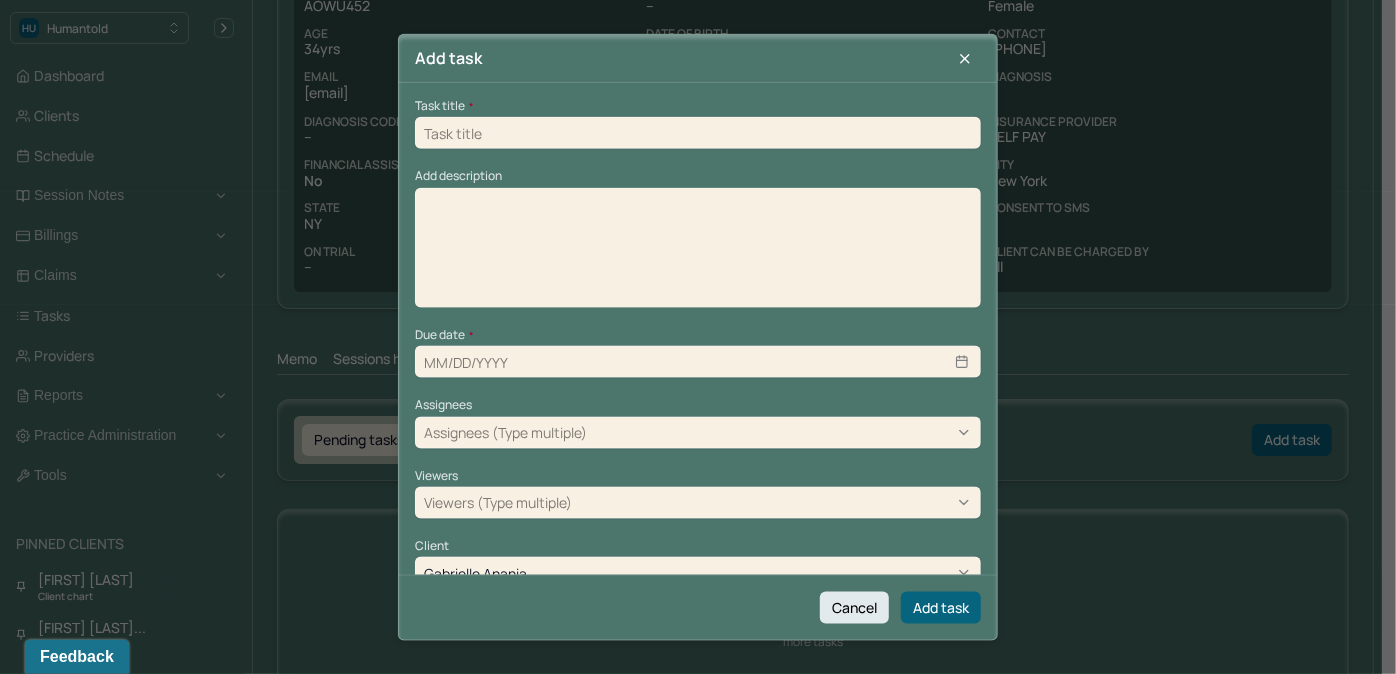 type on "respond recheck" 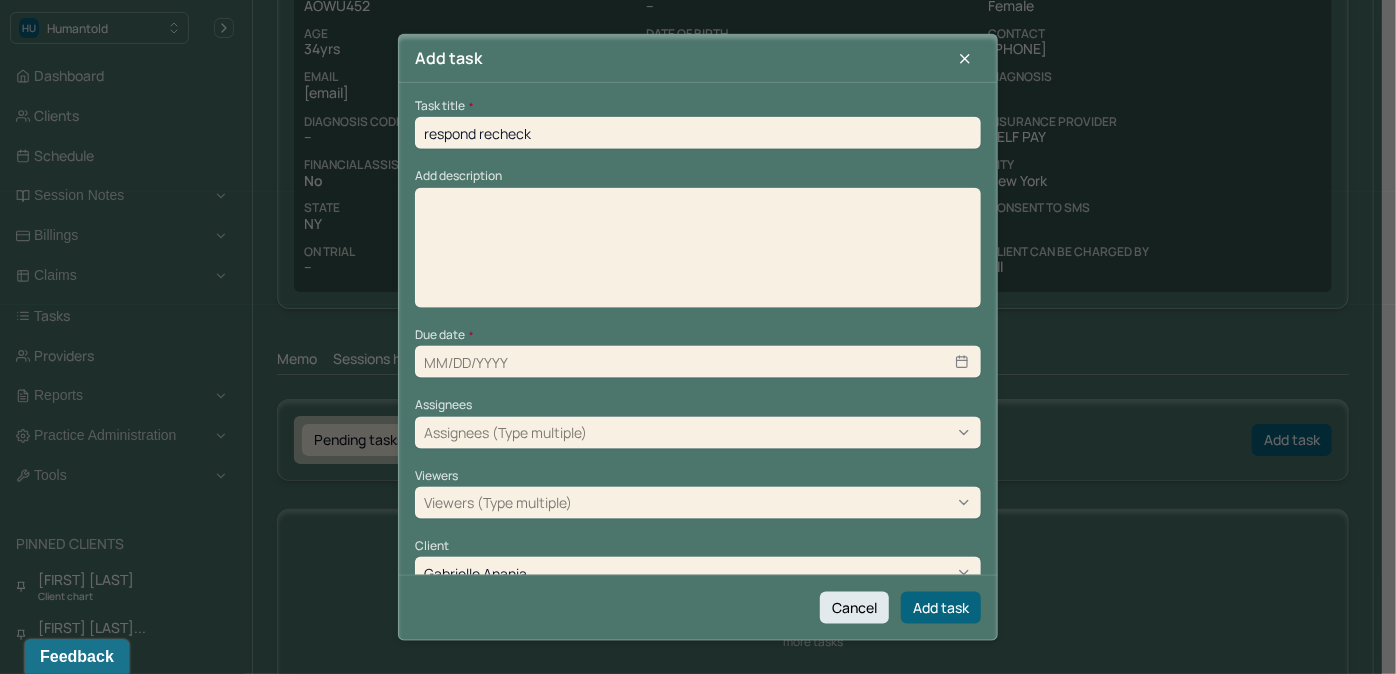 type on "08/18/2025" 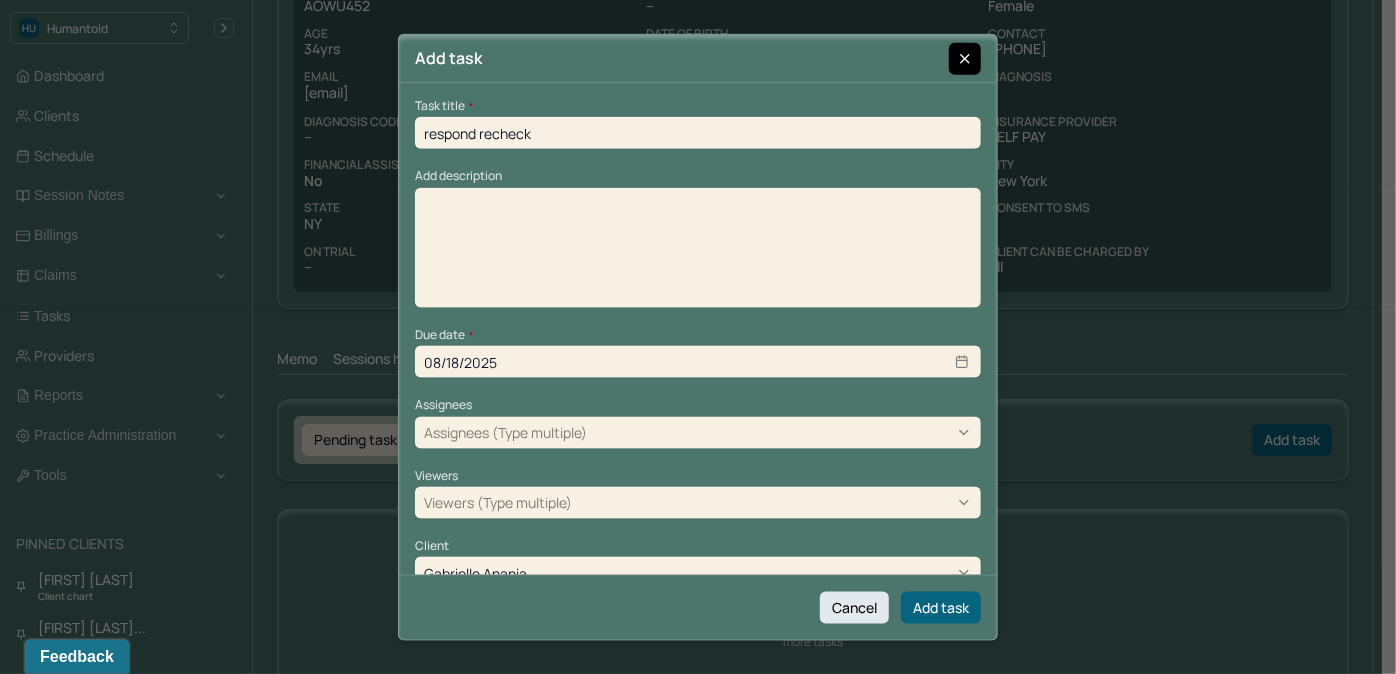 click 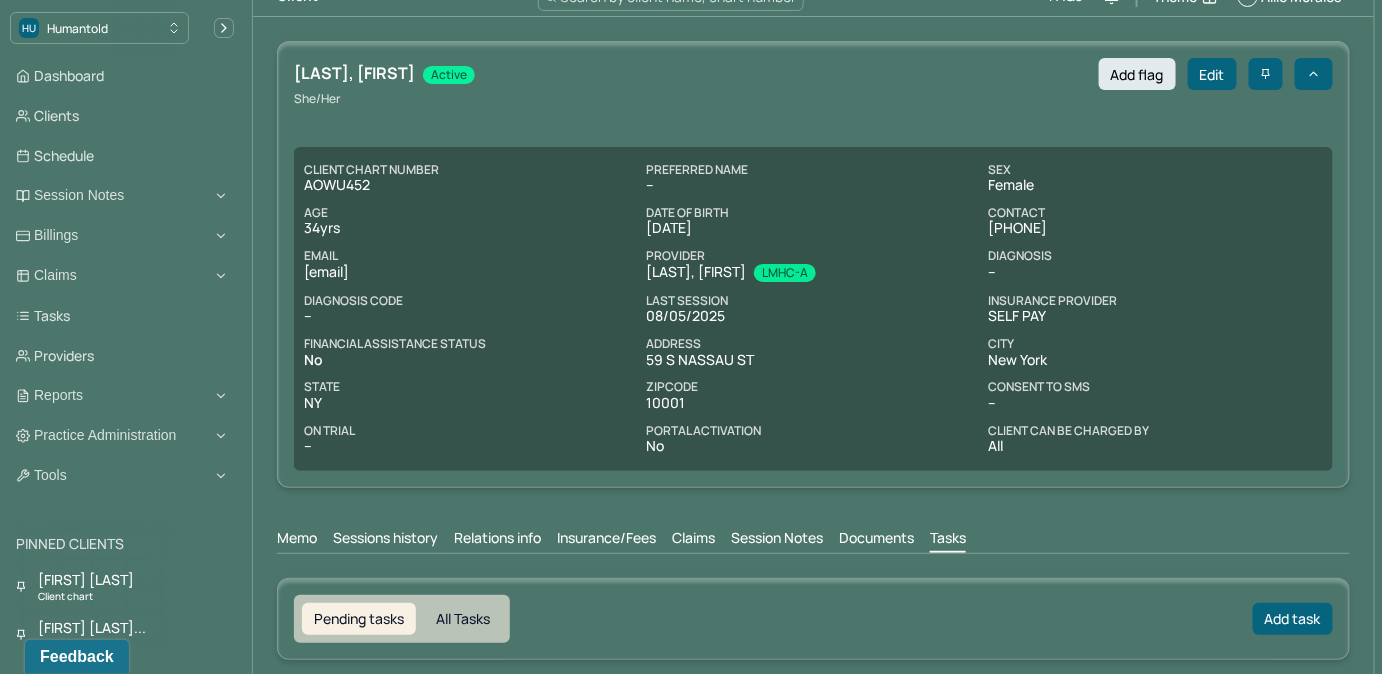 scroll, scrollTop: 0, scrollLeft: 0, axis: both 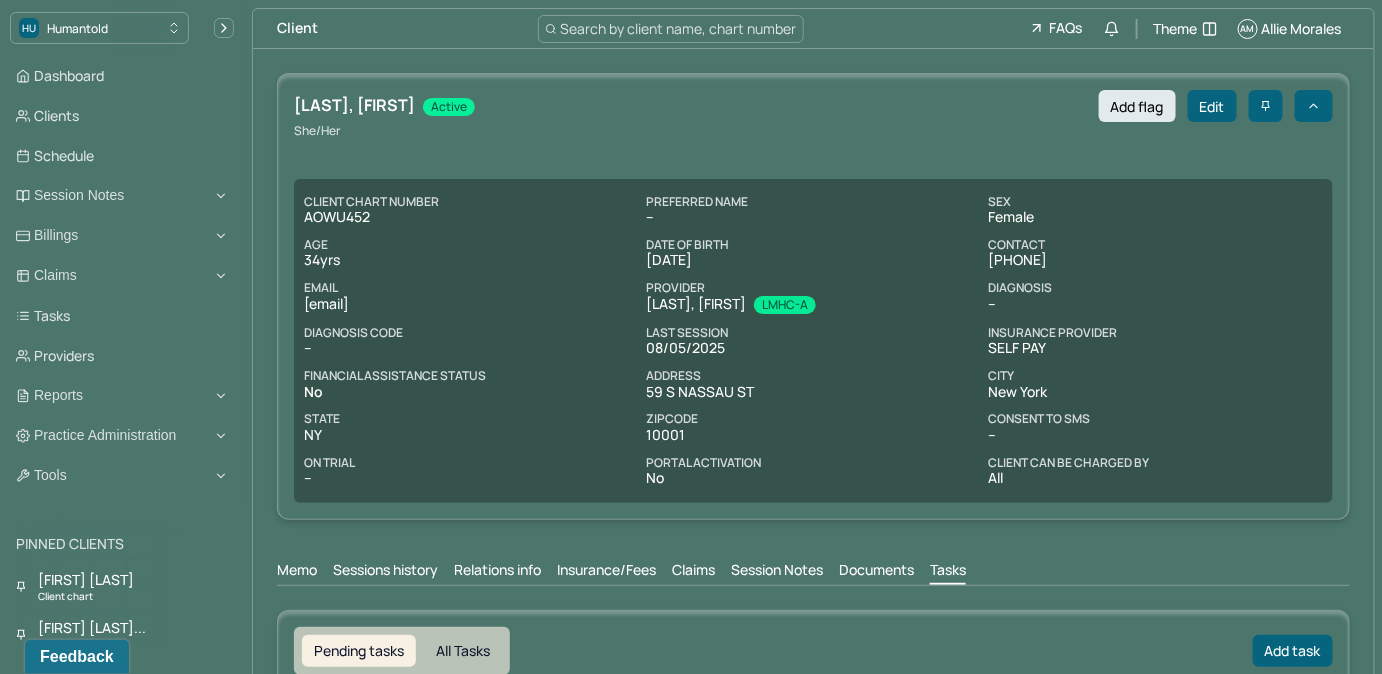 drag, startPoint x: 304, startPoint y: 301, endPoint x: 520, endPoint y: 308, distance: 216.1134 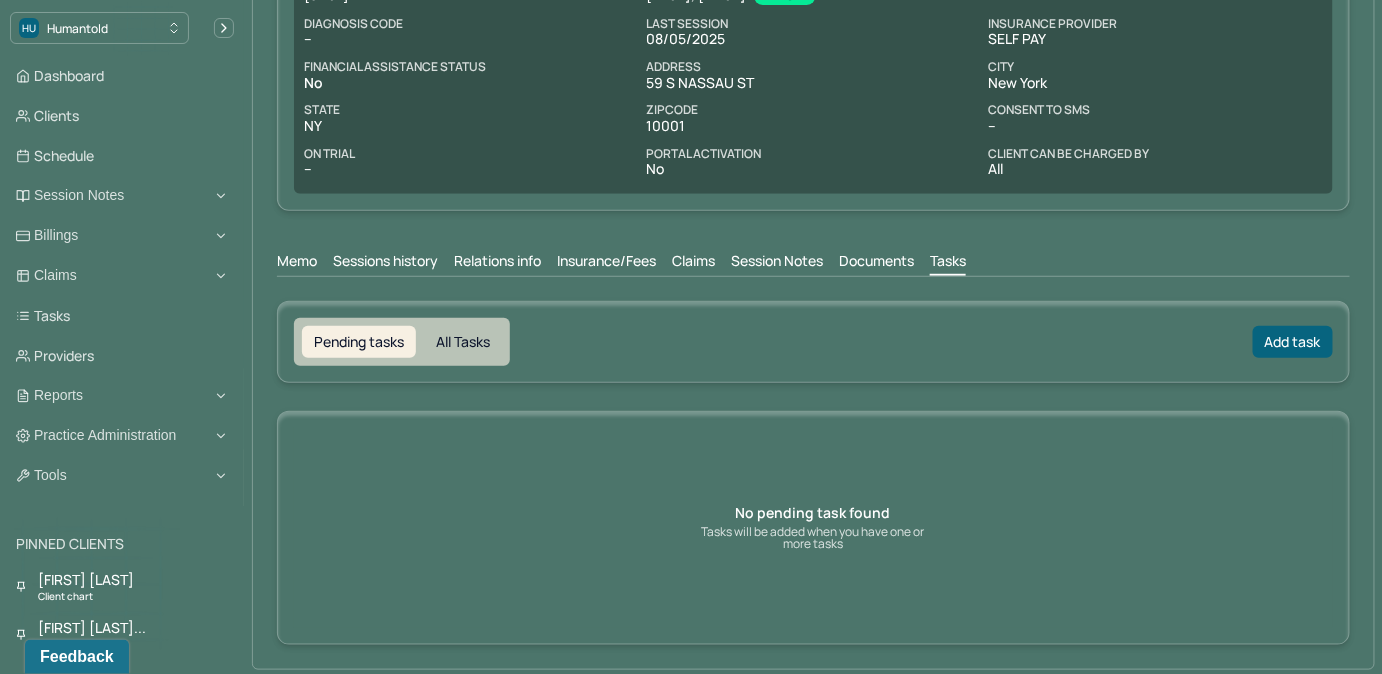 scroll, scrollTop: 310, scrollLeft: 0, axis: vertical 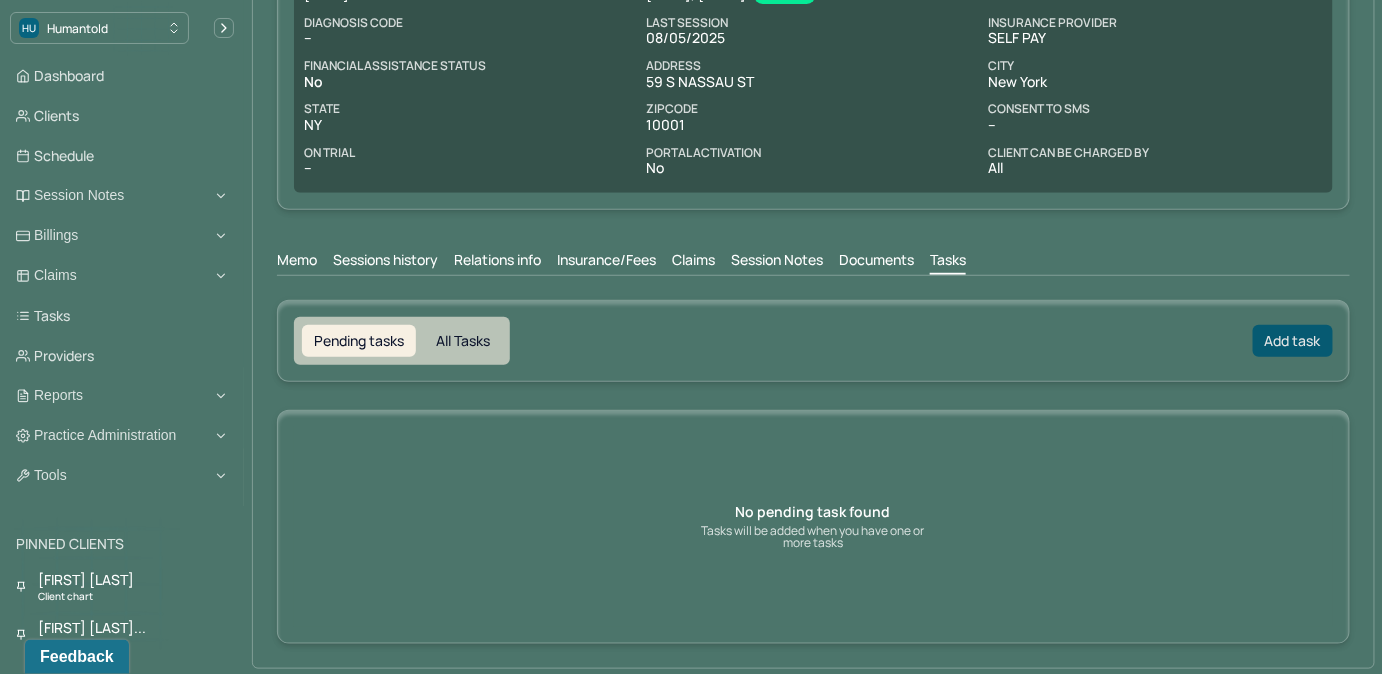 click on "Add task" at bounding box center (1293, 341) 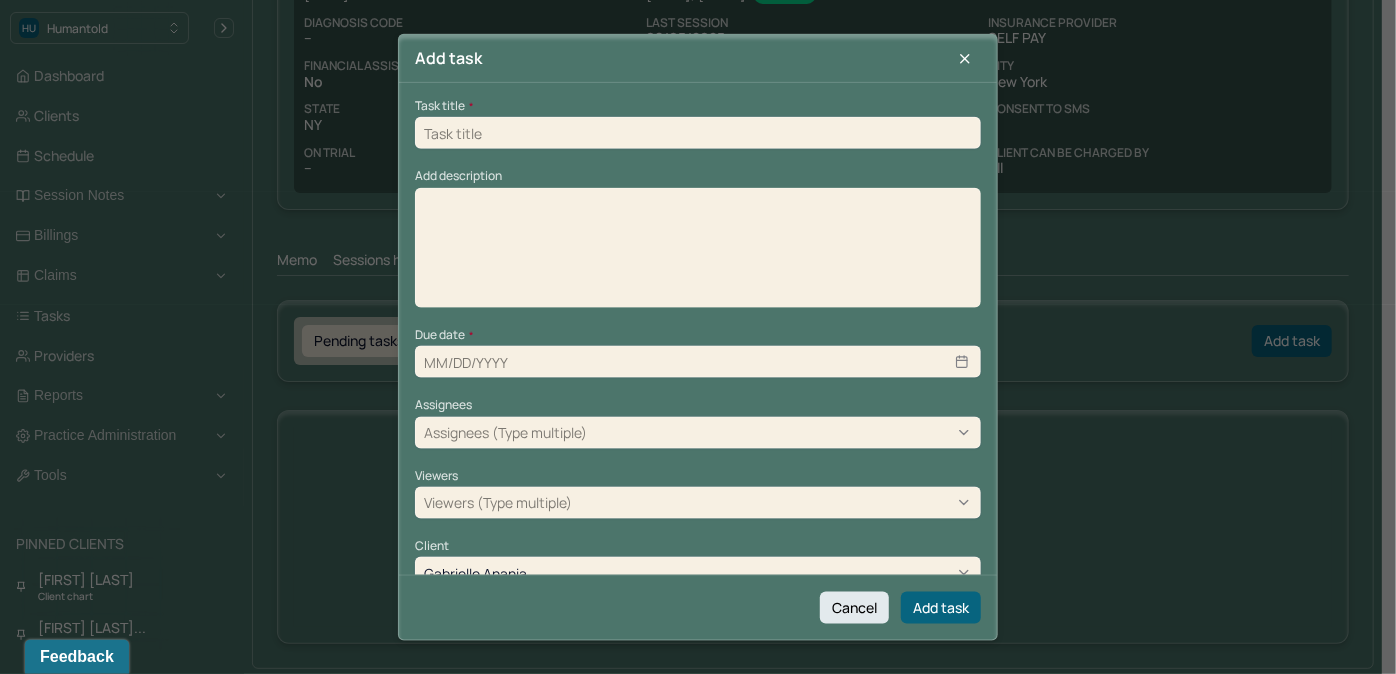 click at bounding box center (698, 133) 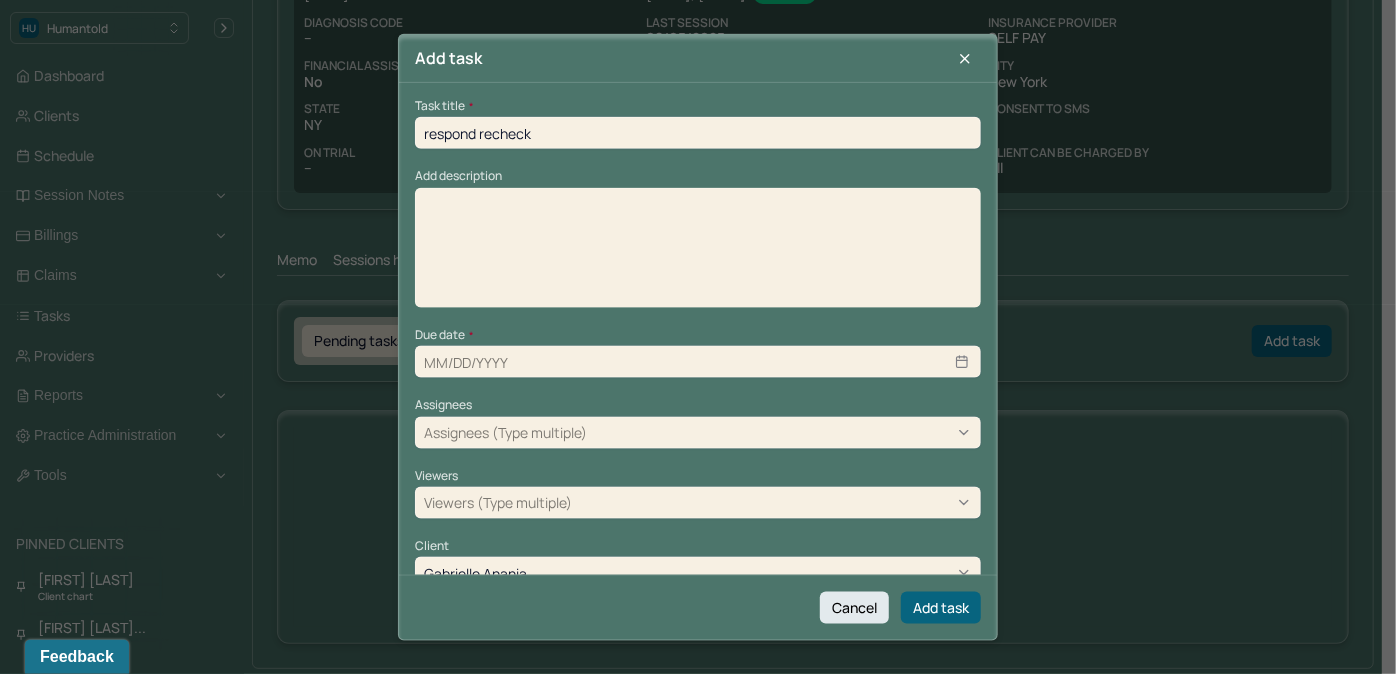 type on "08/18/2025" 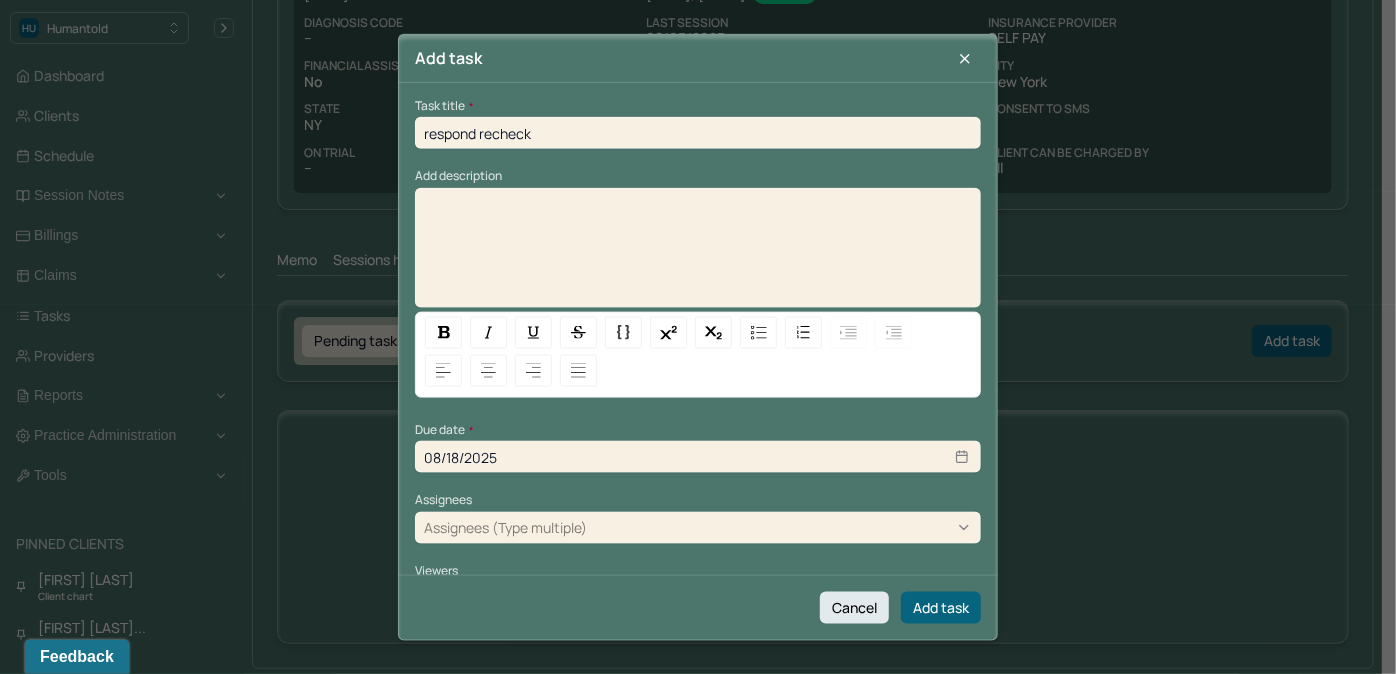 click at bounding box center (698, 254) 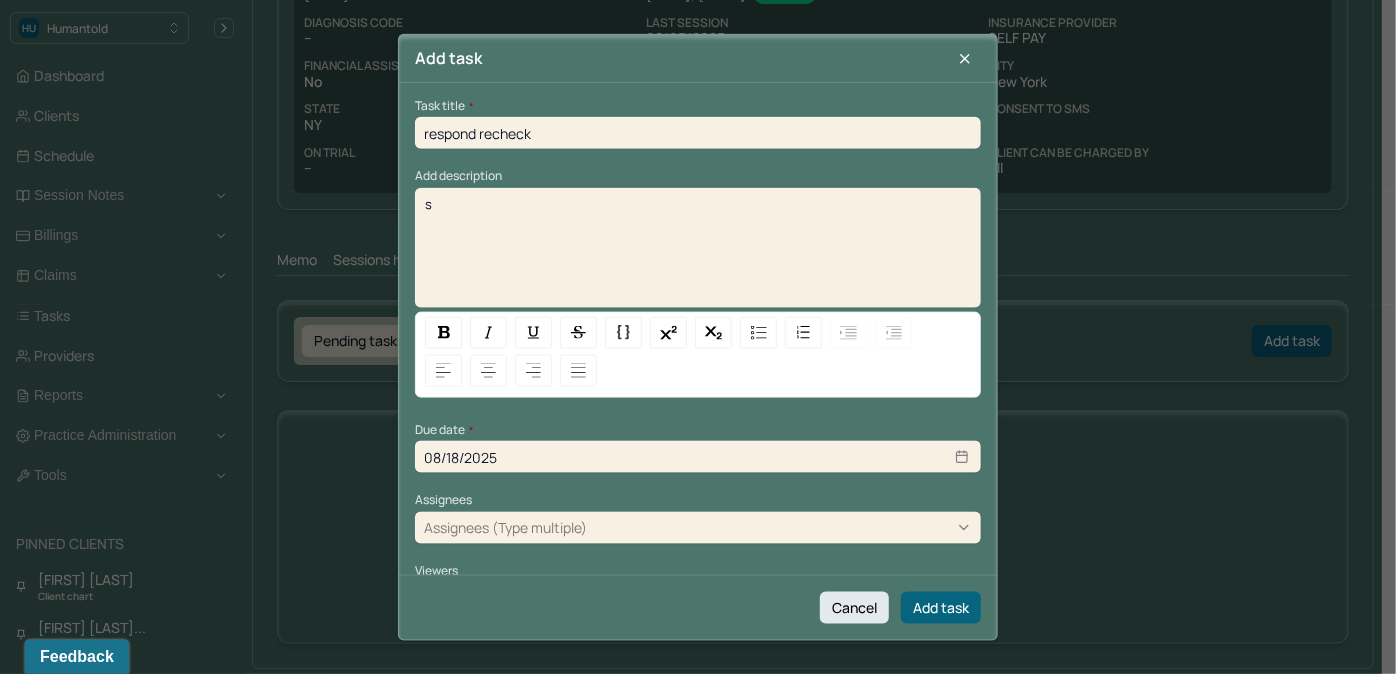 type 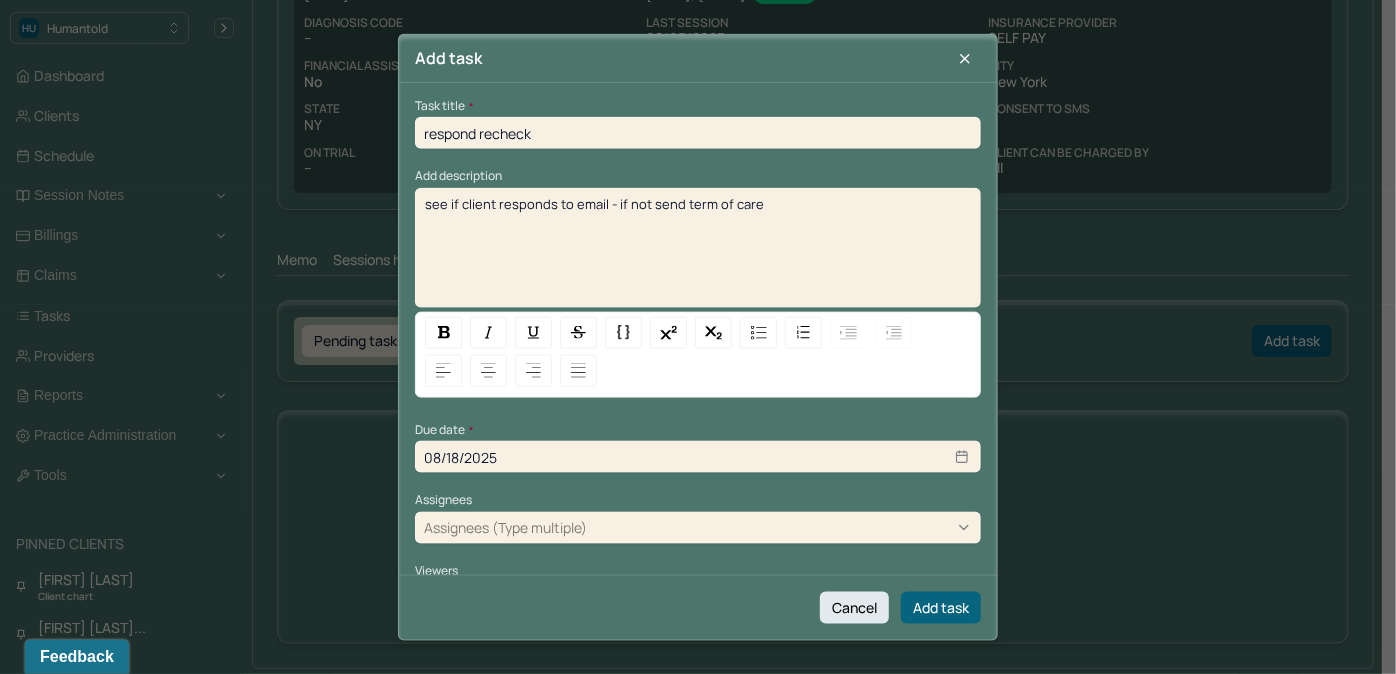 click on "08/18/2025" at bounding box center (698, 457) 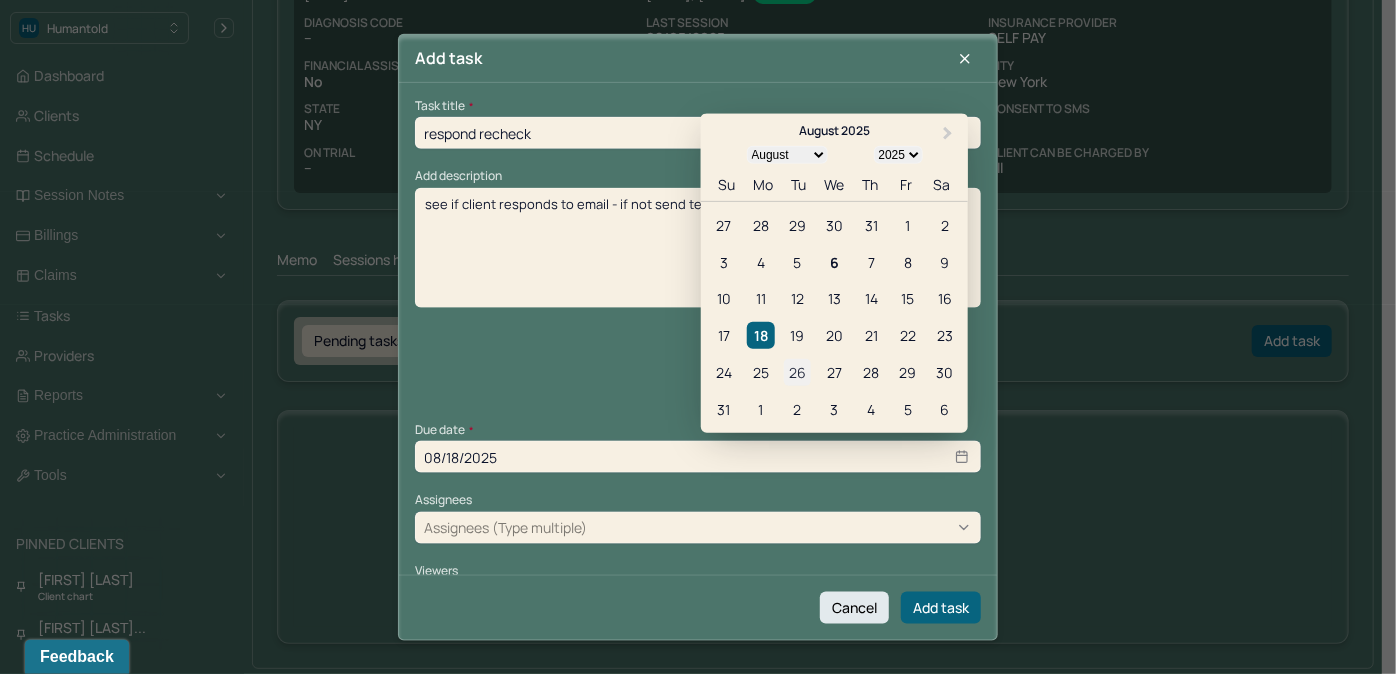 click on "26" at bounding box center [797, 371] 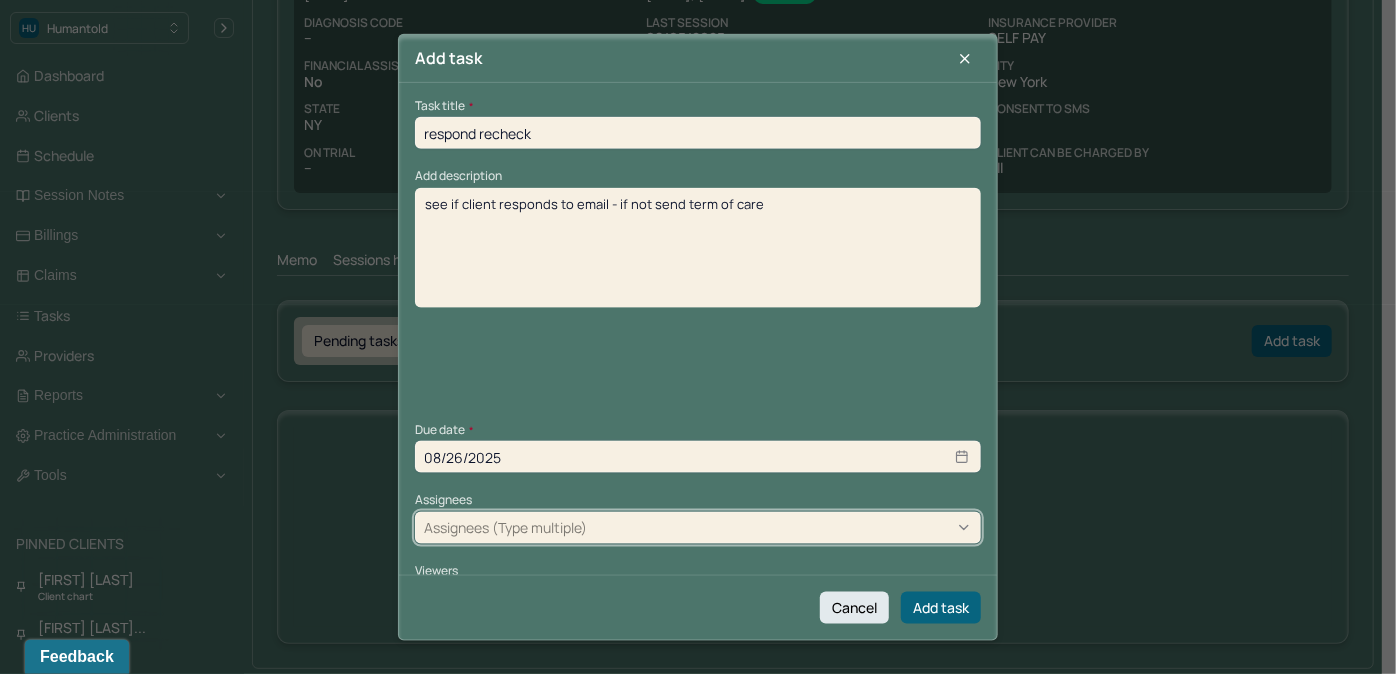 click at bounding box center [781, 527] 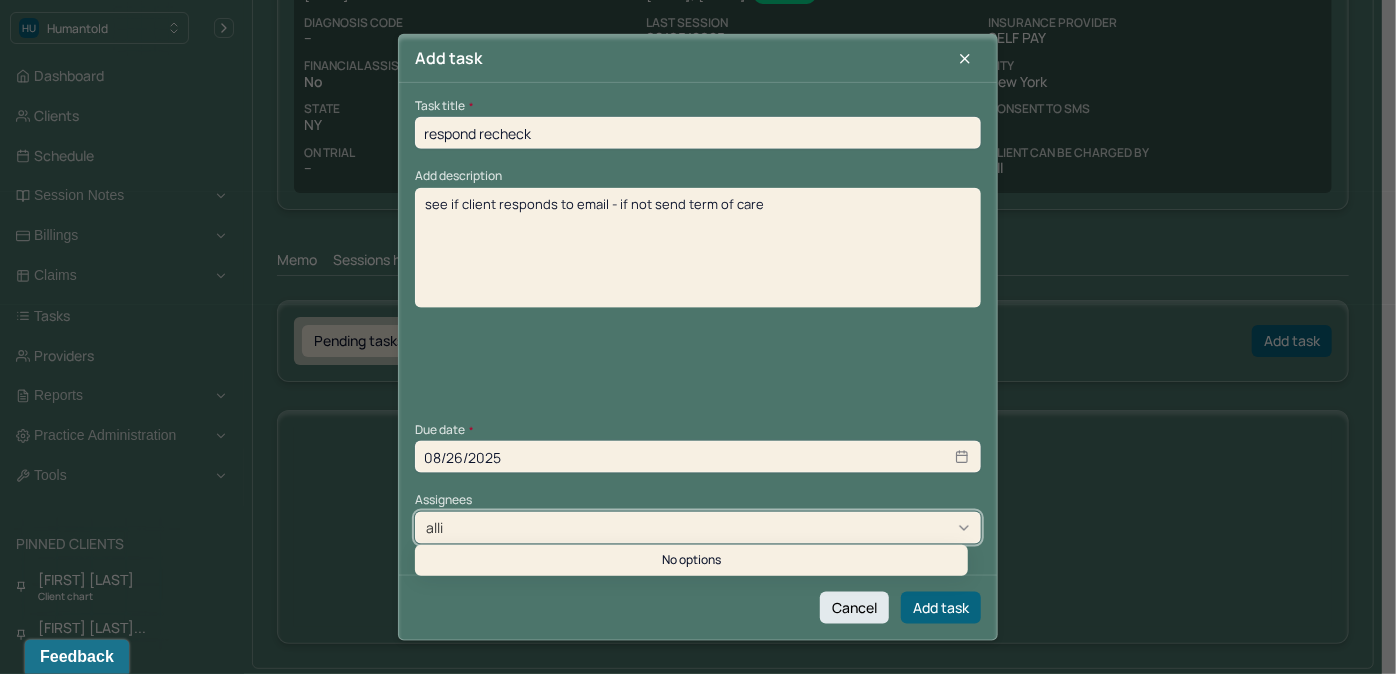 type on "allie" 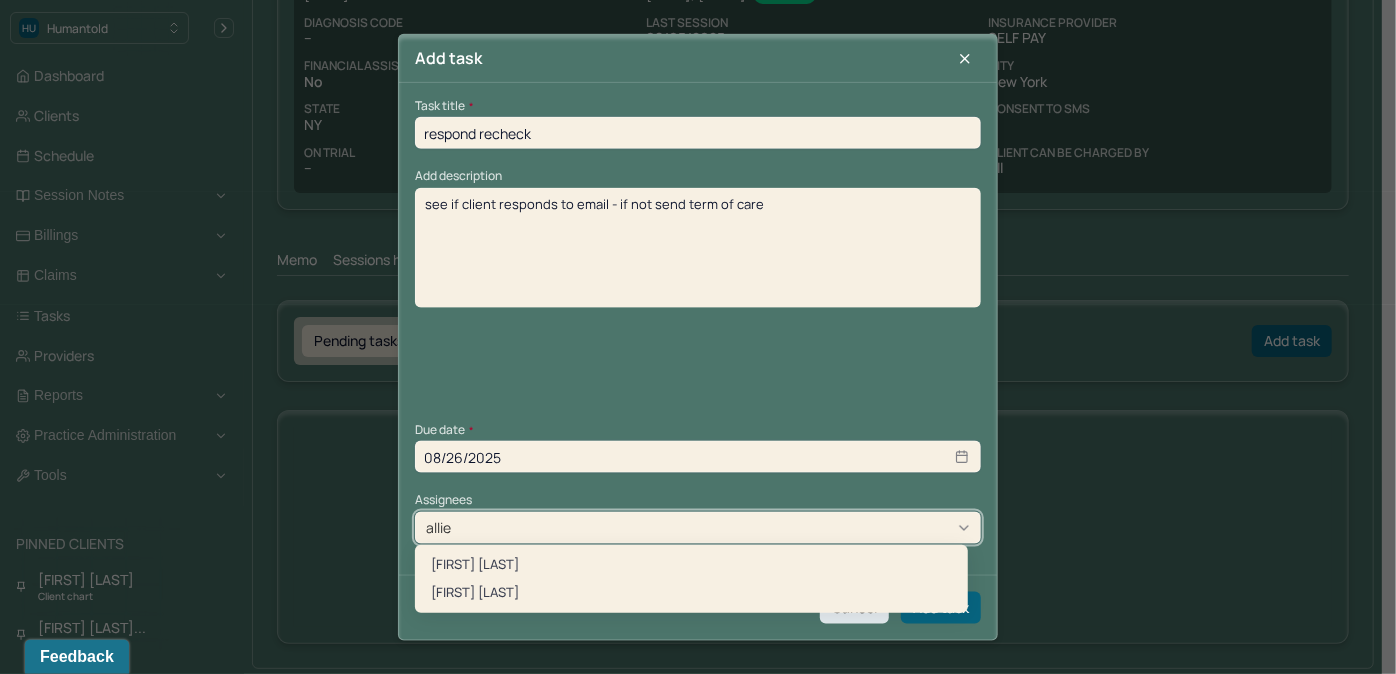 click on "[NAME]" at bounding box center [691, 593] 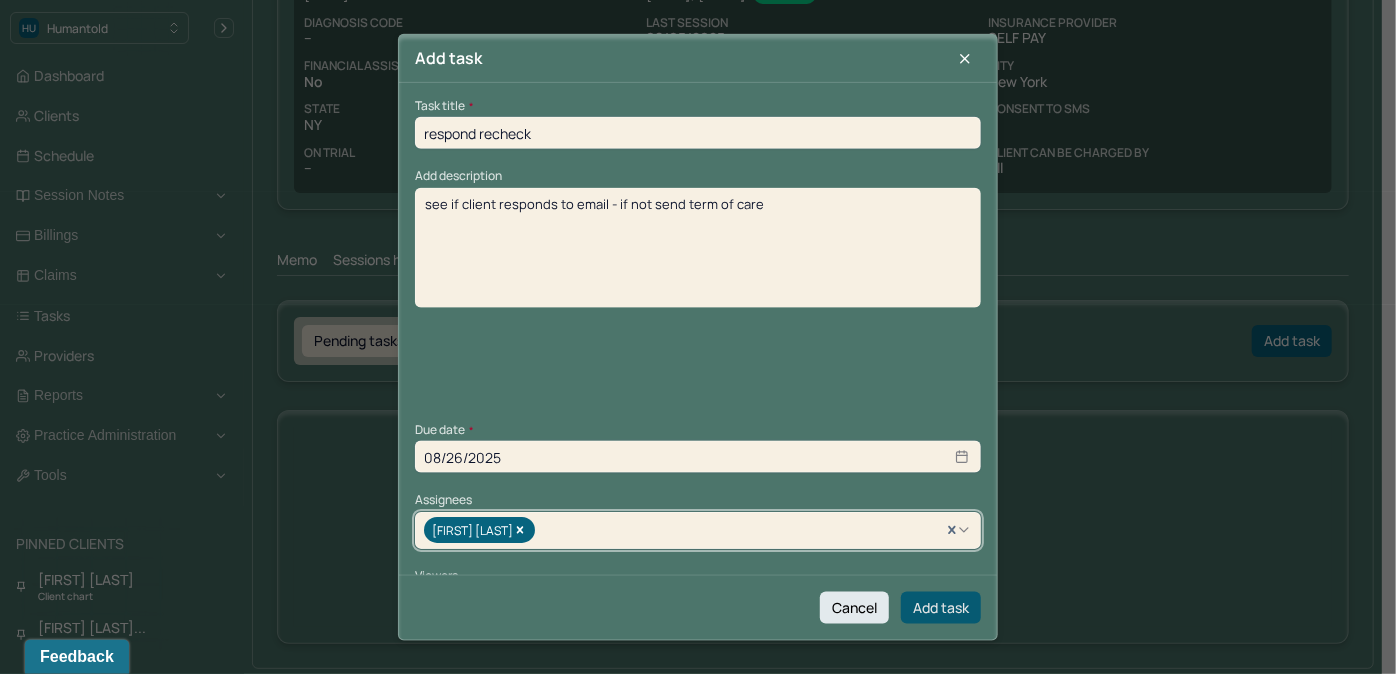 click on "Add task" at bounding box center [941, 607] 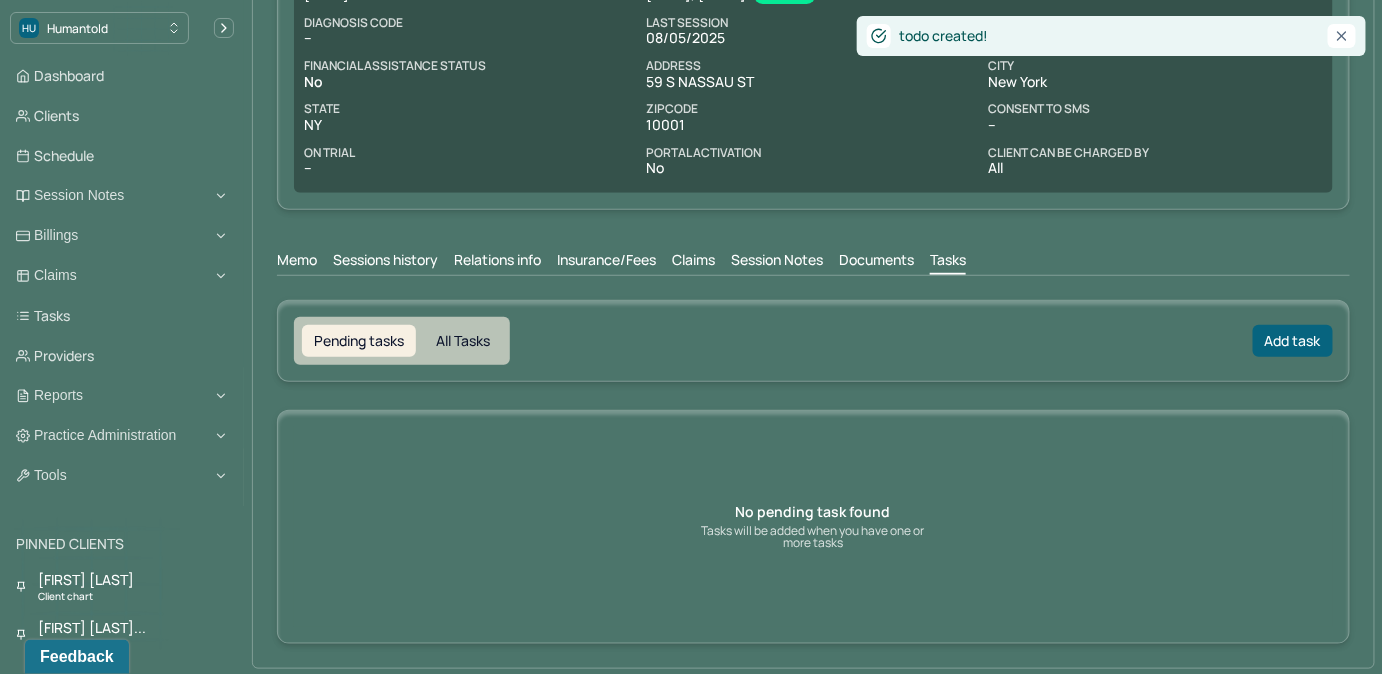 scroll, scrollTop: 211, scrollLeft: 0, axis: vertical 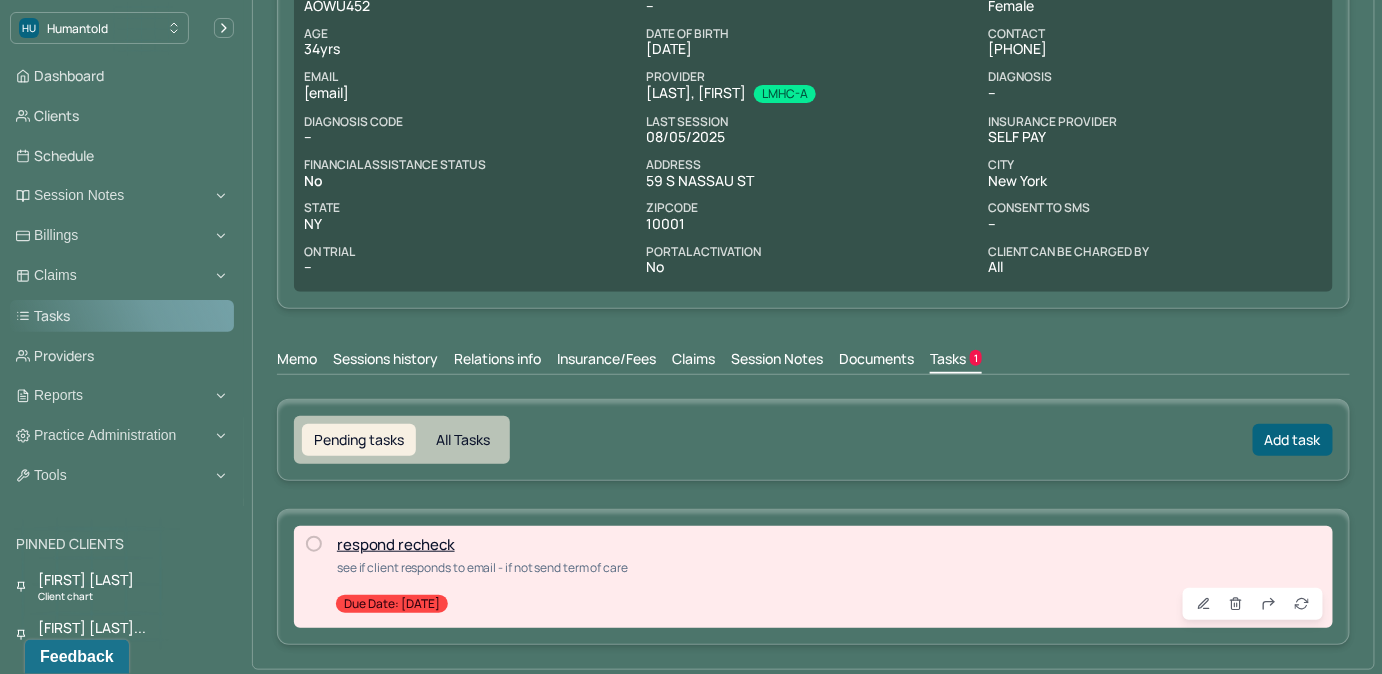 click on "Tasks" at bounding box center [122, 316] 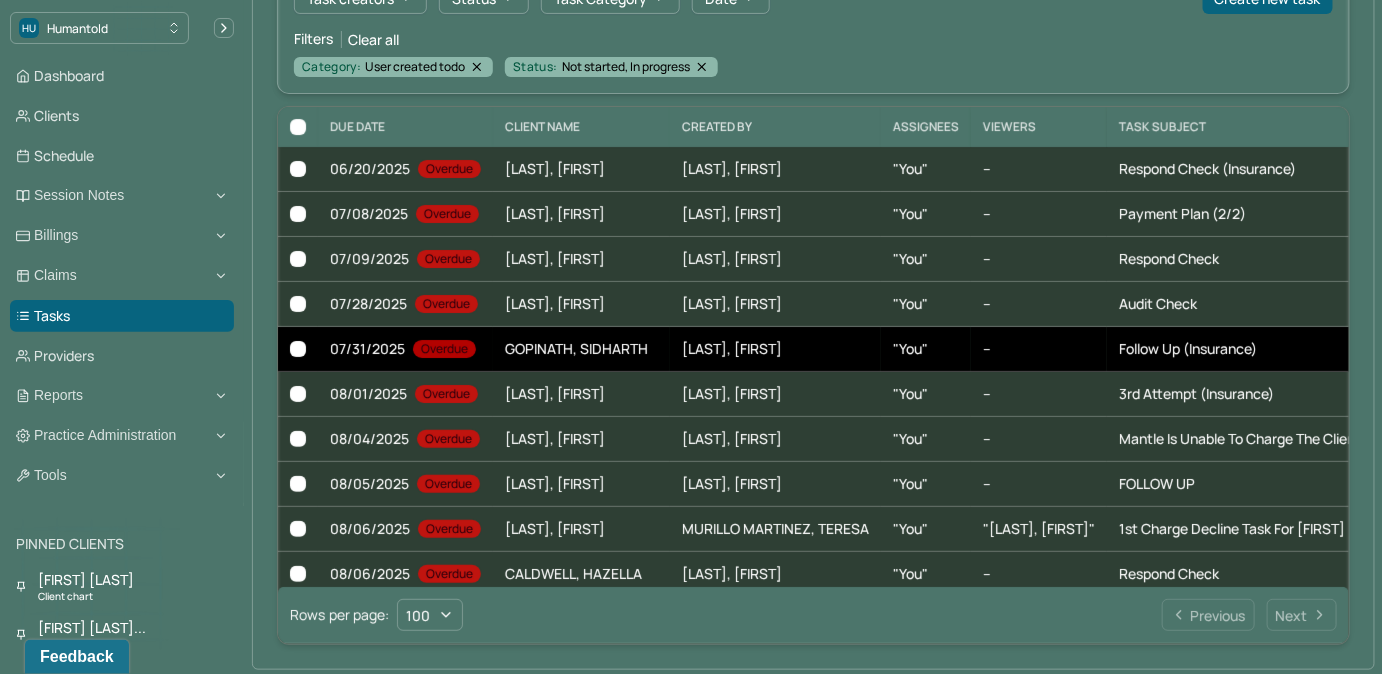 scroll, scrollTop: 205, scrollLeft: 0, axis: vertical 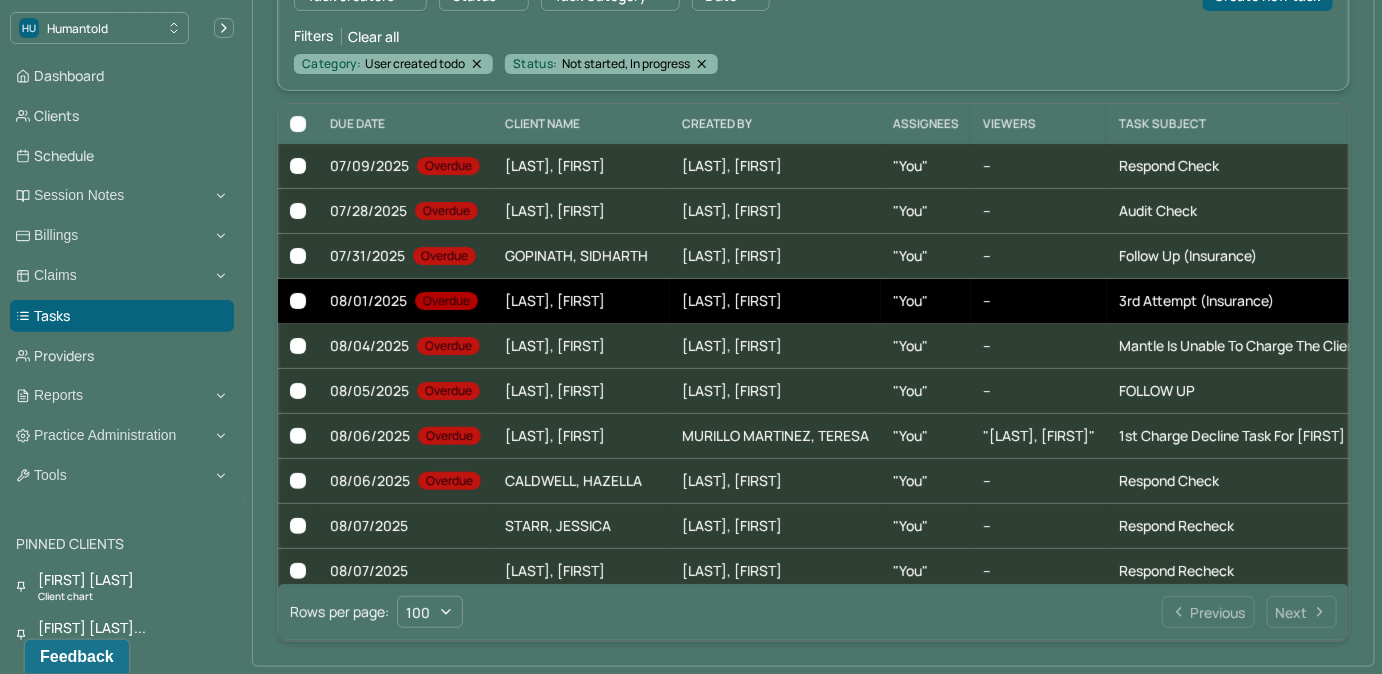 click on ""You"" at bounding box center (926, 301) 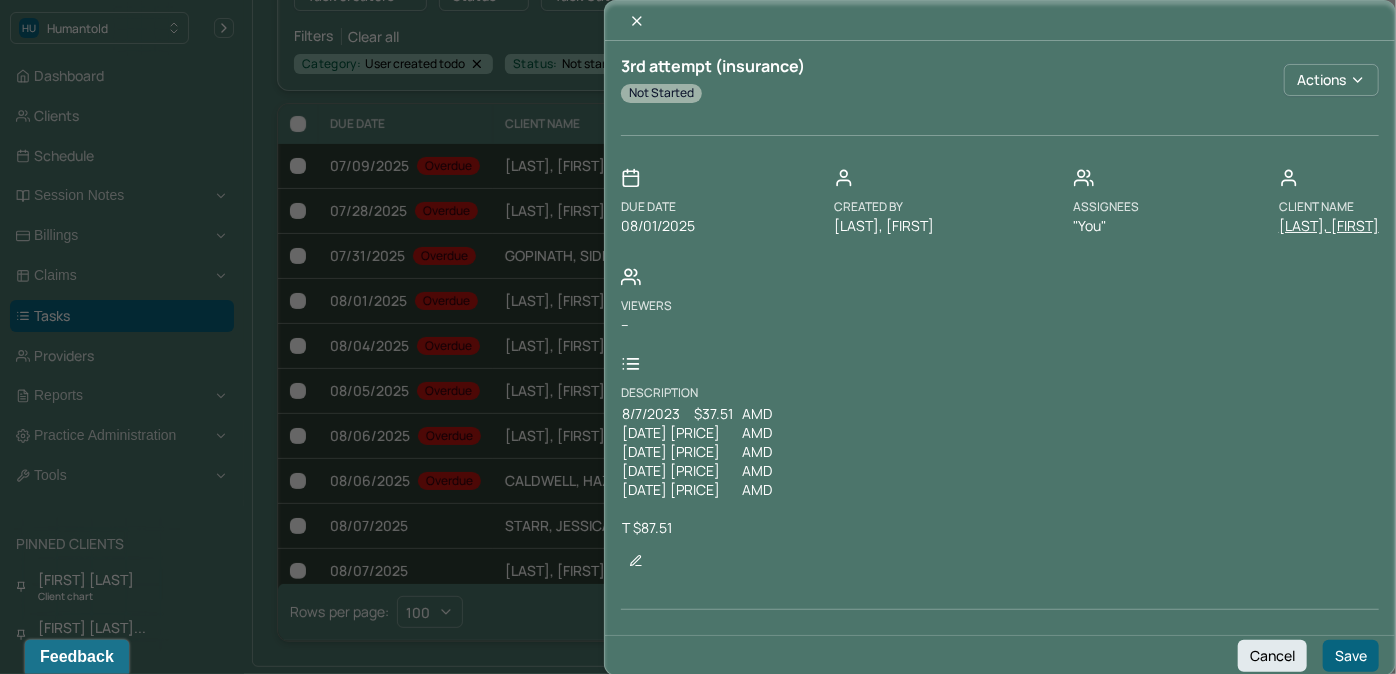 click on "[NAME]" at bounding box center (1329, 226) 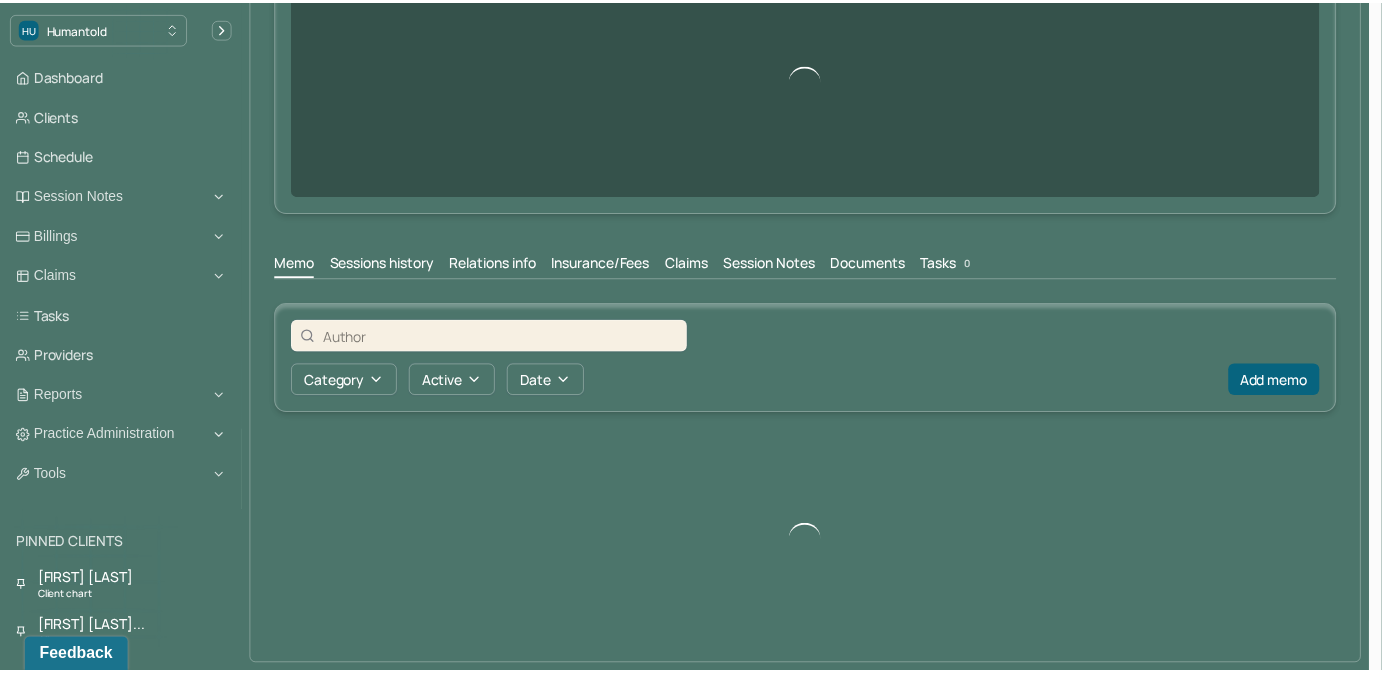 scroll, scrollTop: 0, scrollLeft: 0, axis: both 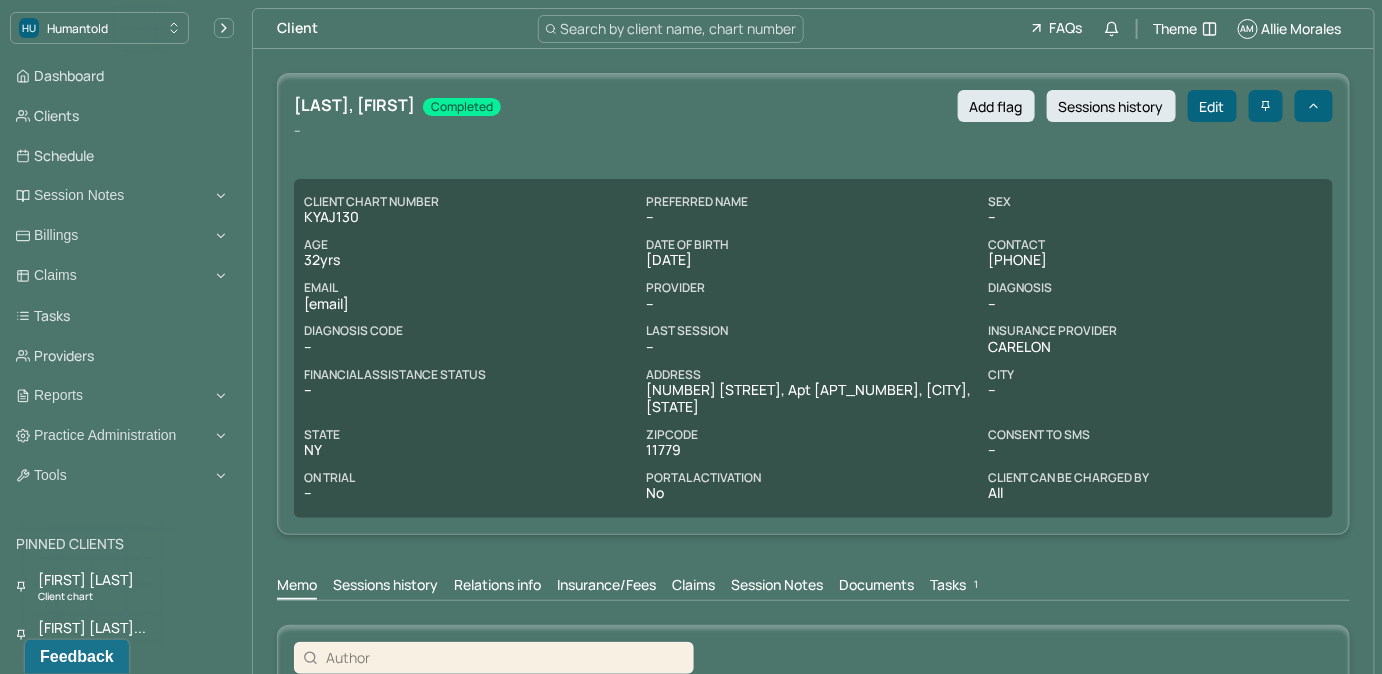 click on "Tasks 1" at bounding box center (956, 587) 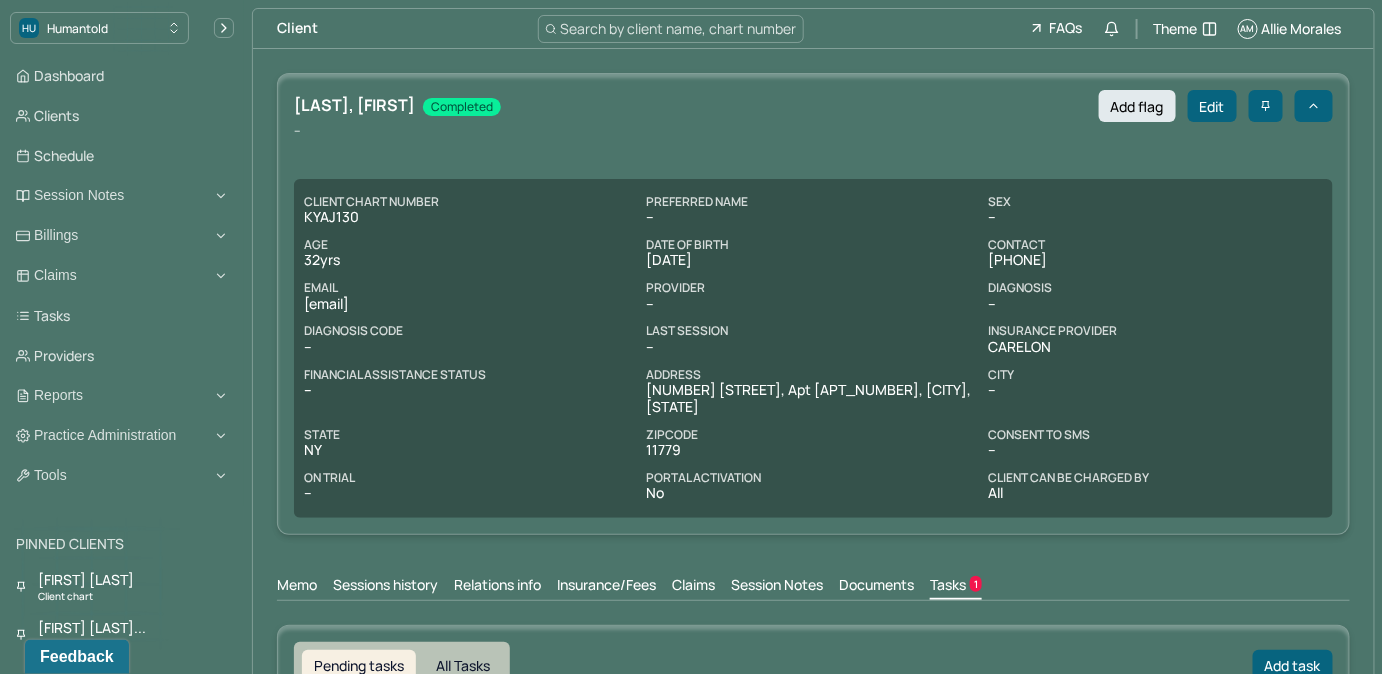 scroll, scrollTop: 1, scrollLeft: 0, axis: vertical 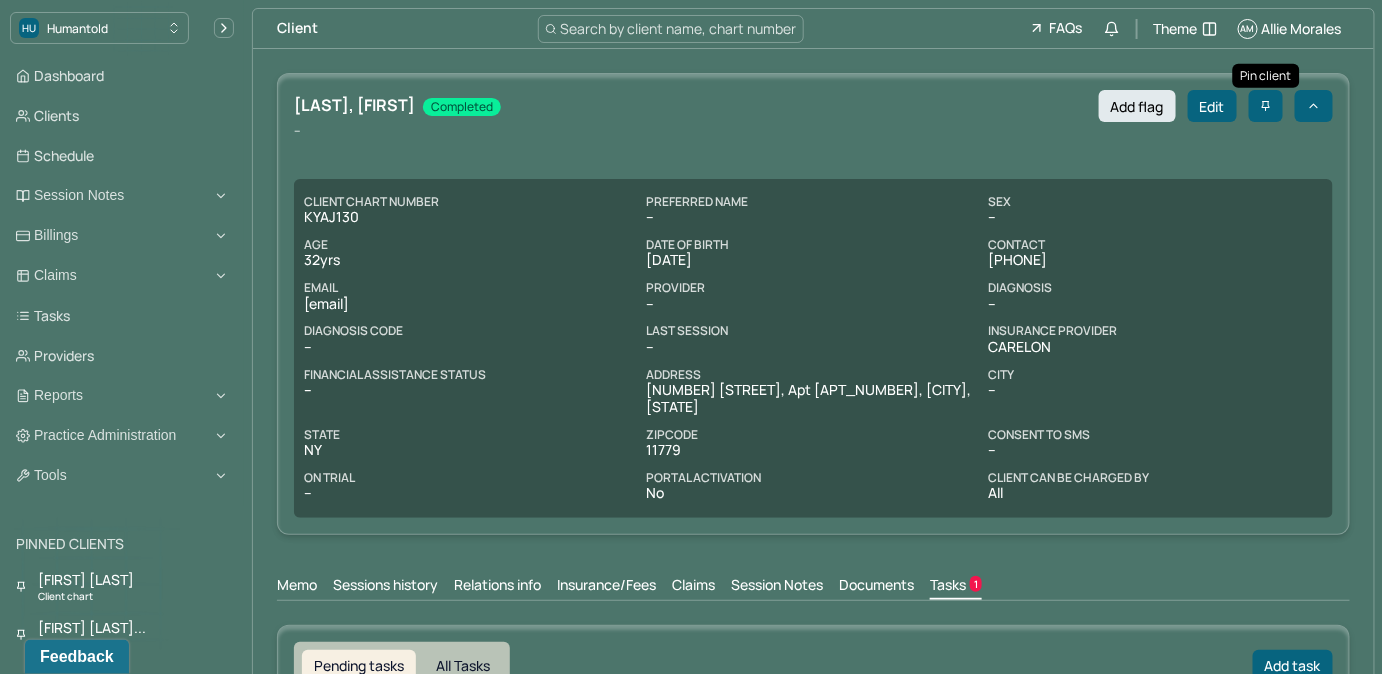 drag, startPoint x: 1264, startPoint y: 112, endPoint x: 1157, endPoint y: 65, distance: 116.86745 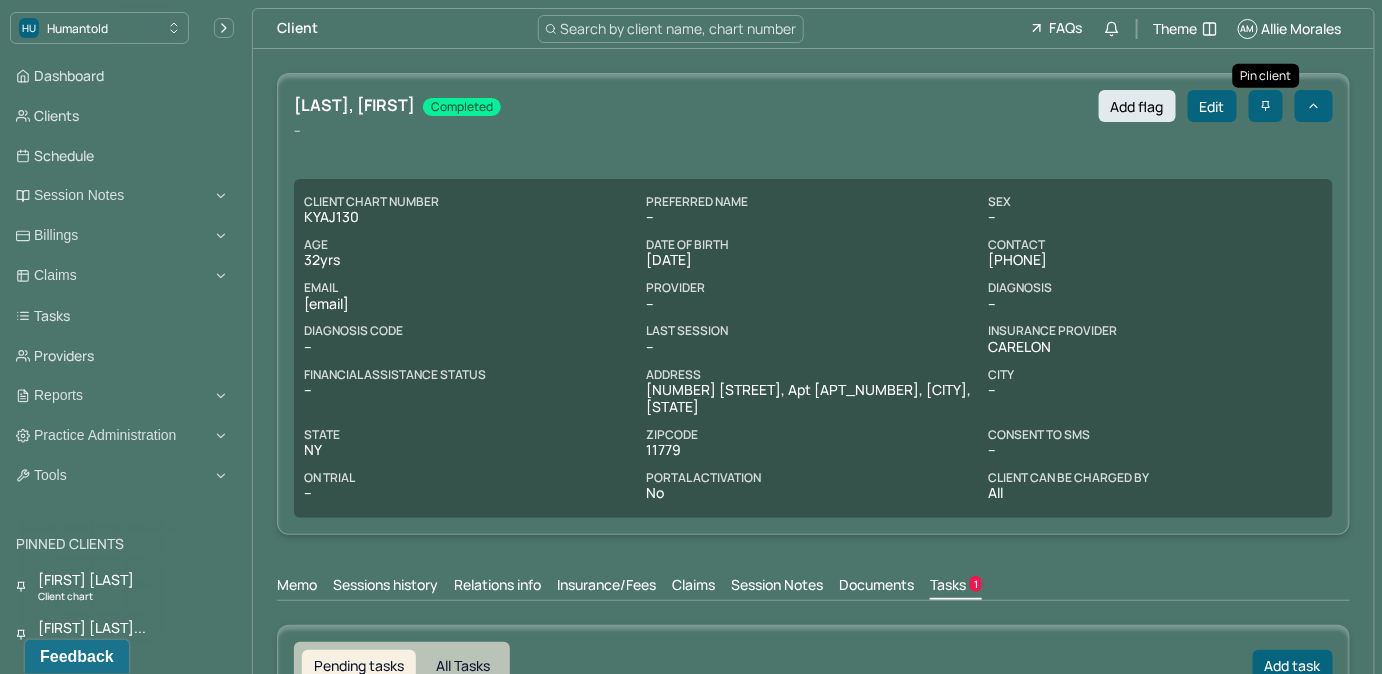 click at bounding box center (1266, 106) 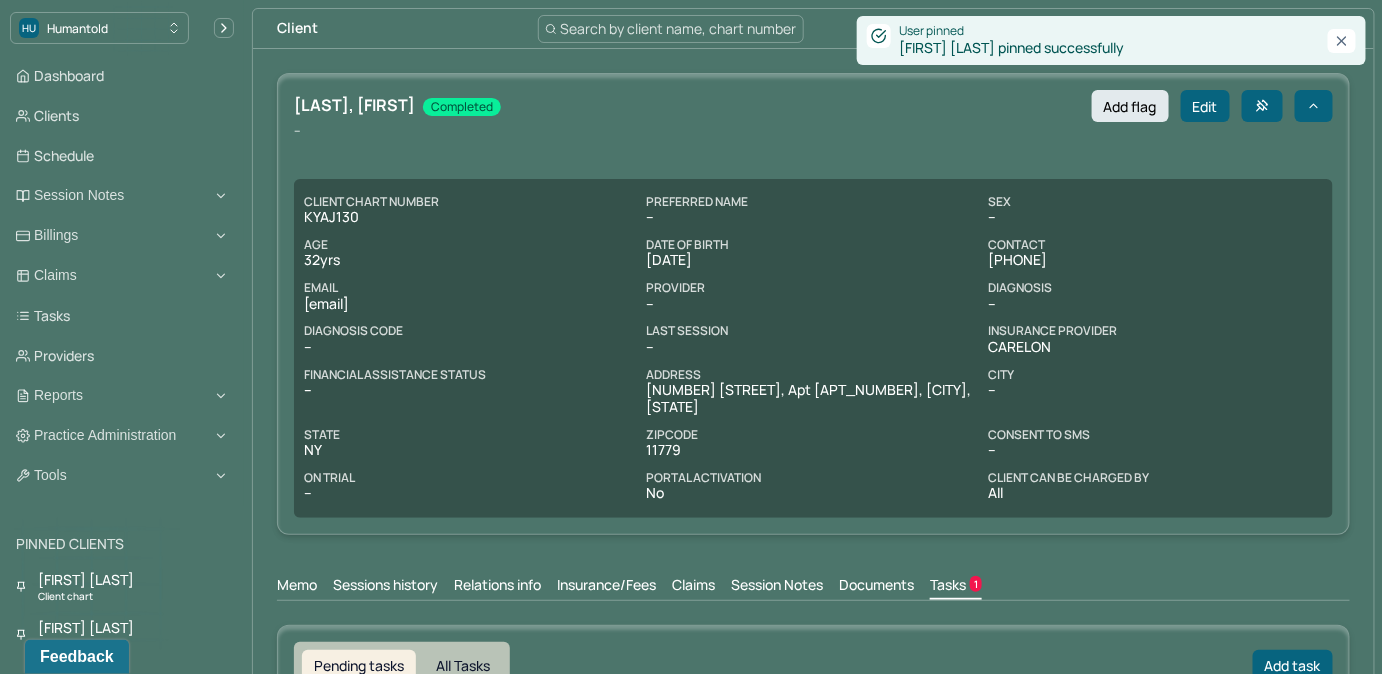 click on "Search by client name, chart number" at bounding box center (679, 28) 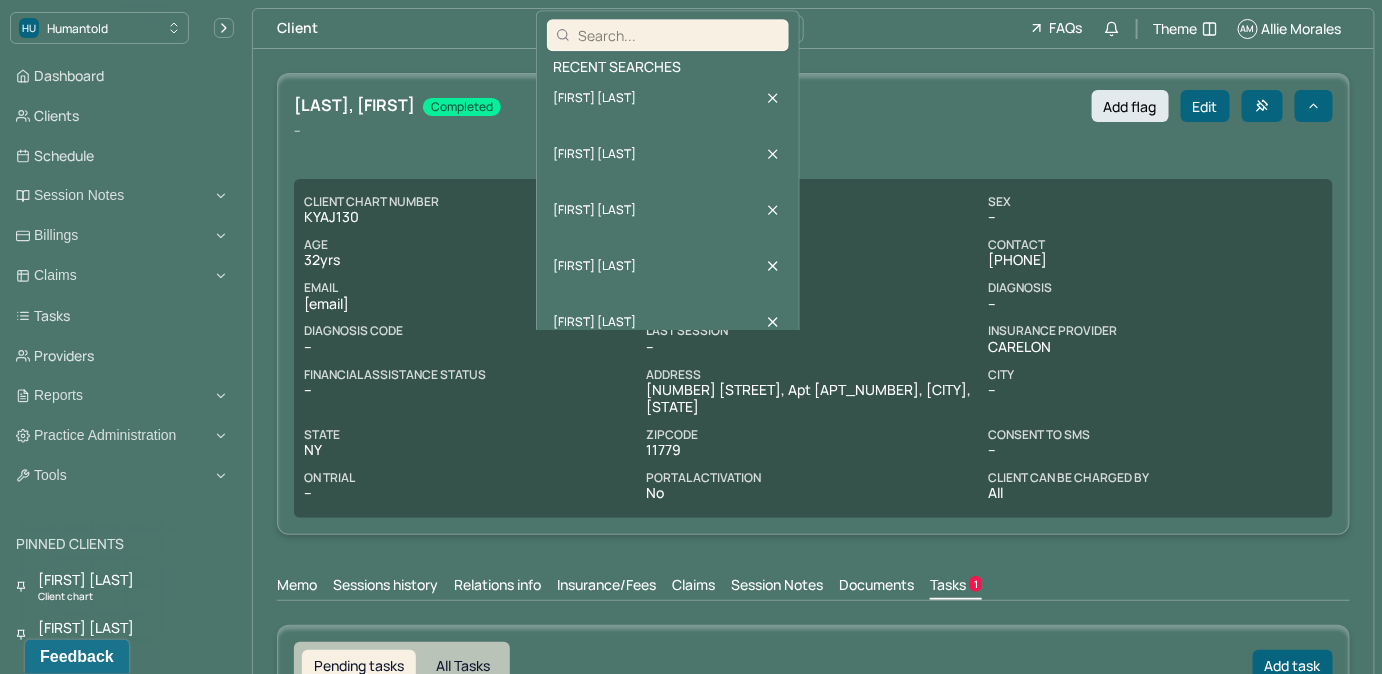 click on "Client Search by client name, chart number  FAQs Theme AM Allie   Morales" at bounding box center [813, 29] 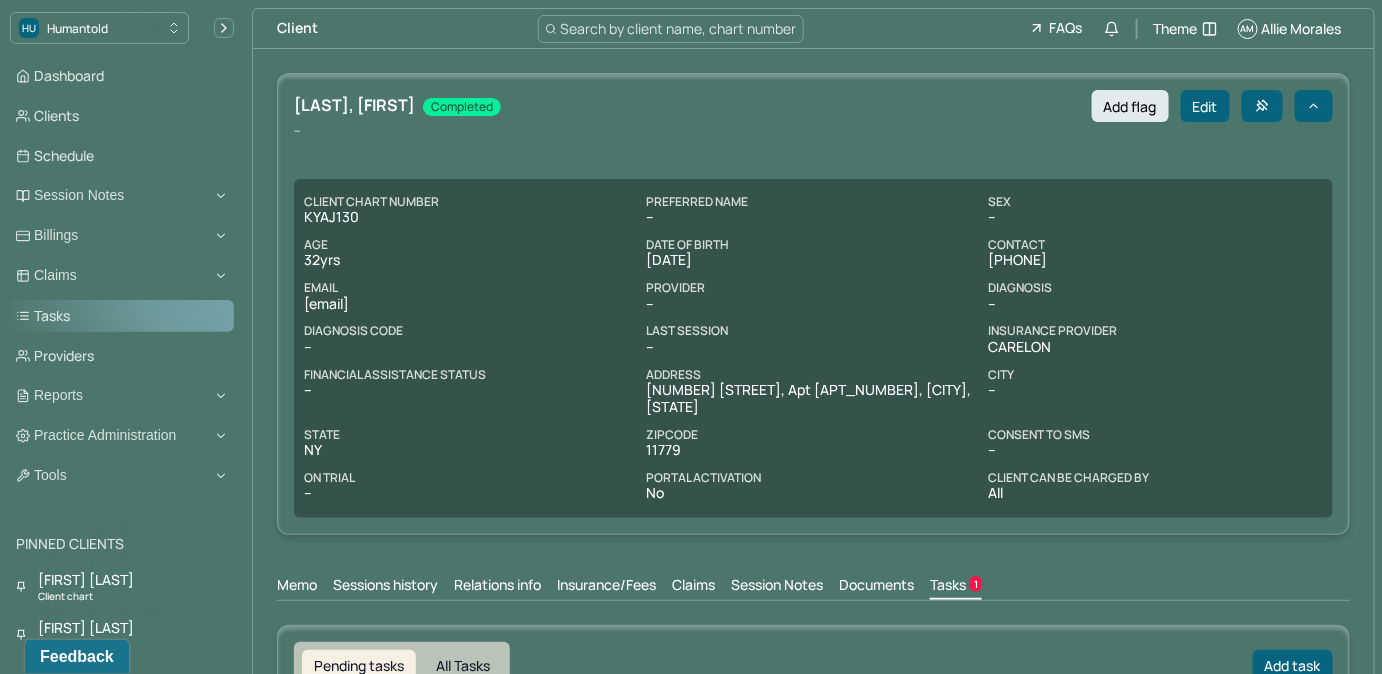 click on "Tasks" at bounding box center [122, 316] 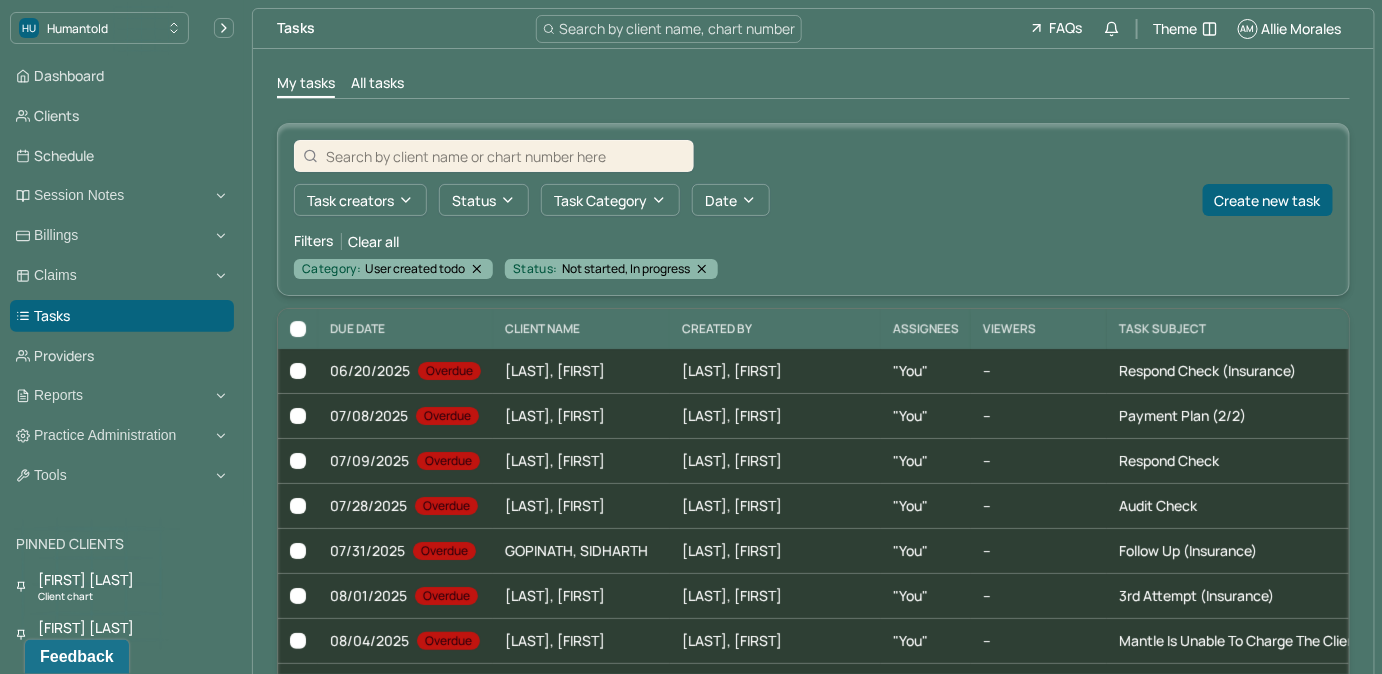 click on "Search by client name, chart number" at bounding box center (677, 28) 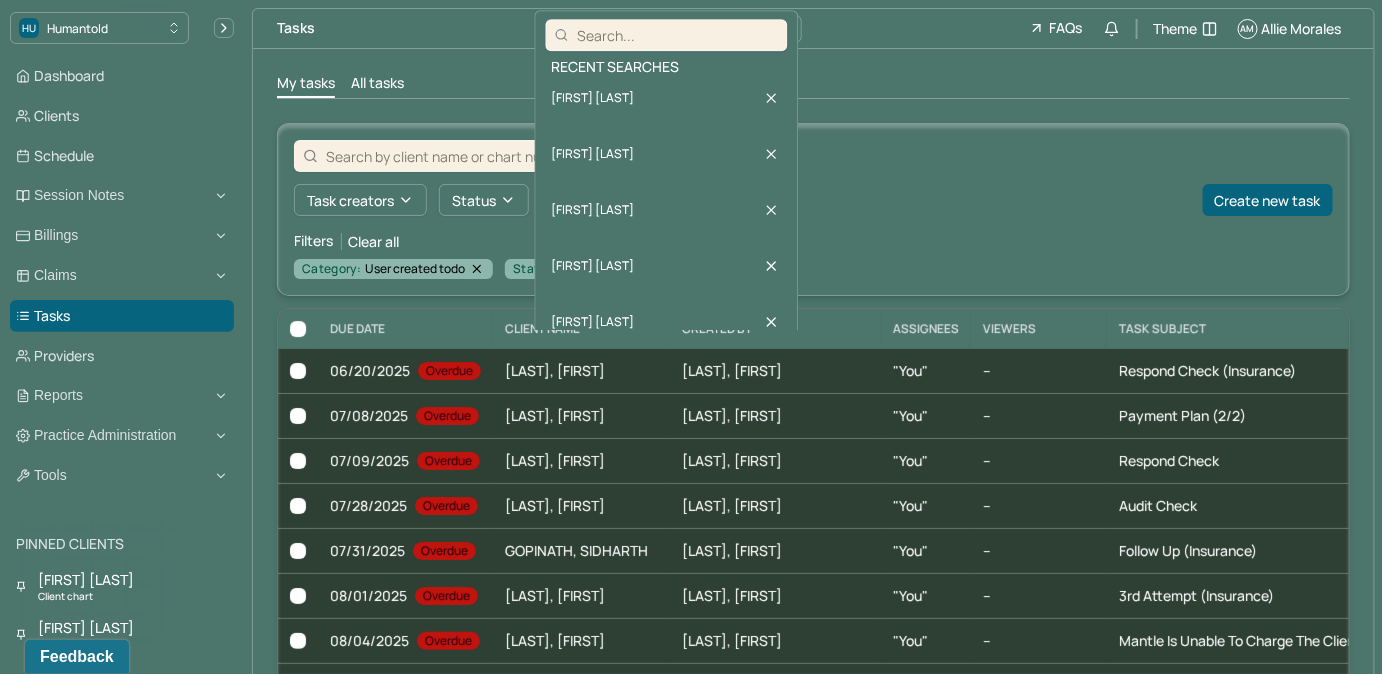 click at bounding box center [678, 35] 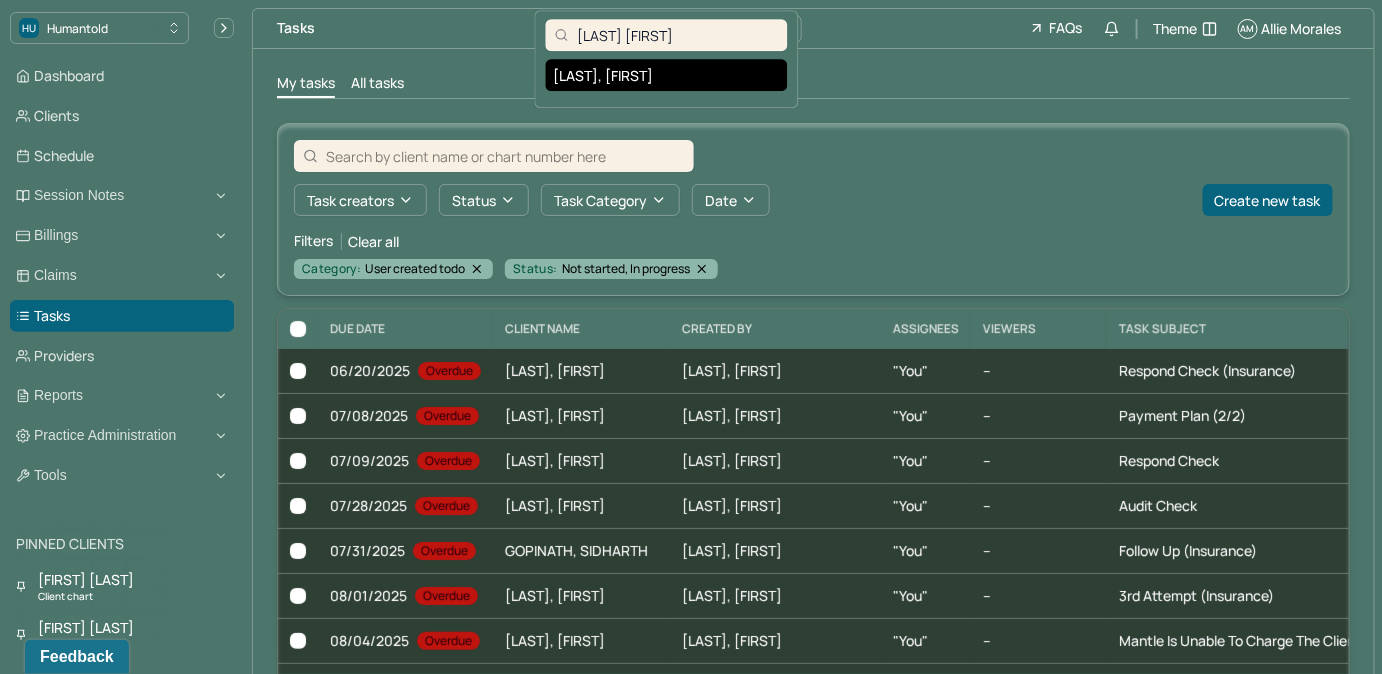 type on "KERSTEN RACHEL" 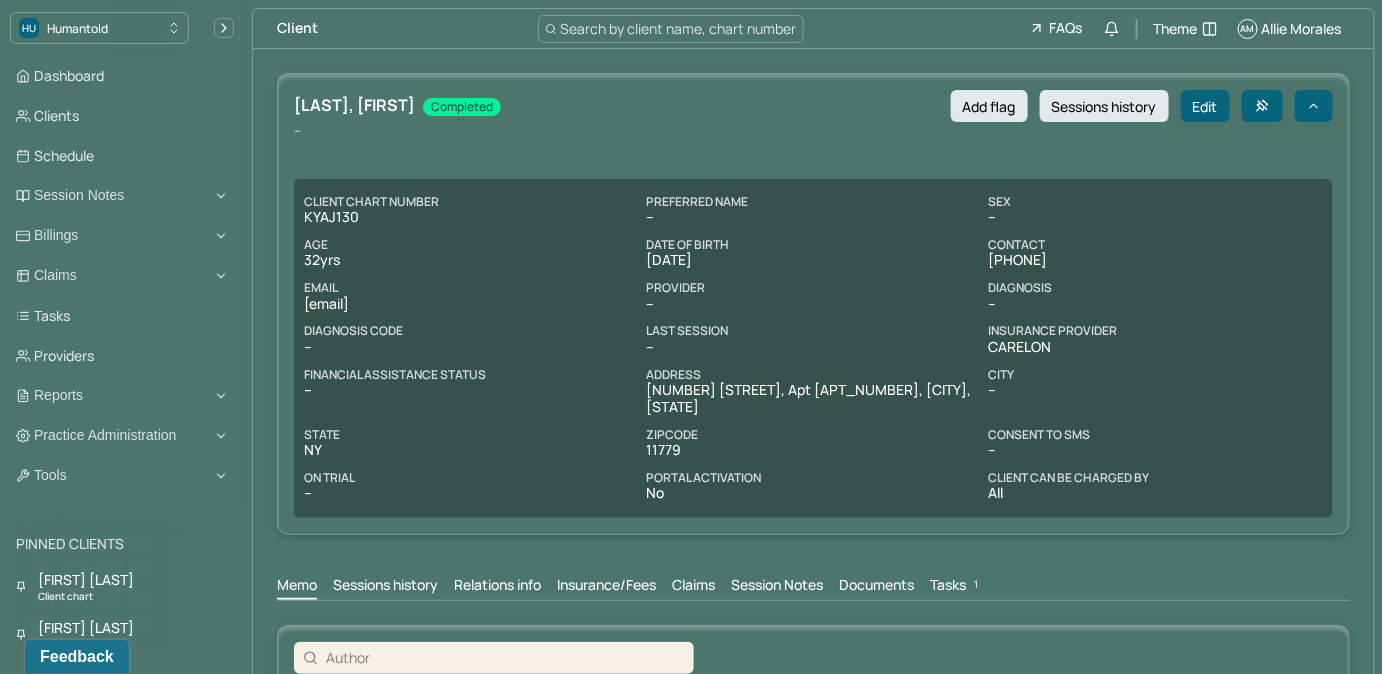 drag, startPoint x: 306, startPoint y: 310, endPoint x: 478, endPoint y: 309, distance: 172.00291 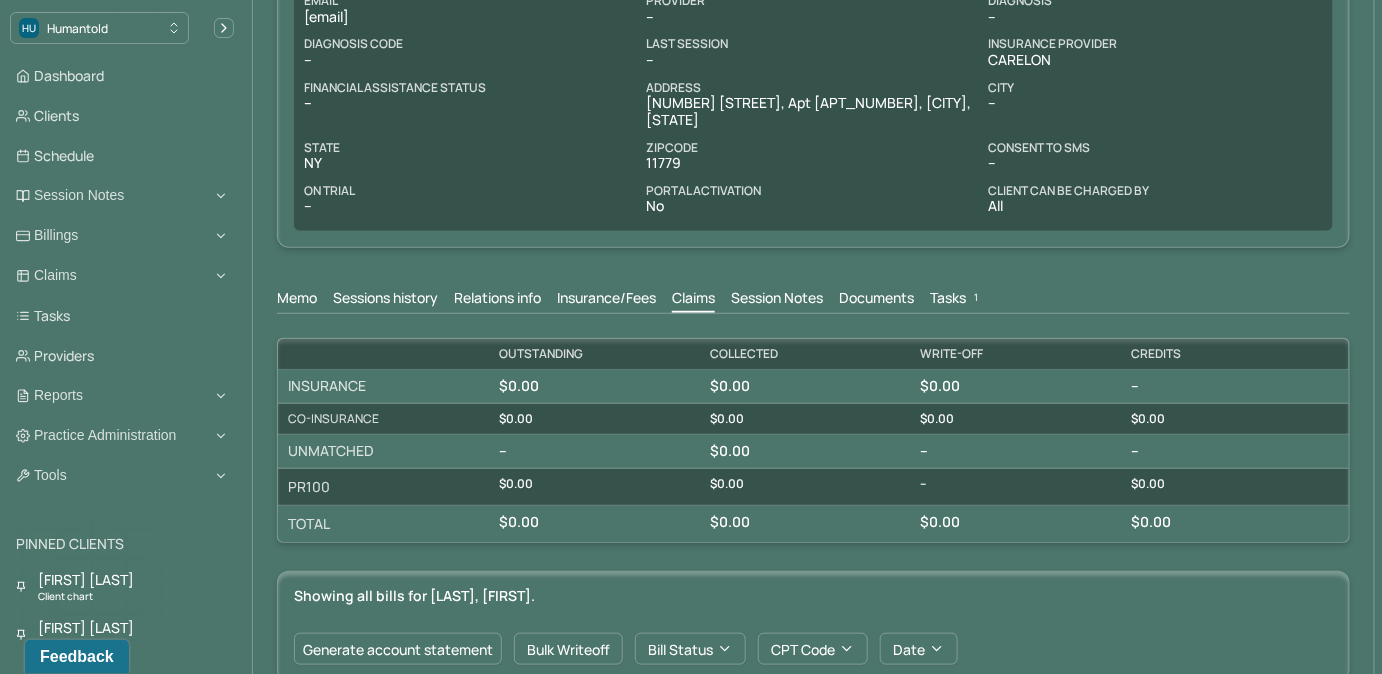 scroll, scrollTop: 0, scrollLeft: 0, axis: both 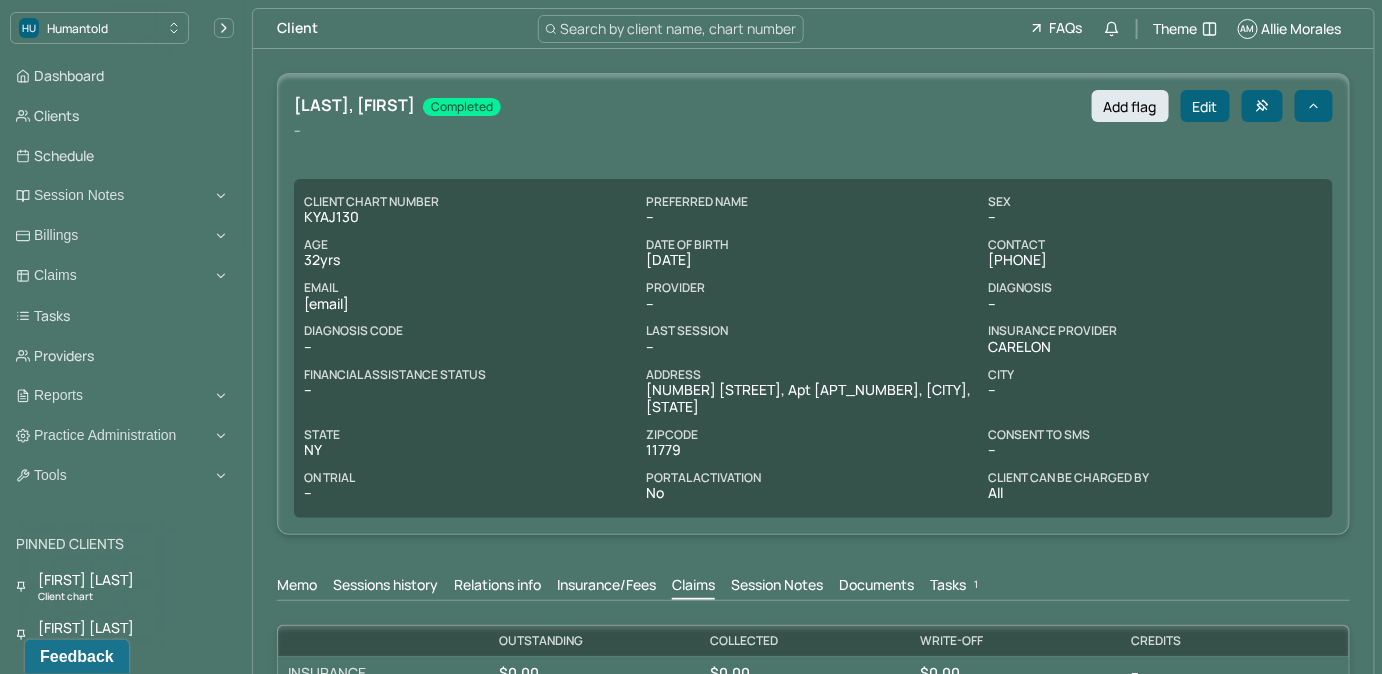 click on "Tasks 1" at bounding box center [956, 587] 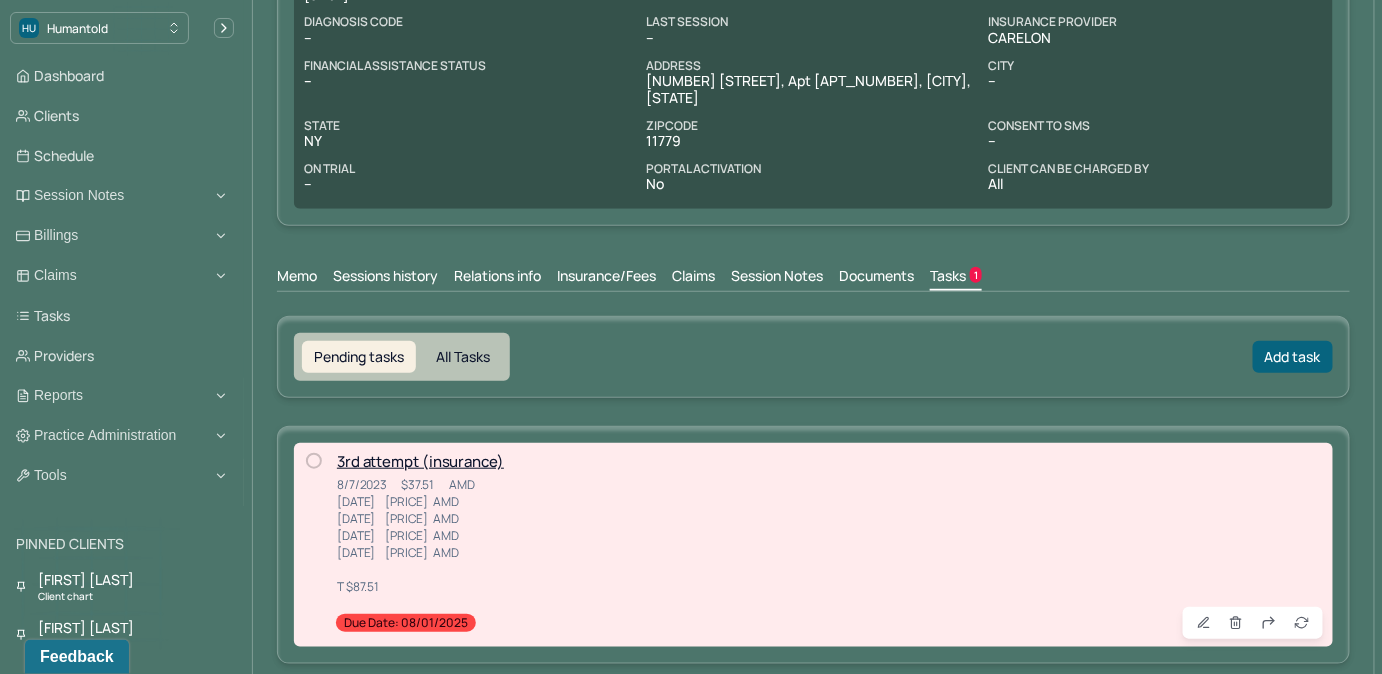 scroll, scrollTop: 310, scrollLeft: 0, axis: vertical 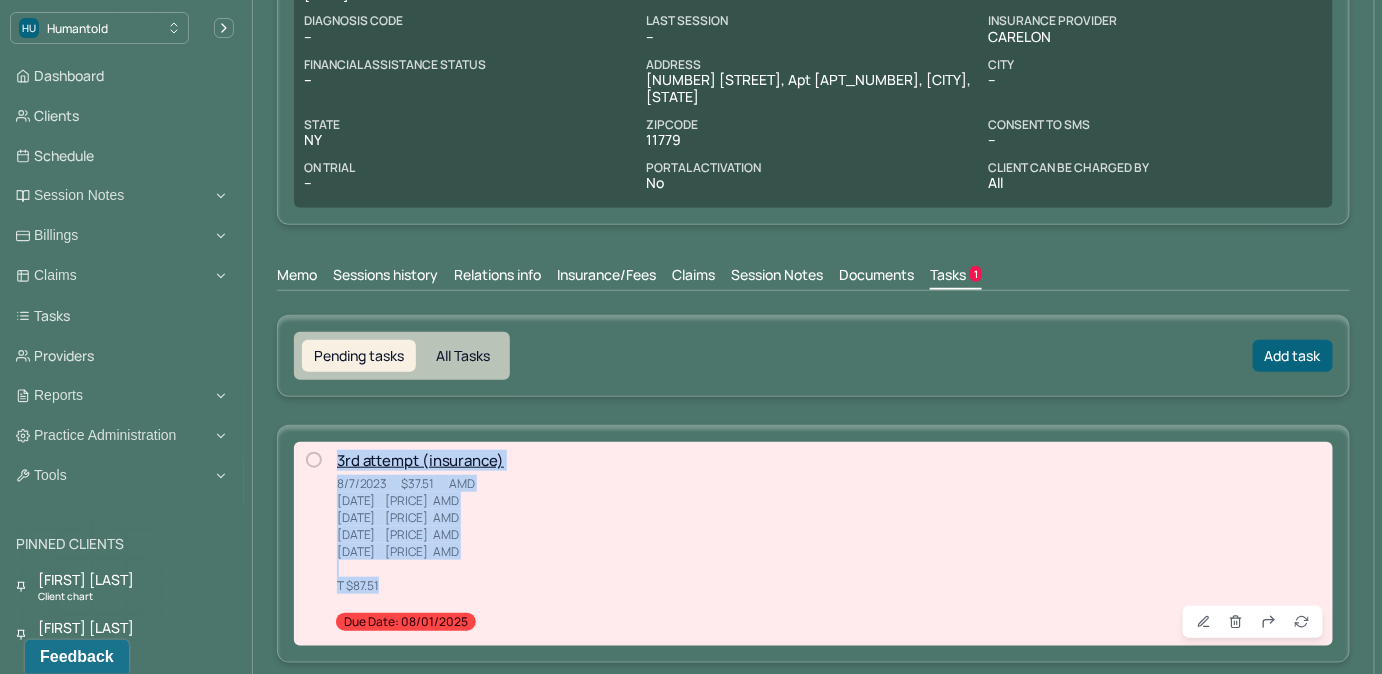 drag, startPoint x: 384, startPoint y: 566, endPoint x: 314, endPoint y: 464, distance: 123.709335 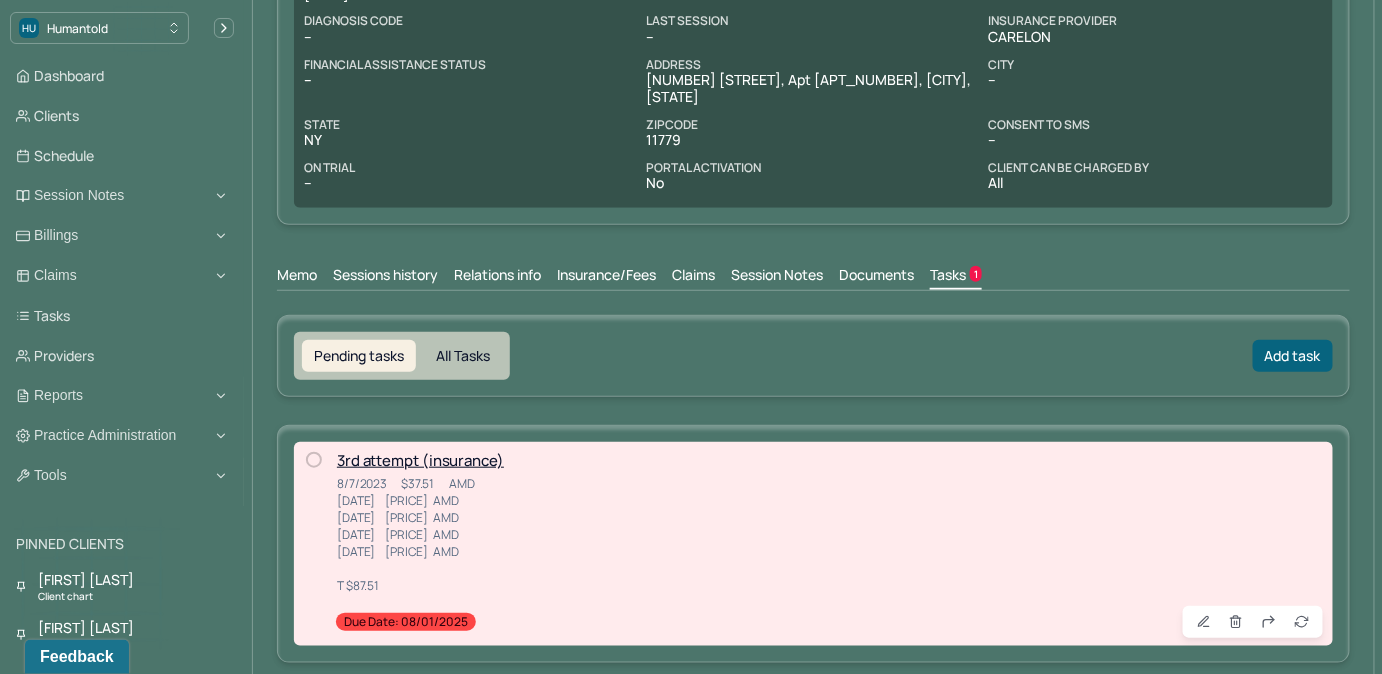 click on "3rd attempt (insurance) 8/7/2023	$37.51	AMD 8/14/2023	$12.50	AMD 8/21/2023	$12.50	AMD 9/5/2023	$12.50	AMD 9/13/2023	$12.50	AMD T $87.51 Due date: 08/01/2025" at bounding box center [829, 544] 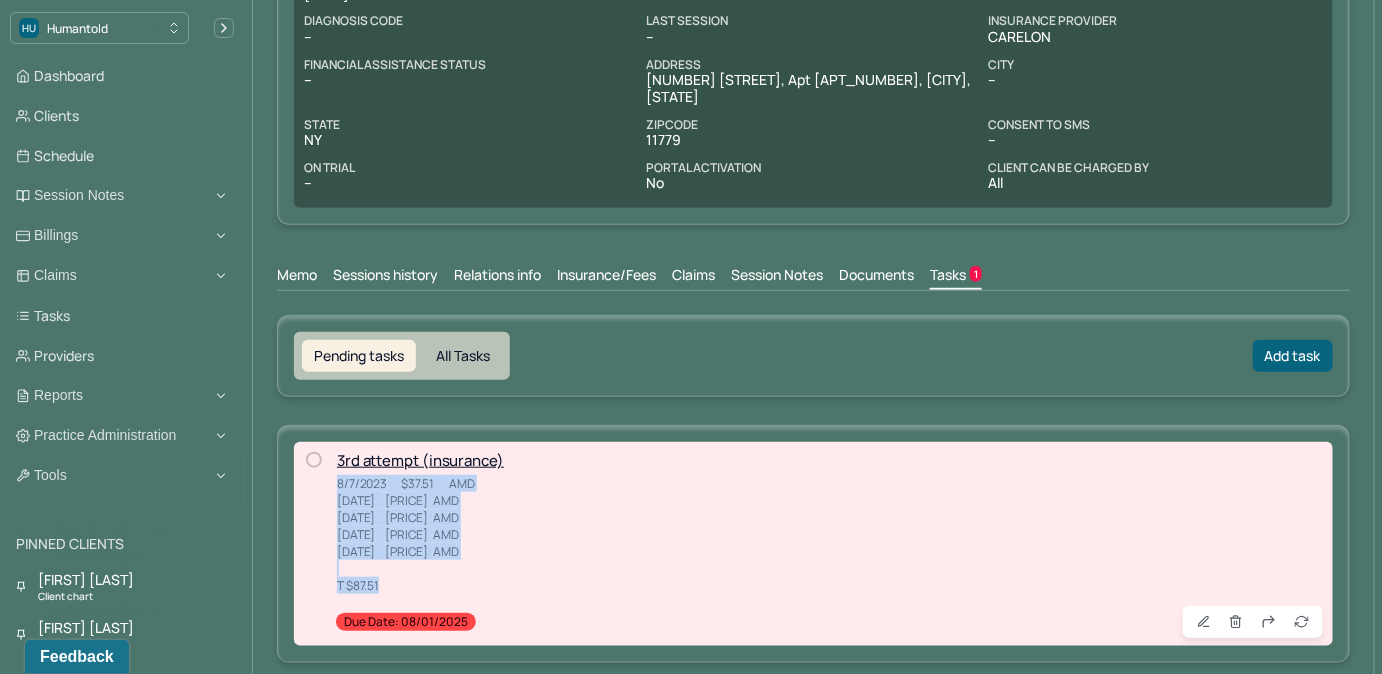 drag, startPoint x: 392, startPoint y: 568, endPoint x: 336, endPoint y: 469, distance: 113.74094 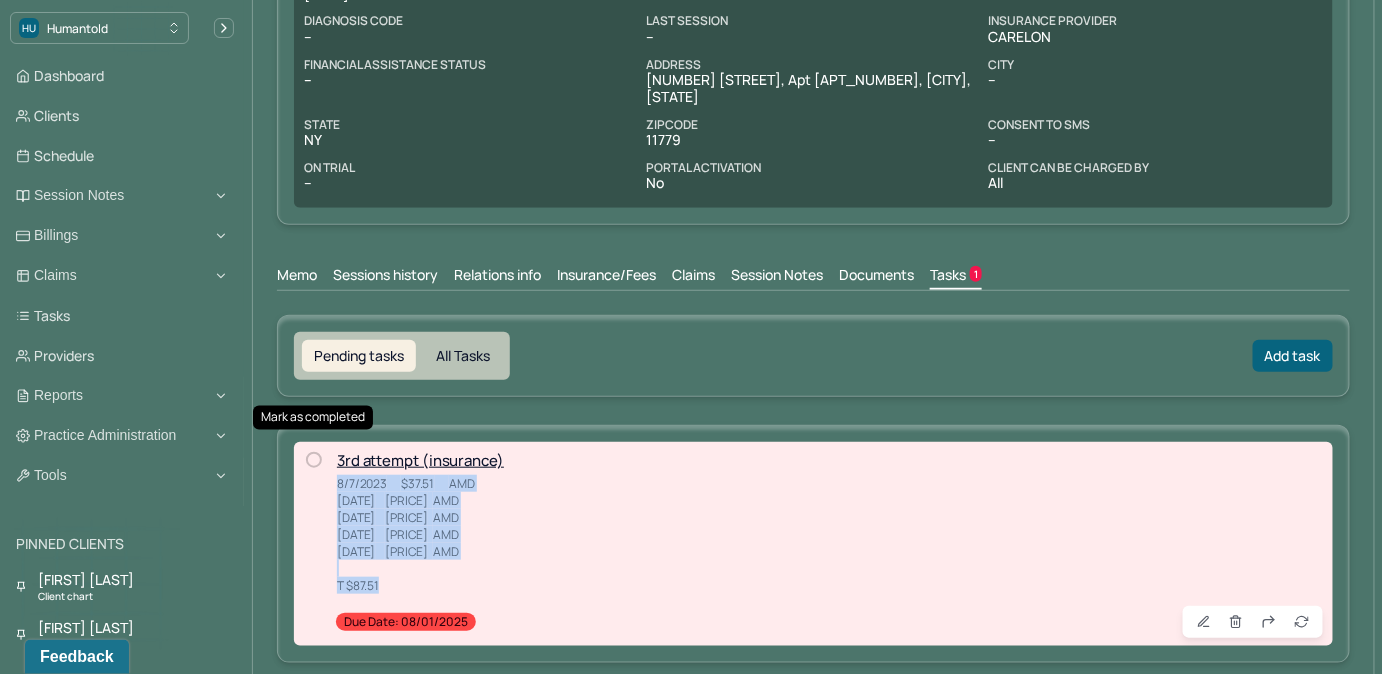 click at bounding box center [314, 460] 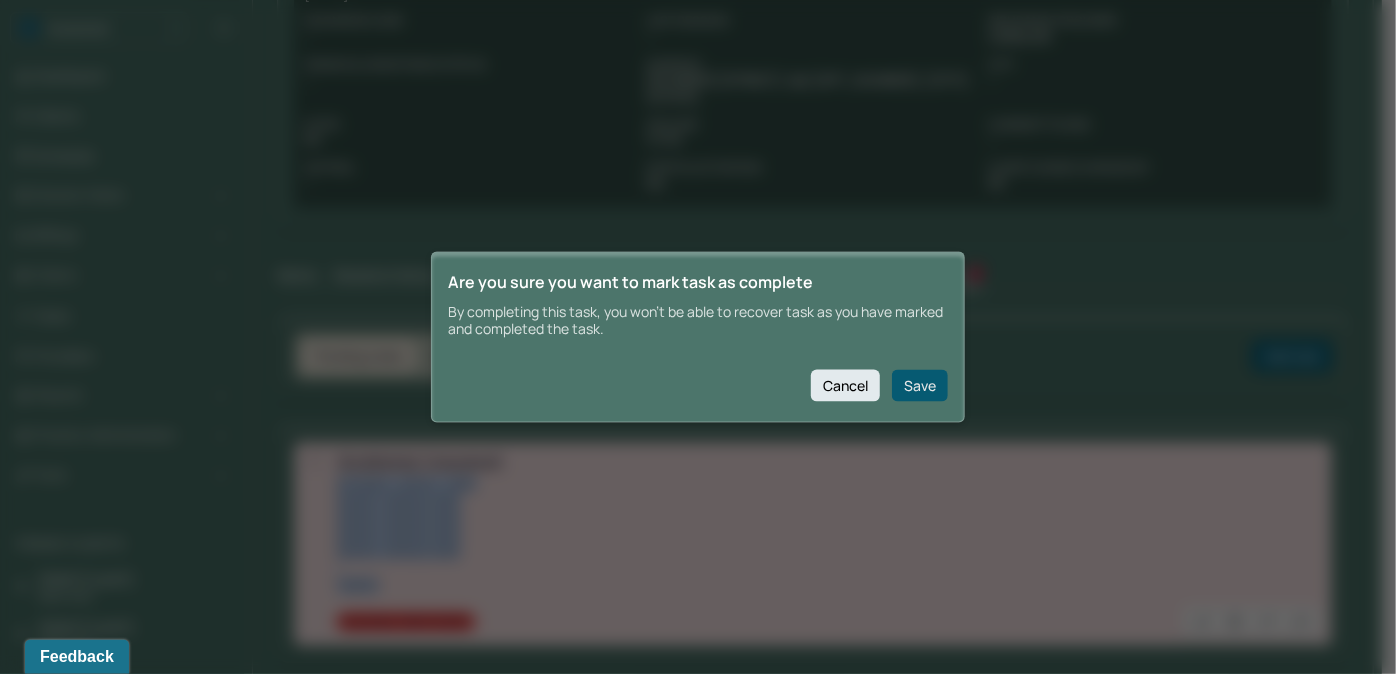 click on "Save" at bounding box center (920, 385) 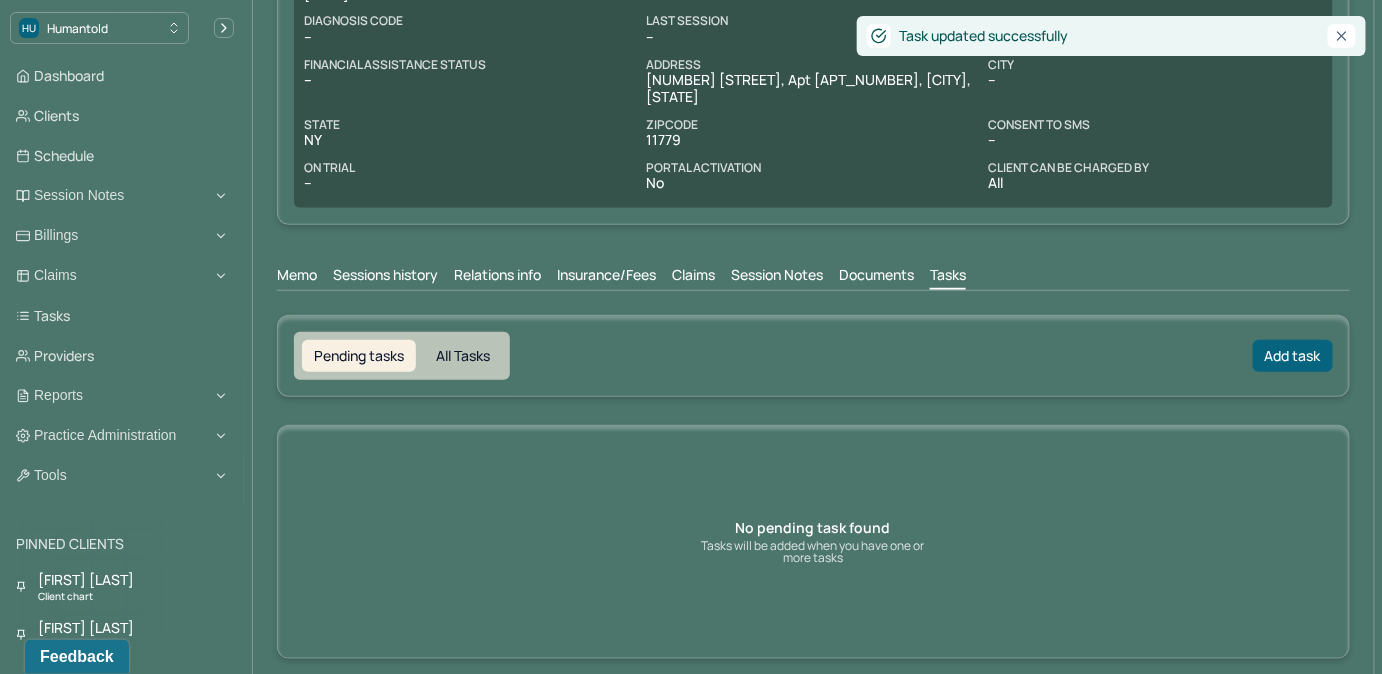 scroll, scrollTop: 309, scrollLeft: 0, axis: vertical 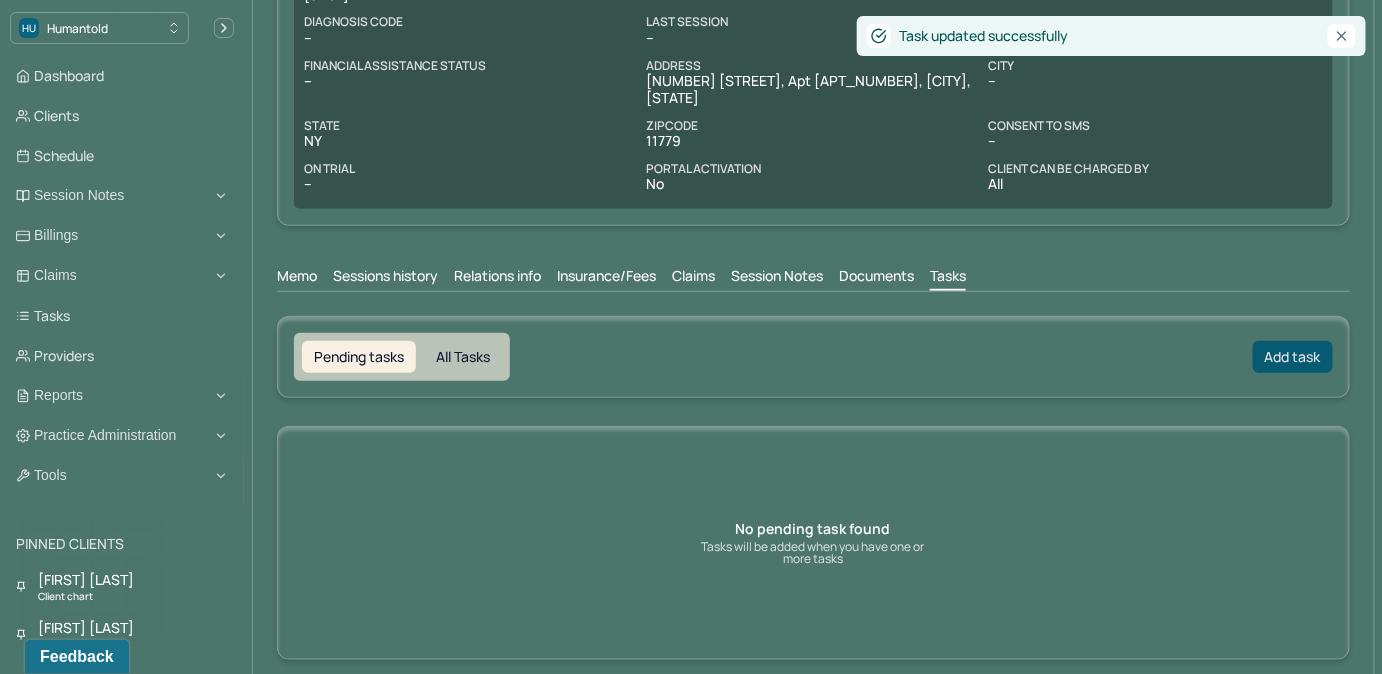 click on "Add task" at bounding box center (1293, 357) 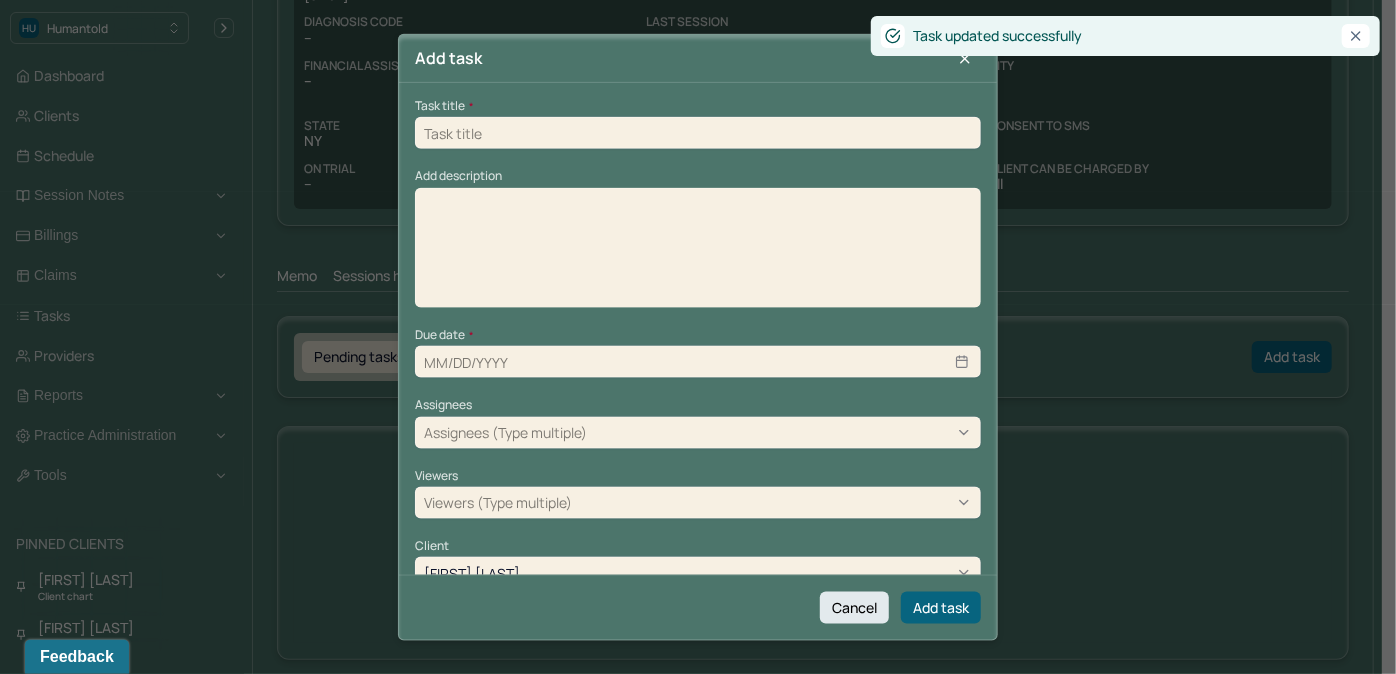 click at bounding box center [698, 133] 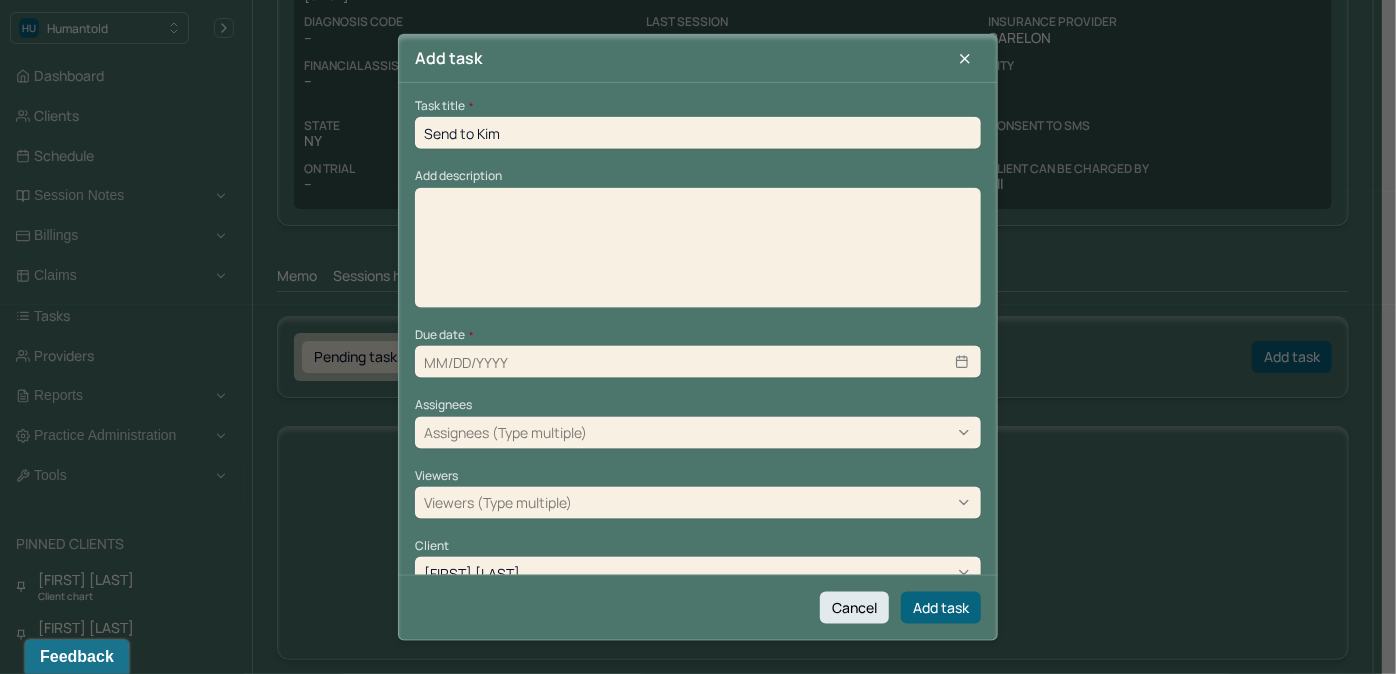 type on "Send to Kim" 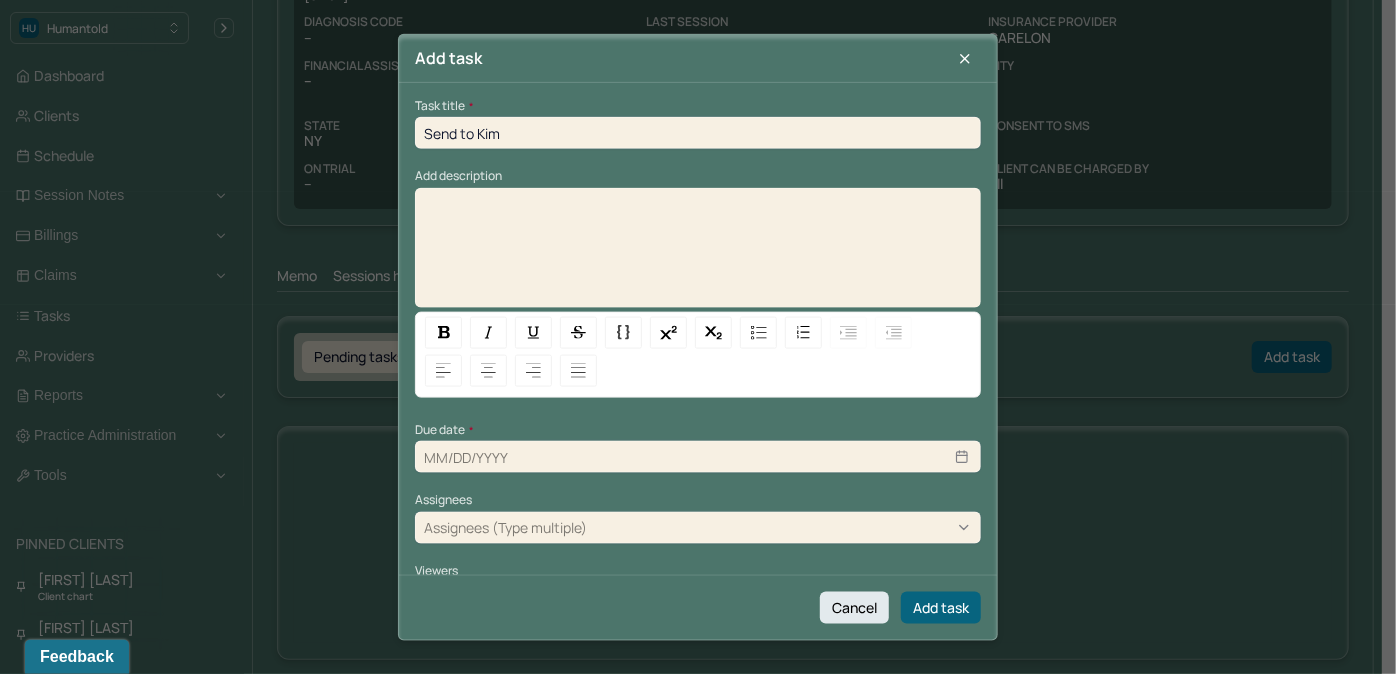 click at bounding box center [698, 254] 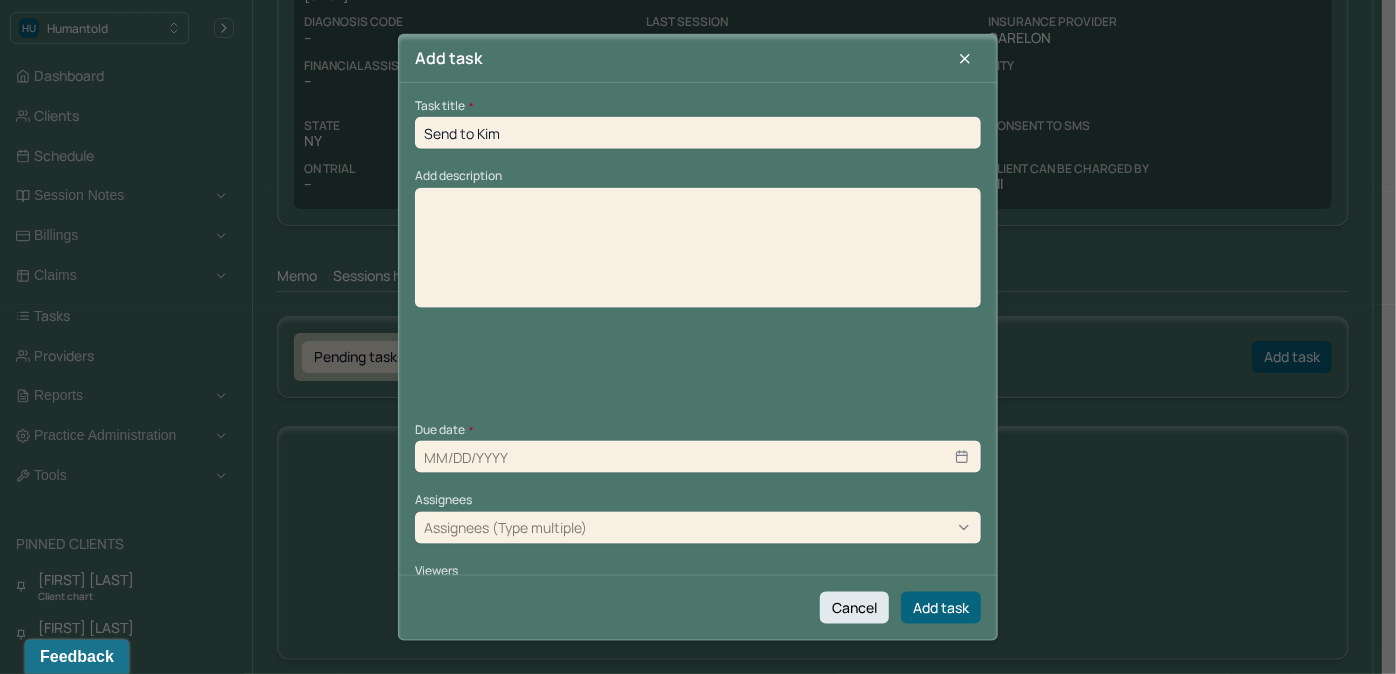 click at bounding box center (698, 254) 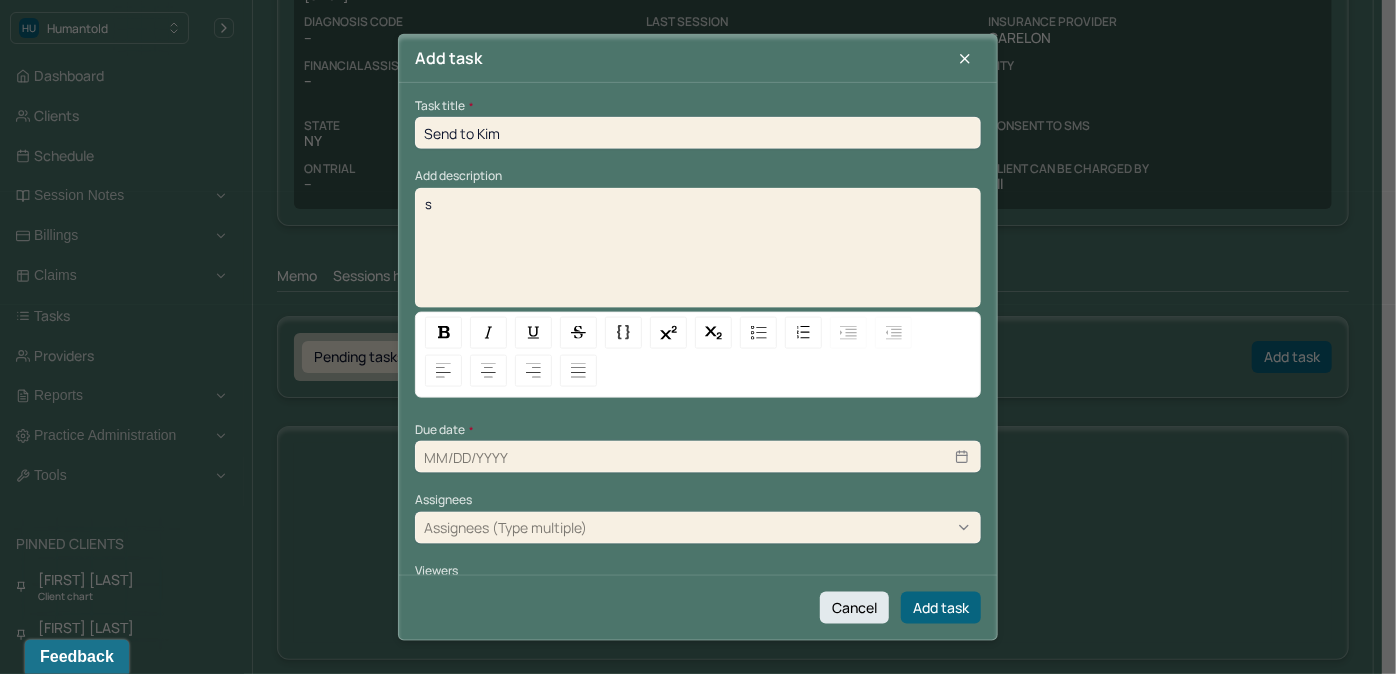 type 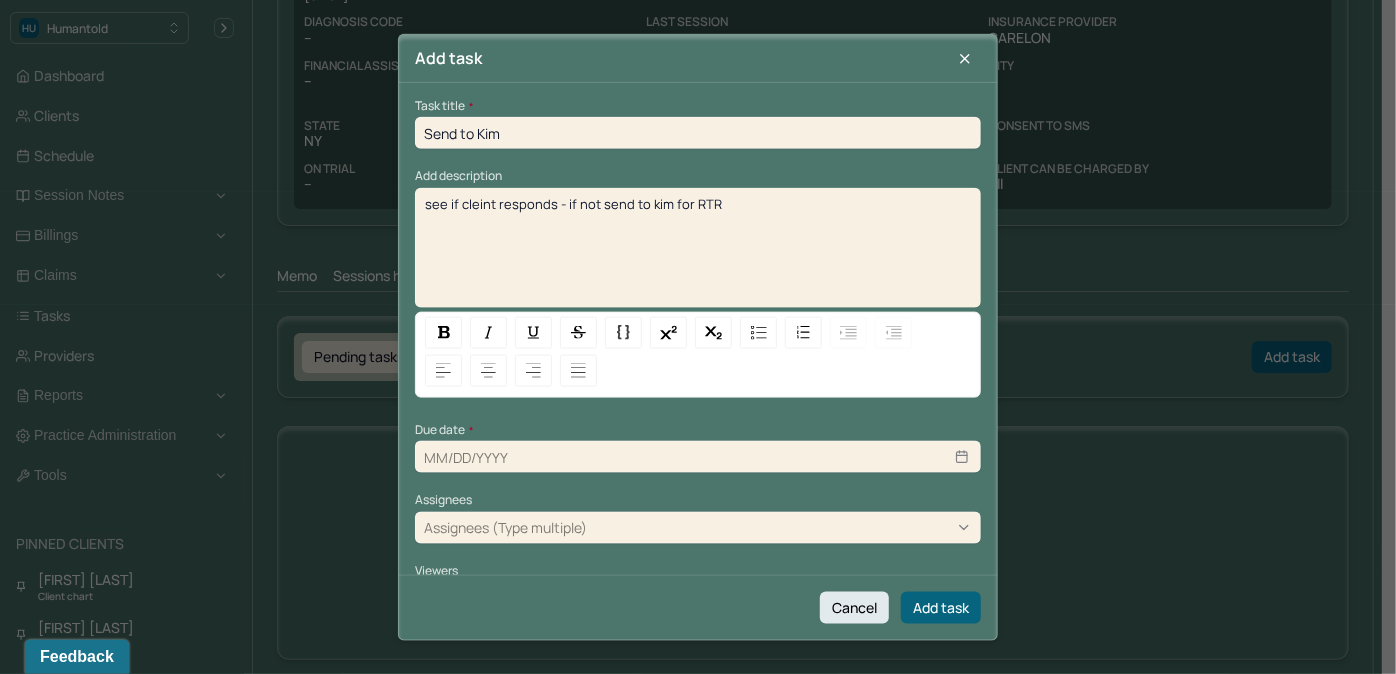 click on "Task title * Send to Kim Add description see if cleint responds - if not send to kim for RTR Due date * Assignees Assignees (Type multiple) Viewers Viewers (Type multiple) Client Rachel Kersten" at bounding box center (698, 391) 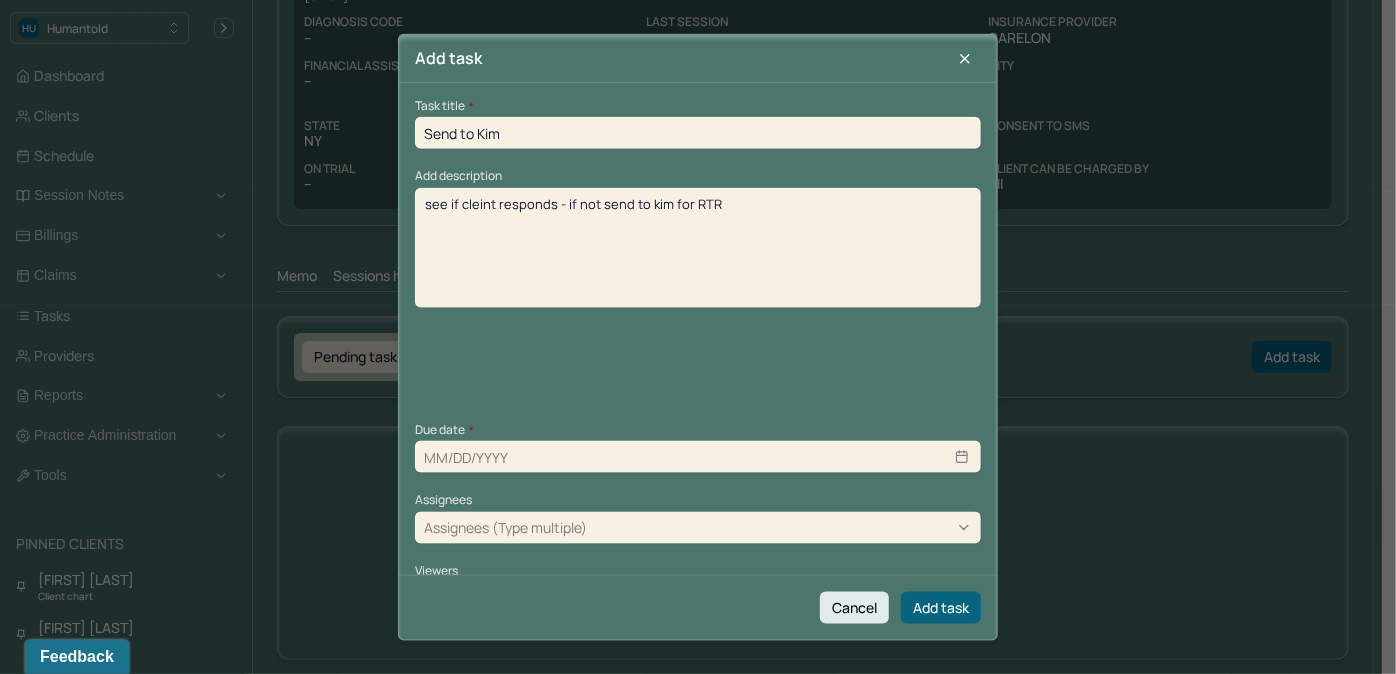 select on "7" 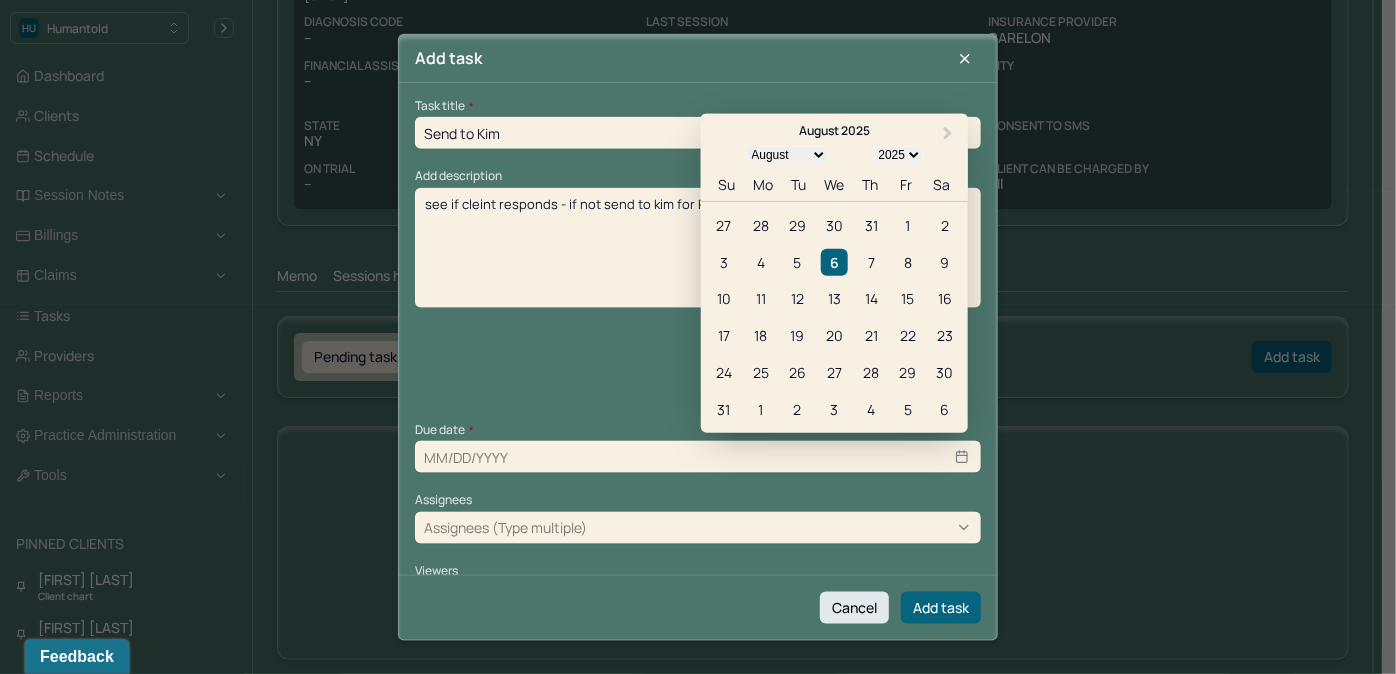click at bounding box center [698, 457] 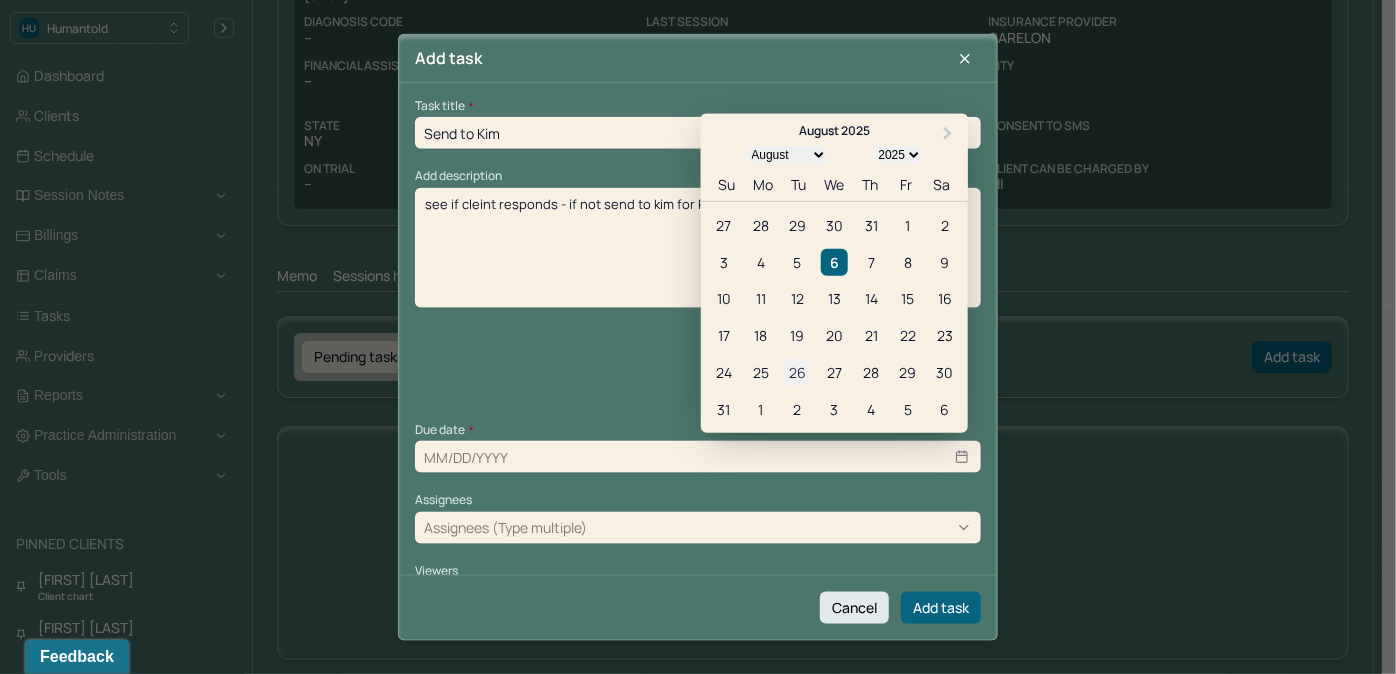 click on "26" at bounding box center (797, 371) 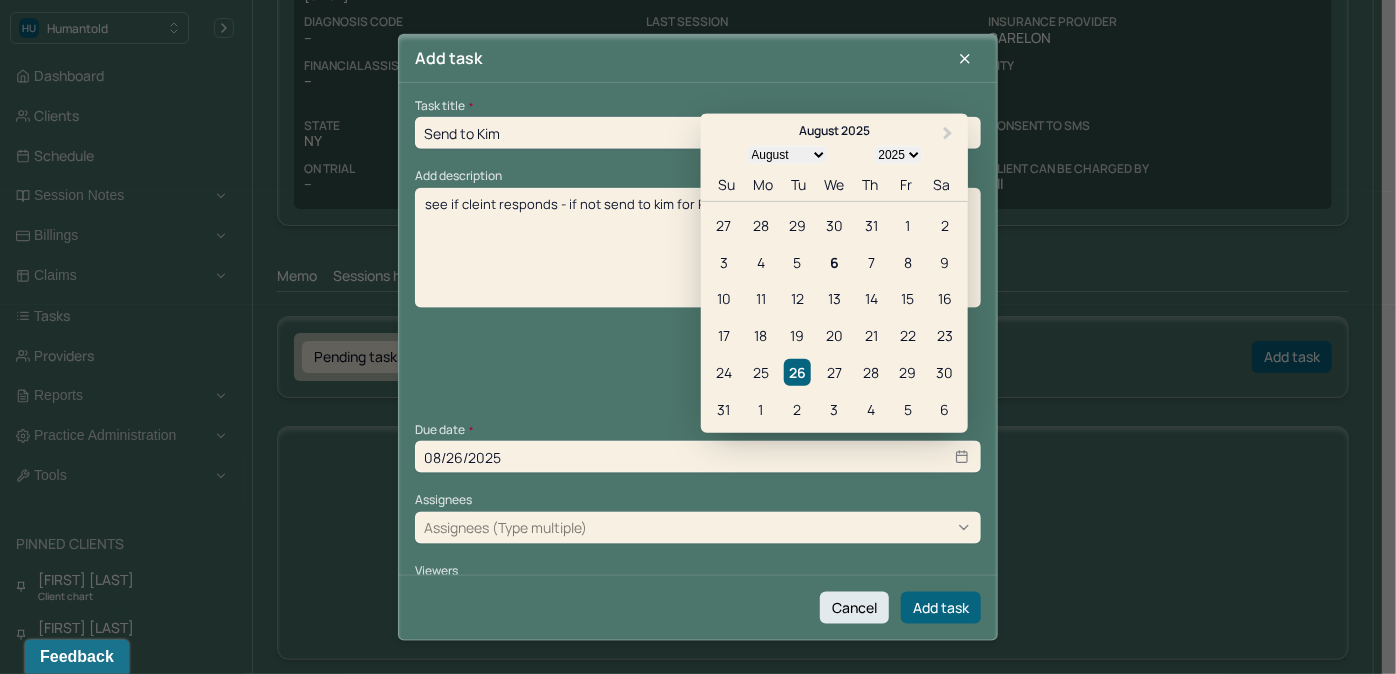 click at bounding box center [781, 527] 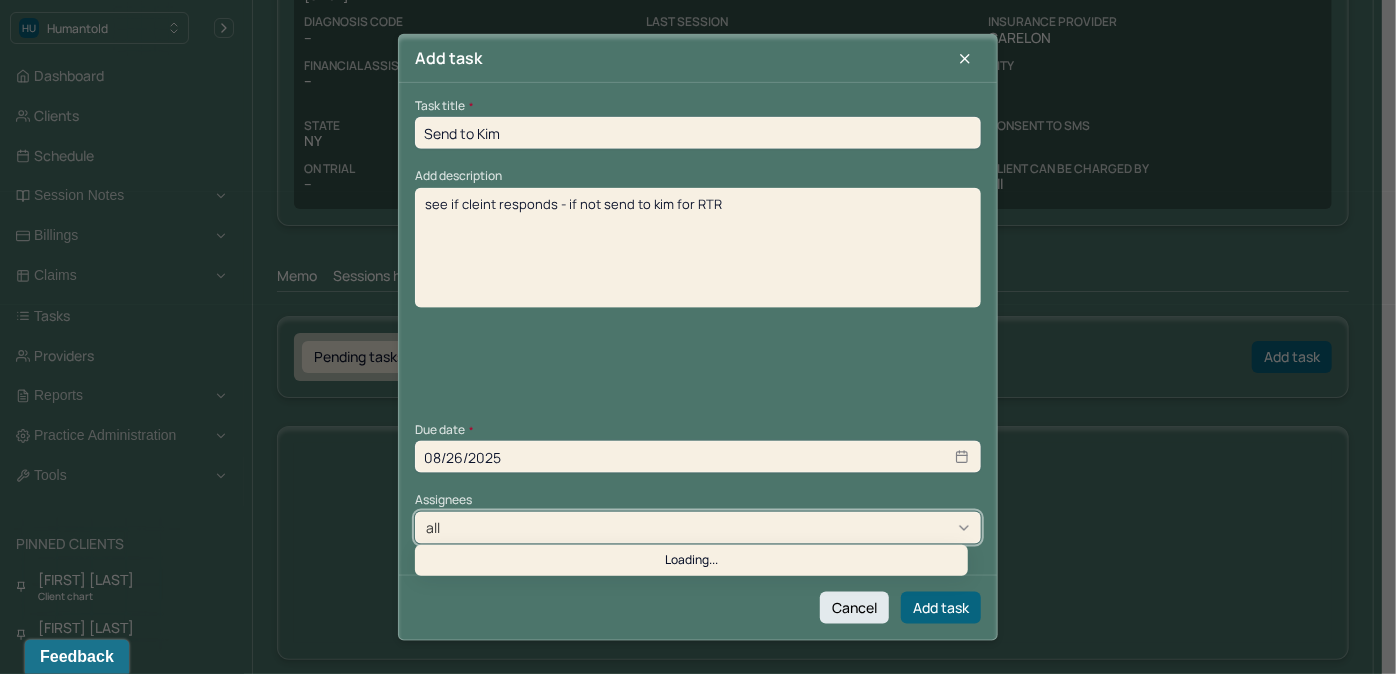 type on "allie" 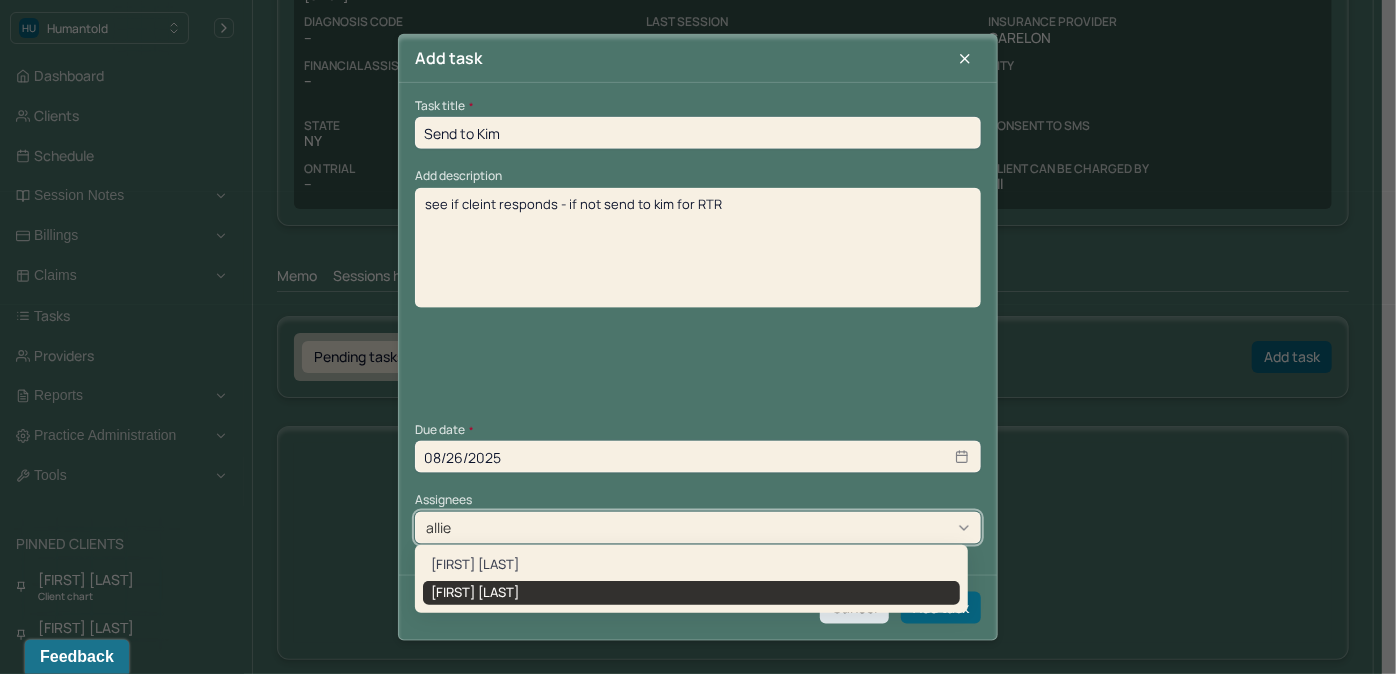 click on "[NAME]" at bounding box center (691, 593) 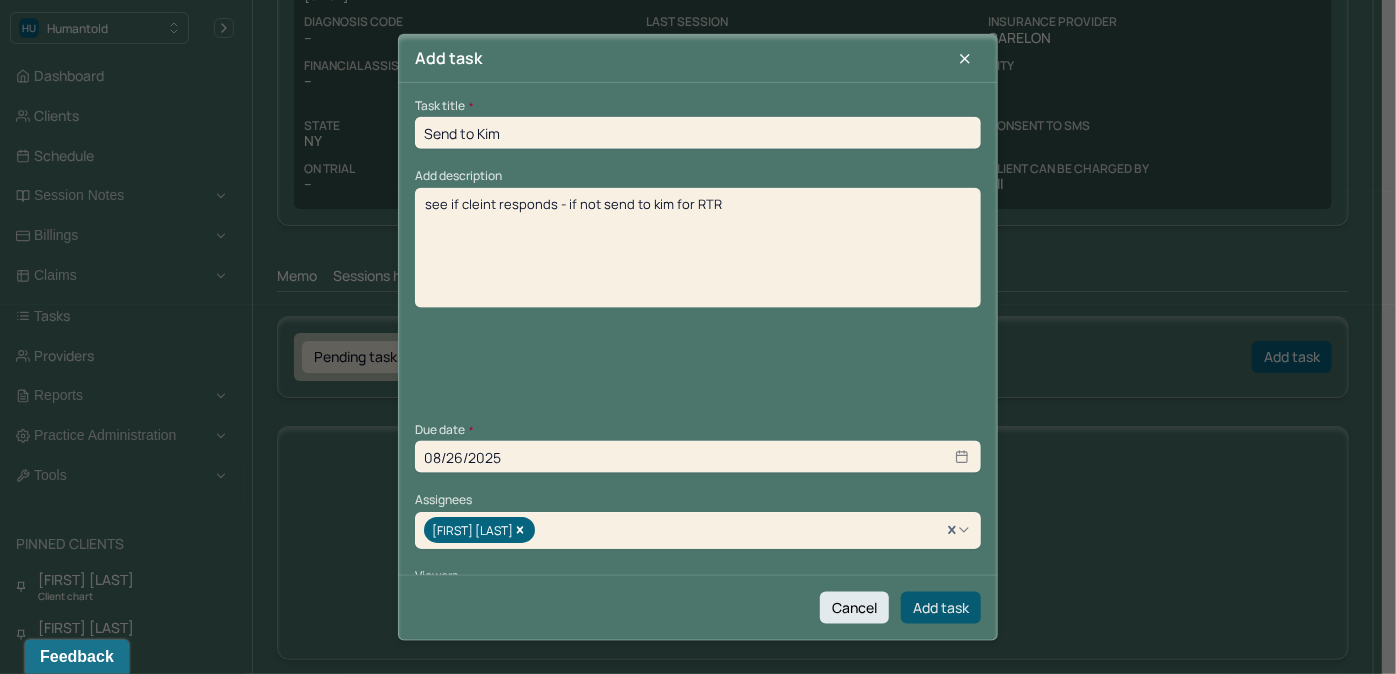 click on "Add task" at bounding box center (941, 607) 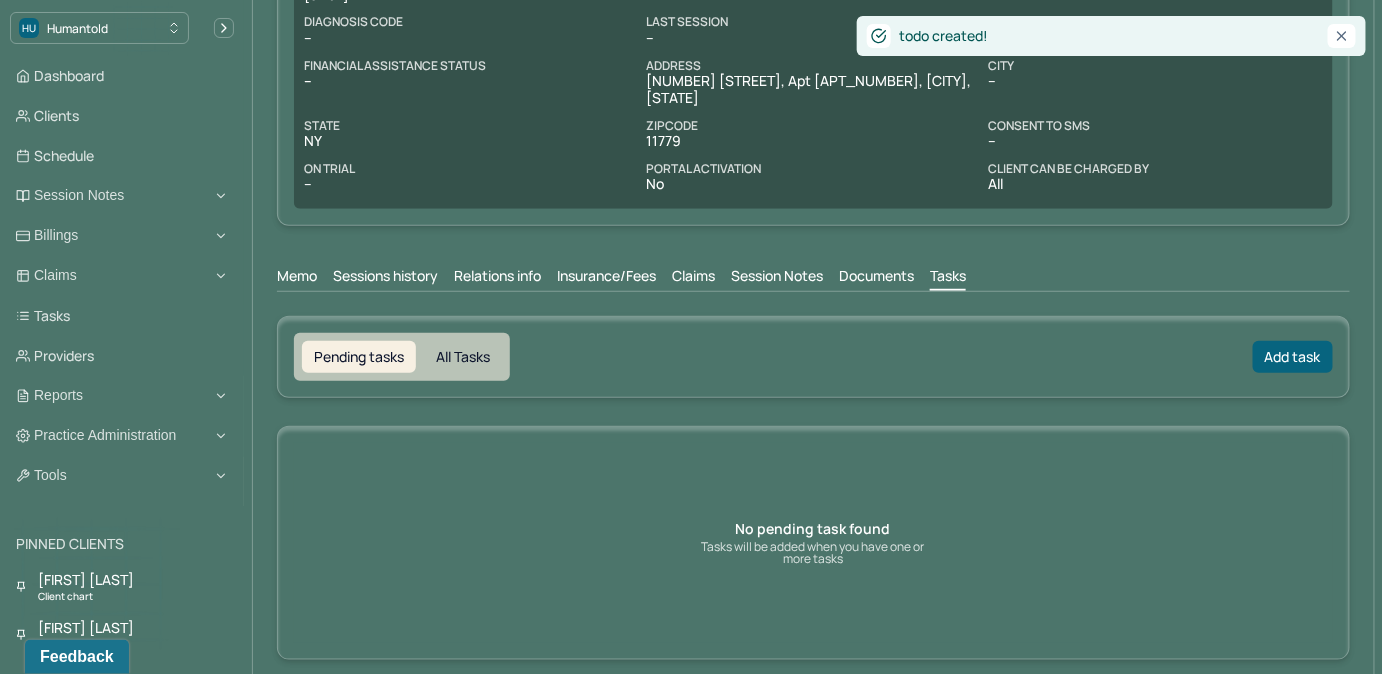 scroll, scrollTop: 210, scrollLeft: 0, axis: vertical 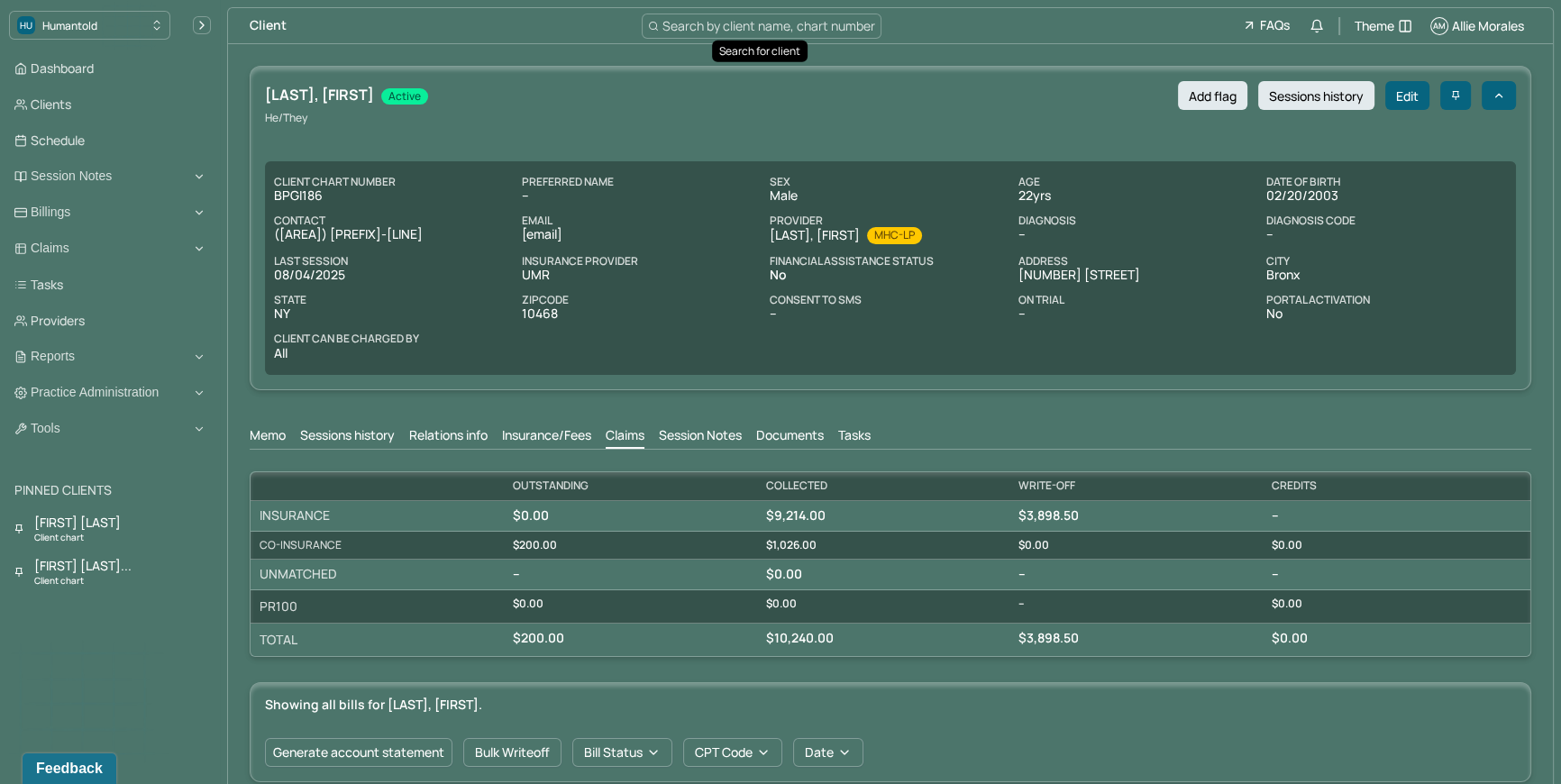 click on "Search by client name, chart number" at bounding box center [769, 25] 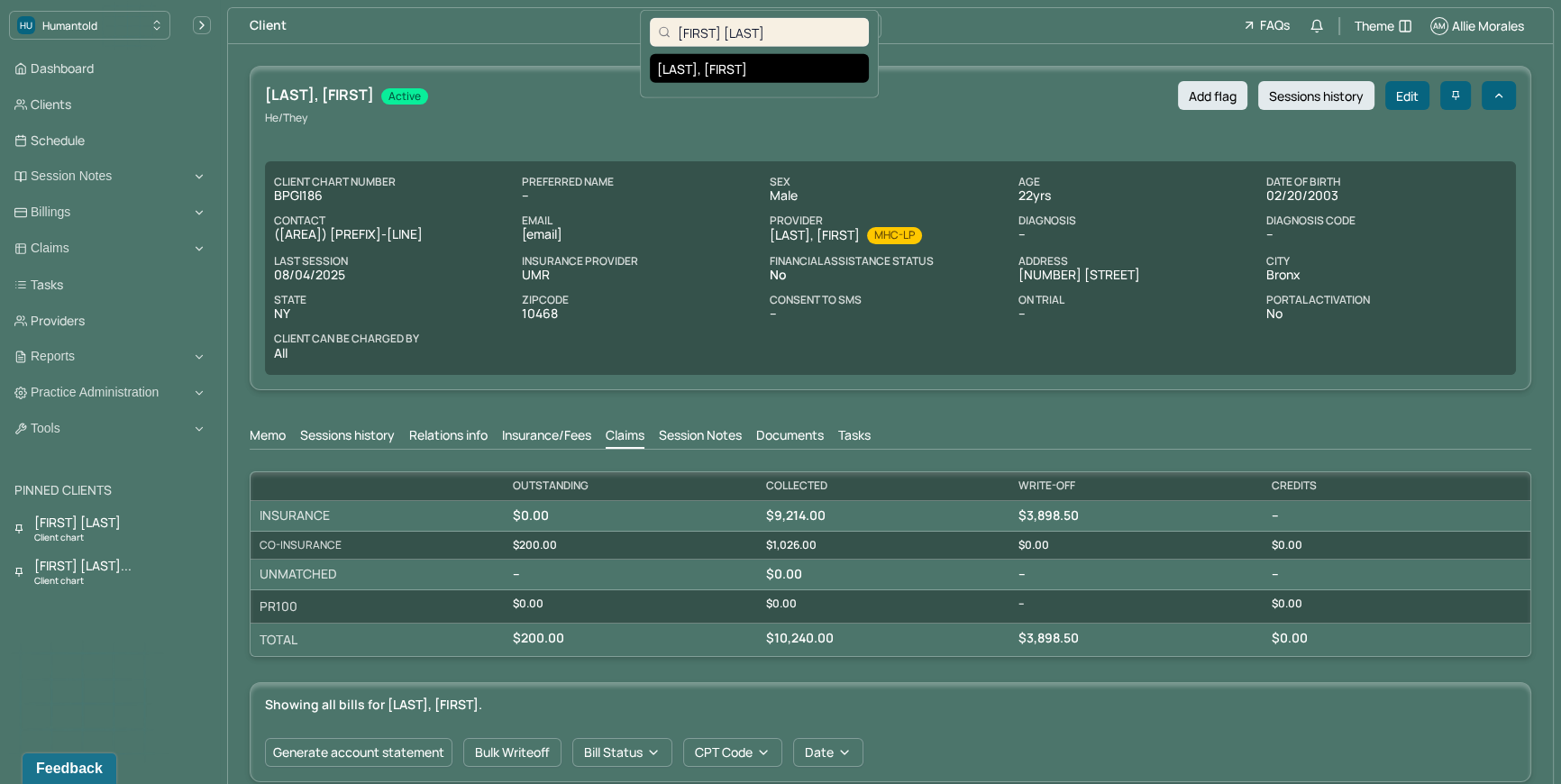 type on "jose vargas" 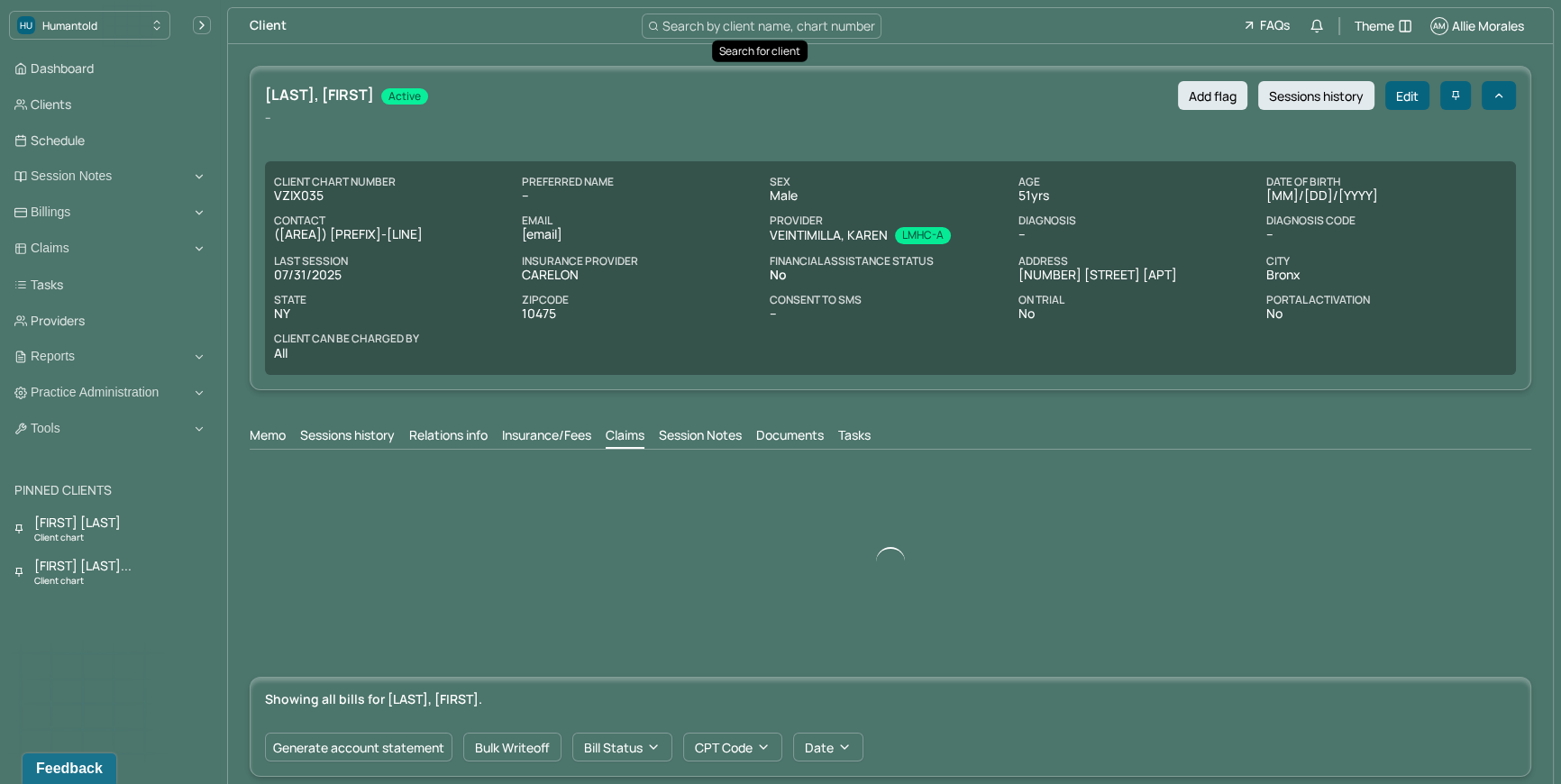 scroll, scrollTop: 0, scrollLeft: 0, axis: both 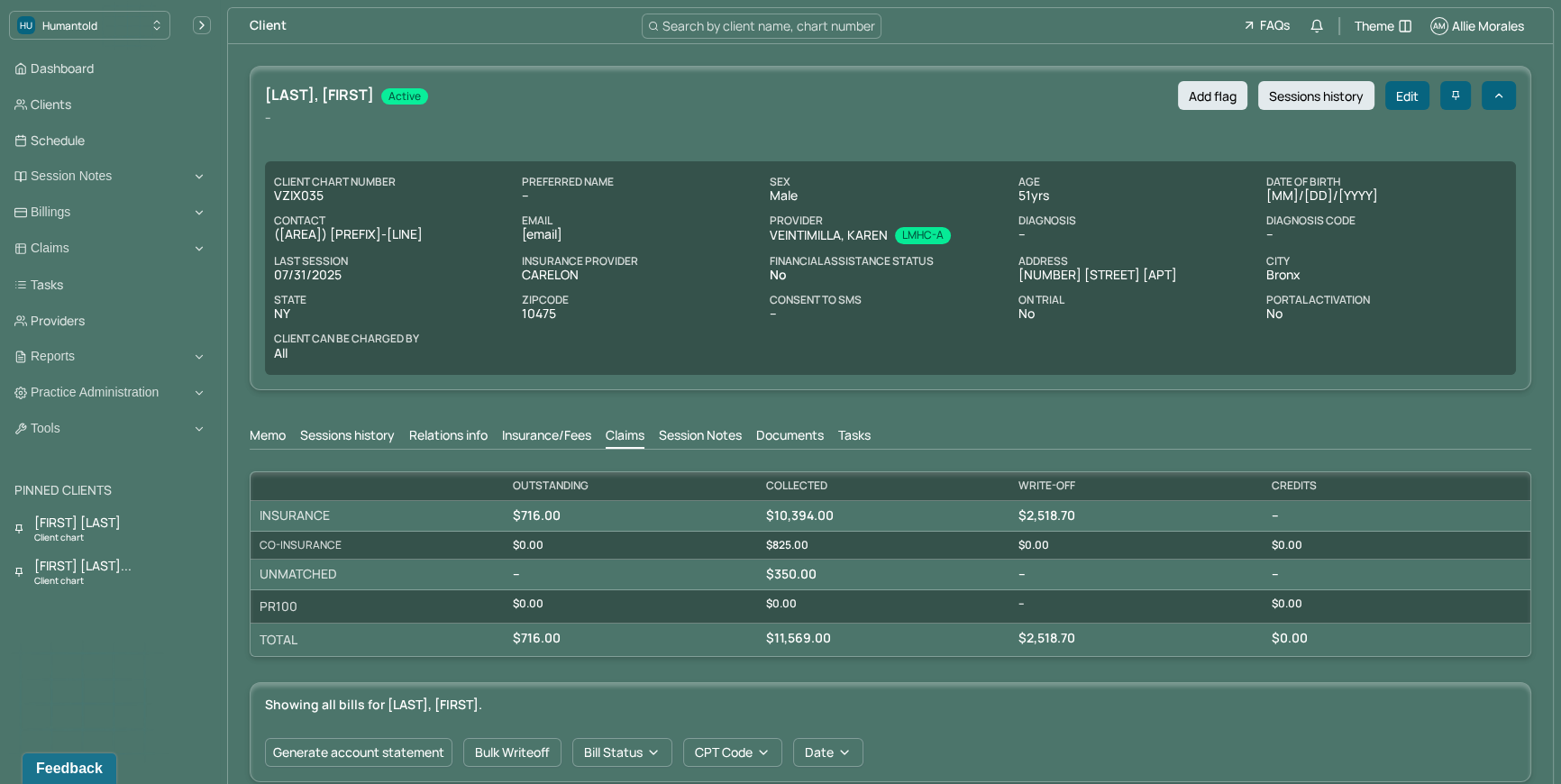 drag, startPoint x: 516, startPoint y: 232, endPoint x: 680, endPoint y: 238, distance: 164.10972 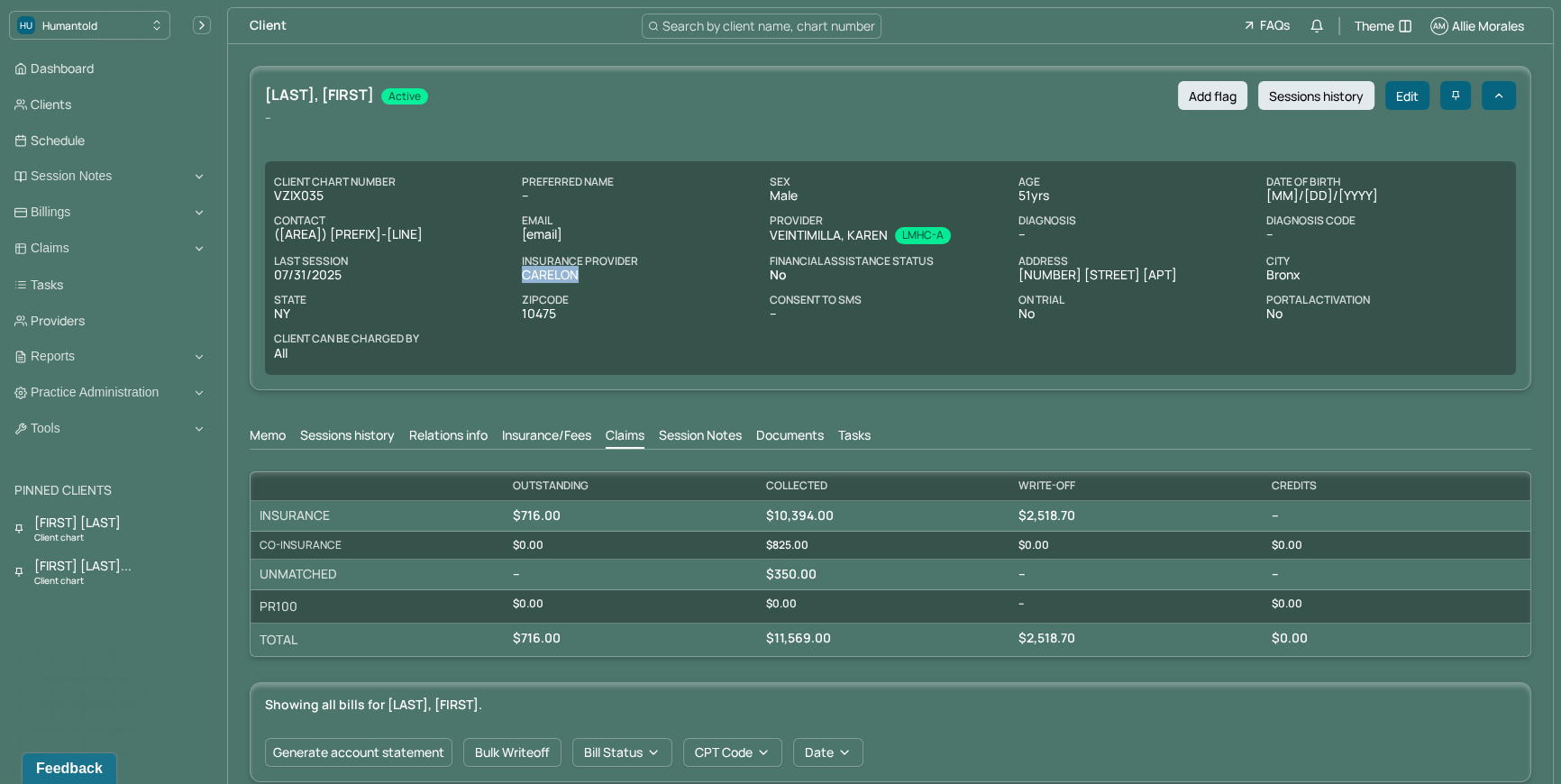 drag, startPoint x: 521, startPoint y: 273, endPoint x: 590, endPoint y: 277, distance: 69.11584 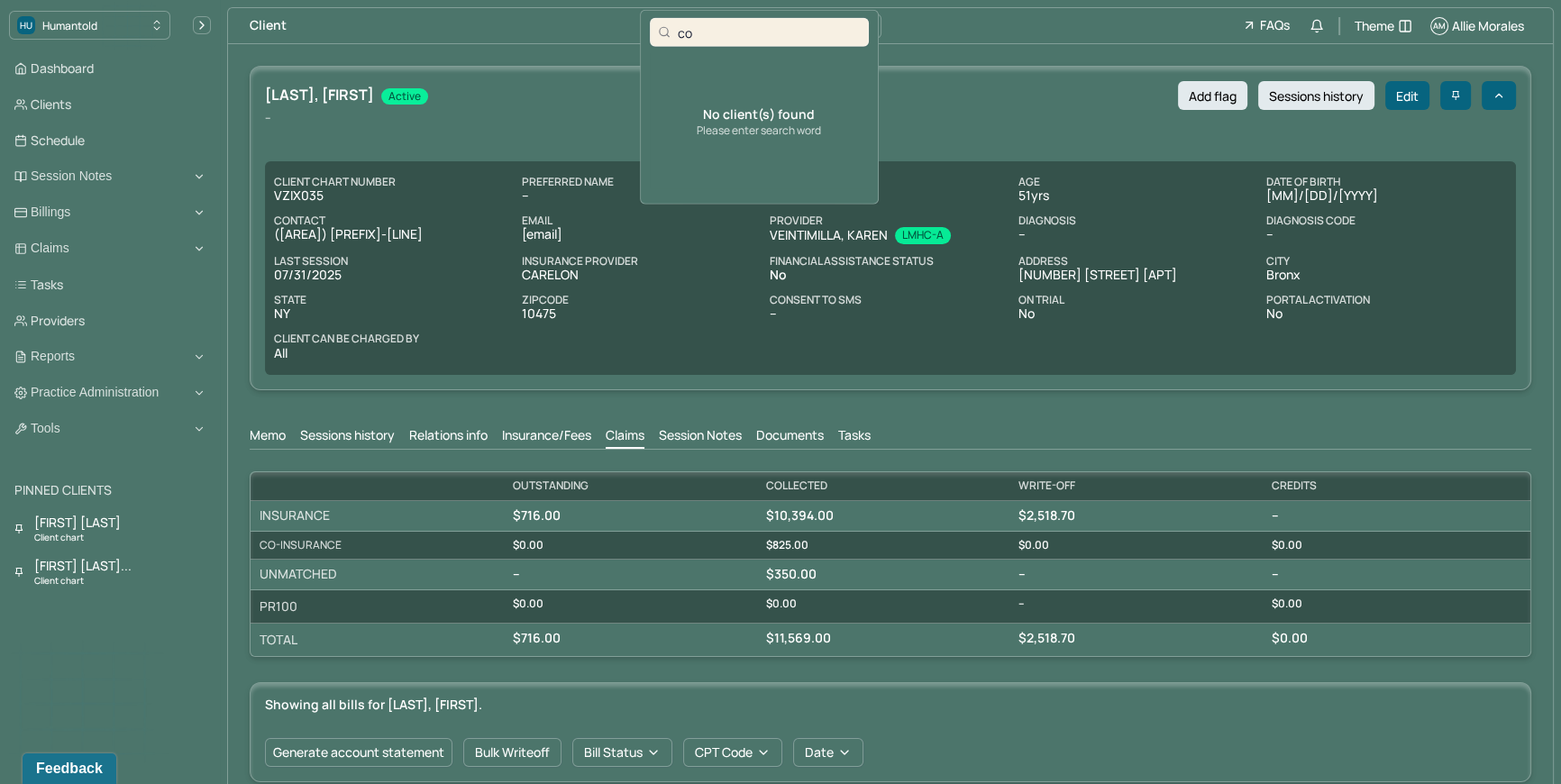type on "c" 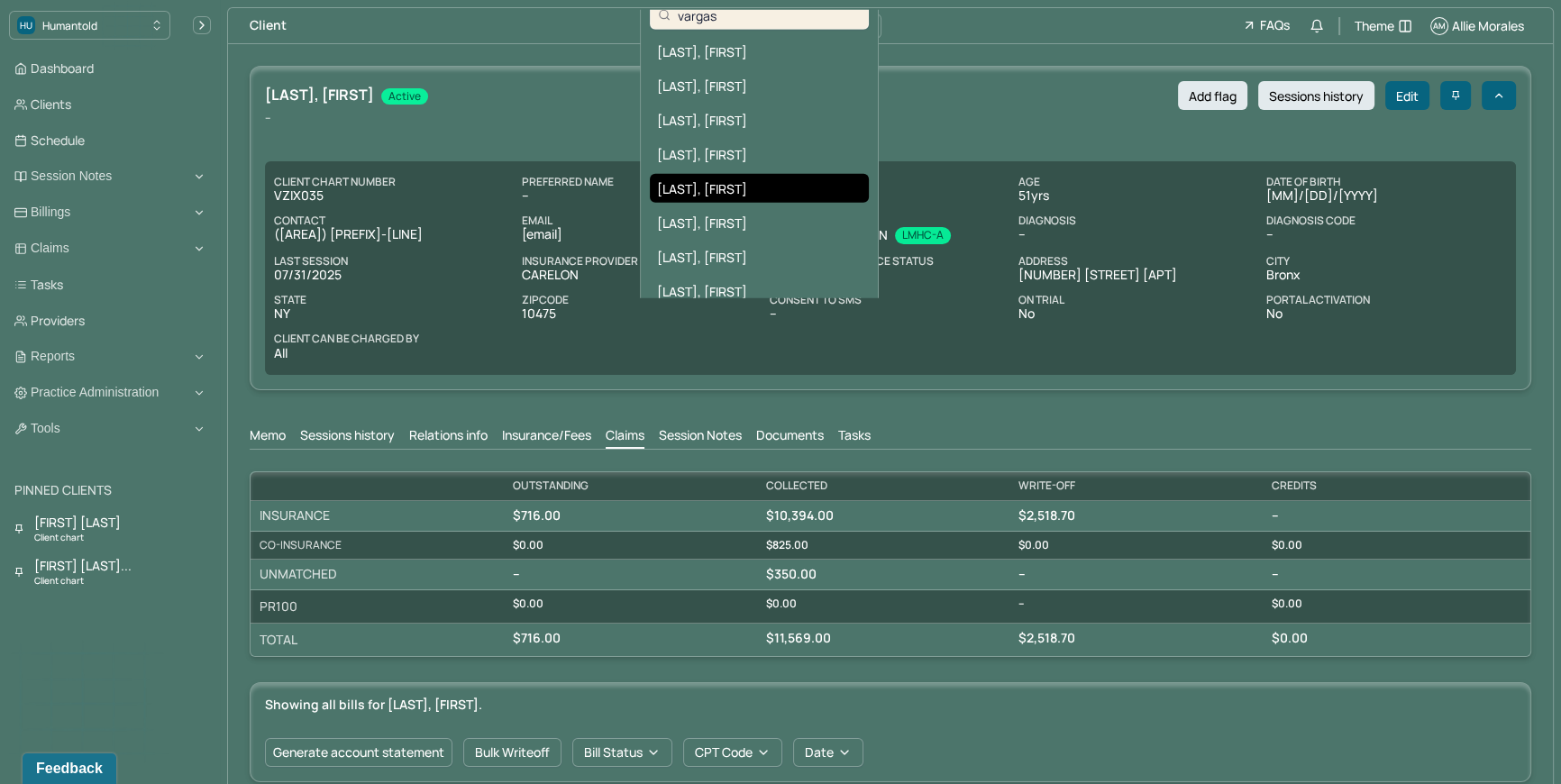 scroll, scrollTop: 39, scrollLeft: 0, axis: vertical 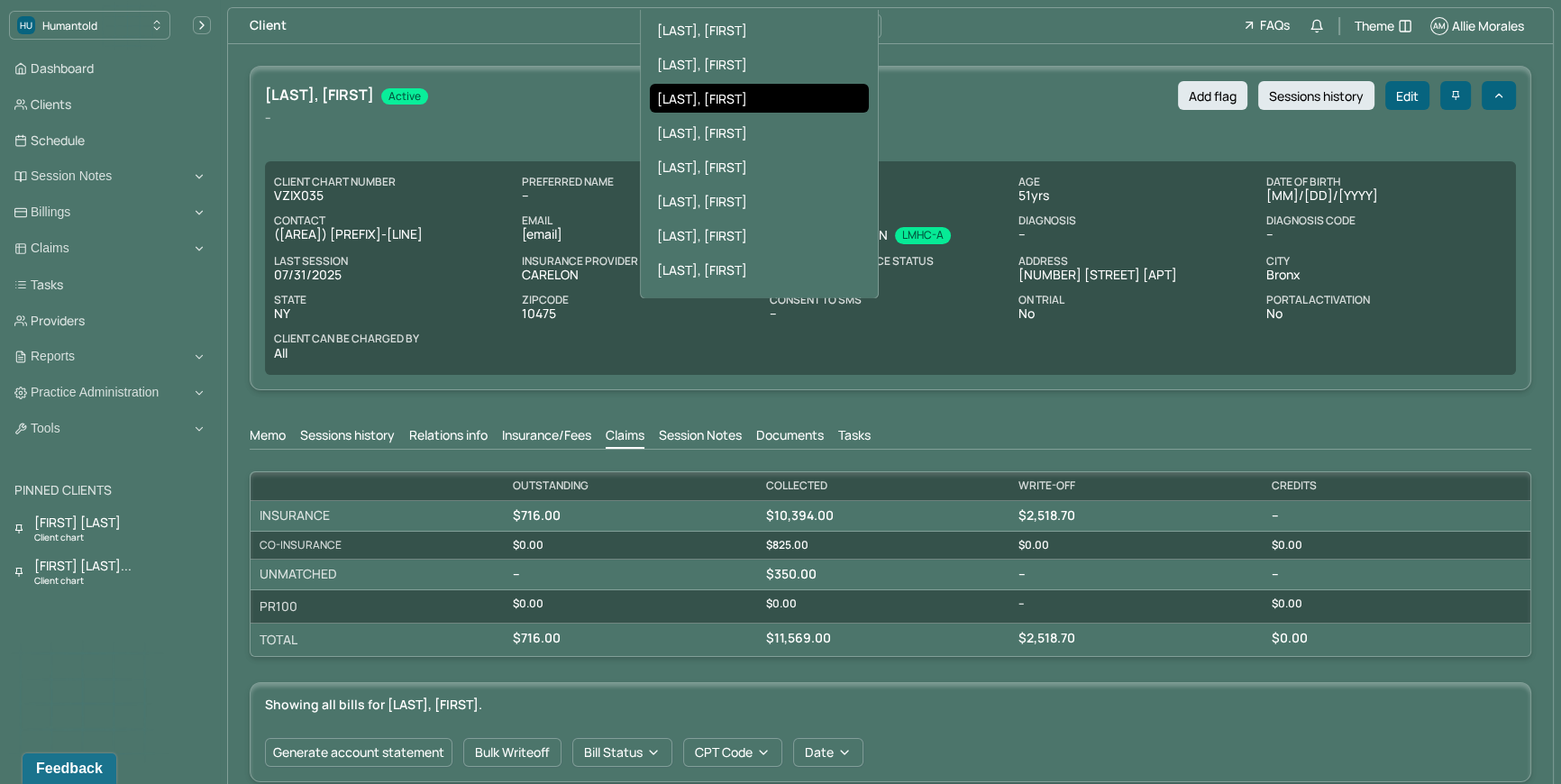type on "vargas" 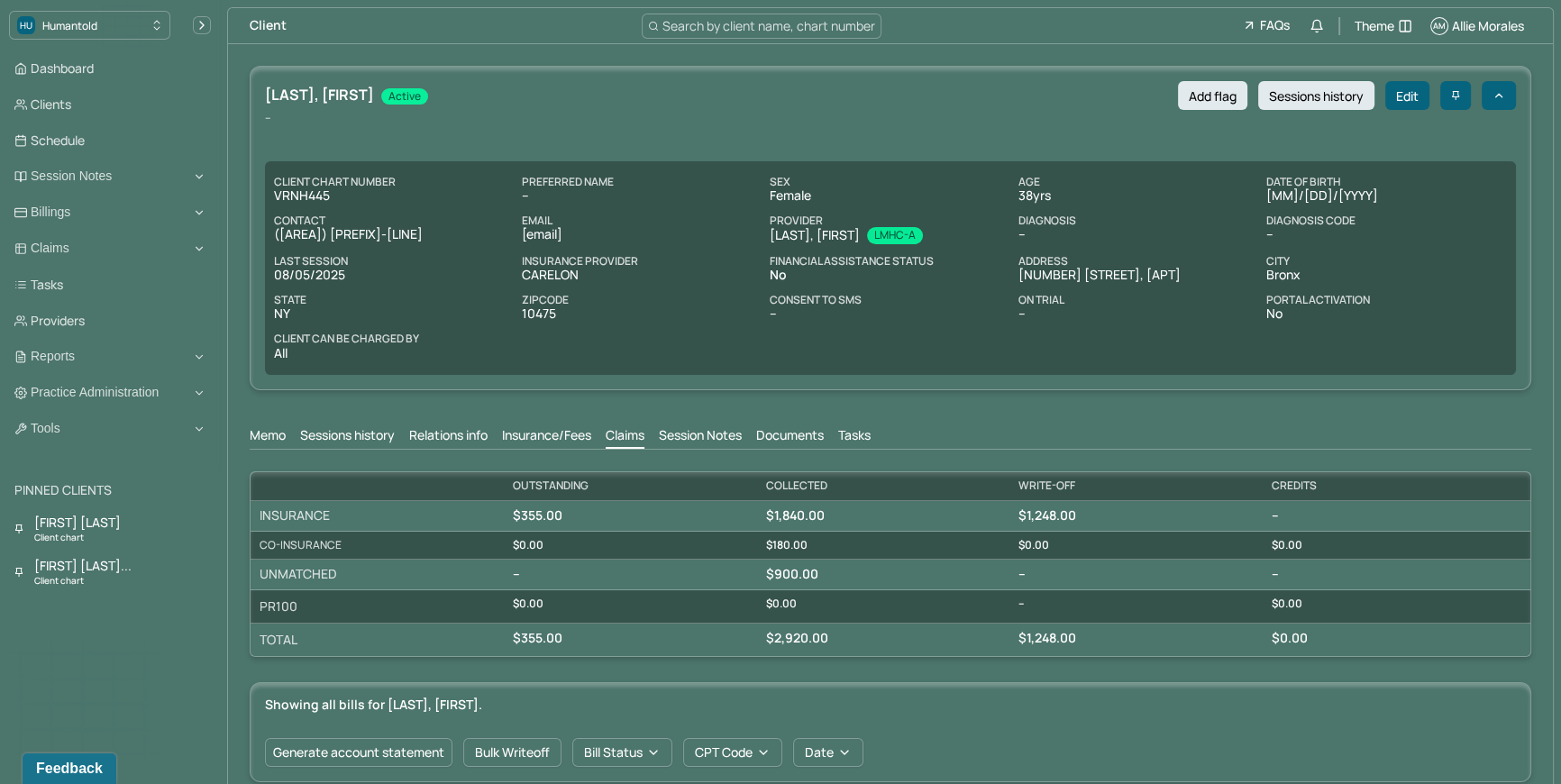 click on "Search by client name, chart number" at bounding box center (762, 26) 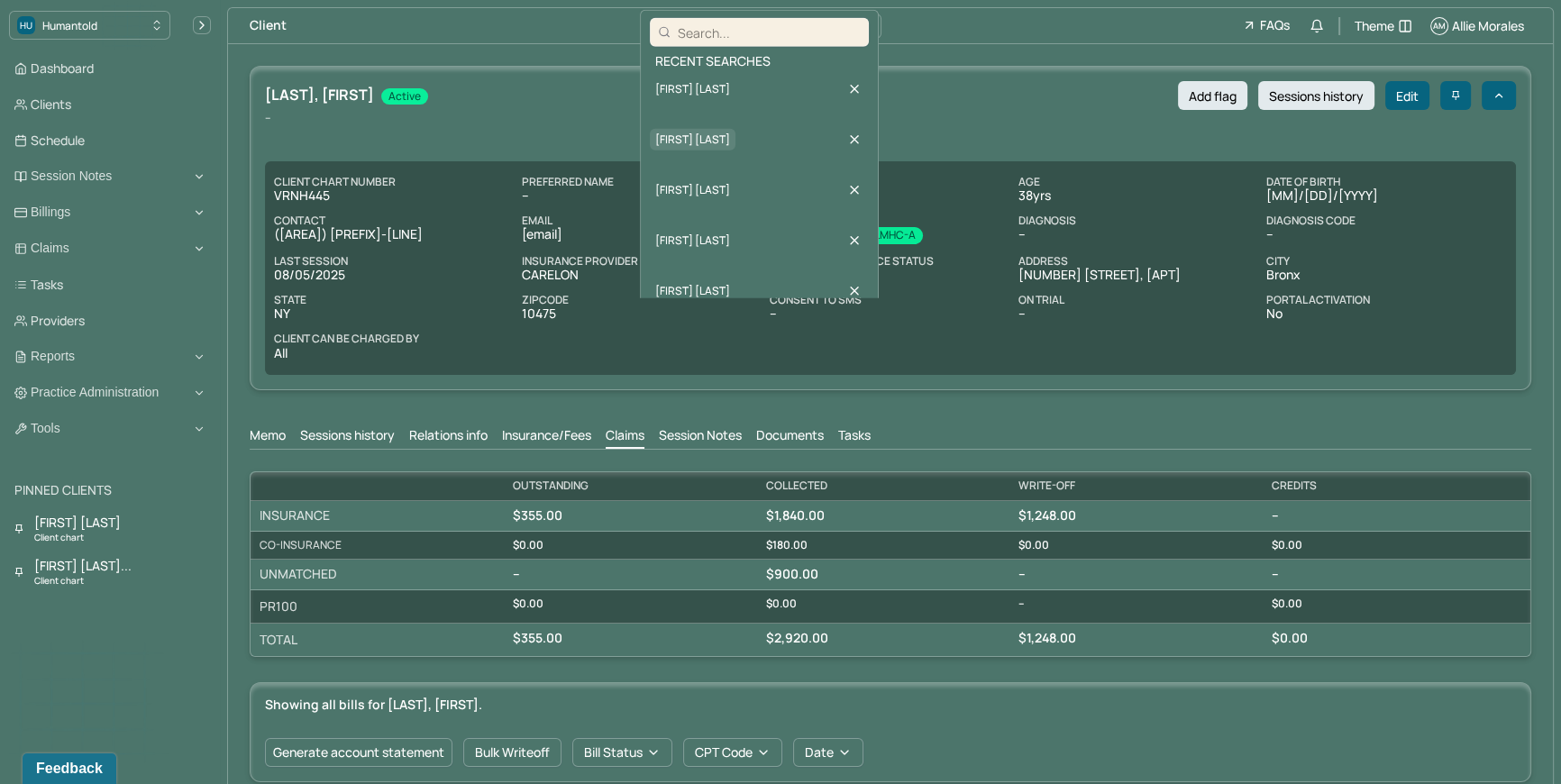 type 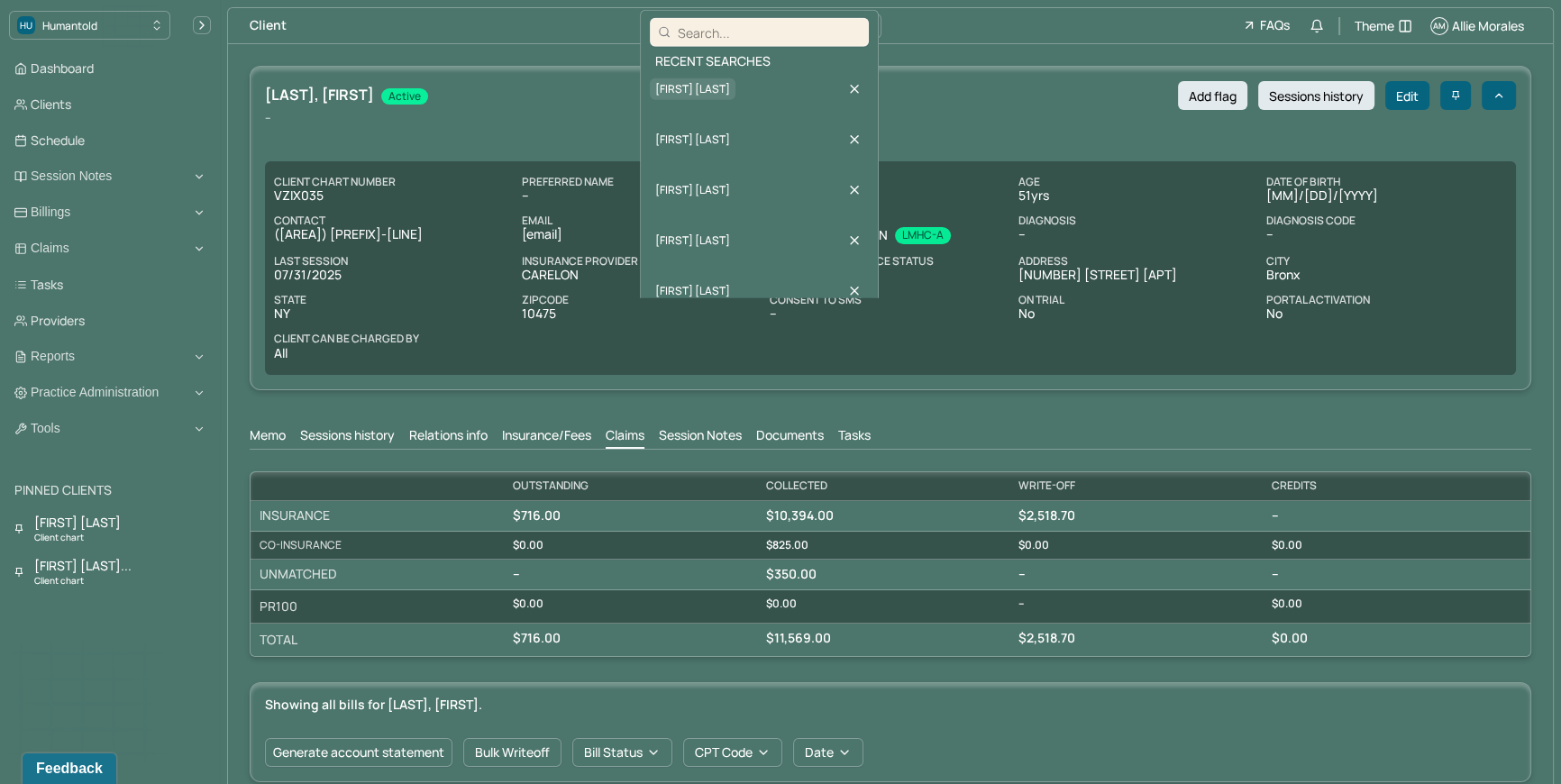 click on "Carlina Vargas" at bounding box center (692, 89) 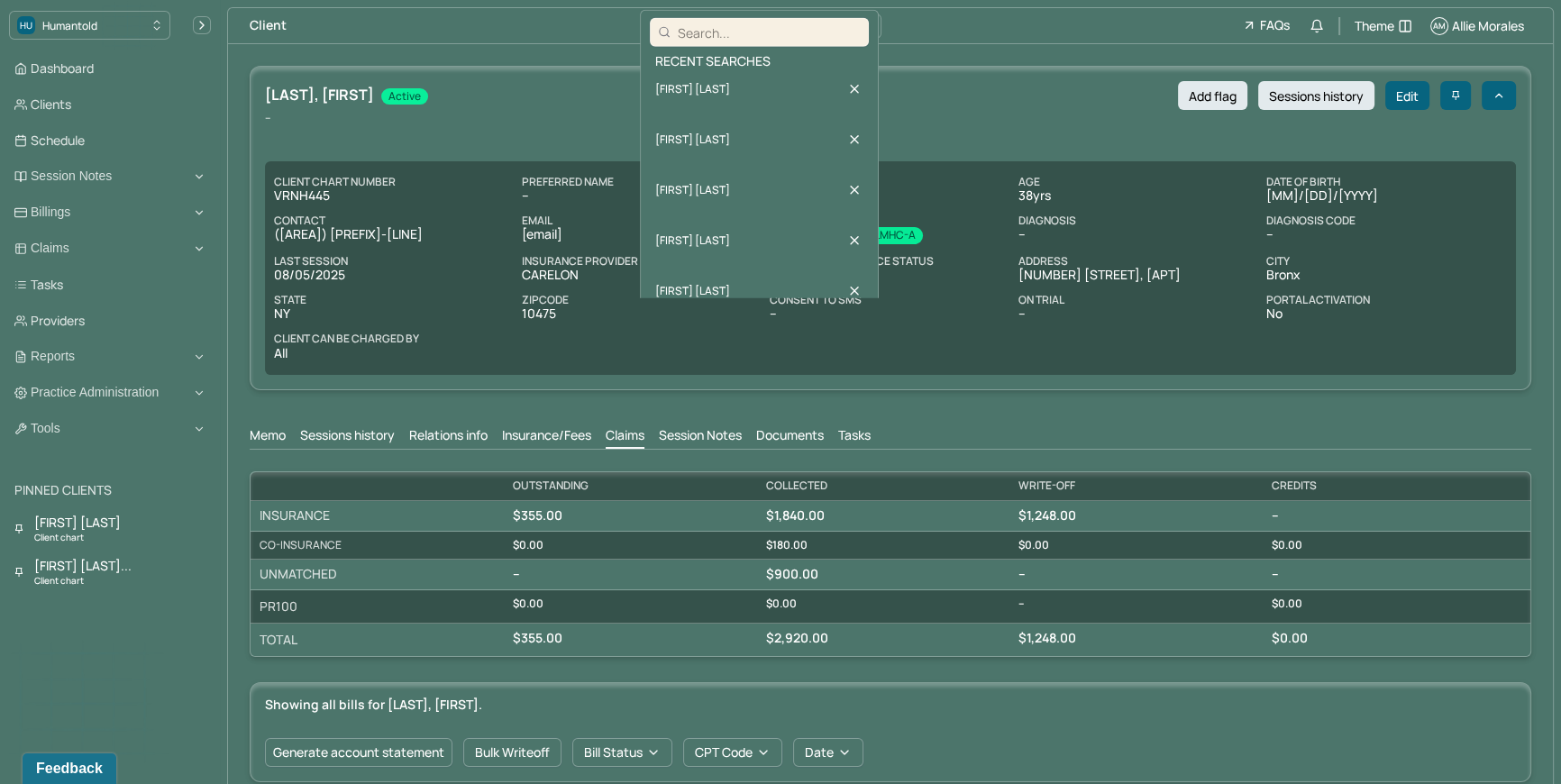 drag, startPoint x: 1001, startPoint y: 82, endPoint x: 1011, endPoint y: 79, distance: 10.440307 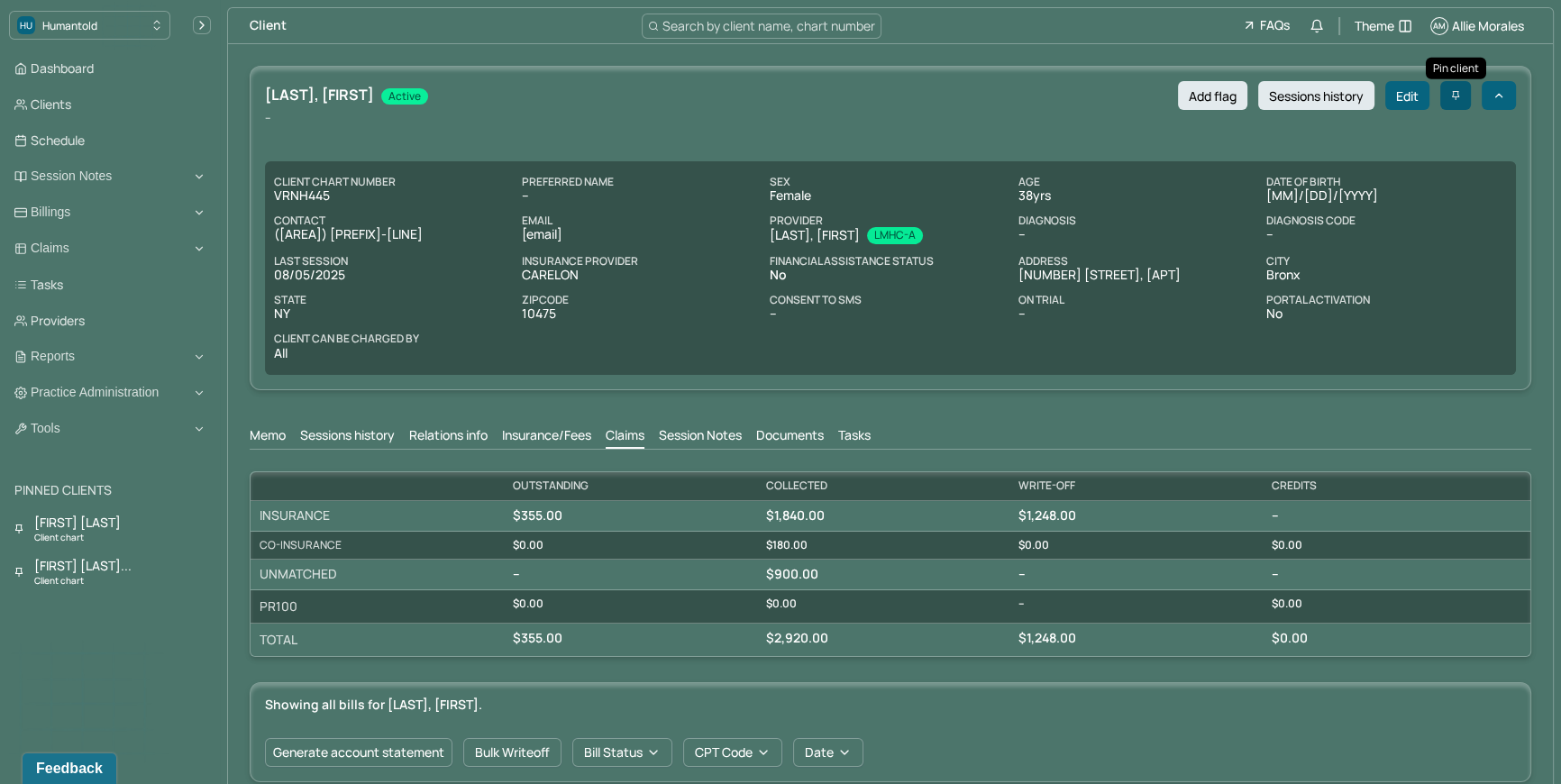 click at bounding box center [1456, 96] 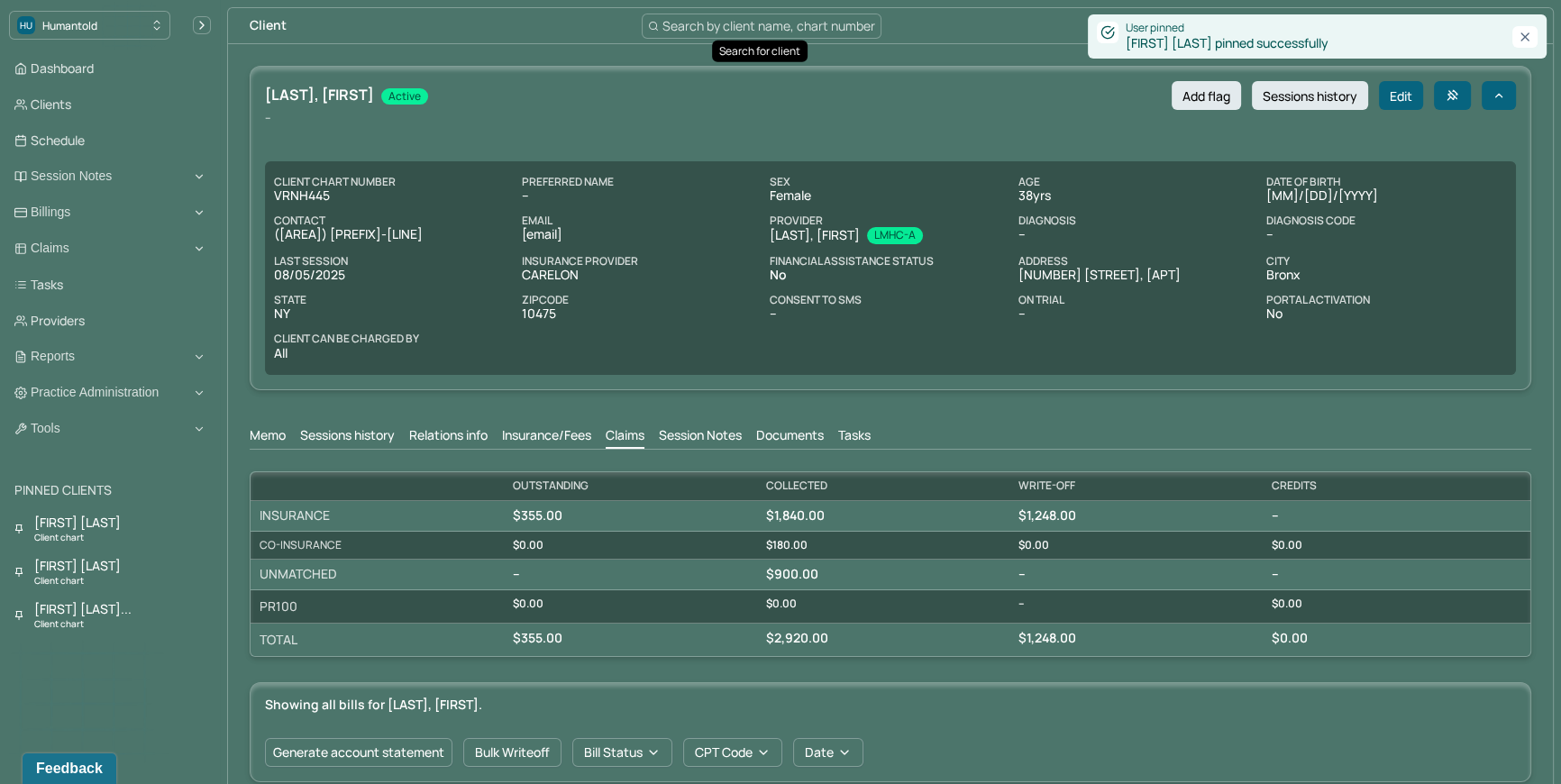 click on "Search by client name, chart number" at bounding box center [769, 25] 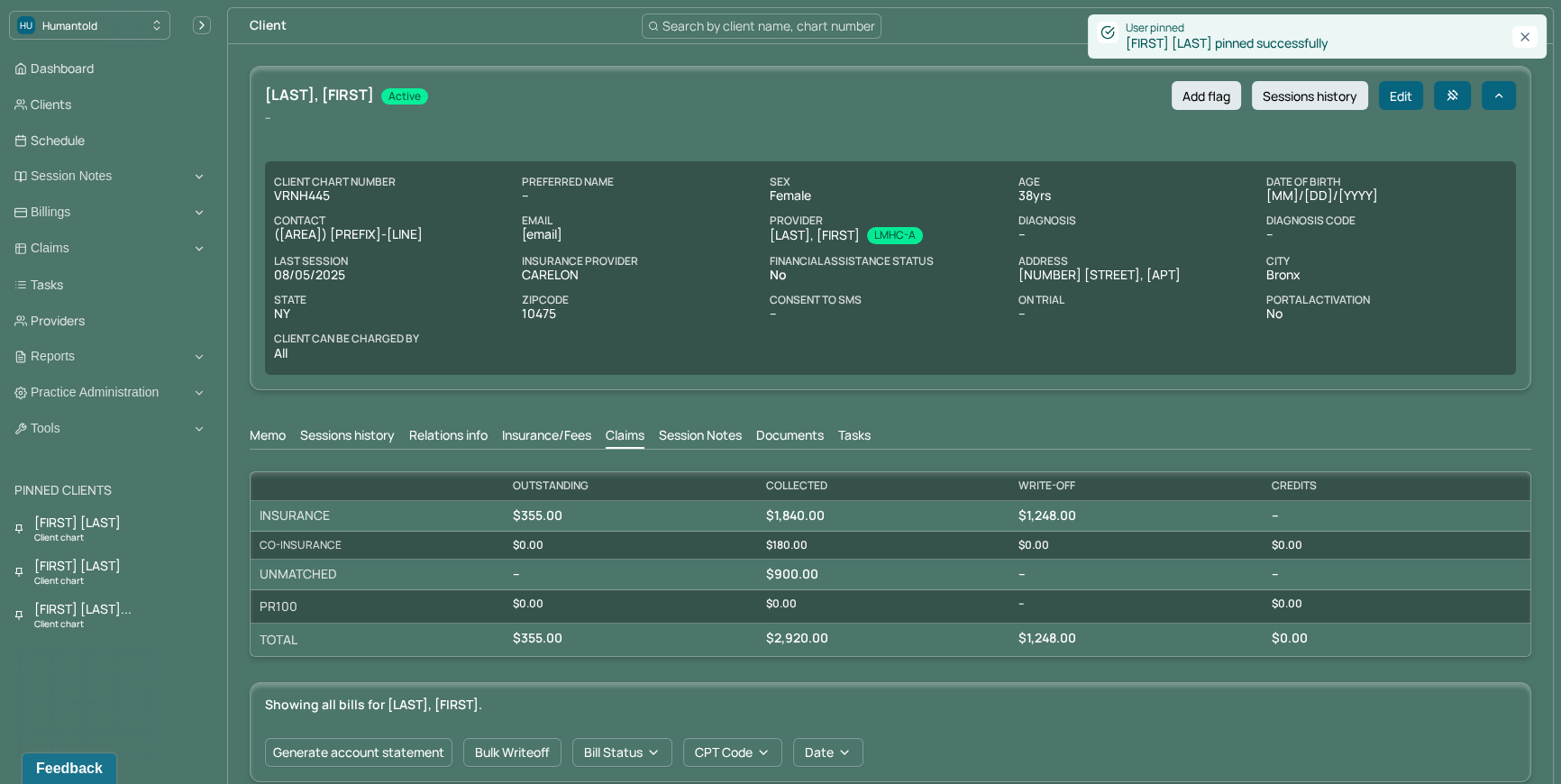 click on "VARGAS, CARLINA active Add flag Sessions history Edit" at bounding box center (890, 96) 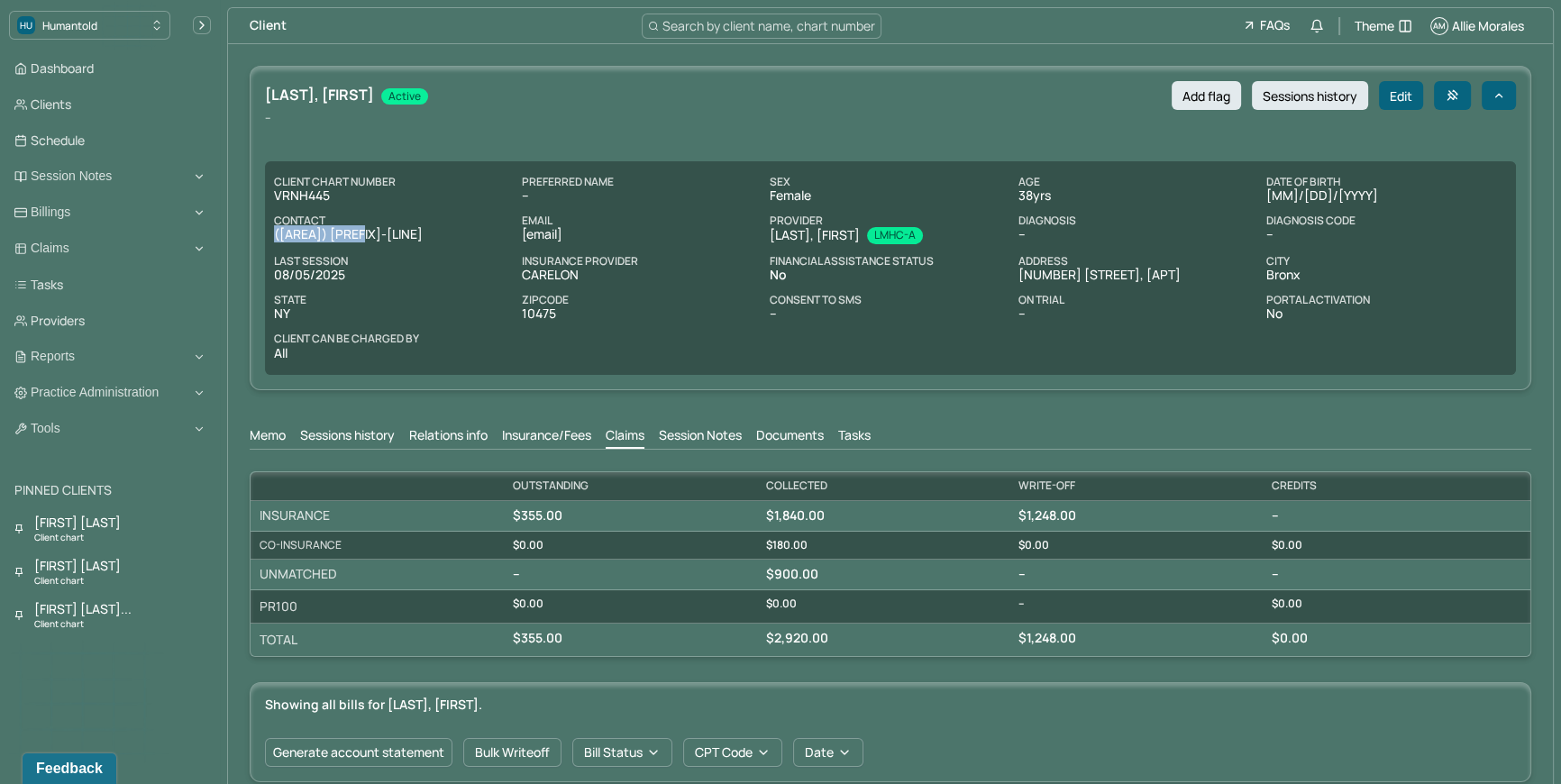 copy on "(347) 664-5182" 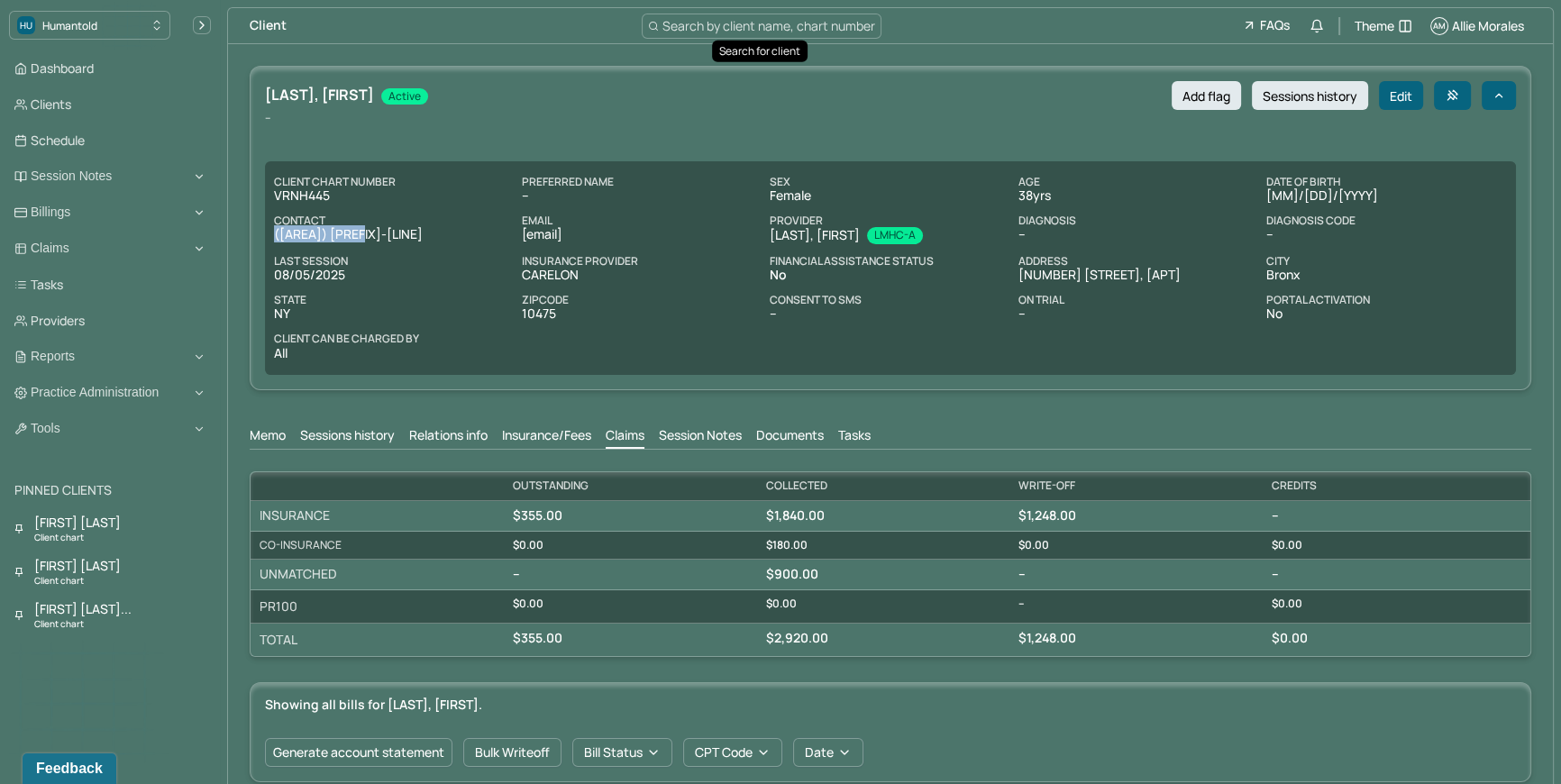 click on "Search by client name, chart number" at bounding box center [769, 25] 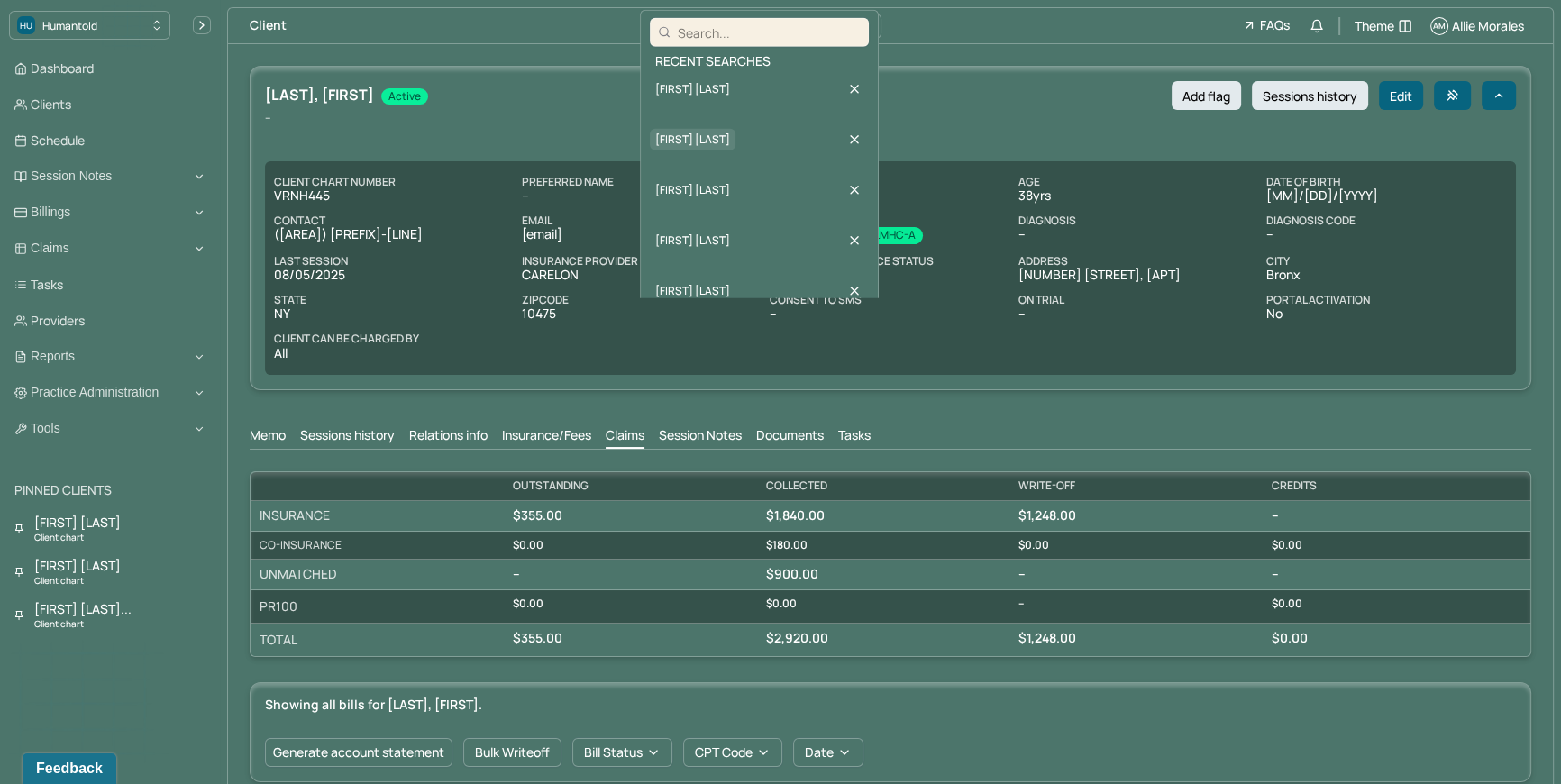 click on "Jose Vargas" at bounding box center (692, 140) 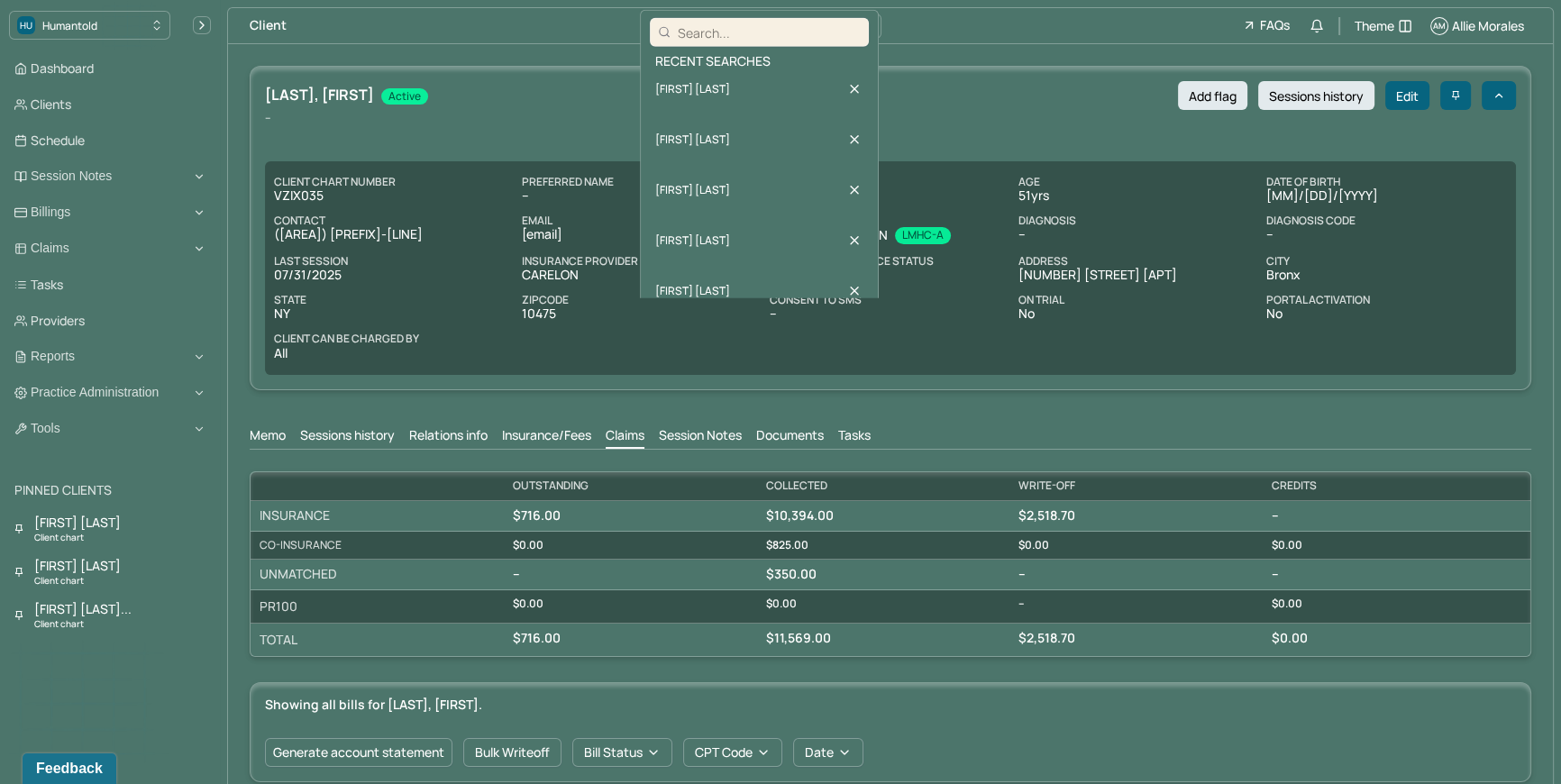 click on "VARGAS, JOSE active Add flag Sessions history Edit" at bounding box center [890, 96] 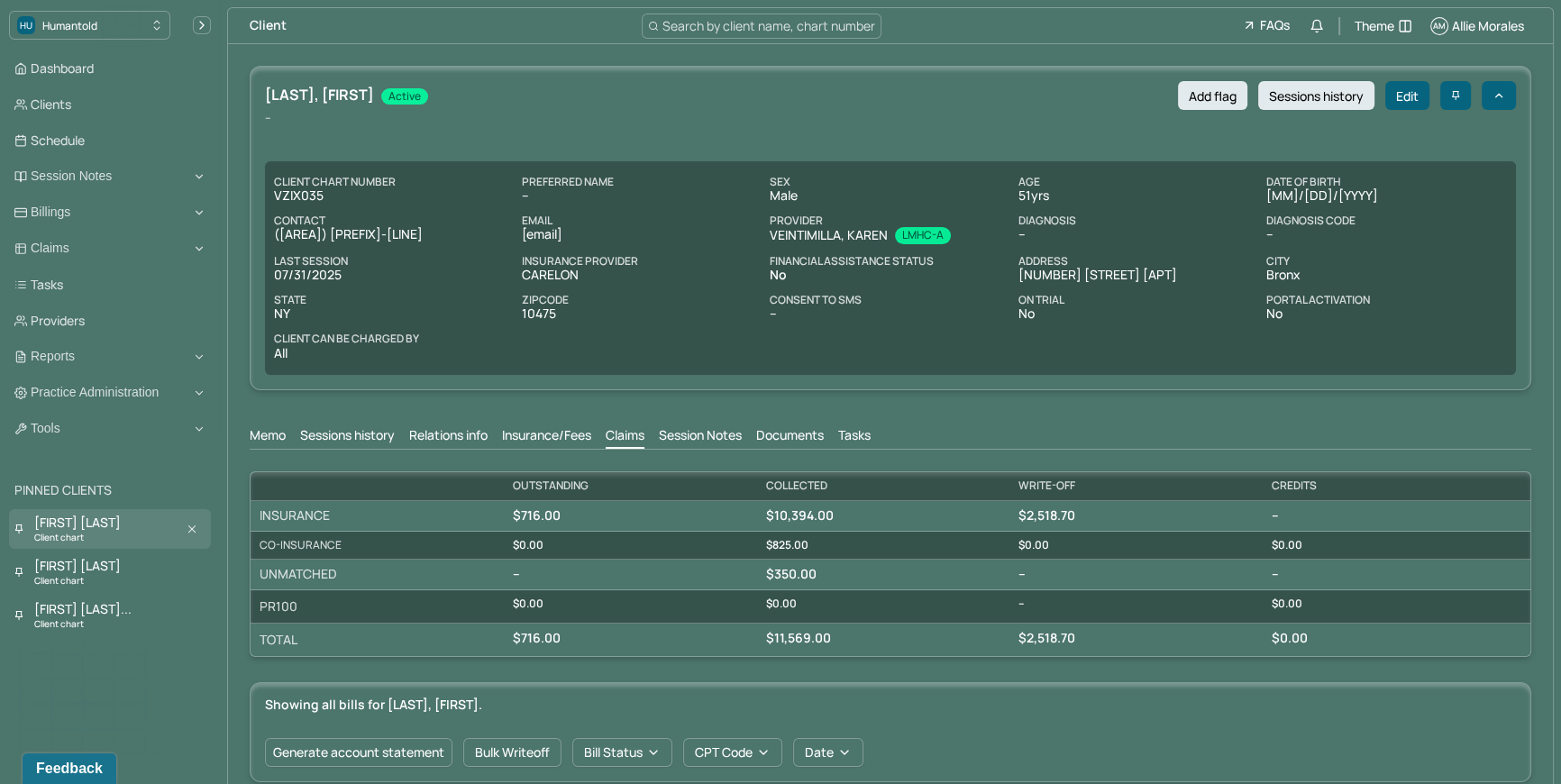 click on "Carlina Vargas Client chart" at bounding box center (110, 529) 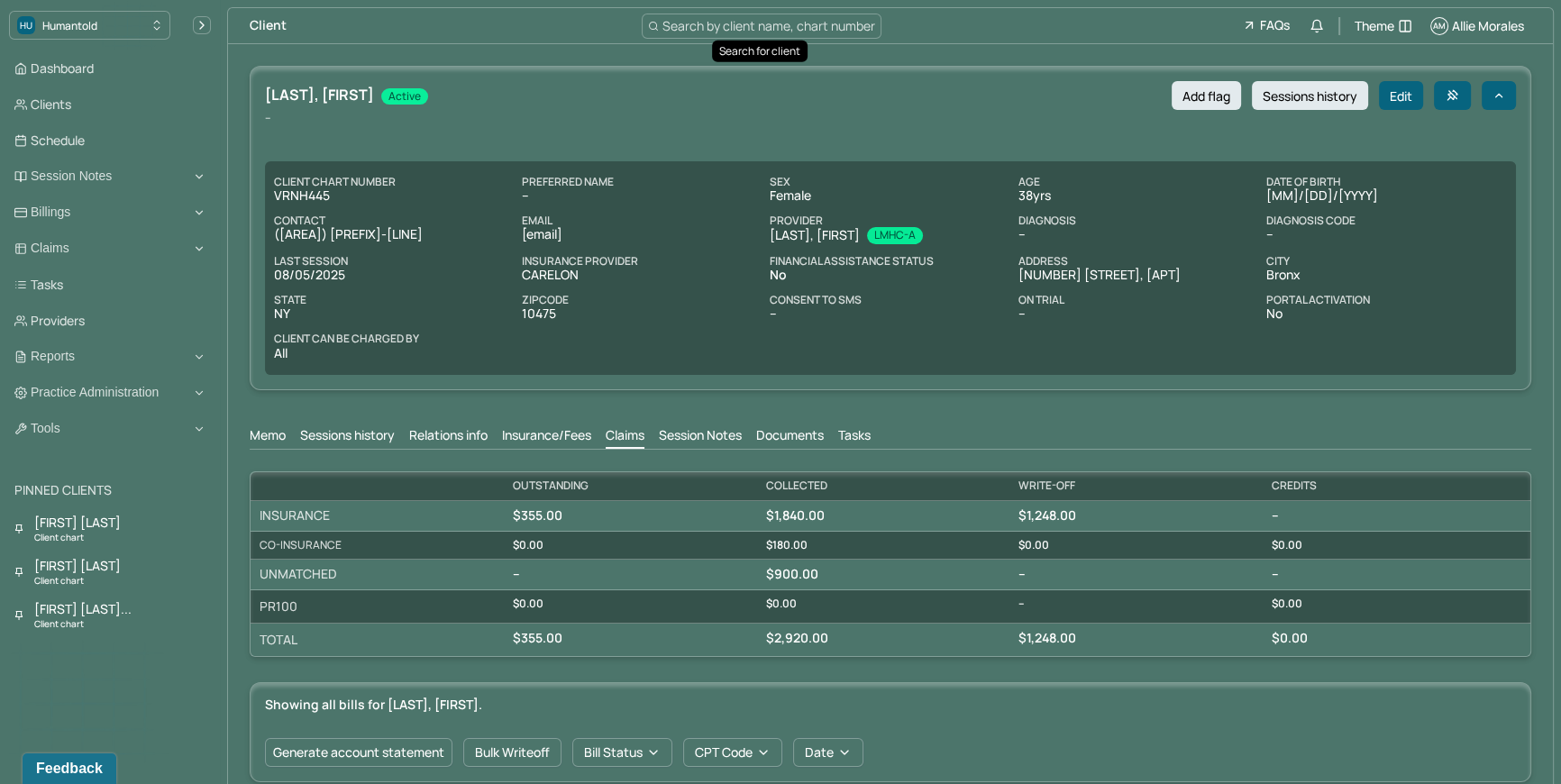 click on "Search by client name, chart number" at bounding box center [769, 25] 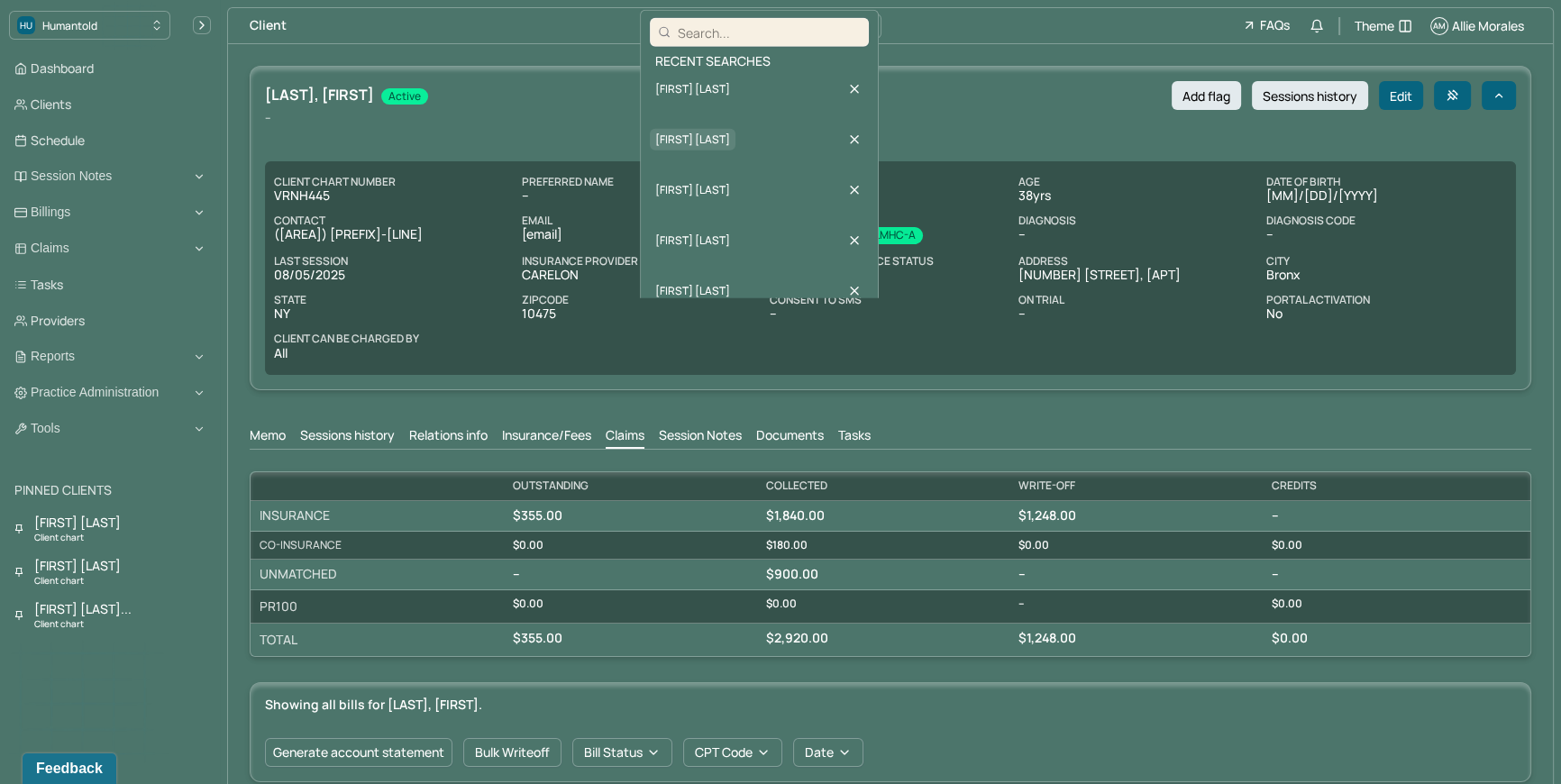 click on "Jose Vargas" at bounding box center [692, 140] 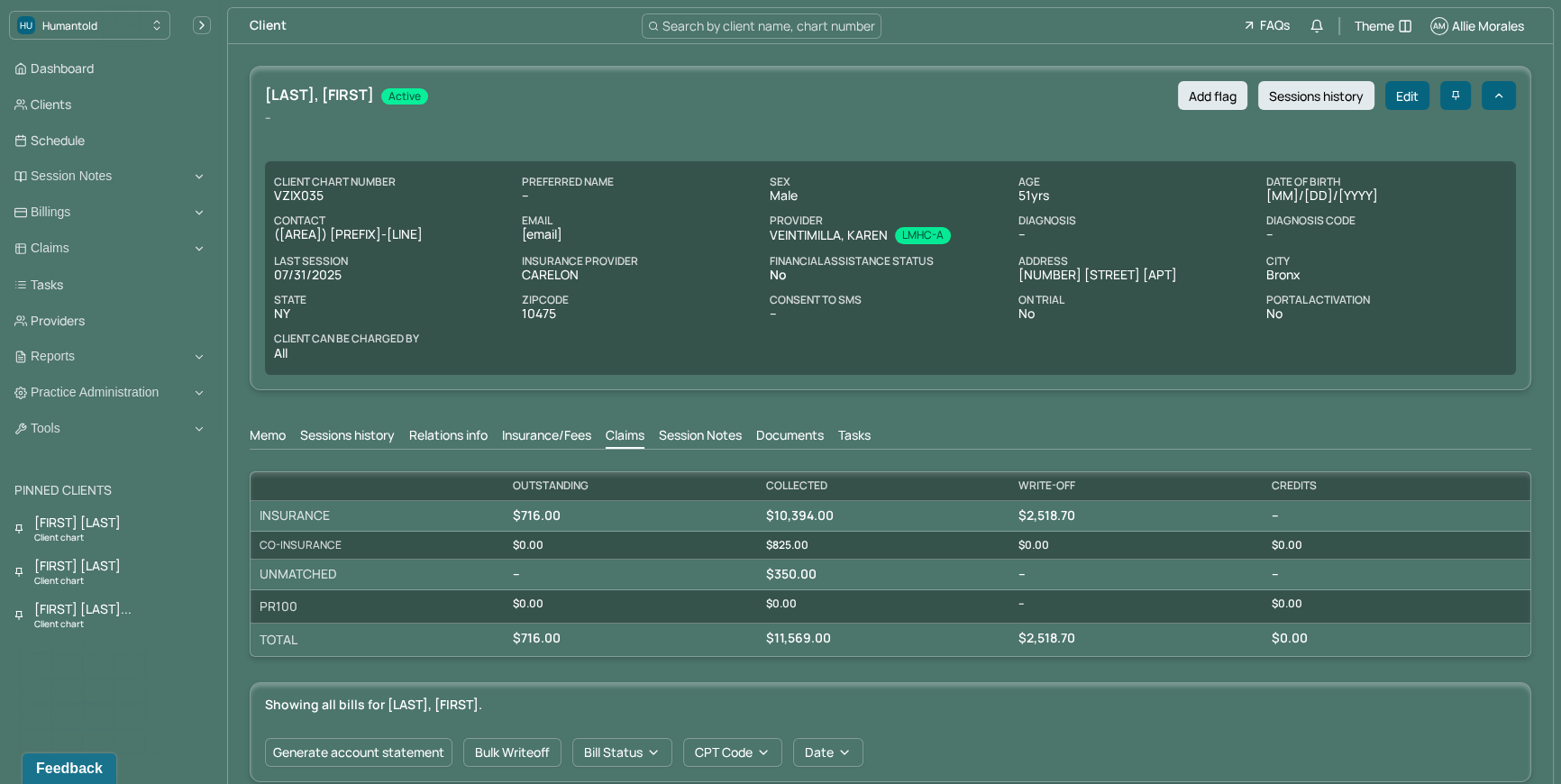 click on "51  yrs" at bounding box center [1137, 196] 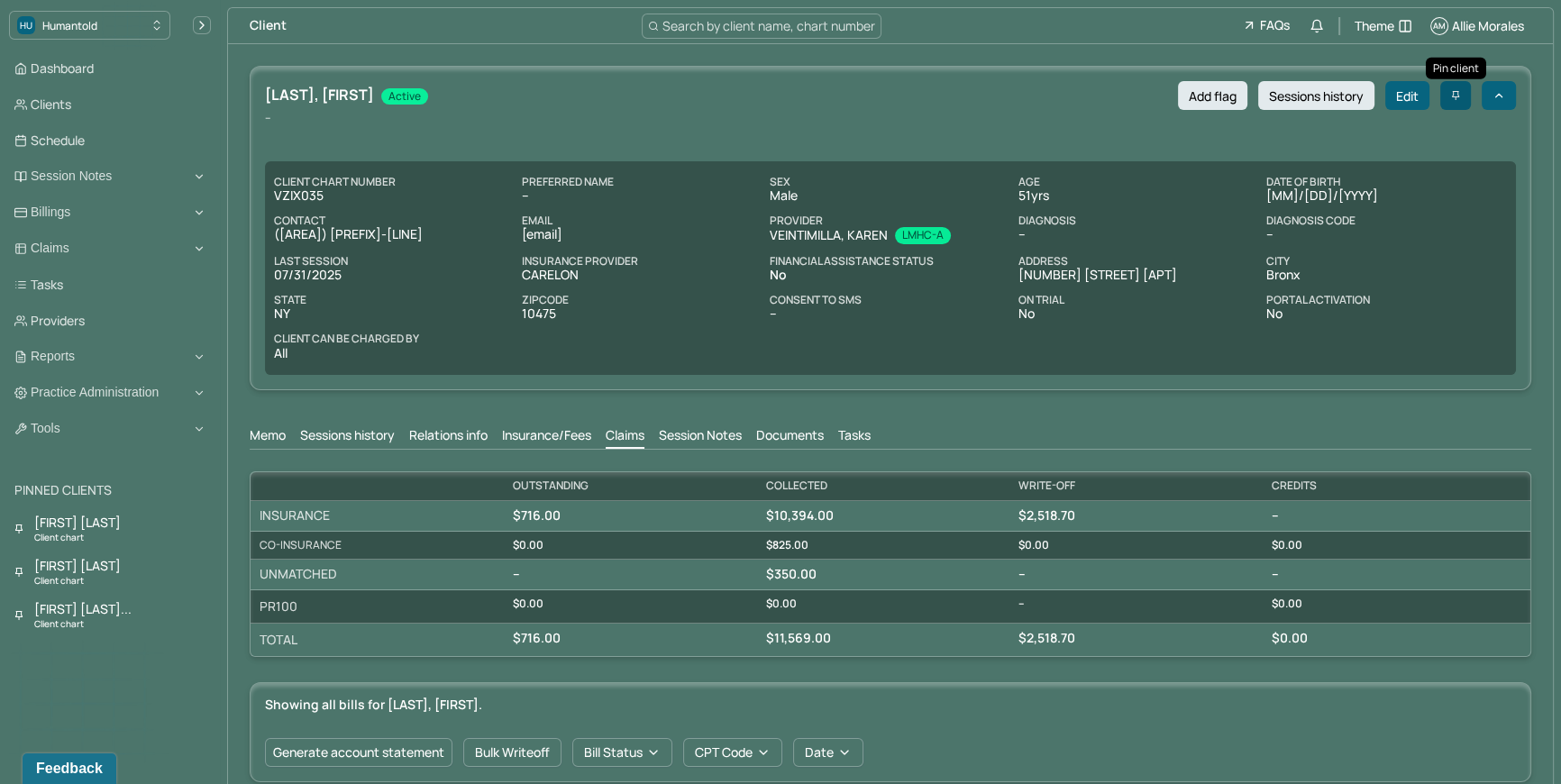 click 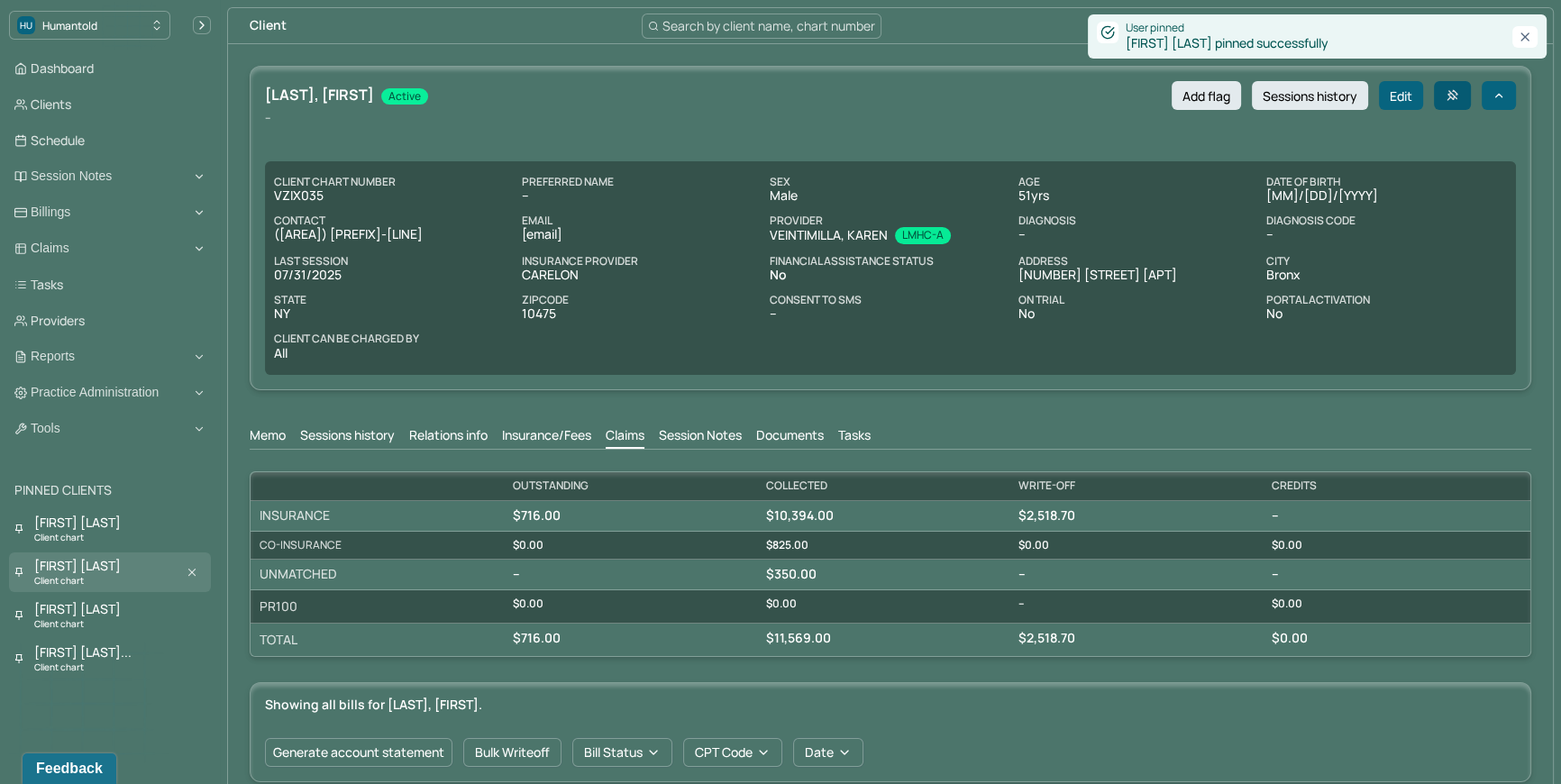 click on "Carlina Vargas" at bounding box center [78, 566] 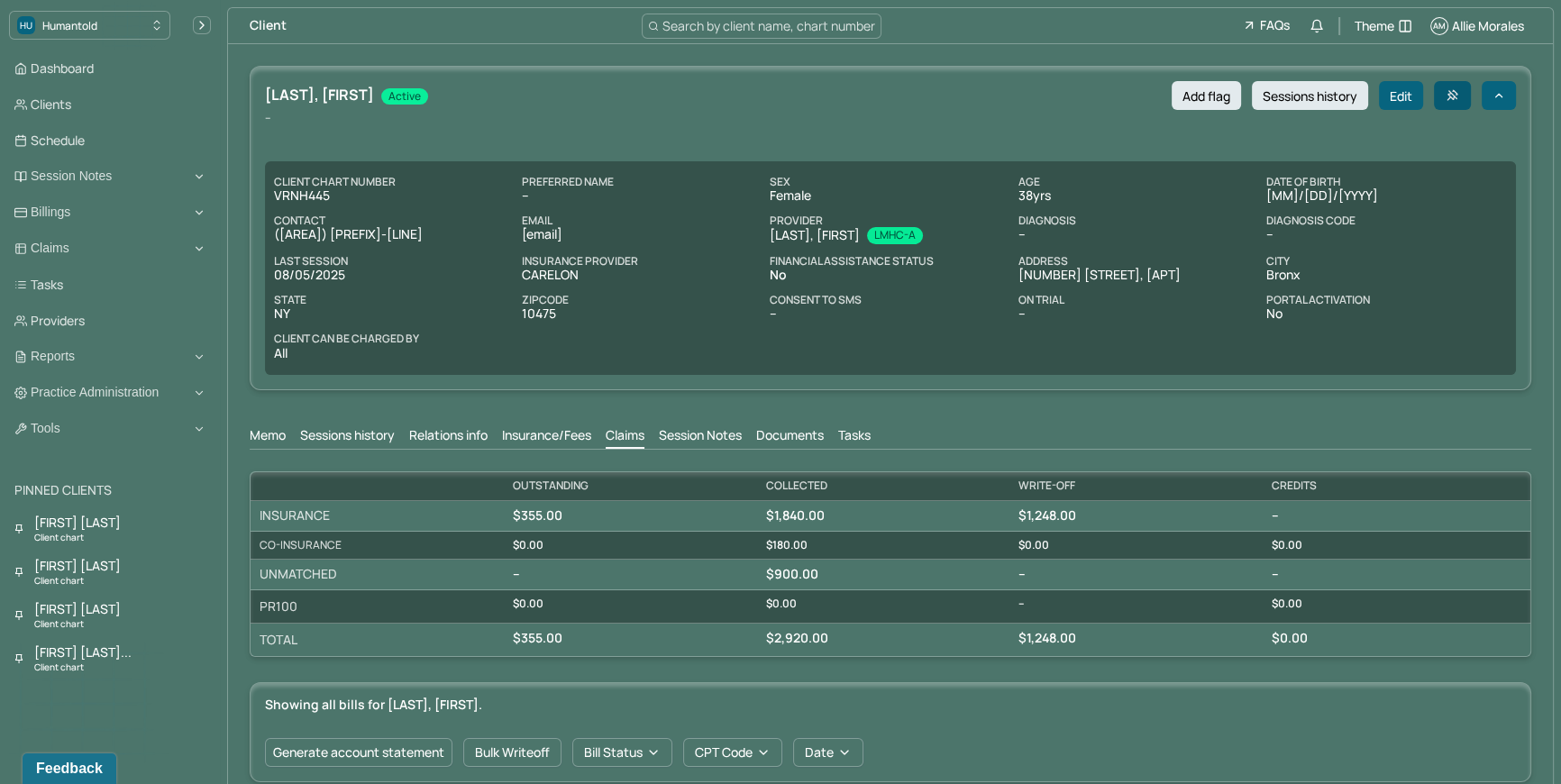 click on "Jose Vargas Client chart Carlina Vargas Client chart Merry Madiou Client chart Florenstine Pier... Client chart" at bounding box center [110, 594] 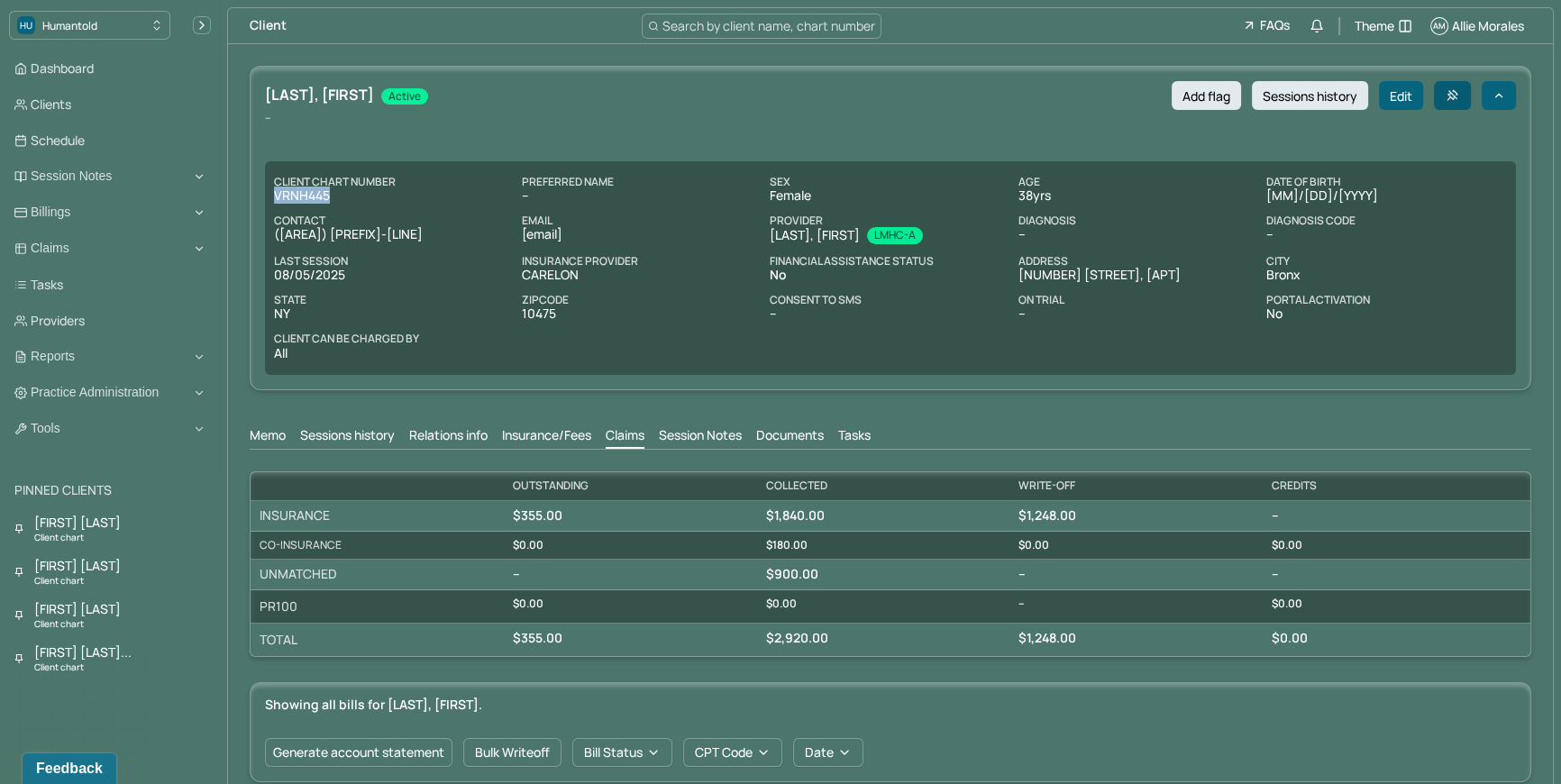 drag, startPoint x: 274, startPoint y: 194, endPoint x: 346, endPoint y: 189, distance: 72.1734 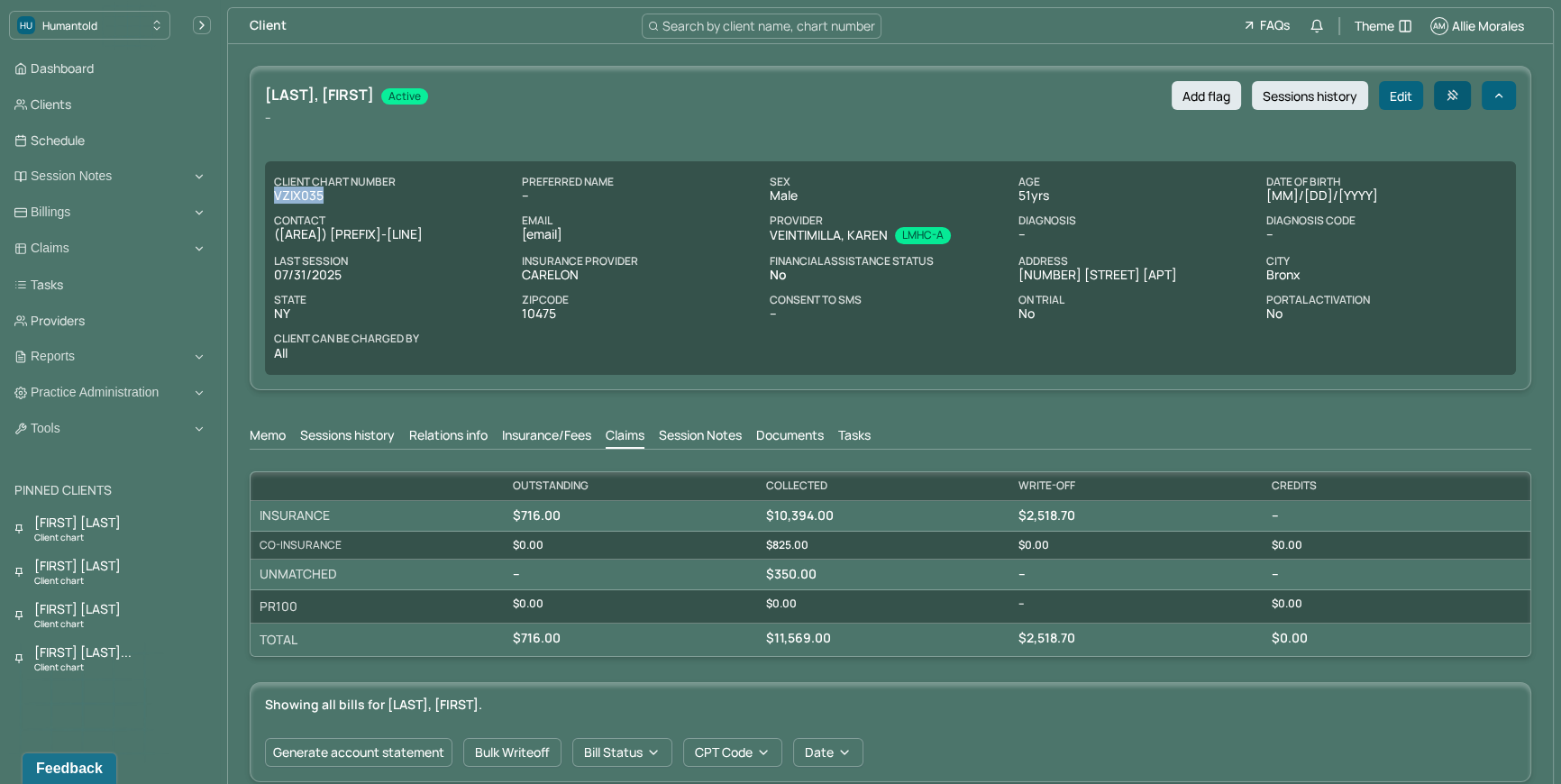 drag, startPoint x: 273, startPoint y: 192, endPoint x: 330, endPoint y: 196, distance: 57.140179 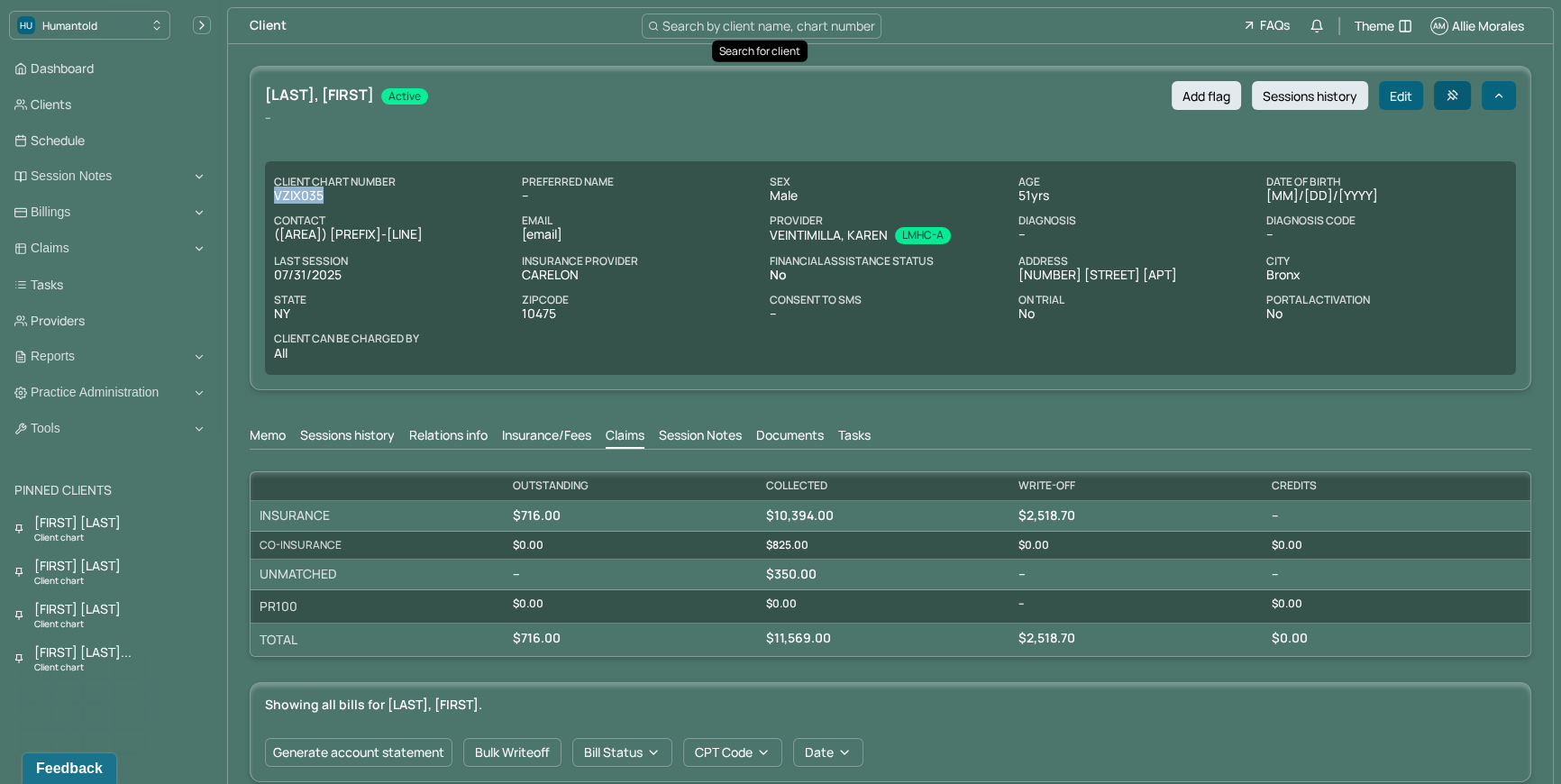 click on "Search by client name, chart number" at bounding box center (769, 25) 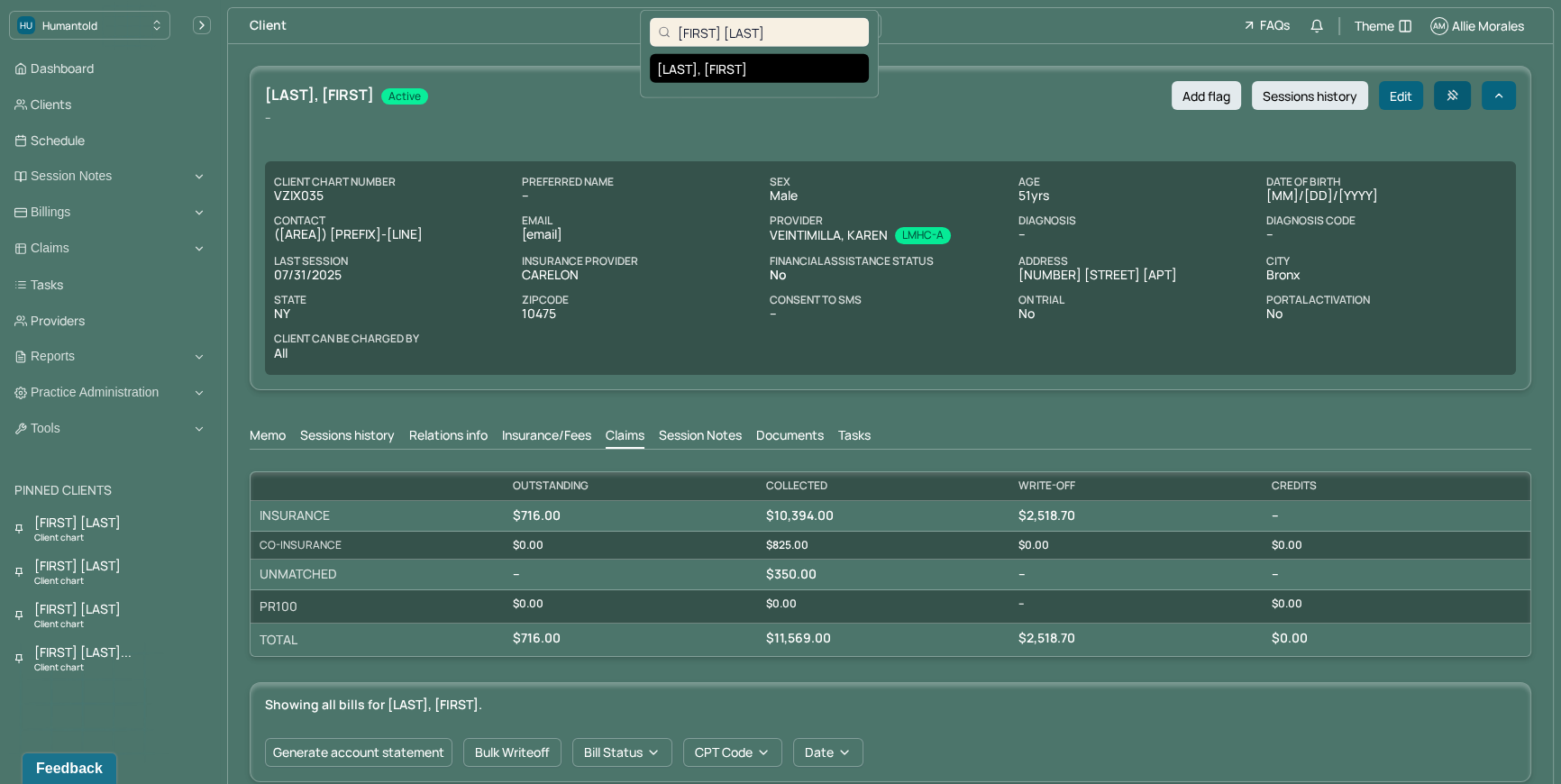 type on "Ashley Daniel" 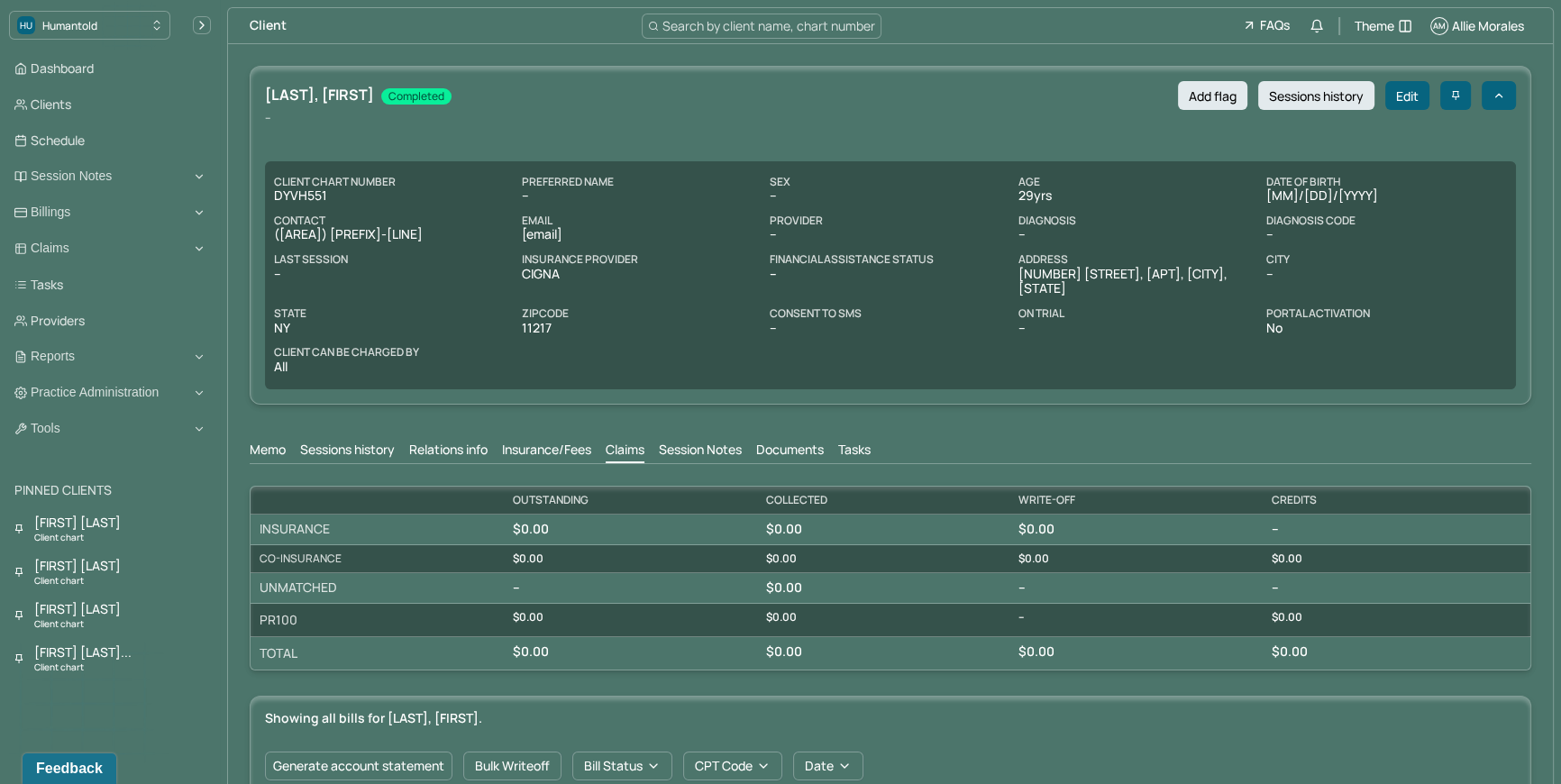 scroll, scrollTop: 0, scrollLeft: 0, axis: both 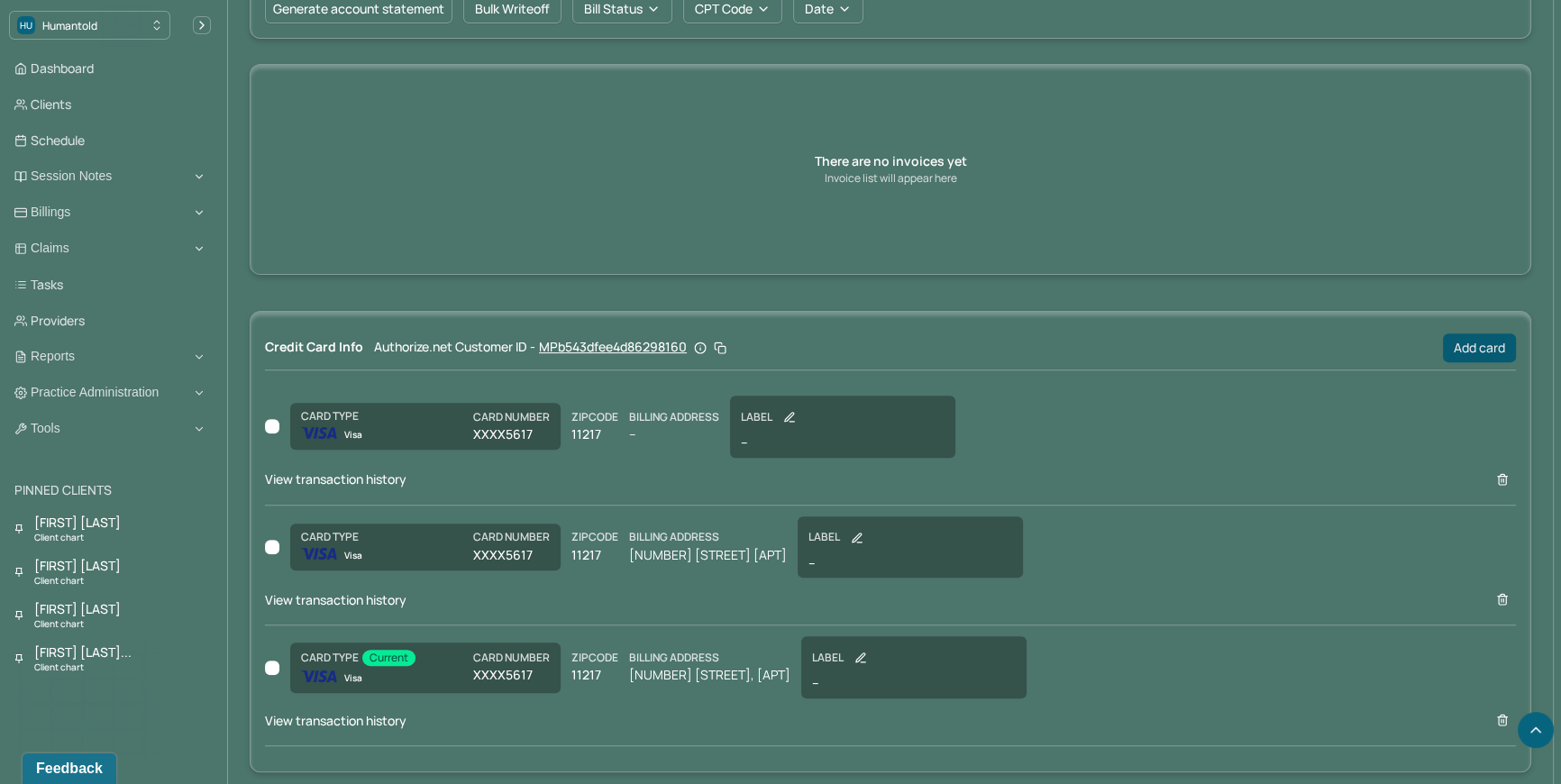 click on "Add card" at bounding box center [1479, 348] 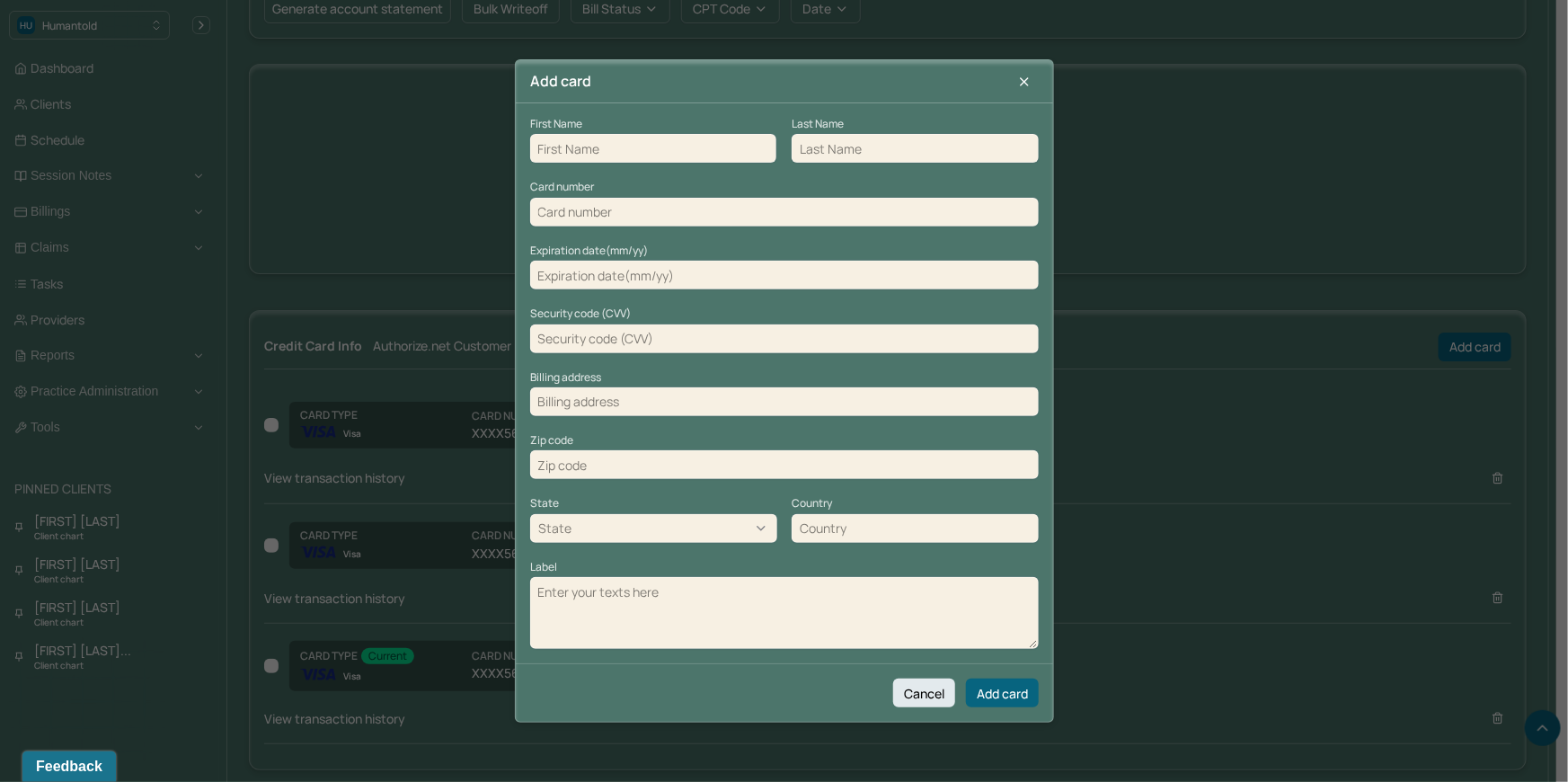 click at bounding box center (653, 148) 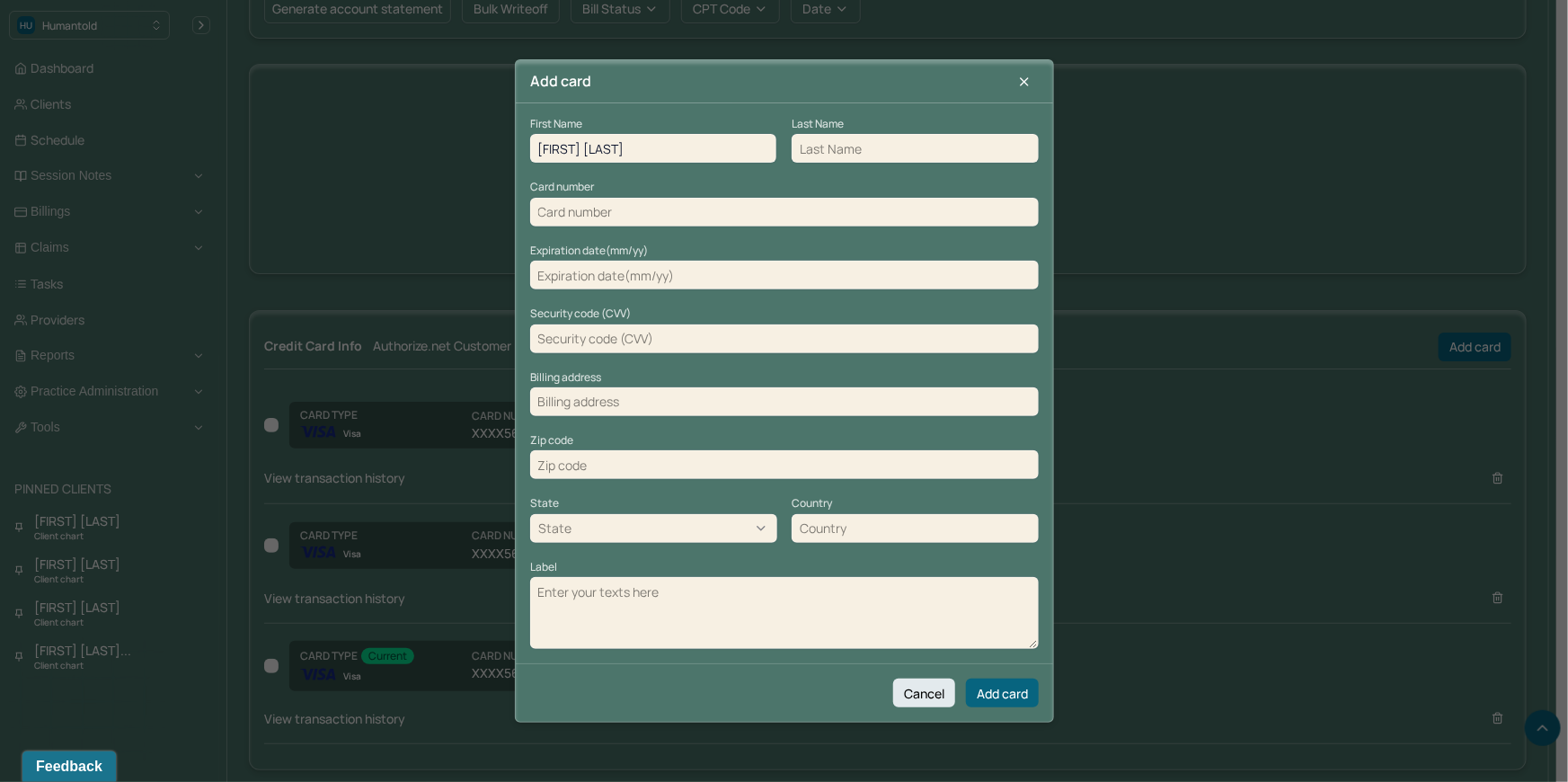 drag, startPoint x: 623, startPoint y: 147, endPoint x: 575, endPoint y: 149, distance: 48.04165 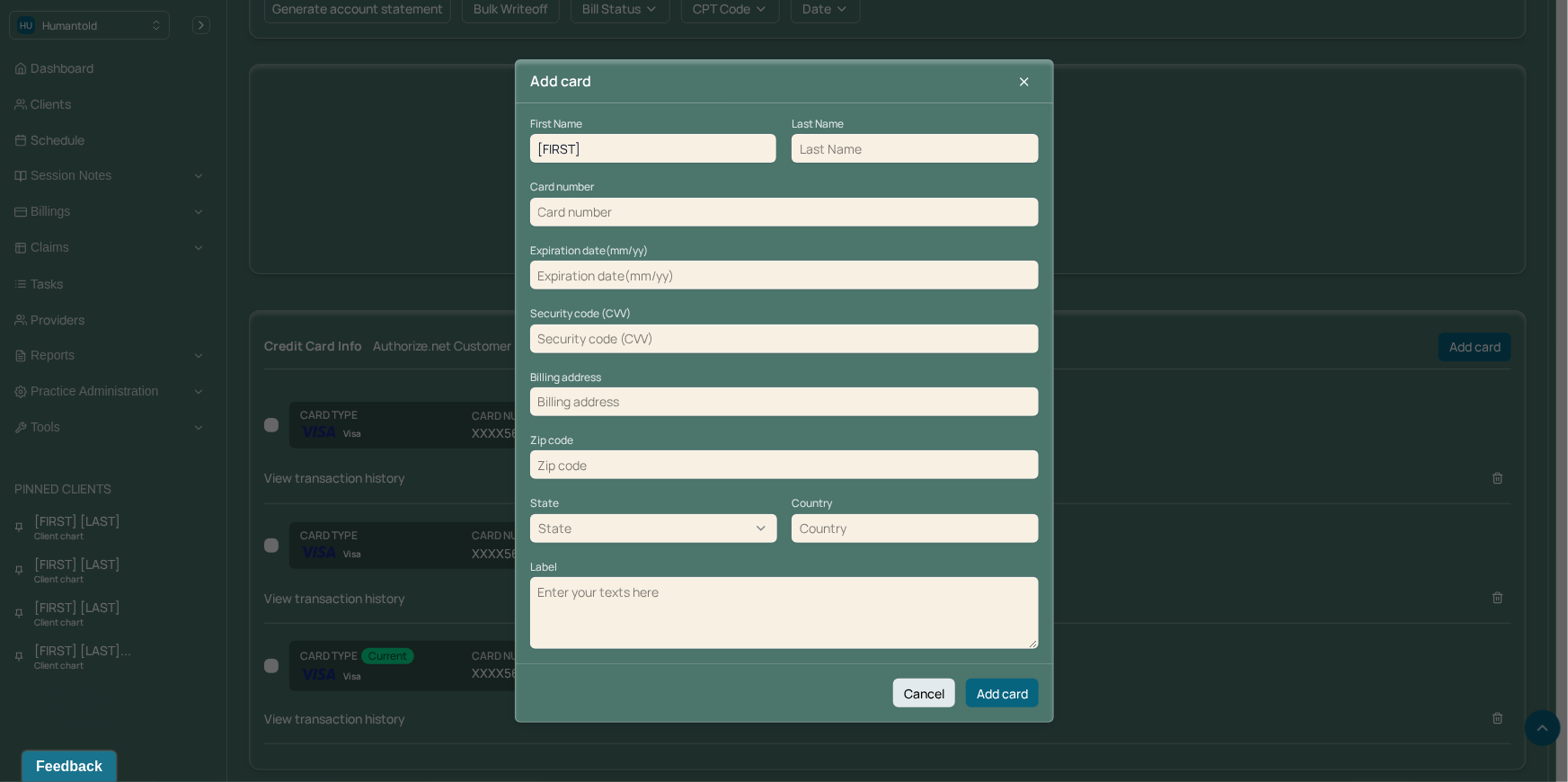 type on "Ashley" 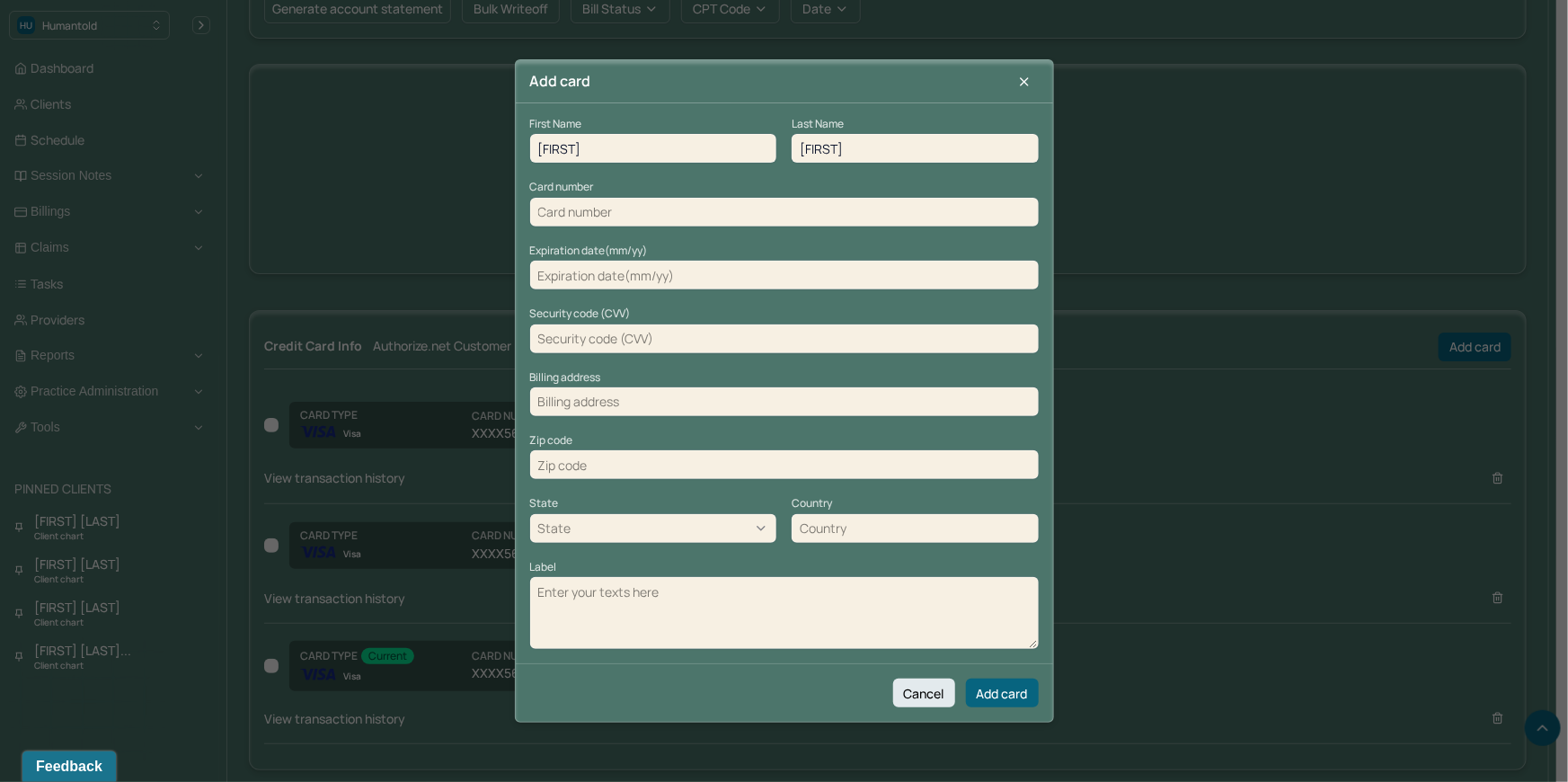 click on "Daniel" at bounding box center (915, 148) 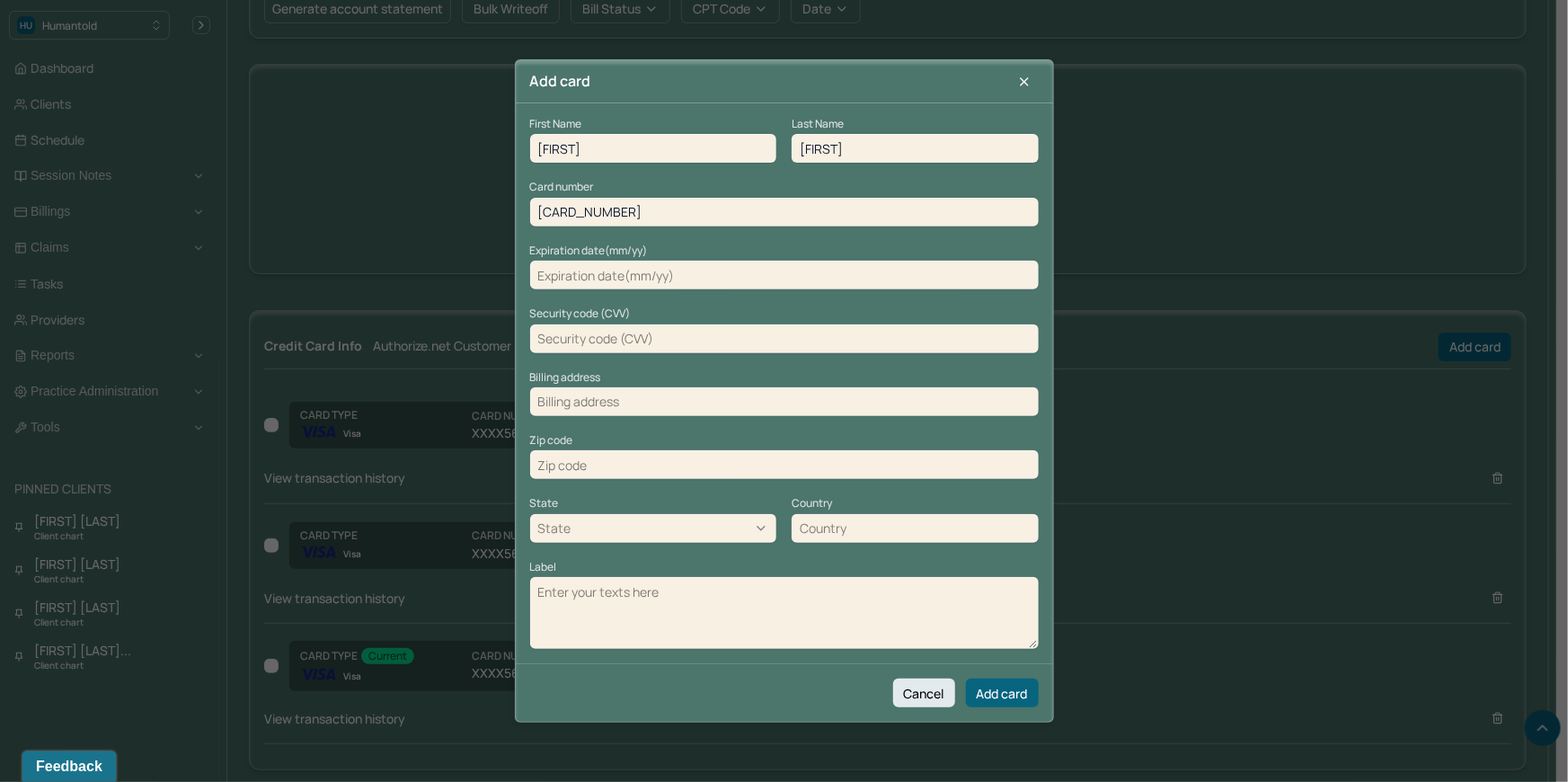 type on "4447010020910602" 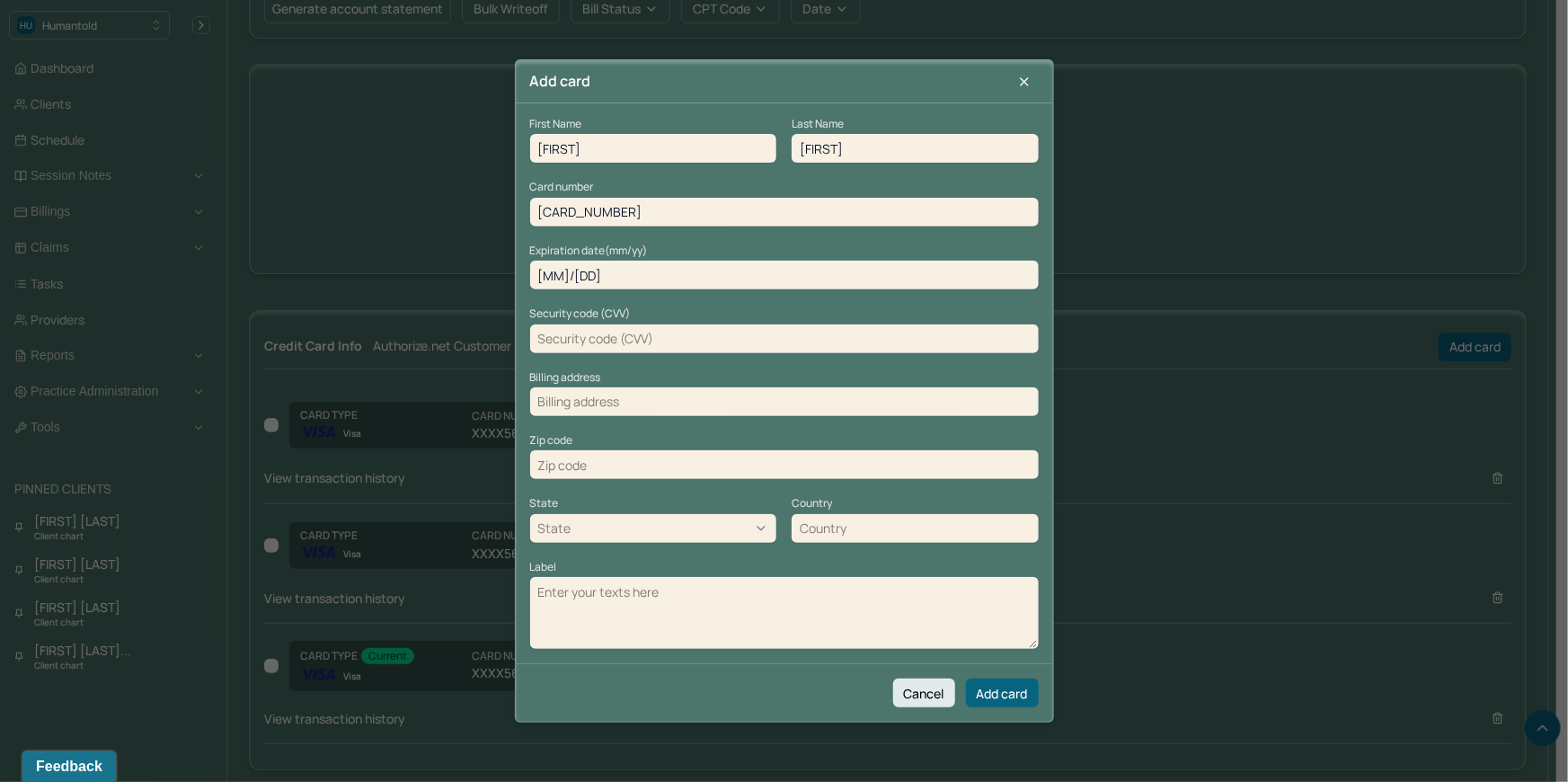 type on "07/26" 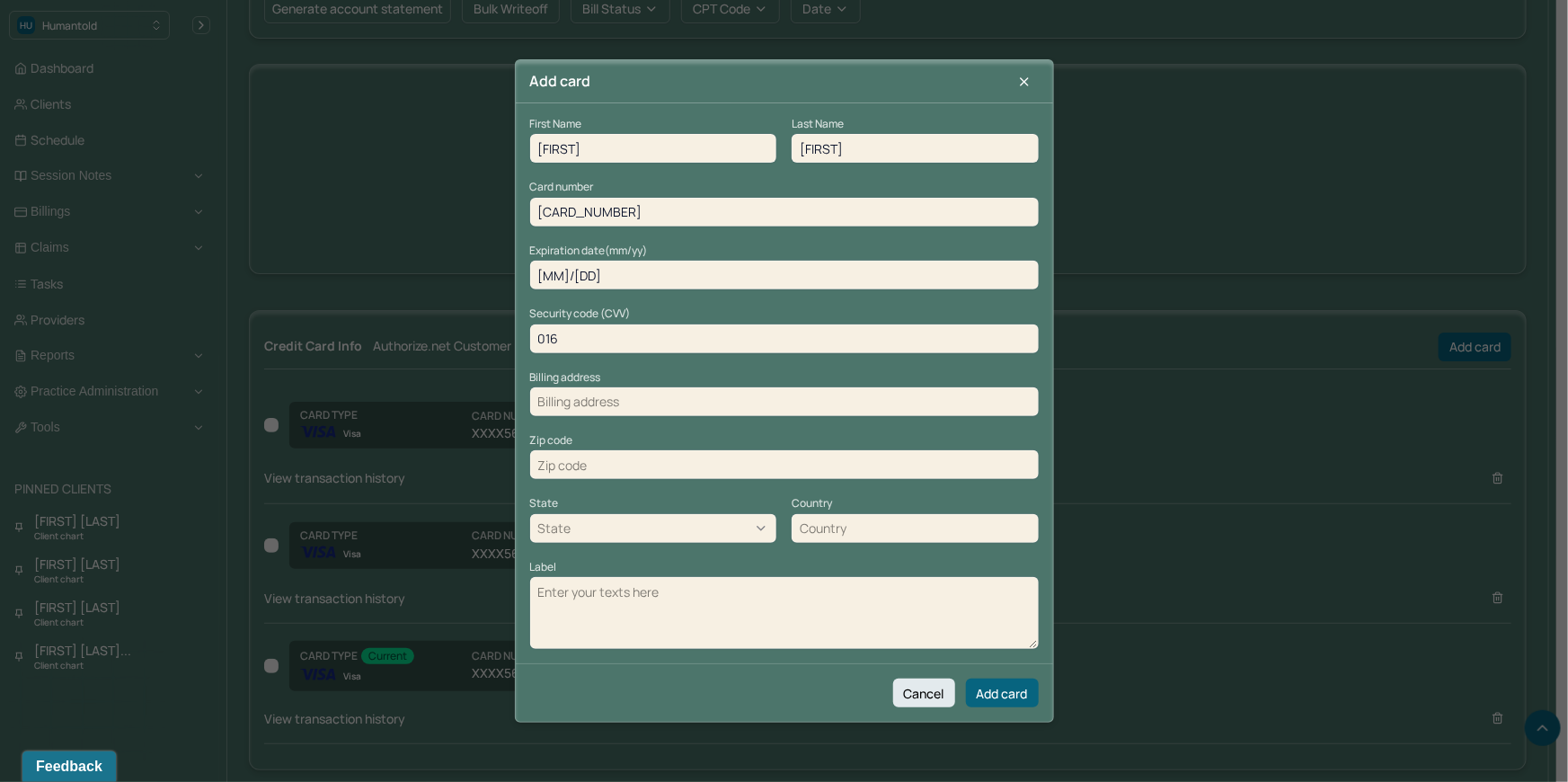 type on "016" 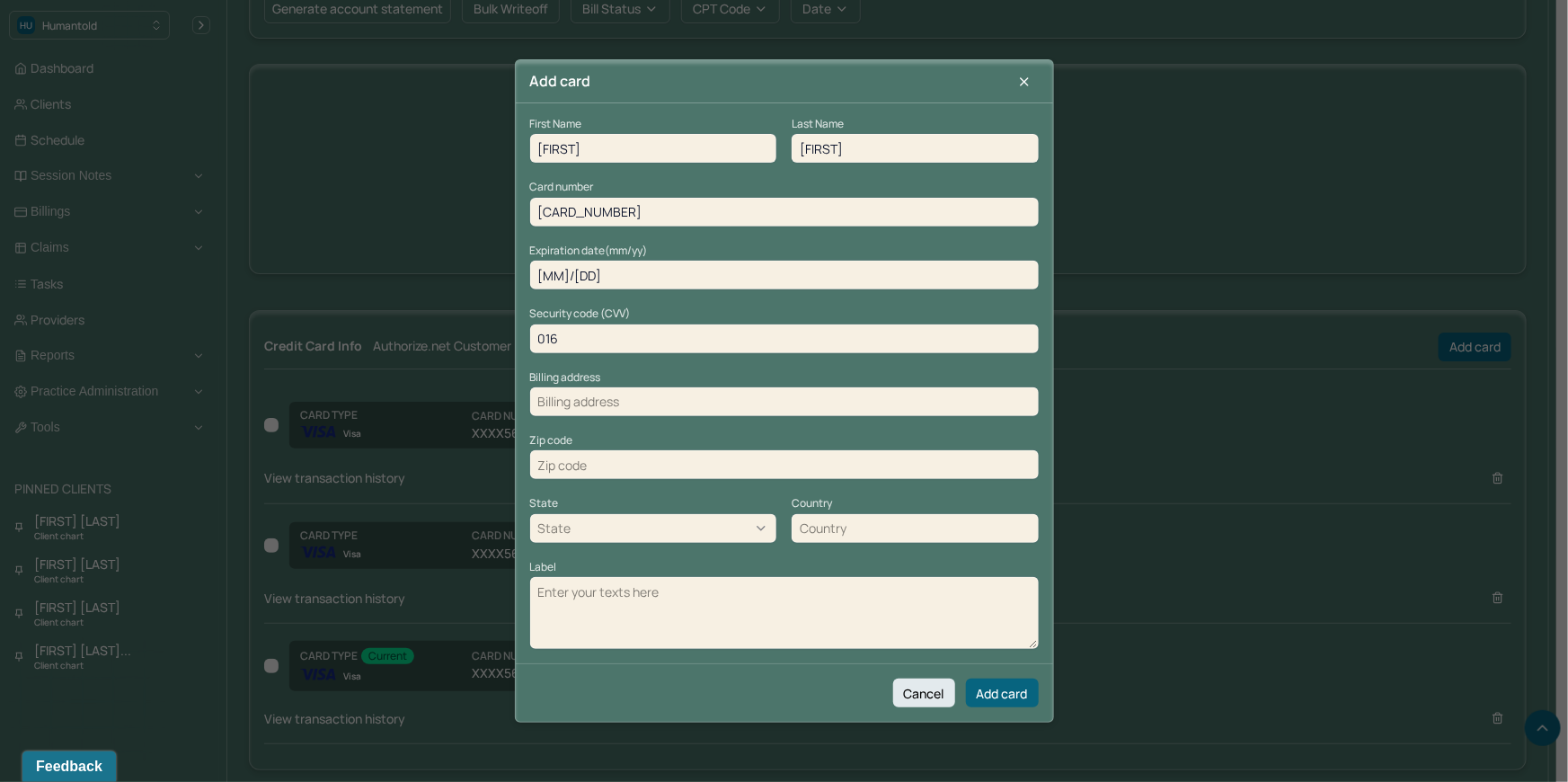click at bounding box center [784, 402] 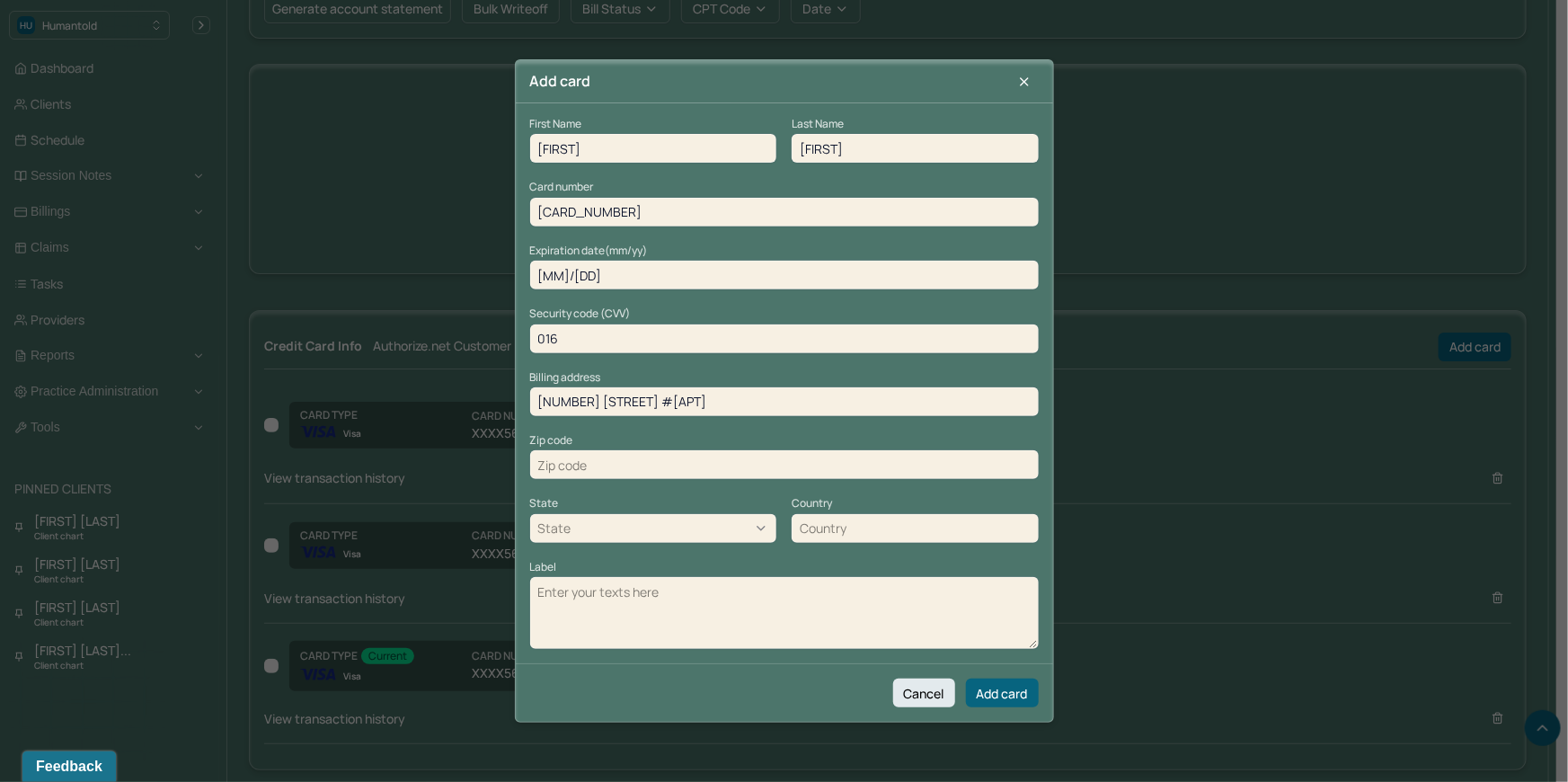 type on "150 4th Ave #2C" 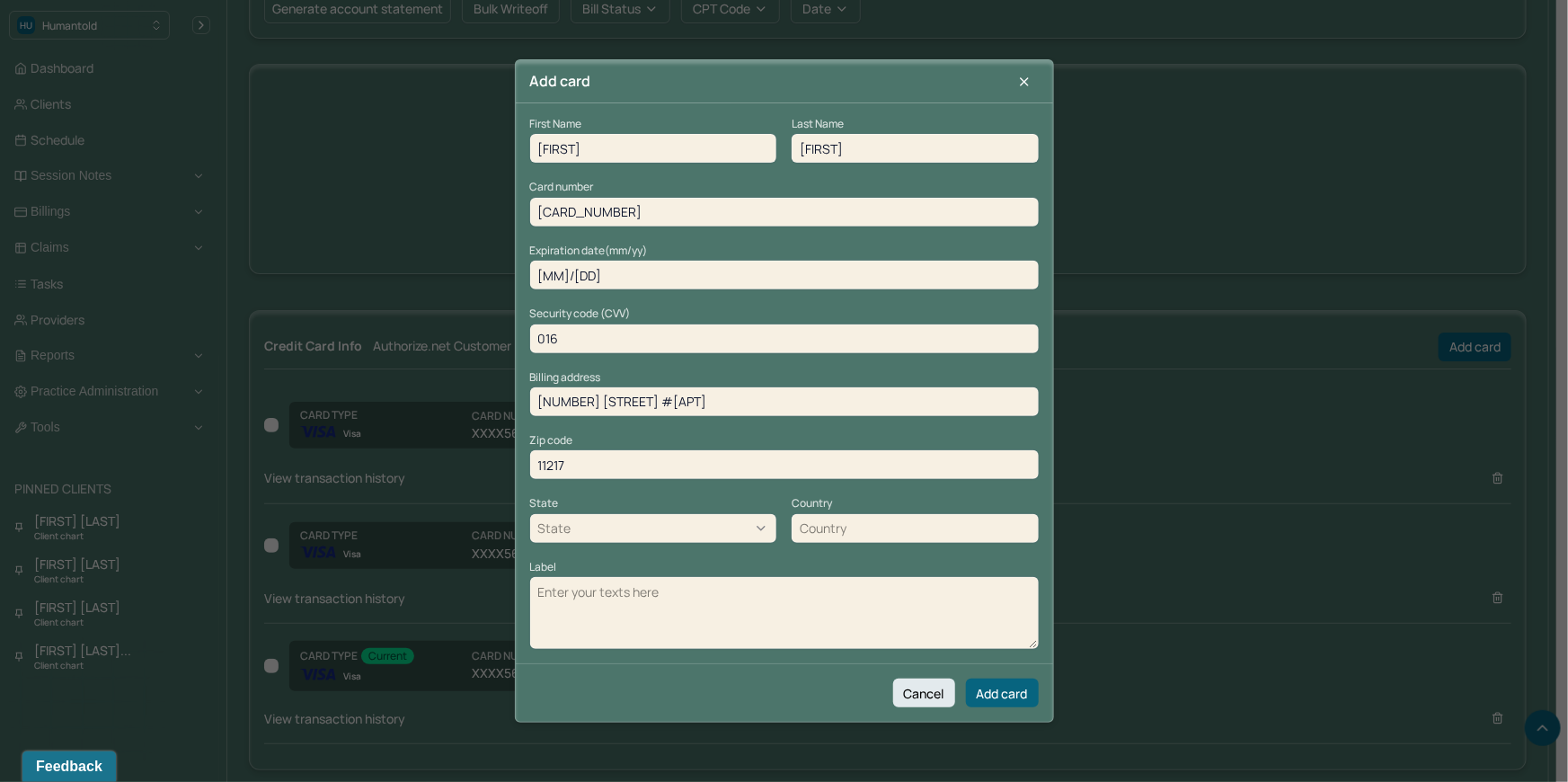 type on "11217" 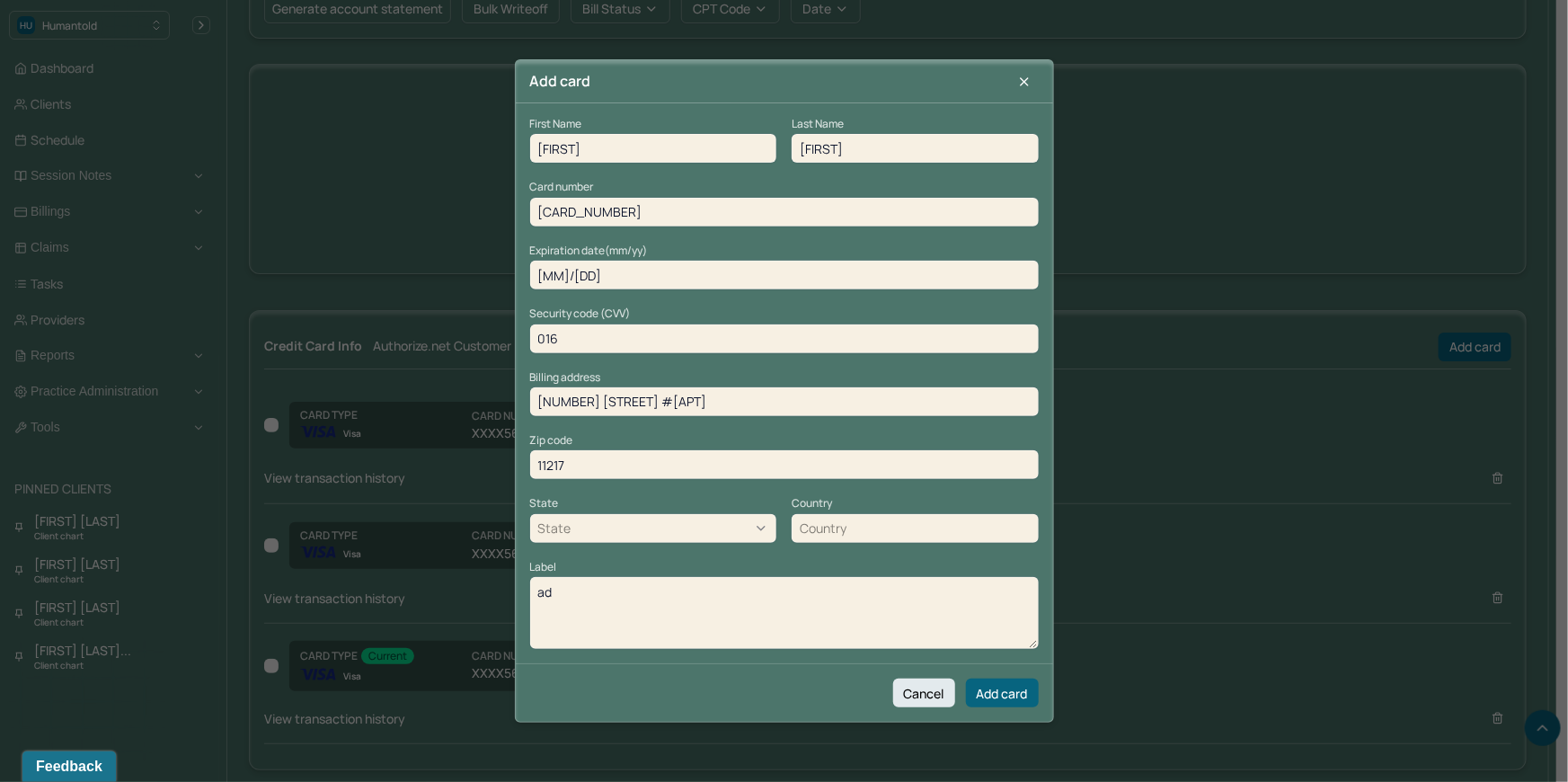 type on "a" 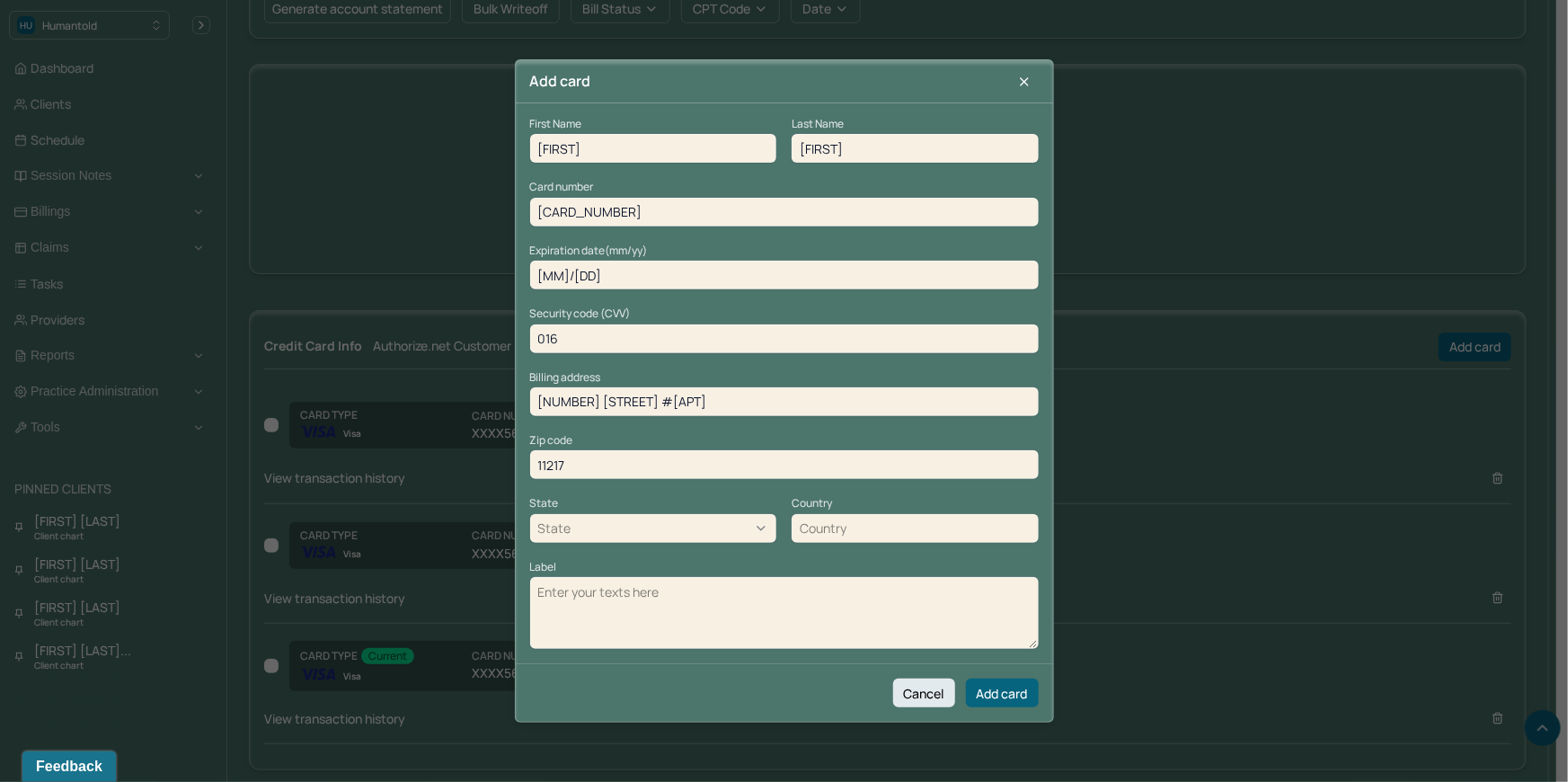 click on "Label" at bounding box center (784, 613) 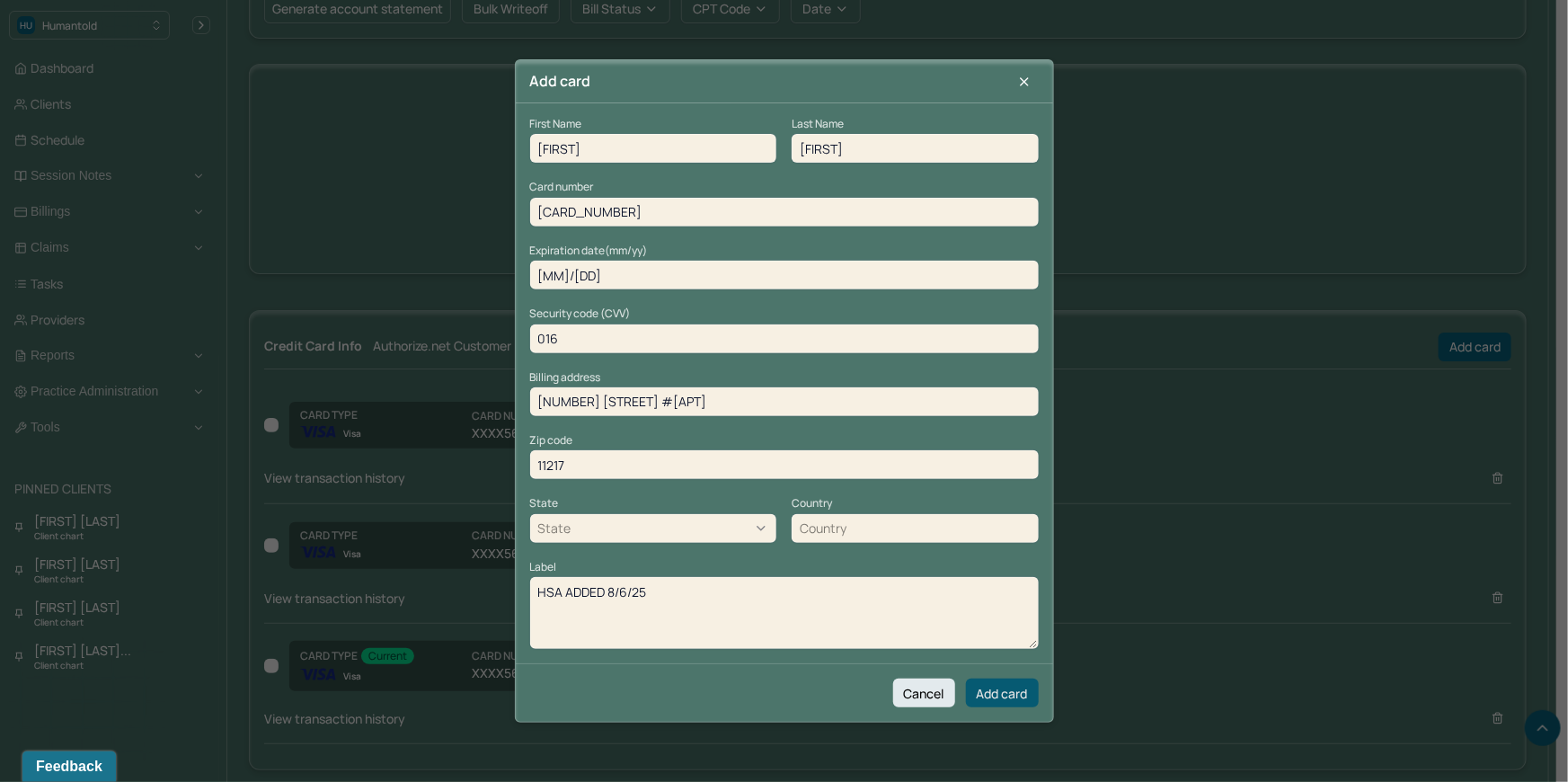 type on "HSA ADDED 8/6/25" 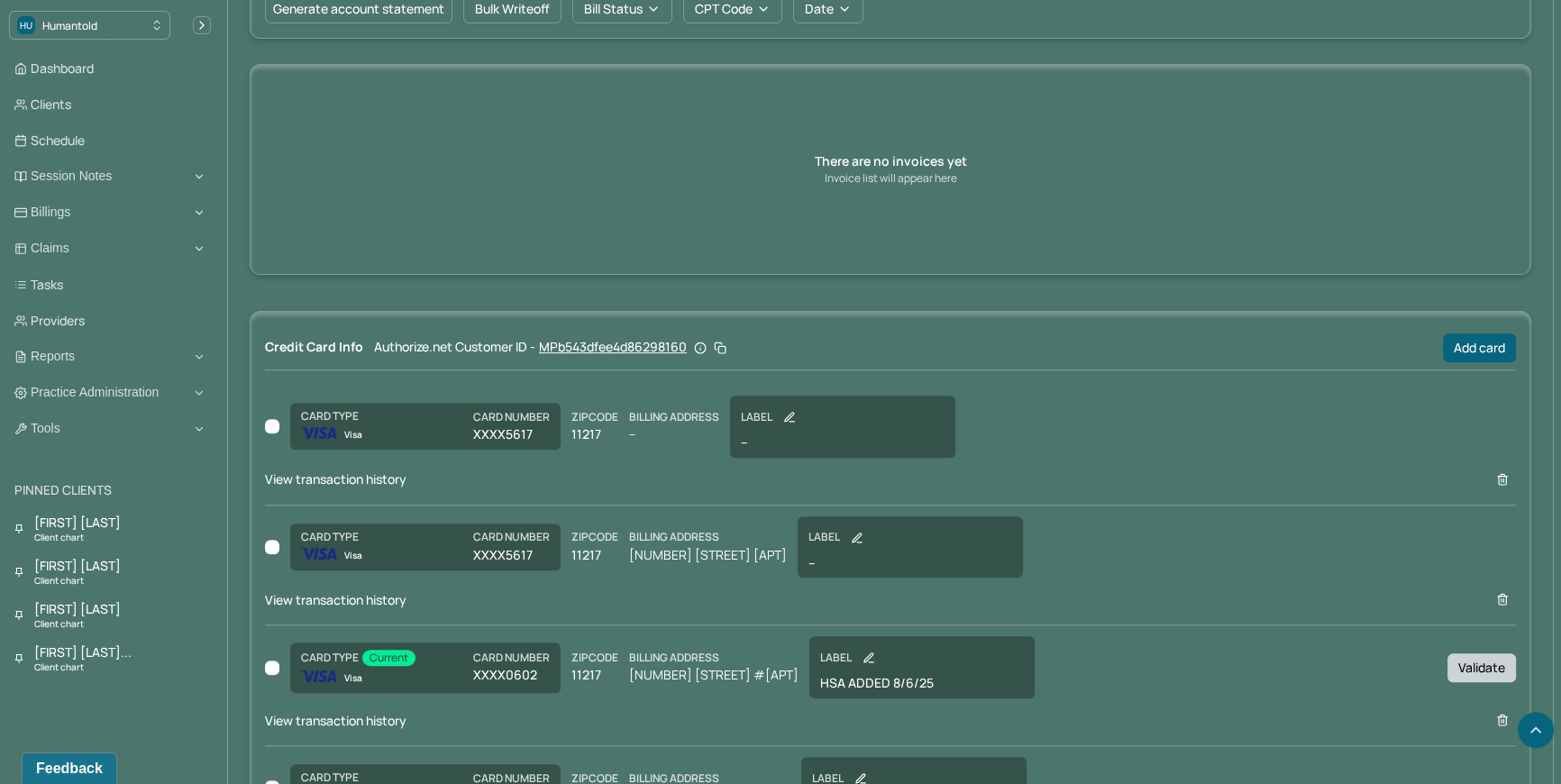 click on "Validate" at bounding box center (1482, 668) 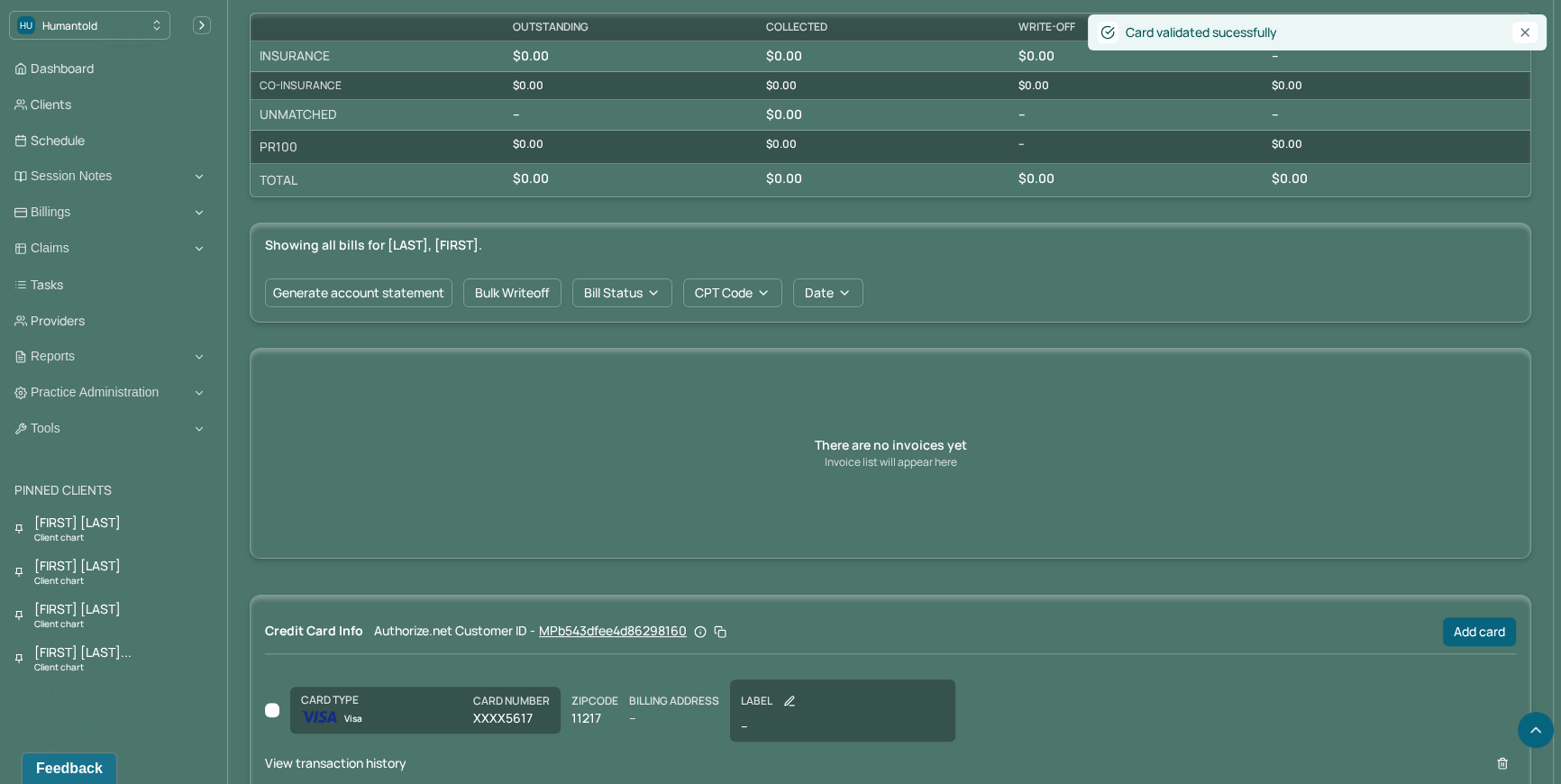scroll, scrollTop: 469, scrollLeft: 0, axis: vertical 